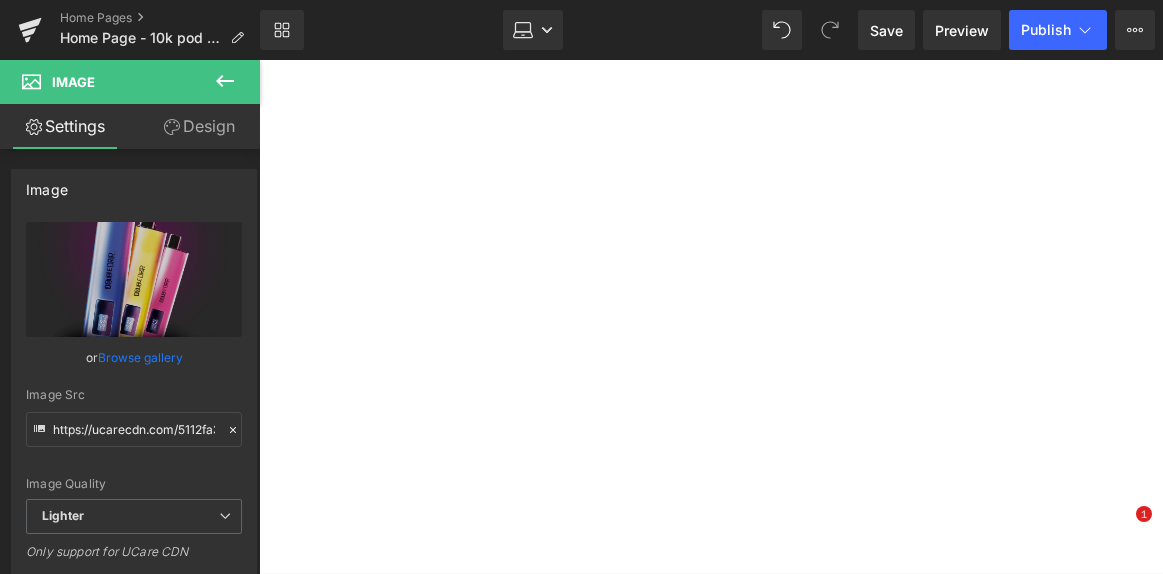 click 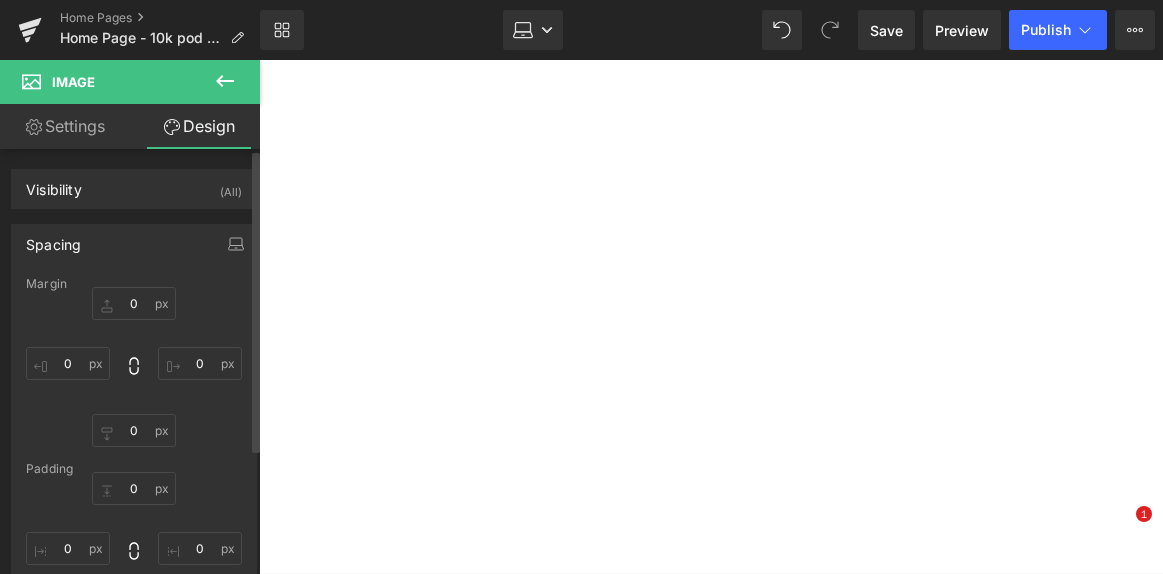 scroll, scrollTop: 0, scrollLeft: 0, axis: both 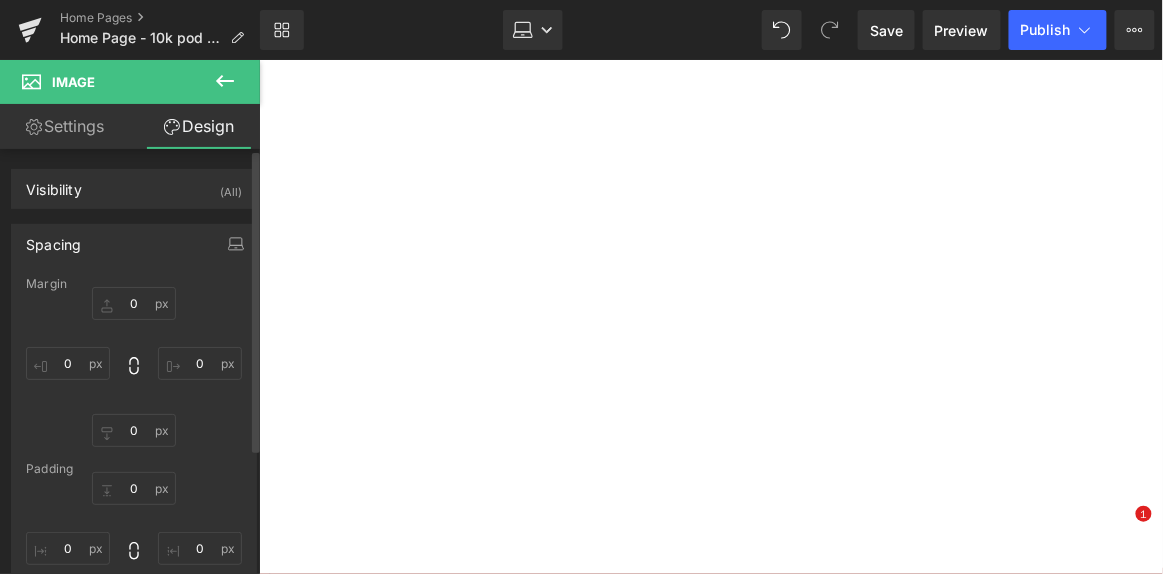 type on "123" 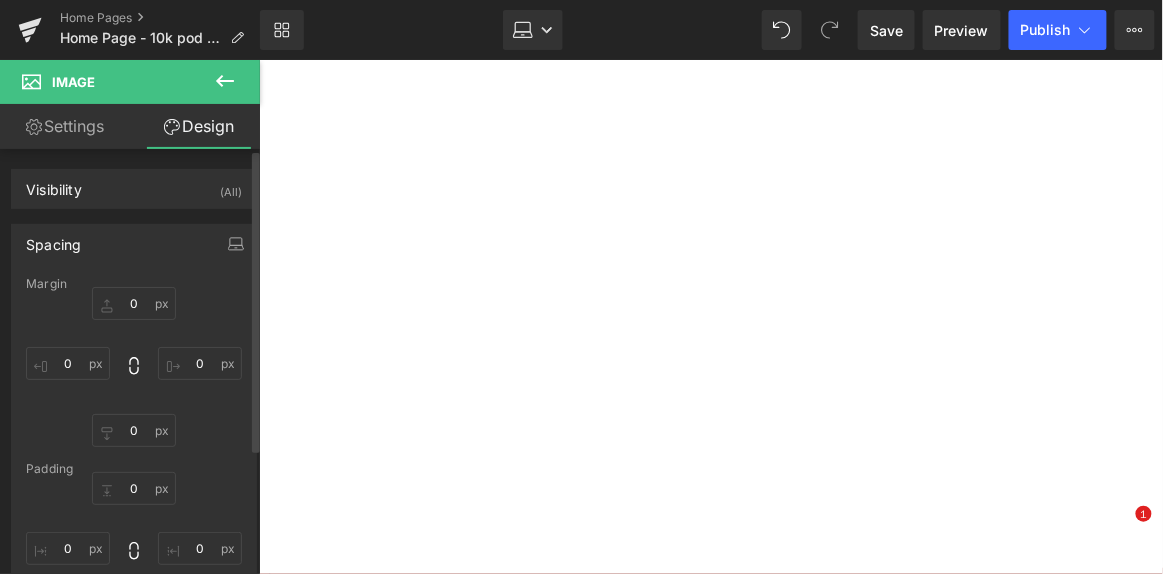type on "25" 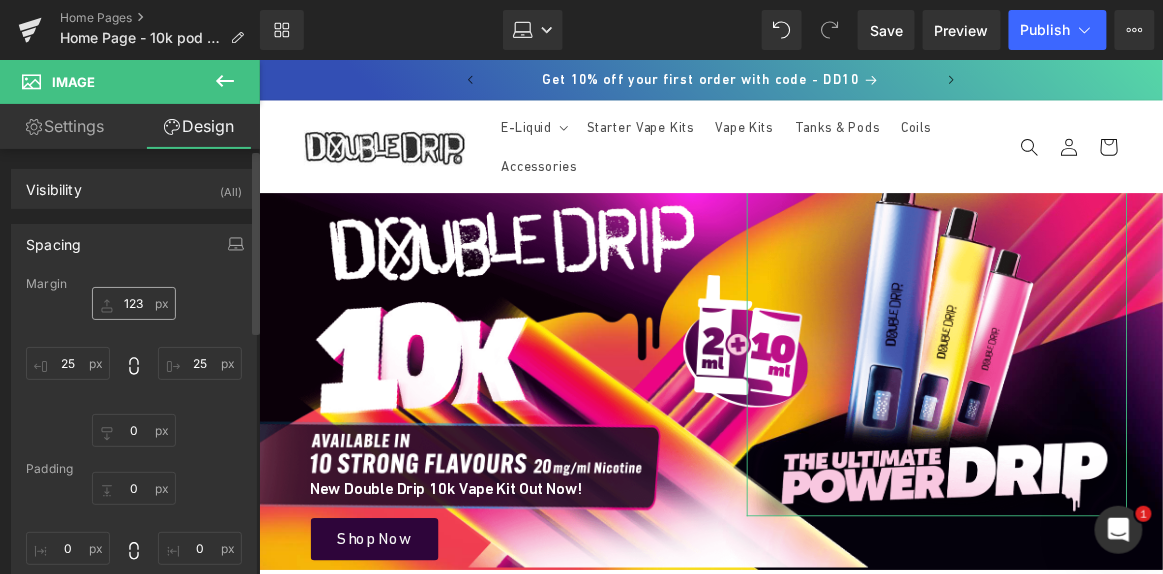 scroll, scrollTop: 35, scrollLeft: 0, axis: vertical 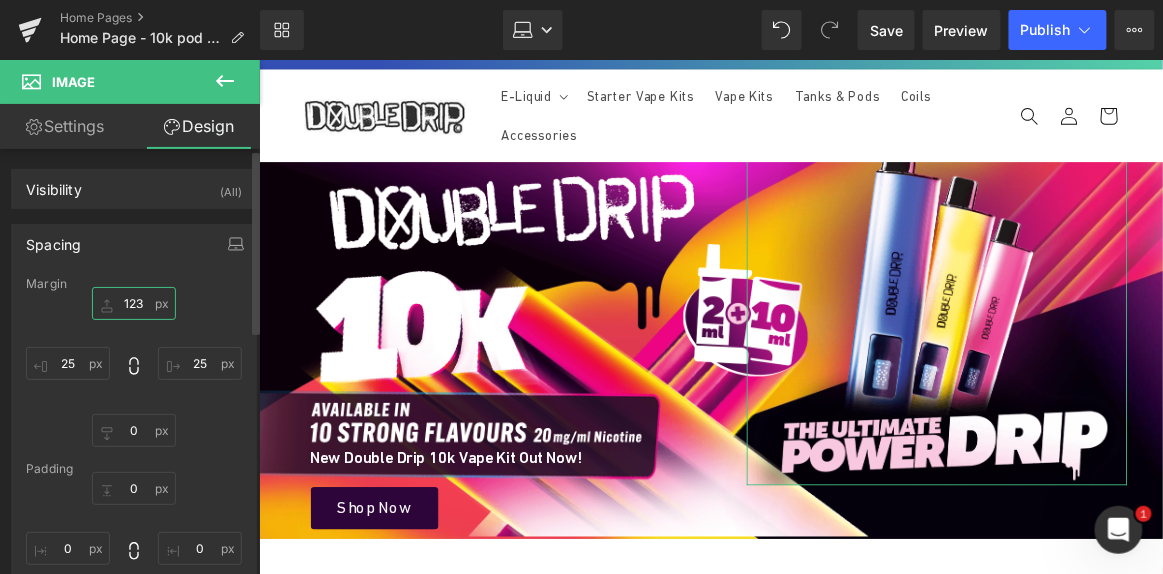 click on "123" at bounding box center (134, 303) 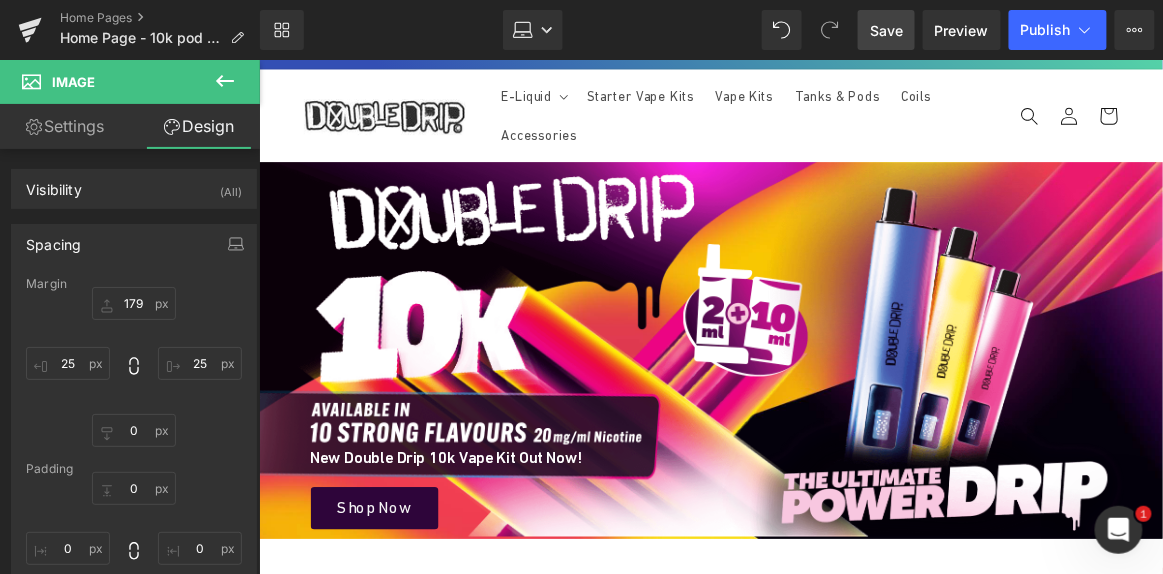 click on "Save" at bounding box center (886, 30) 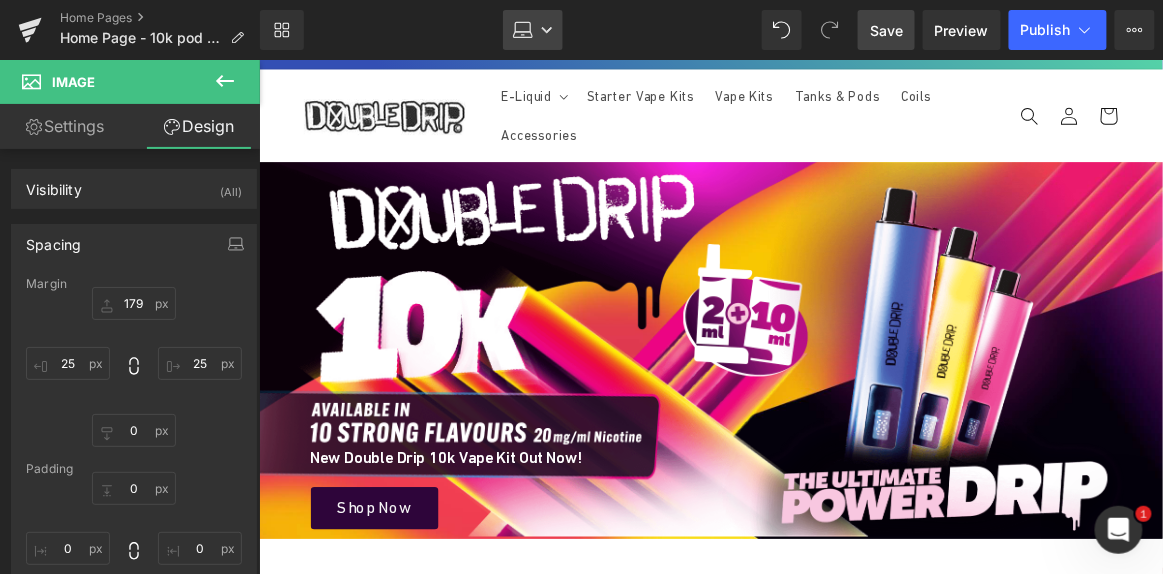 click on "Laptop" at bounding box center [533, 30] 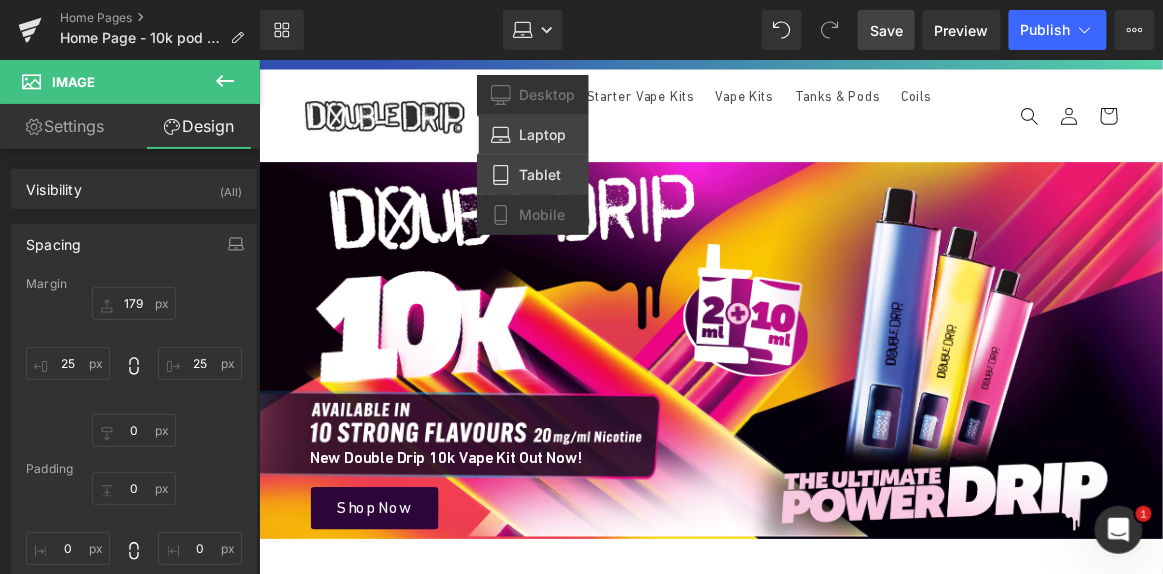 click on "Tablet" at bounding box center (540, 175) 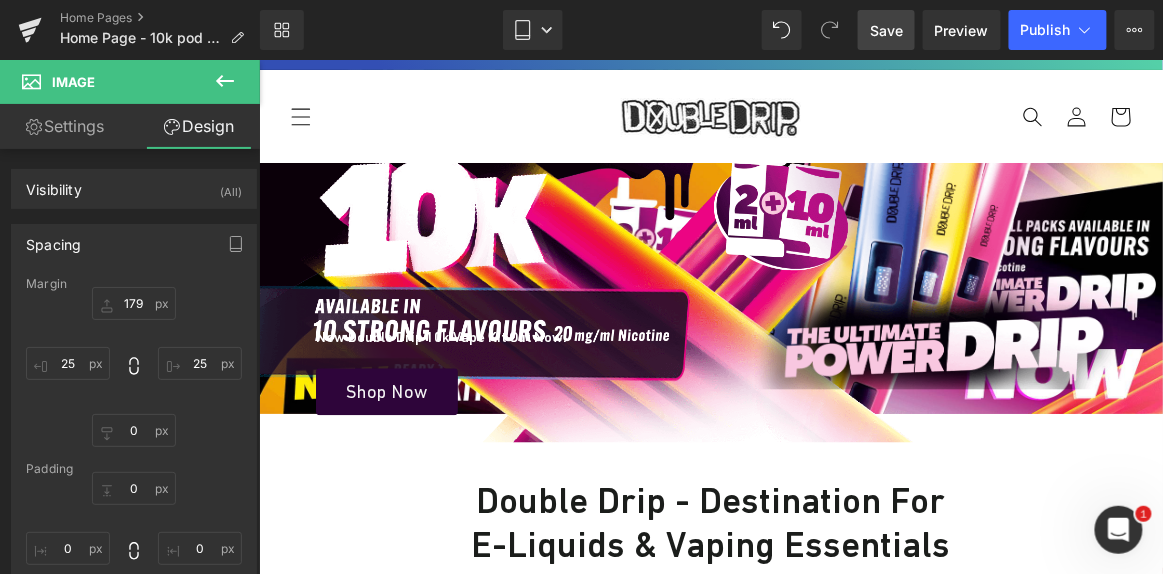 type on "123" 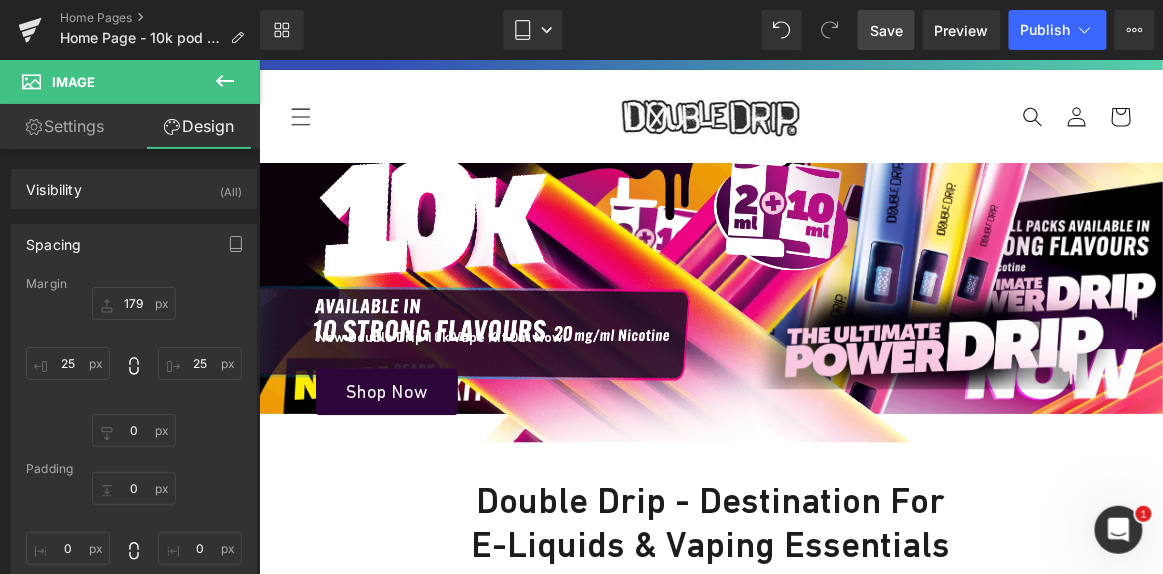 type on "25" 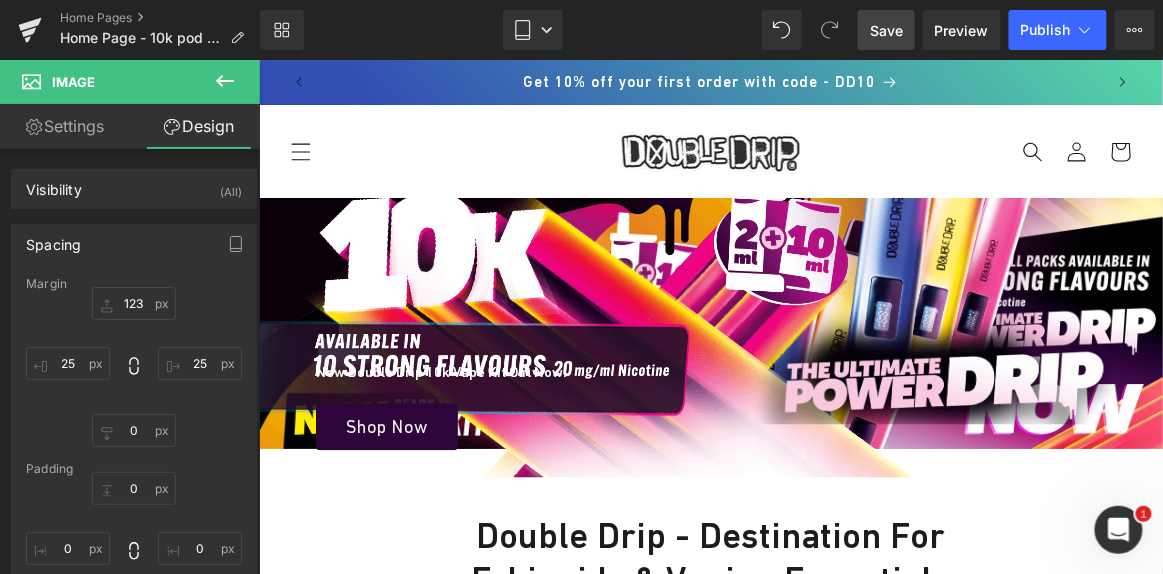 scroll, scrollTop: 0, scrollLeft: 0, axis: both 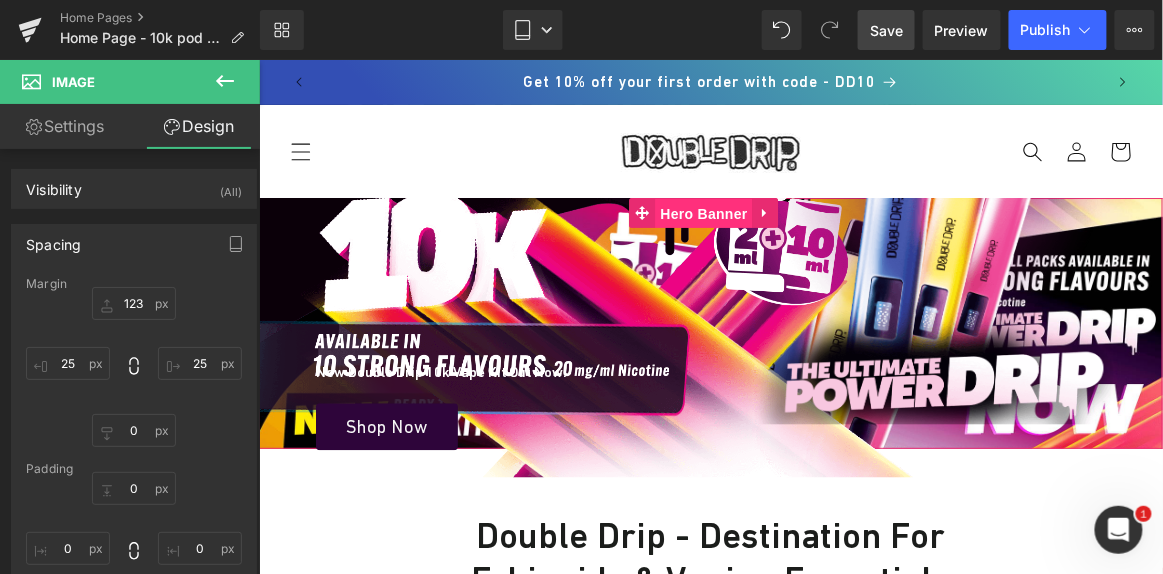 click on "Hero Banner" at bounding box center [702, 213] 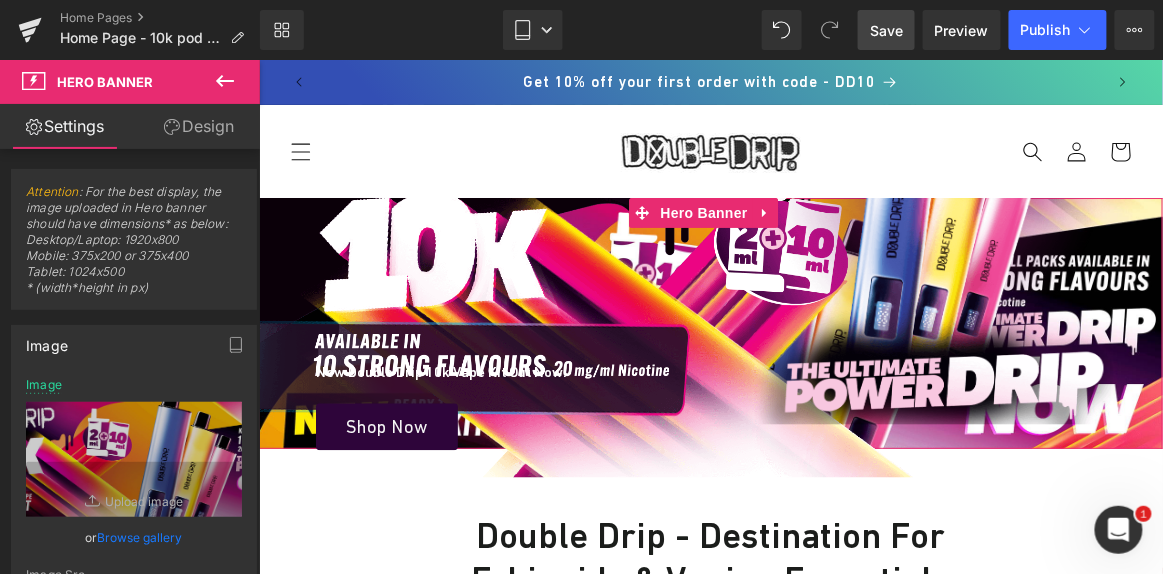 click on "Browse gallery" at bounding box center [140, 537] 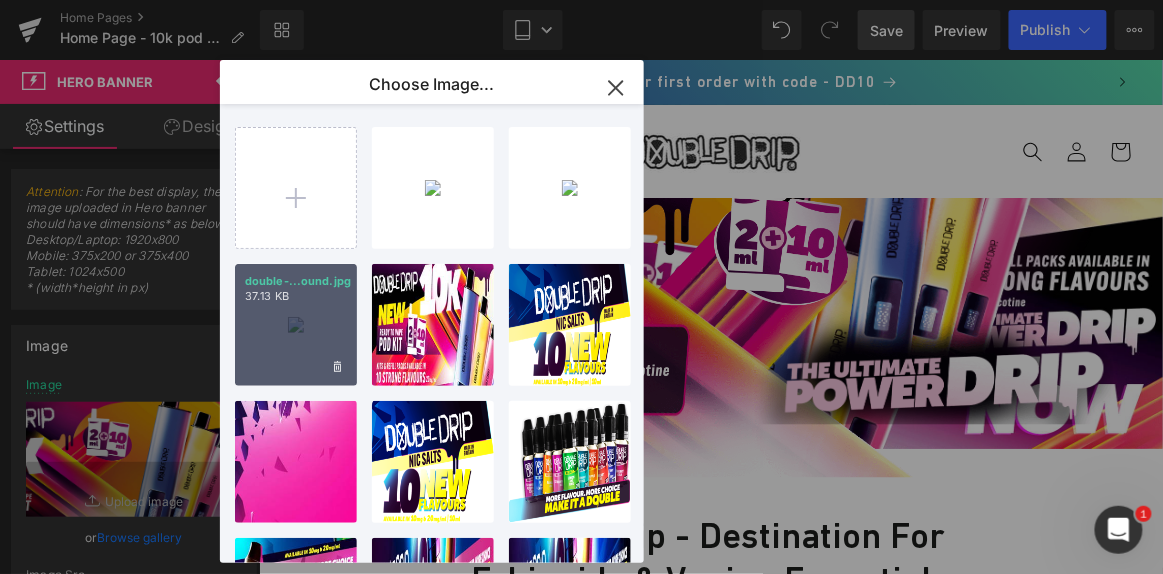 click on "37.13 KB" at bounding box center (296, 296) 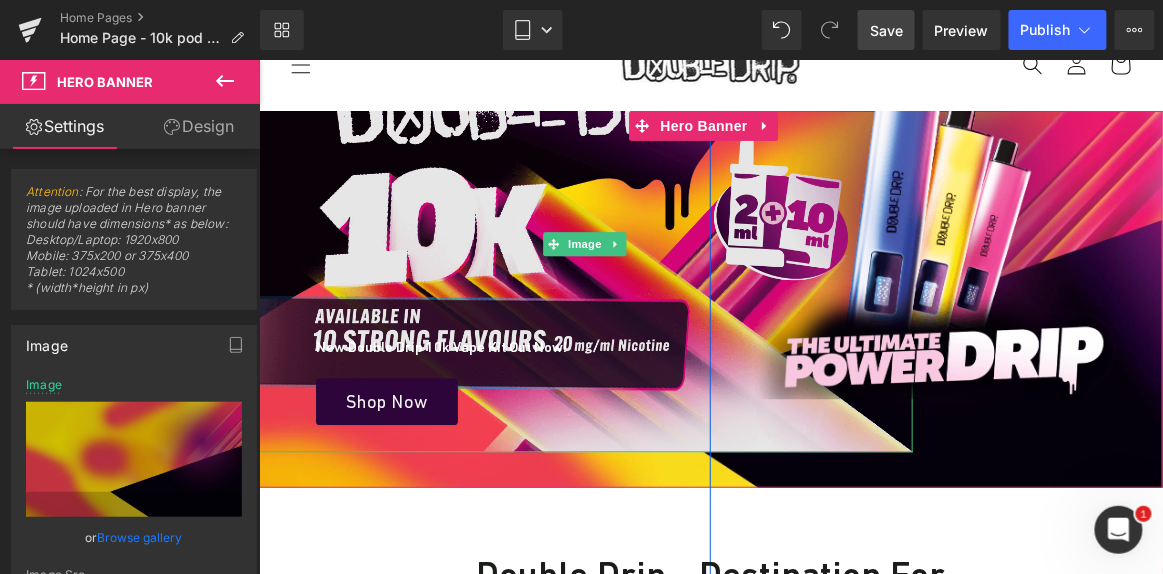 scroll, scrollTop: 81, scrollLeft: 0, axis: vertical 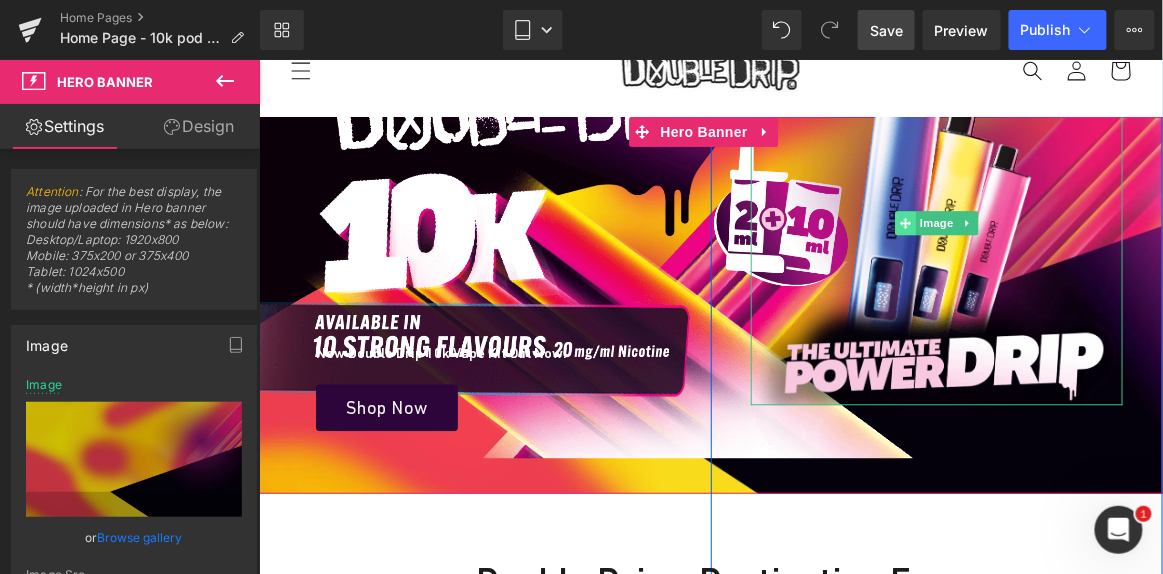 click at bounding box center [904, 222] 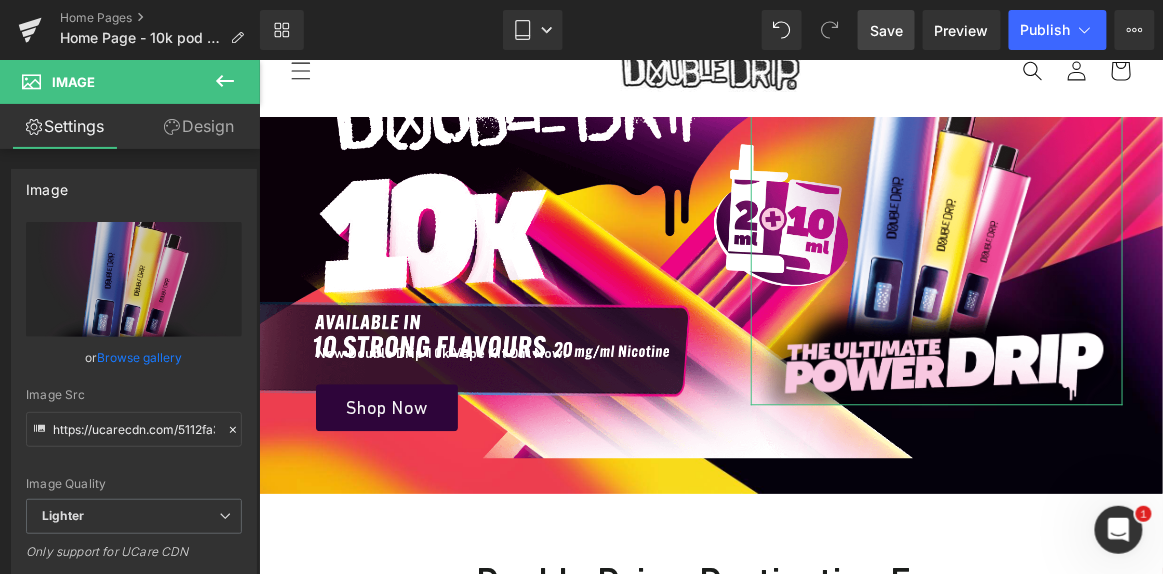 click on "Design" at bounding box center [199, 126] 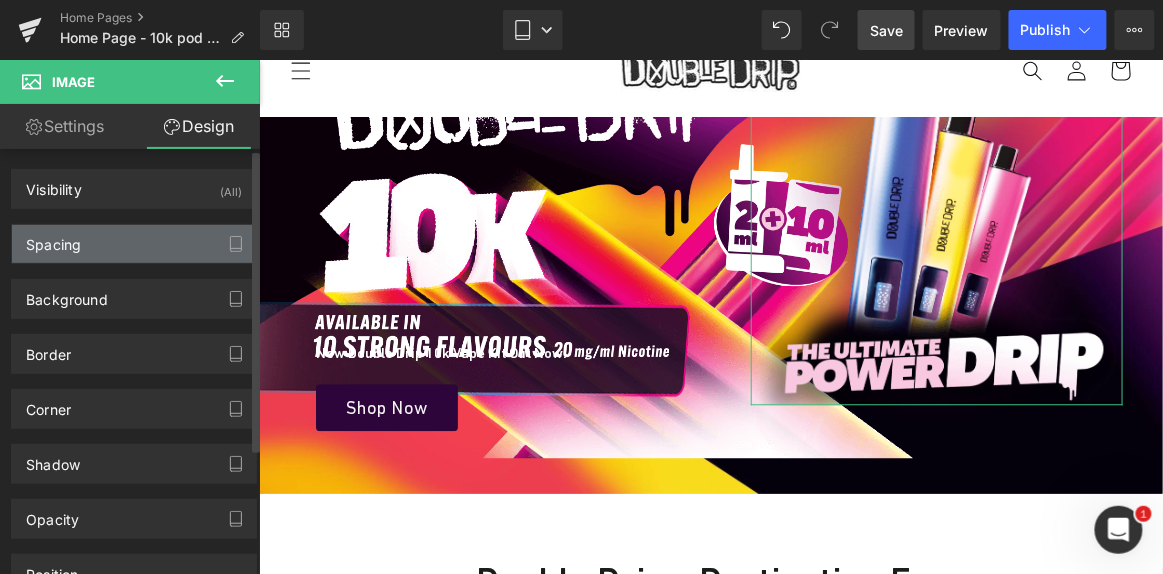 type on "123" 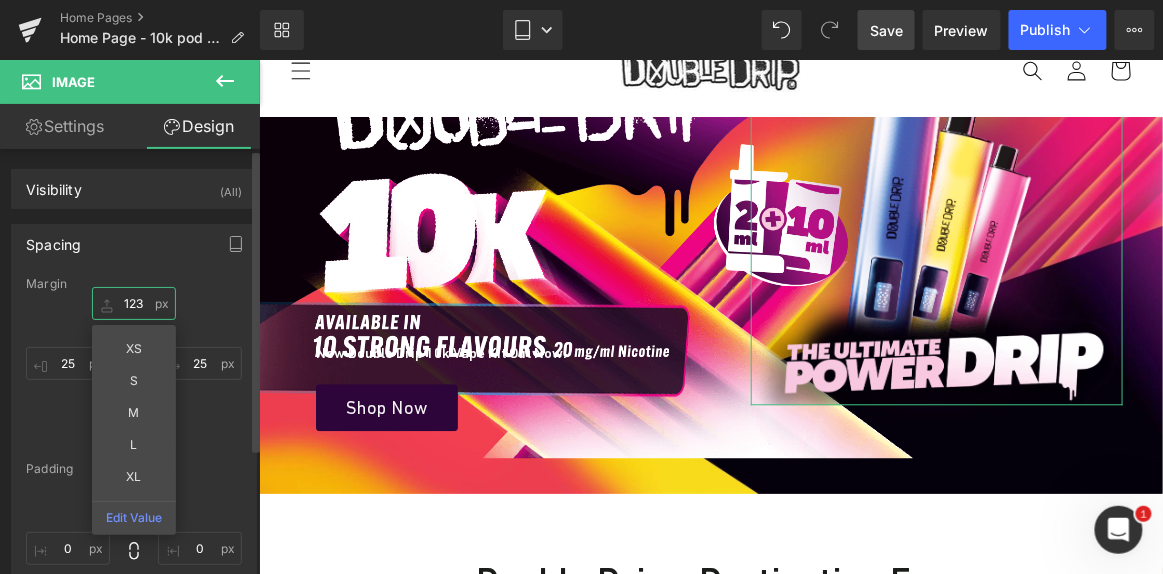click on "123" at bounding box center [134, 303] 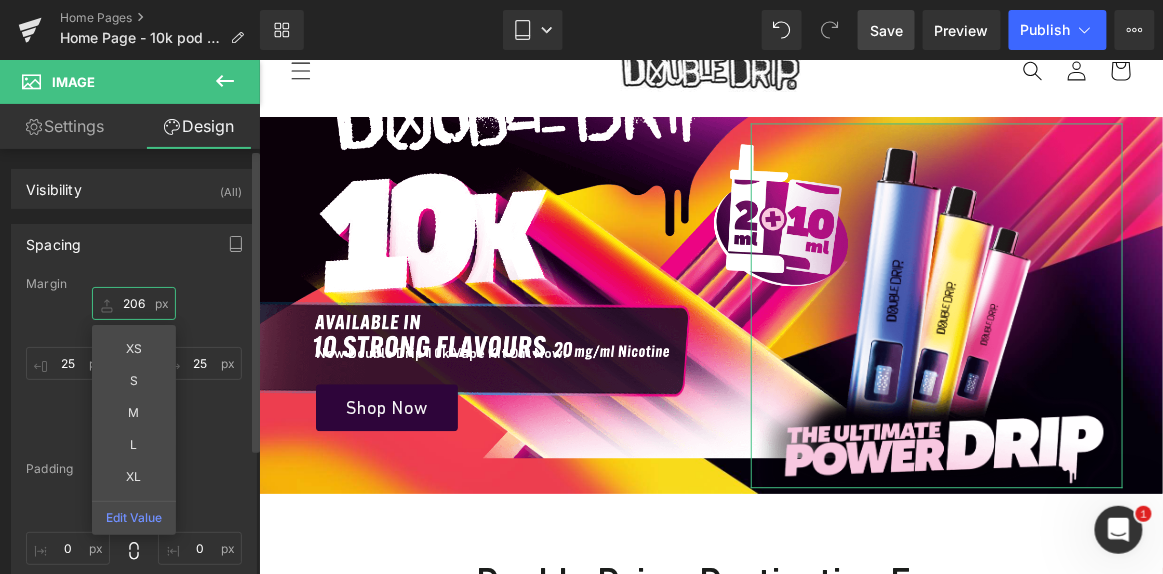 type on "207" 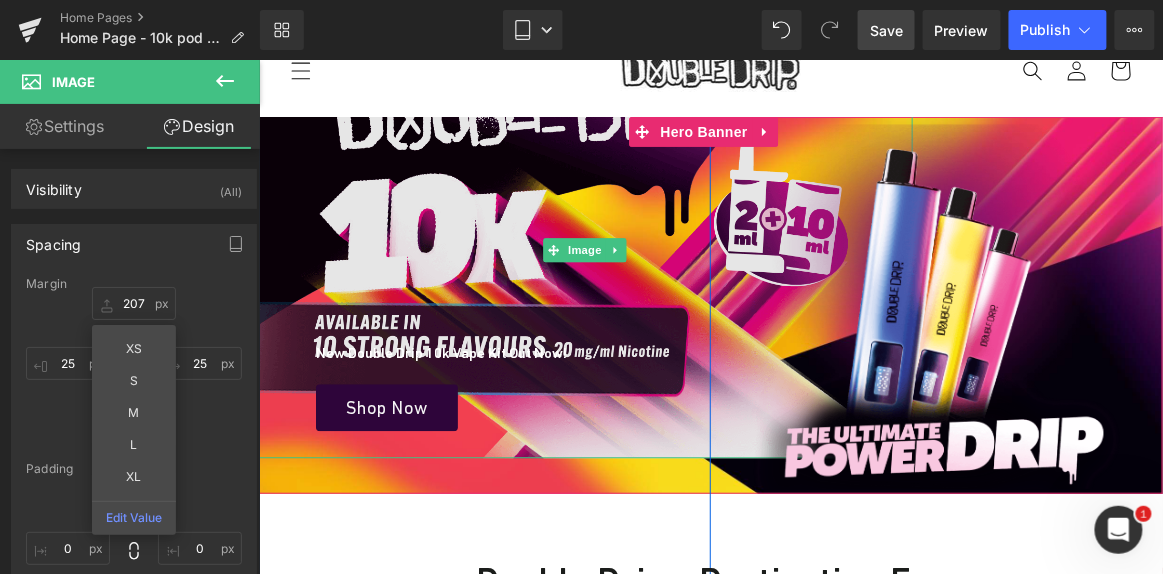 click at bounding box center (584, 250) 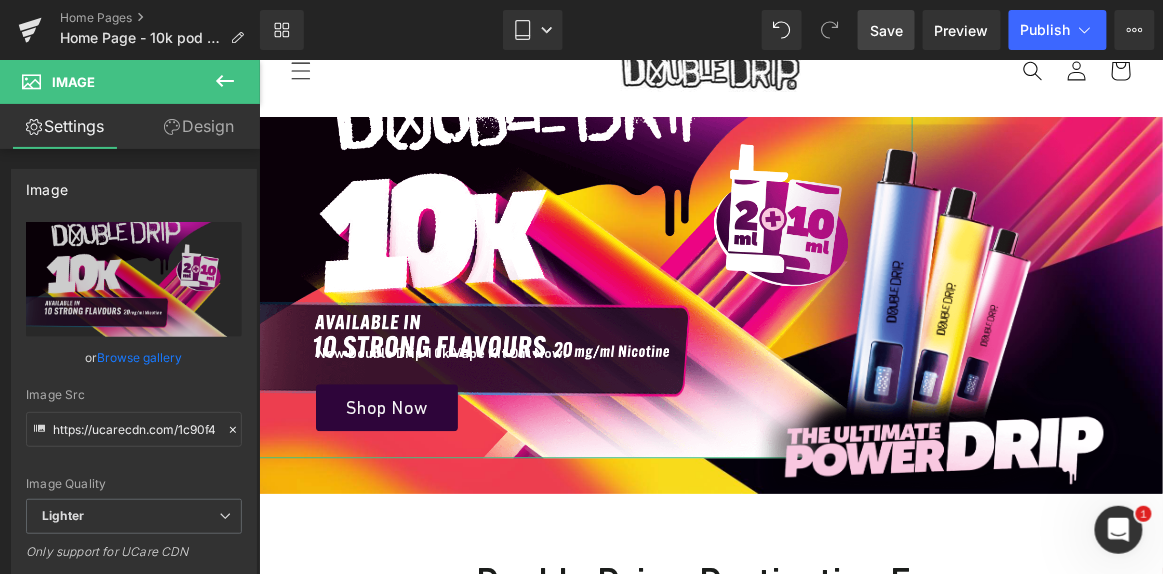 click on "Design" at bounding box center (199, 126) 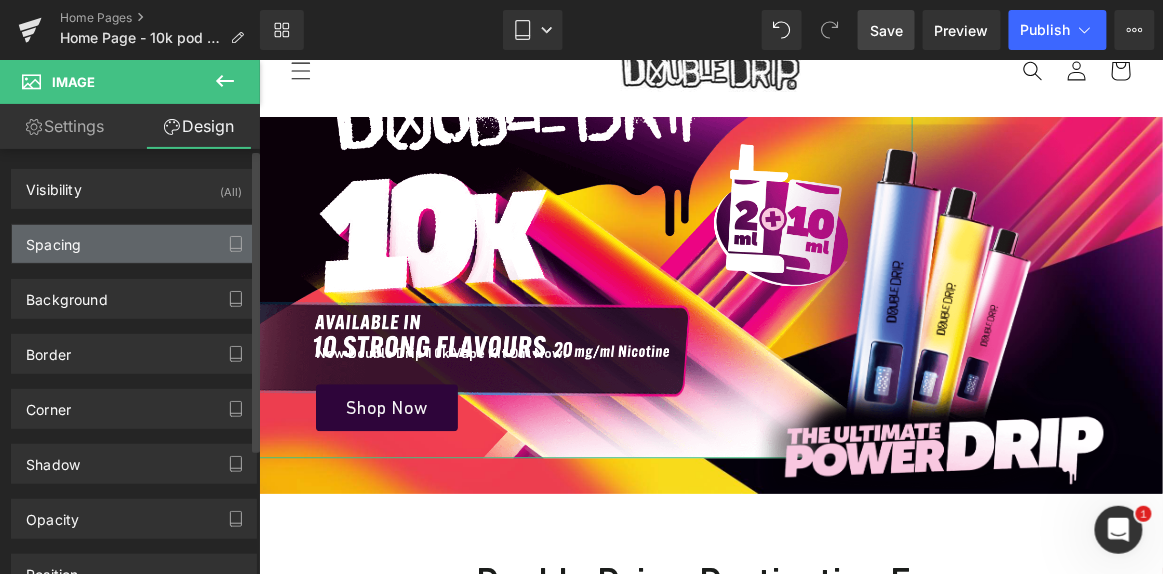 click on "Spacing" at bounding box center [134, 244] 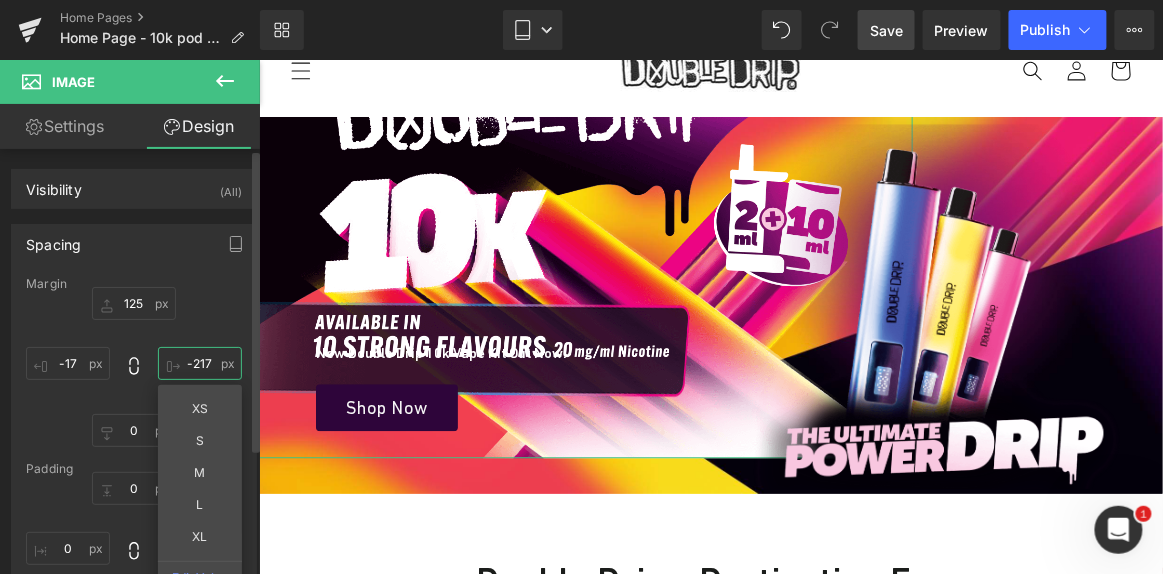click on "-217" at bounding box center [200, 363] 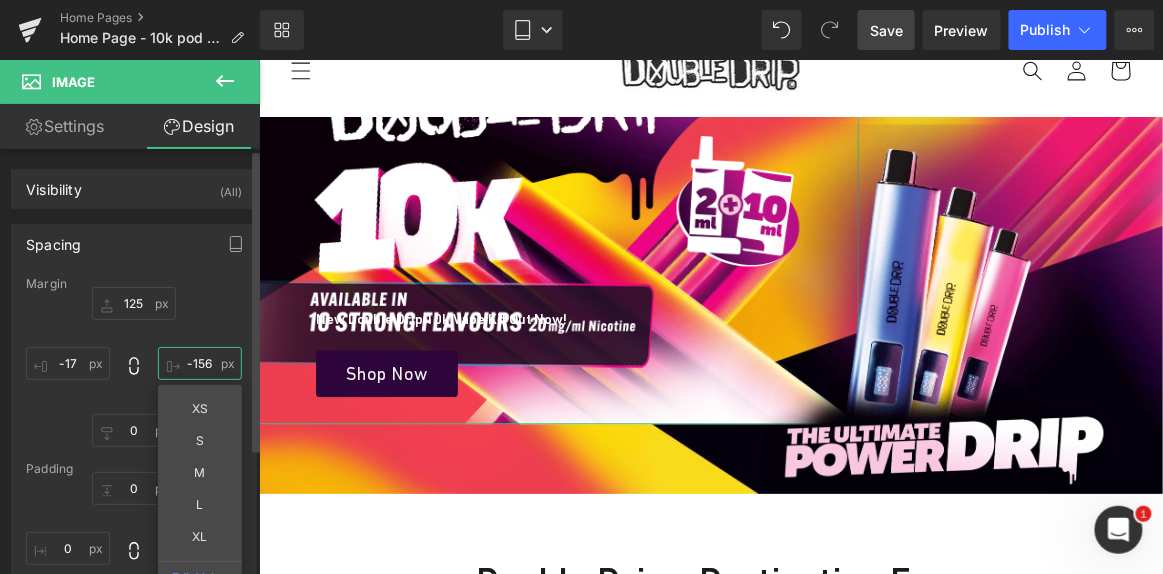 type on "-155" 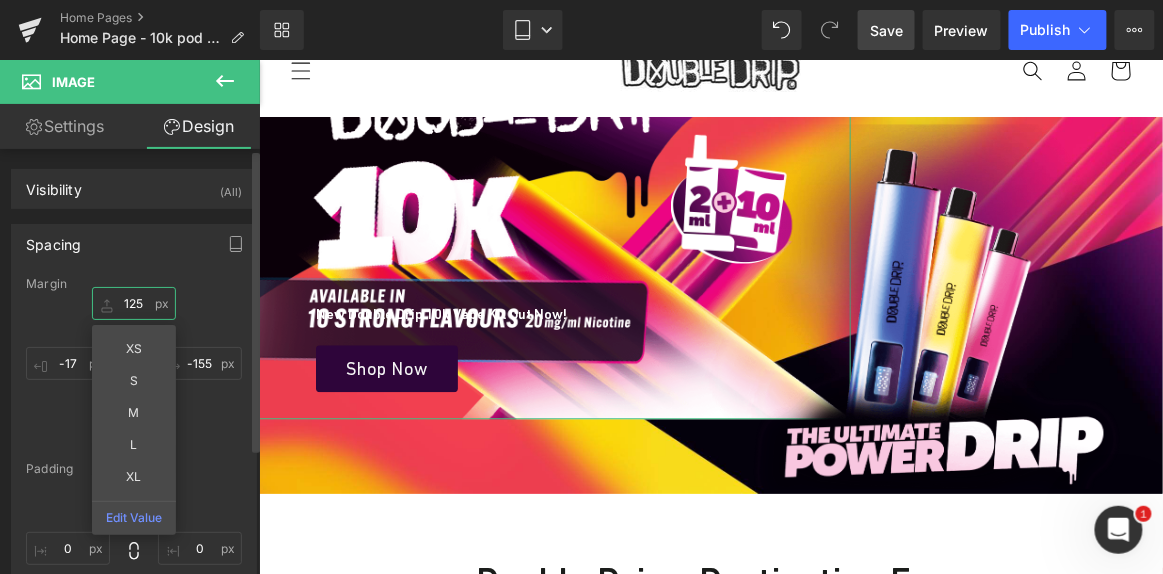 click on "125" at bounding box center [134, 303] 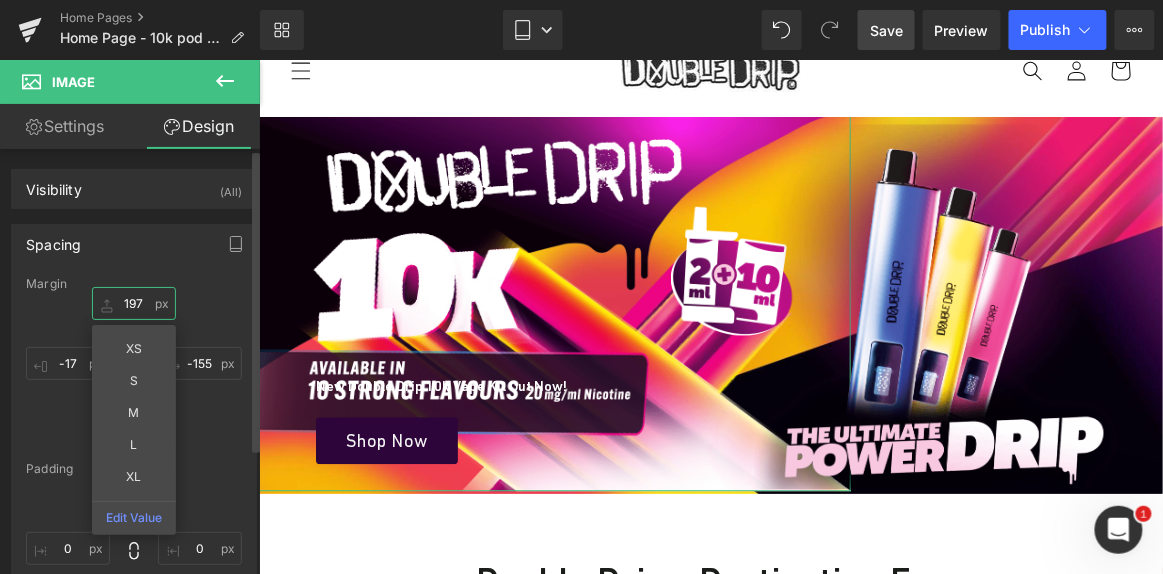 type on "196" 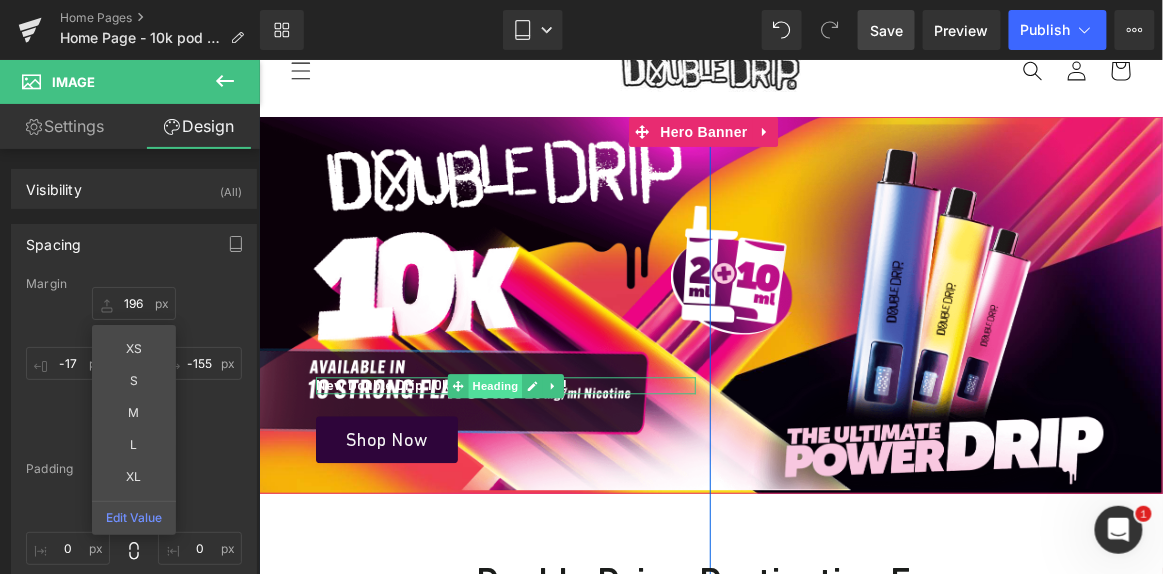 click on "Heading" at bounding box center (495, 385) 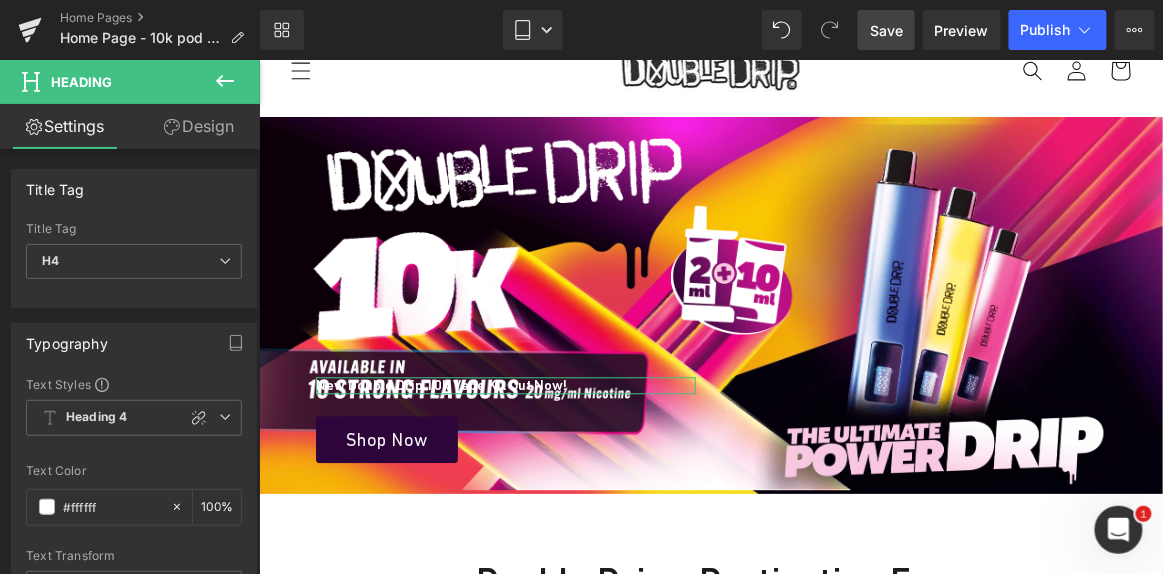 click on "Design" at bounding box center (199, 126) 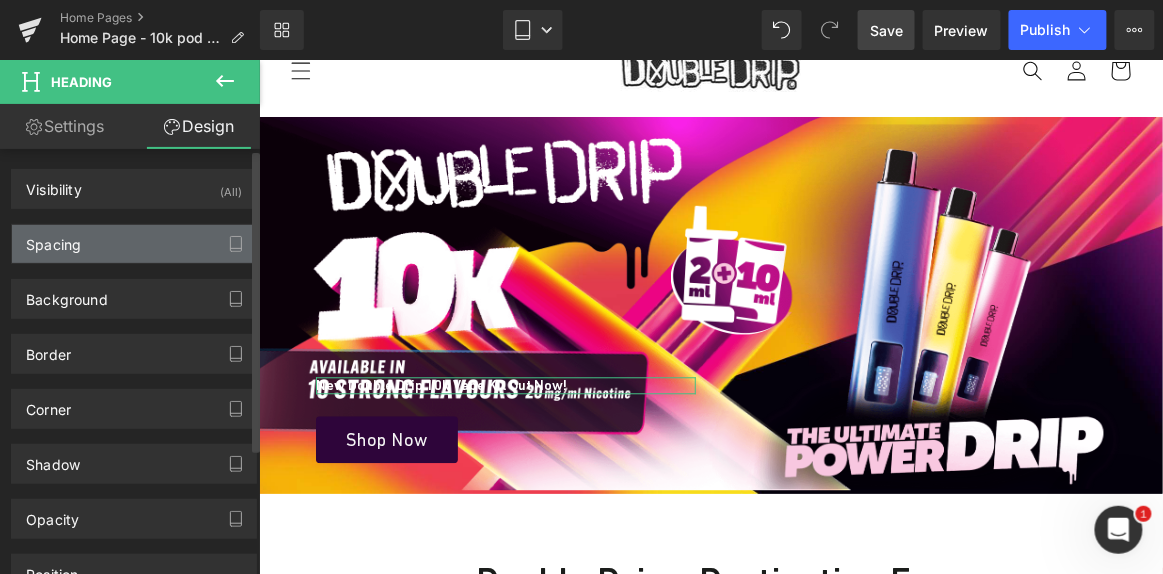 click on "Spacing" at bounding box center [134, 244] 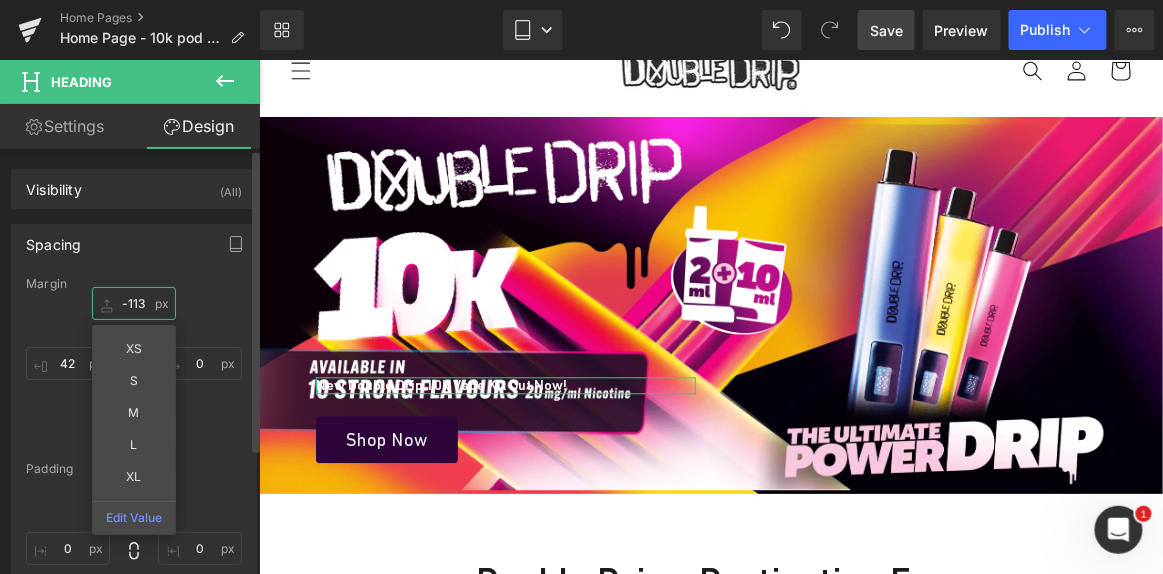 click on "-113" at bounding box center [134, 303] 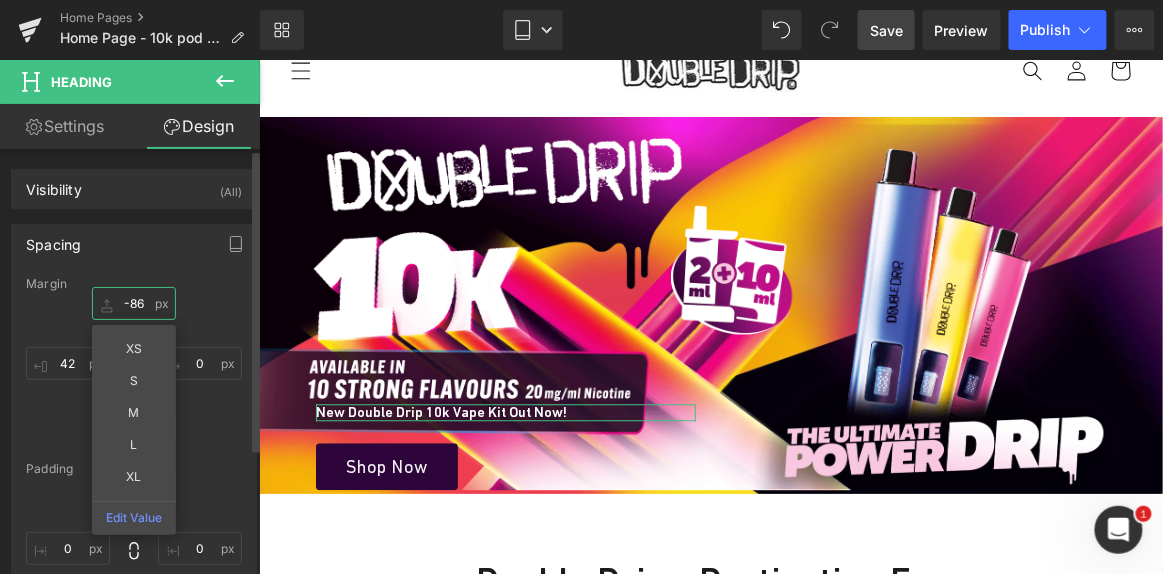 type on "-85" 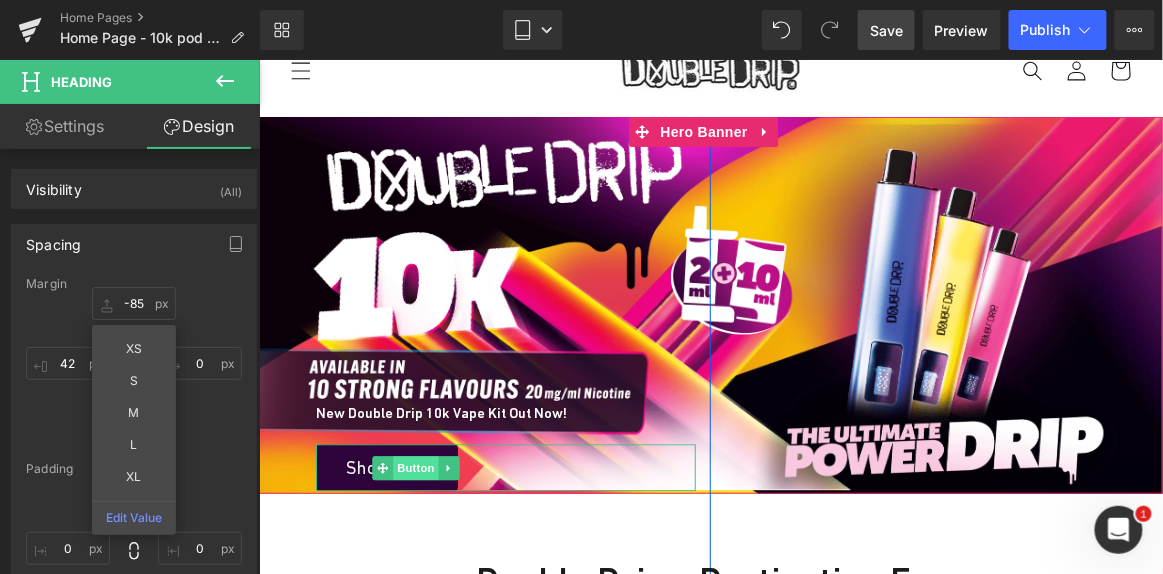 click on "Button" at bounding box center (415, 467) 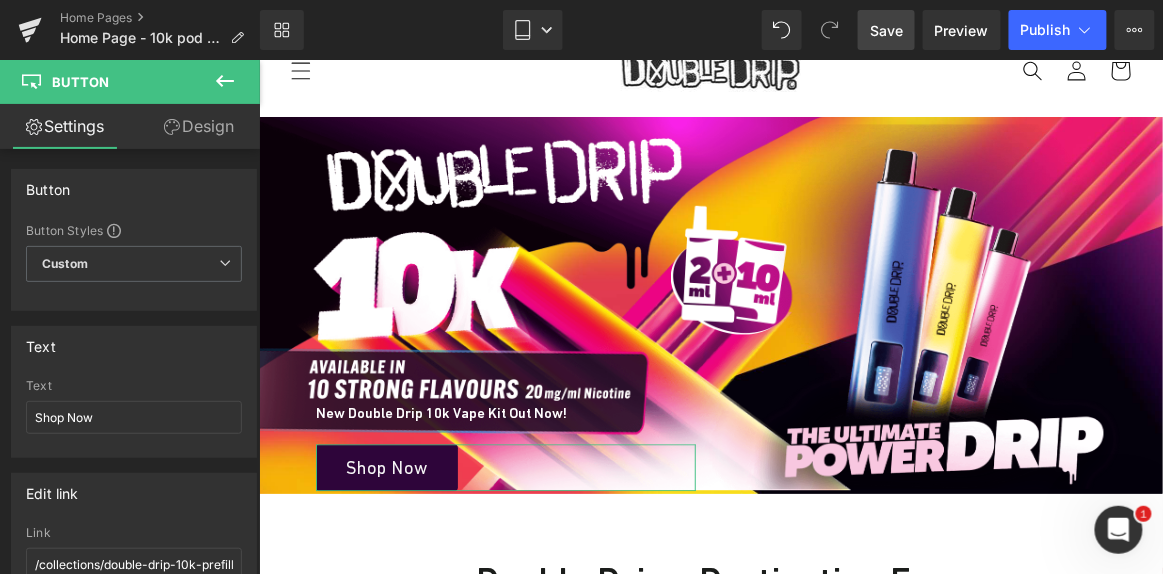 click on "Design" at bounding box center (199, 126) 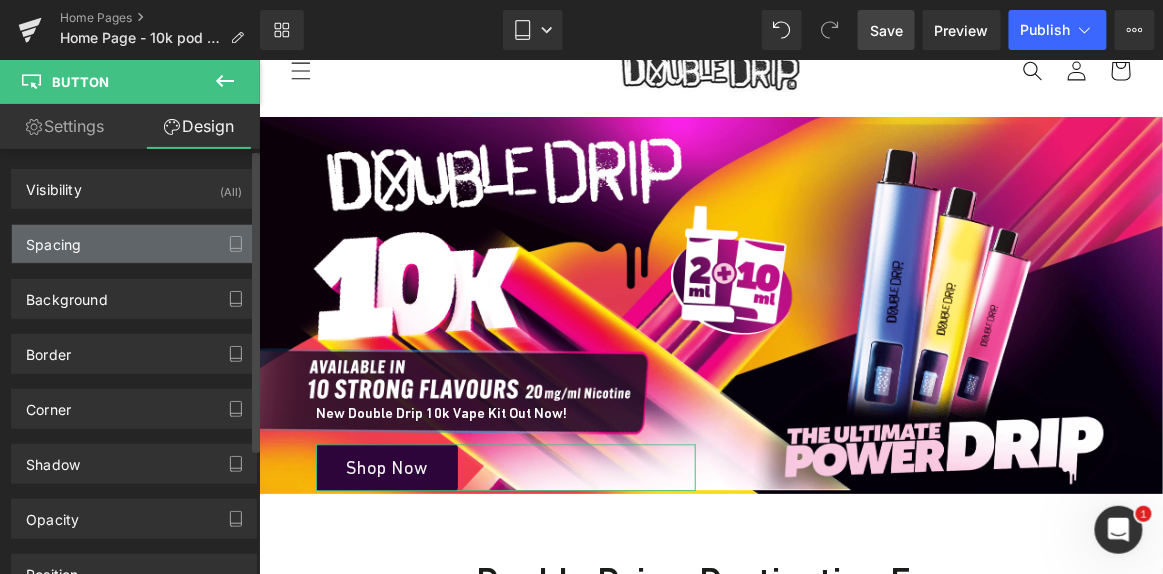 click on "Spacing" at bounding box center [134, 244] 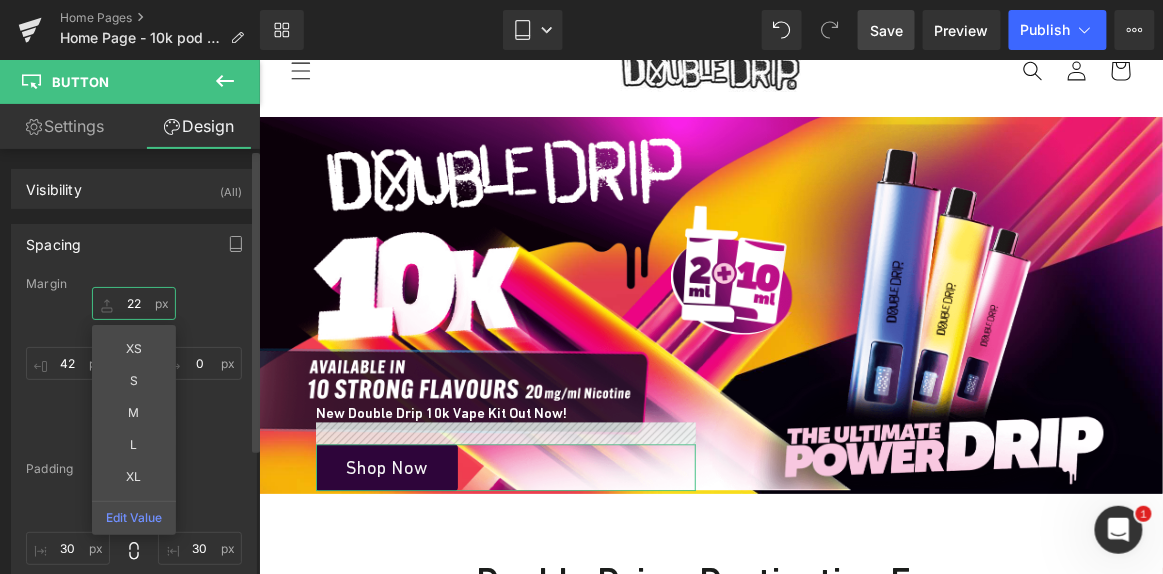 click on "22" at bounding box center (134, 303) 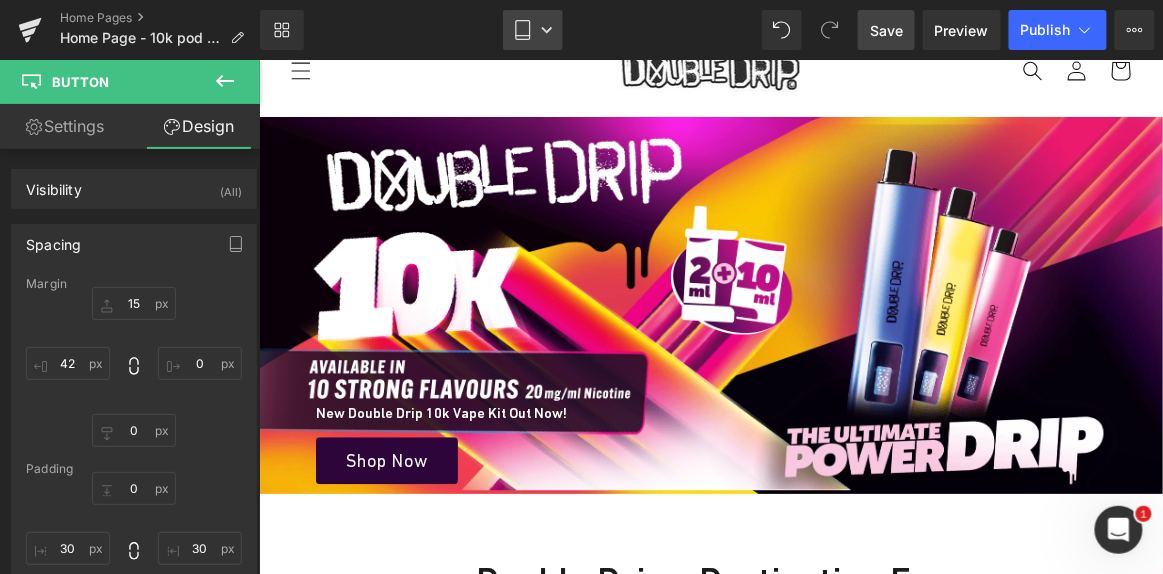 click 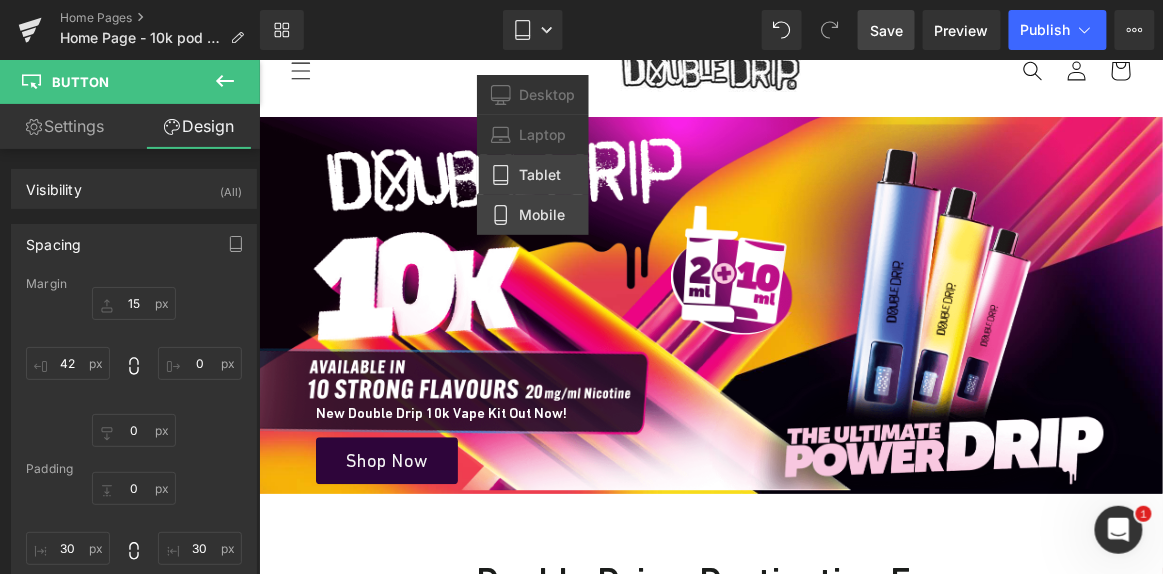 click on "Mobile" at bounding box center [542, 215] 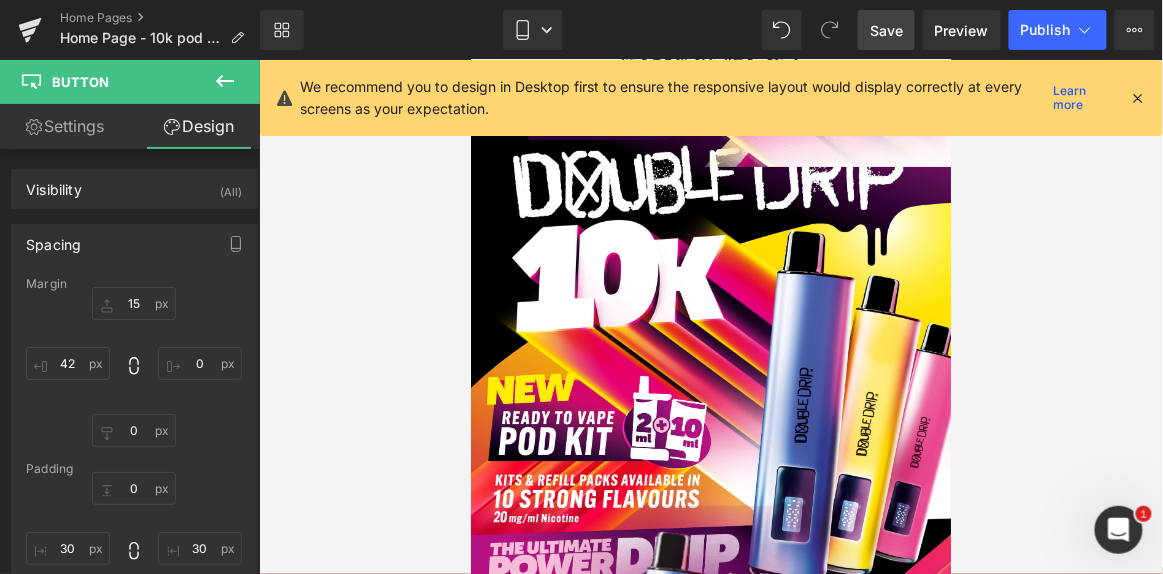 type on "22" 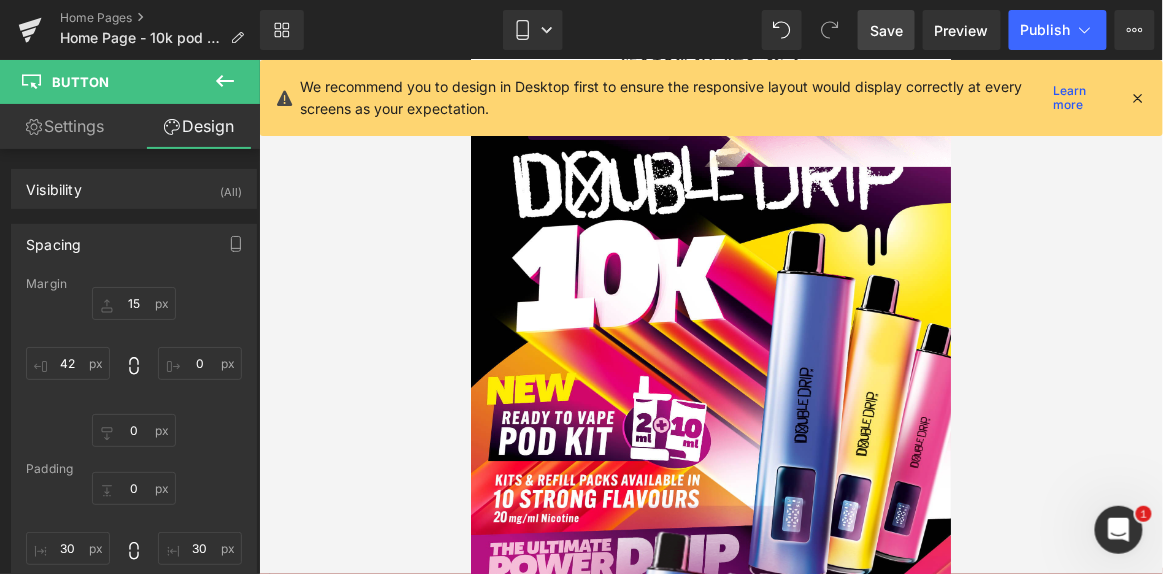 type on "0" 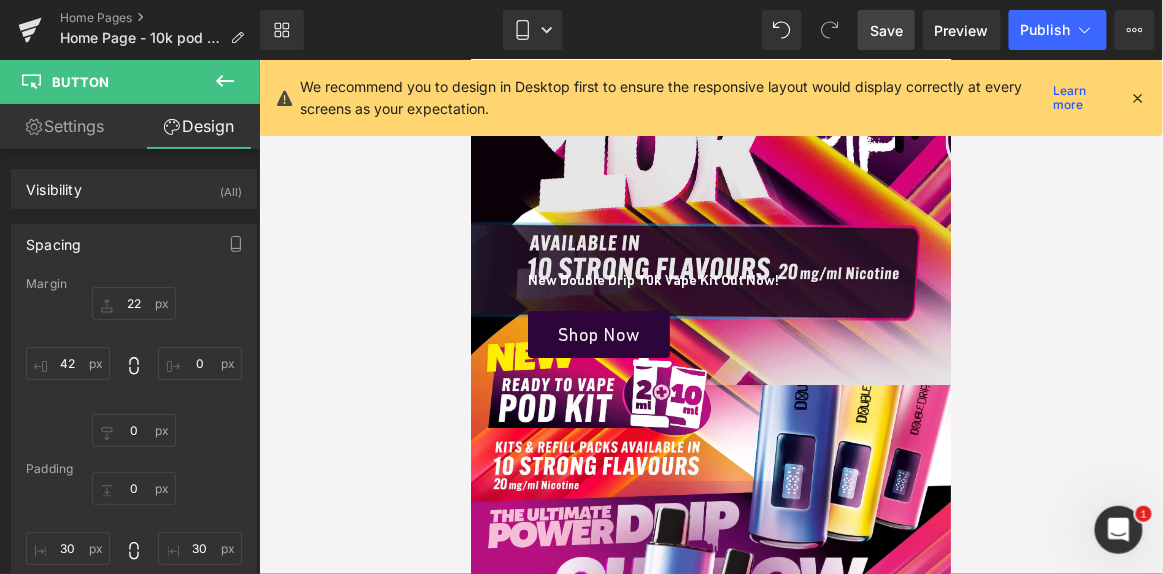 scroll, scrollTop: 0, scrollLeft: 0, axis: both 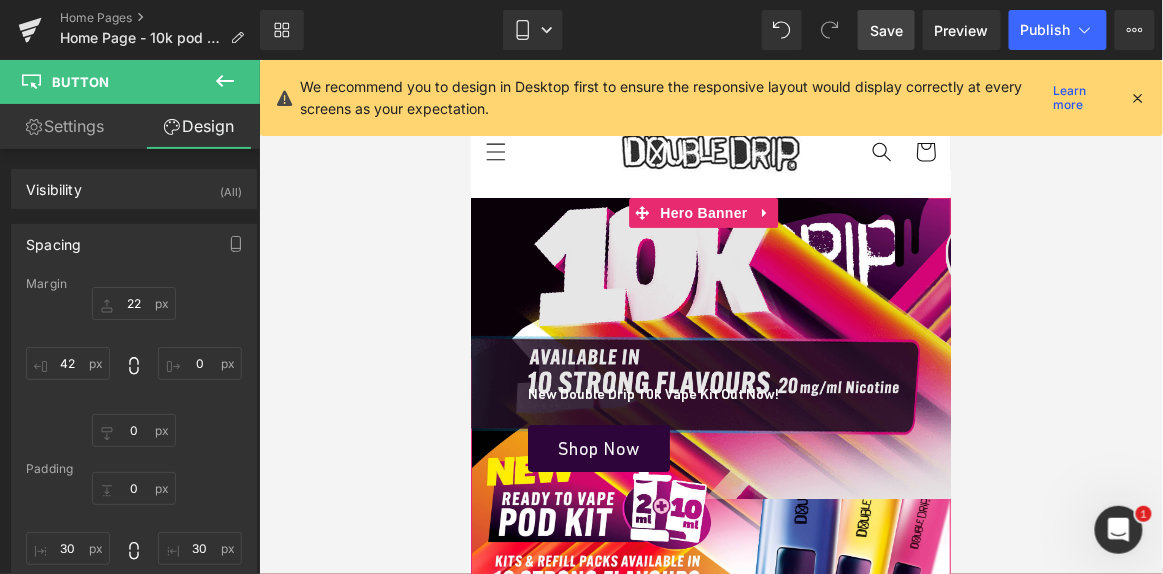 click on "Image
New Double Drip 10k Vape Kit Out Now!
Heading
Shop Now
Button
Row
Image
Row
Row
Hero Banner" at bounding box center (710, 463) 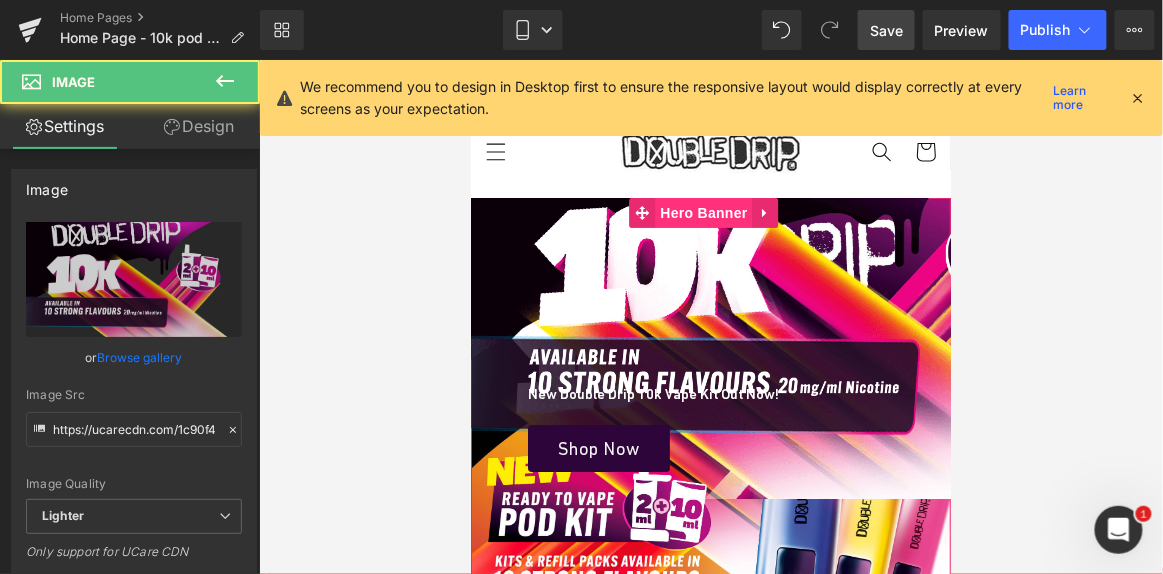 drag, startPoint x: 704, startPoint y: 211, endPoint x: 849, endPoint y: 344, distance: 196.75873 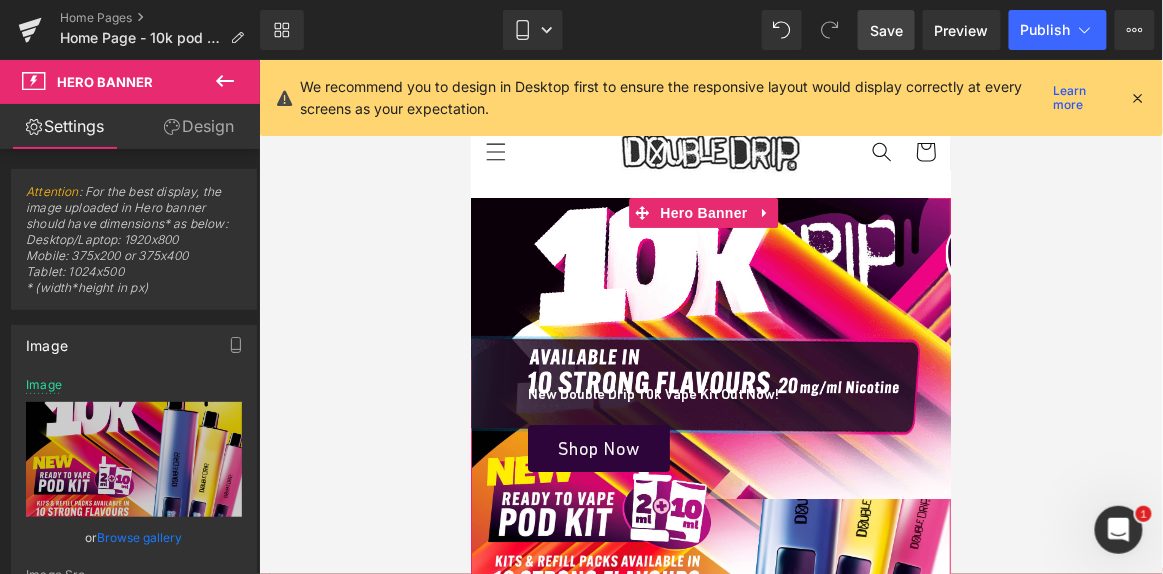 click on "Browse gallery" at bounding box center [140, 537] 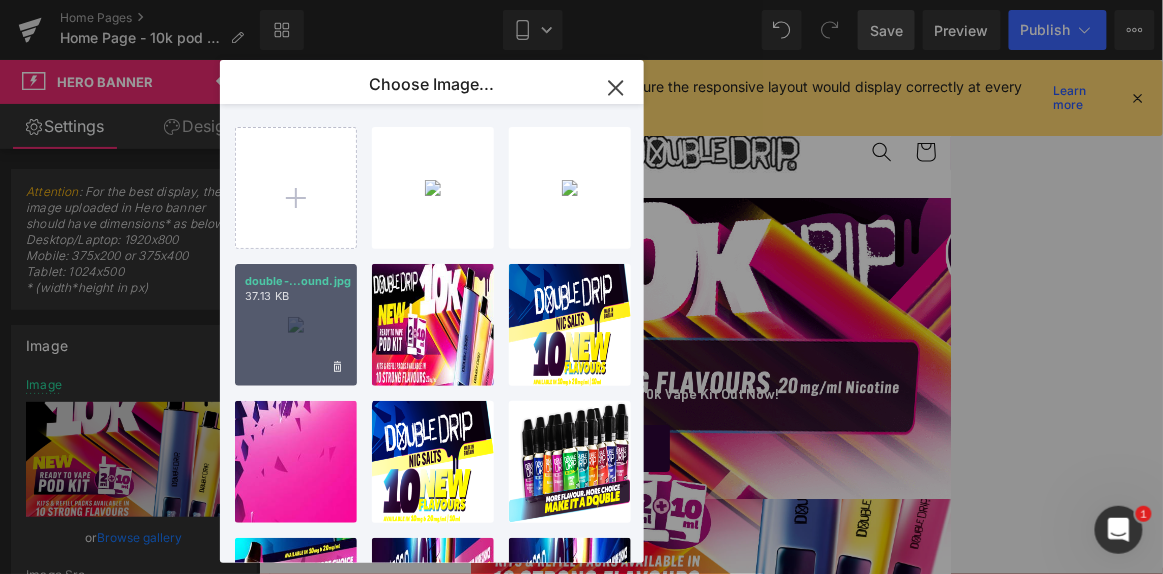 click on "double-...ound.jpg 37.13 KB" at bounding box center (296, 325) 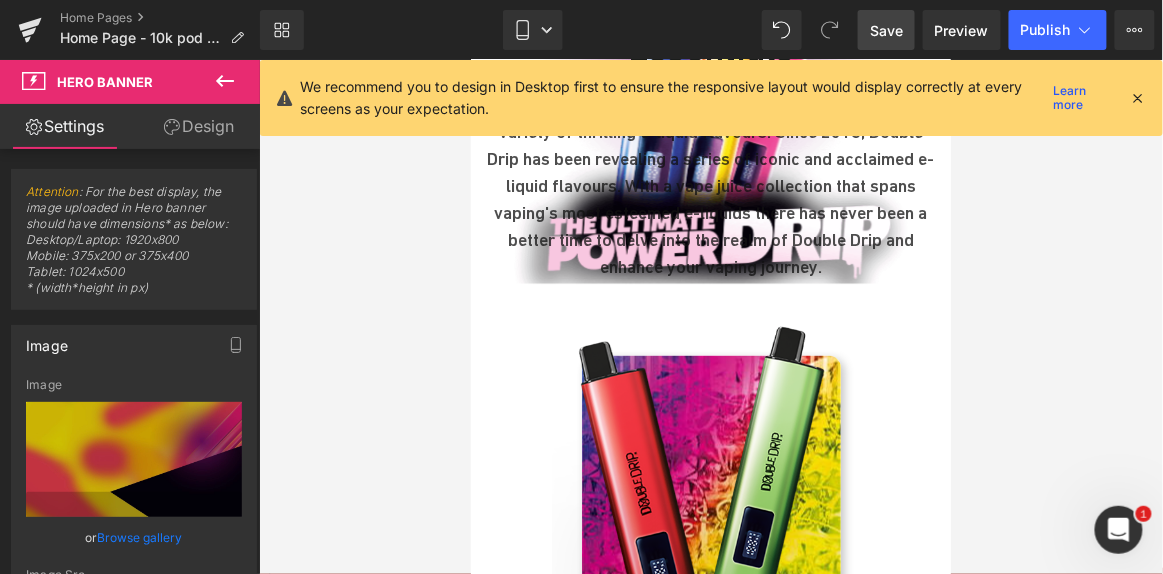 scroll, scrollTop: 0, scrollLeft: 0, axis: both 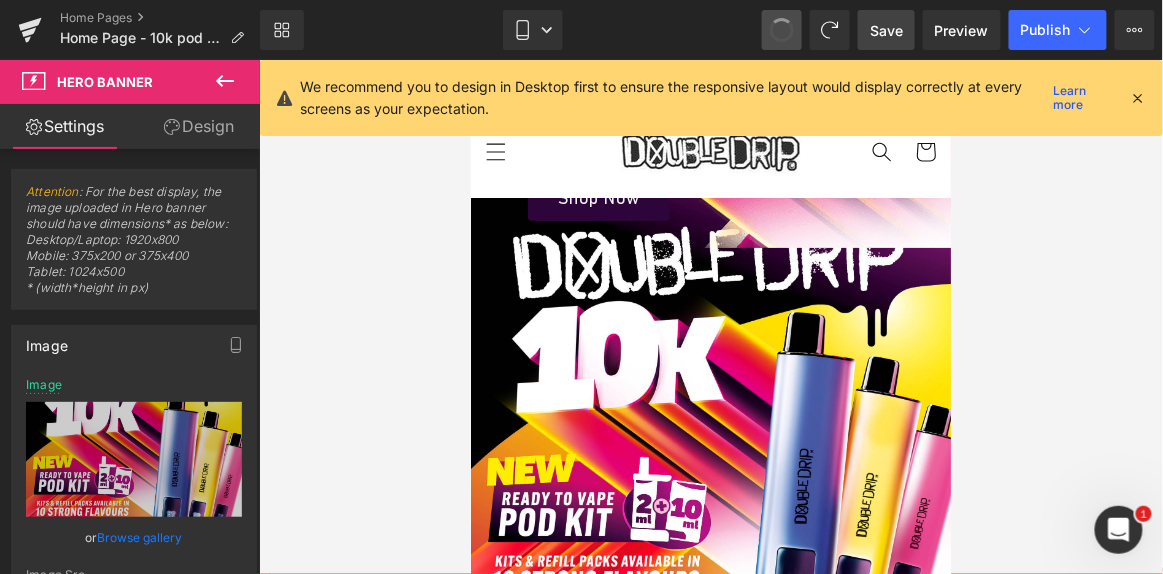 type on "https://ucarecdn.com/7b9932e9-42dc-43fa-92bd-06f4fbc11991/-/format/auto/-/preview/3000x3000/-/quality/lighter/DD%2010K_750x832_MOBILE%20BANNER_OUT%20NOW.jpg" 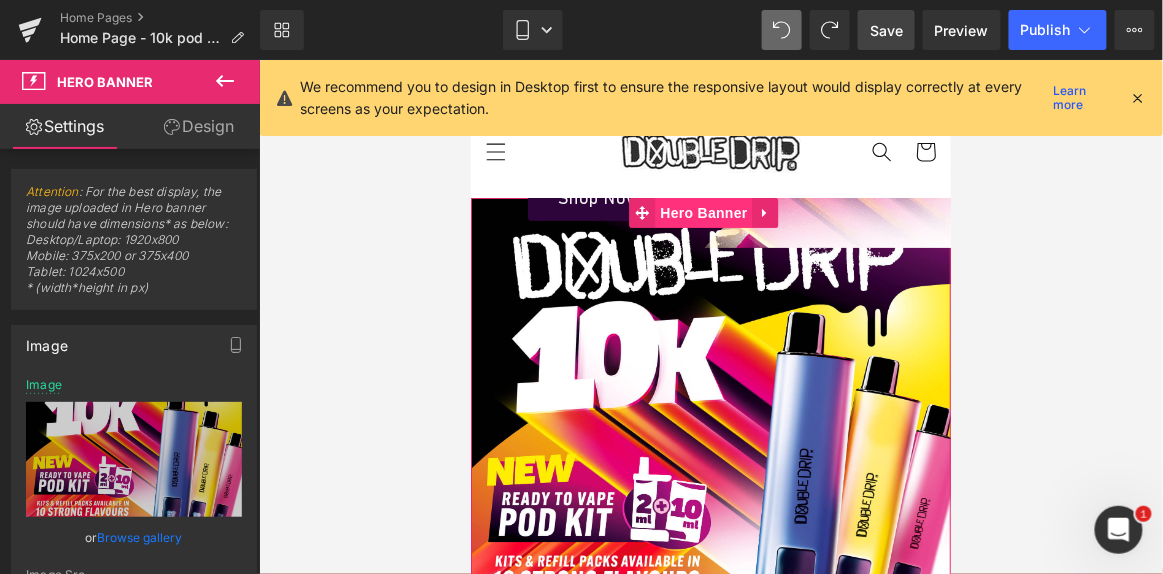 click on "Hero Banner" at bounding box center (702, 212) 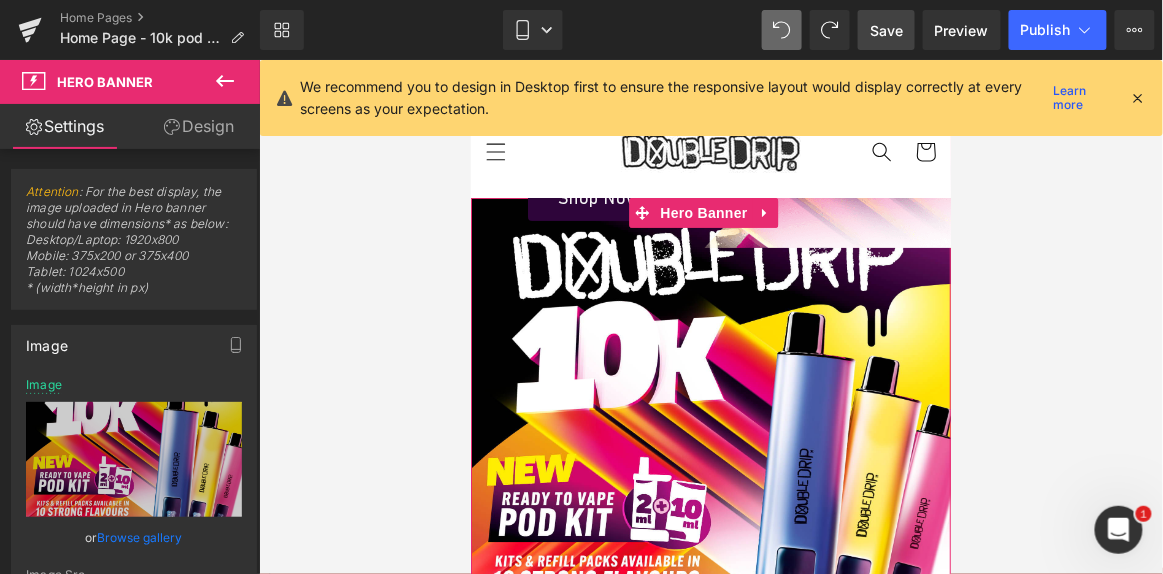 click on "Browse gallery" at bounding box center [140, 537] 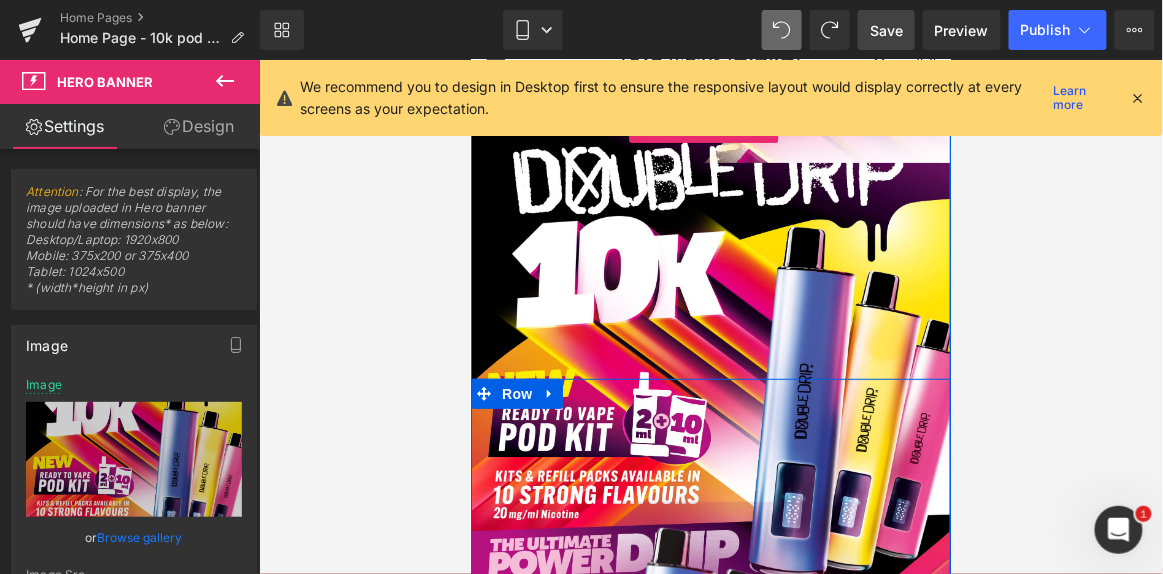 scroll, scrollTop: 0, scrollLeft: 0, axis: both 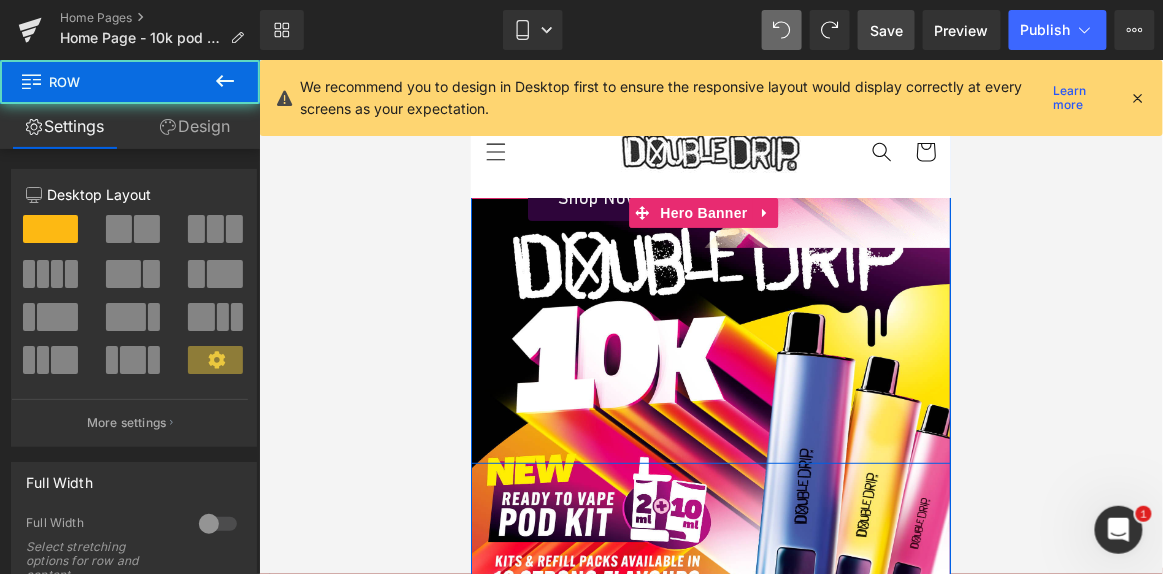 click on "Image
New Double Drip 10k Vape Kit Out Now!
Heading
Shop Now
Button
Row" at bounding box center (710, 75) 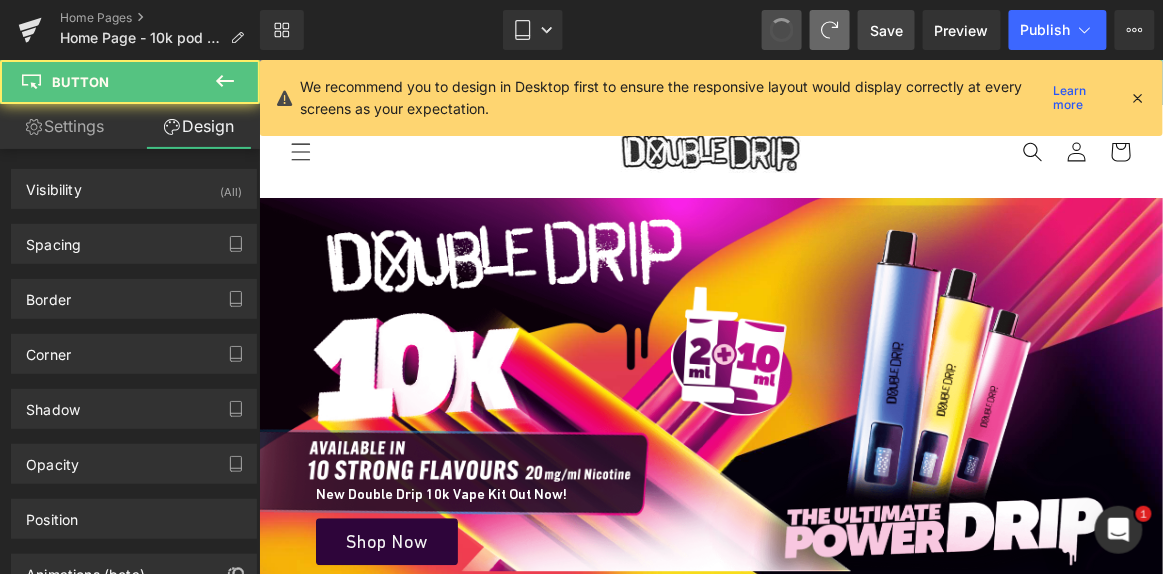 scroll, scrollTop: 349, scrollLeft: 0, axis: vertical 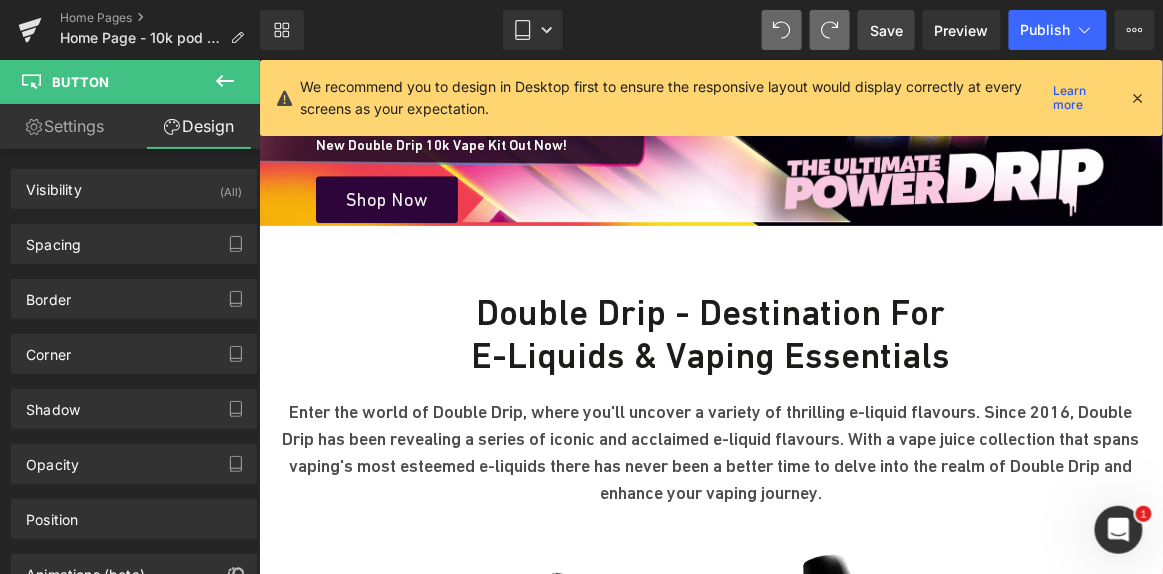 click 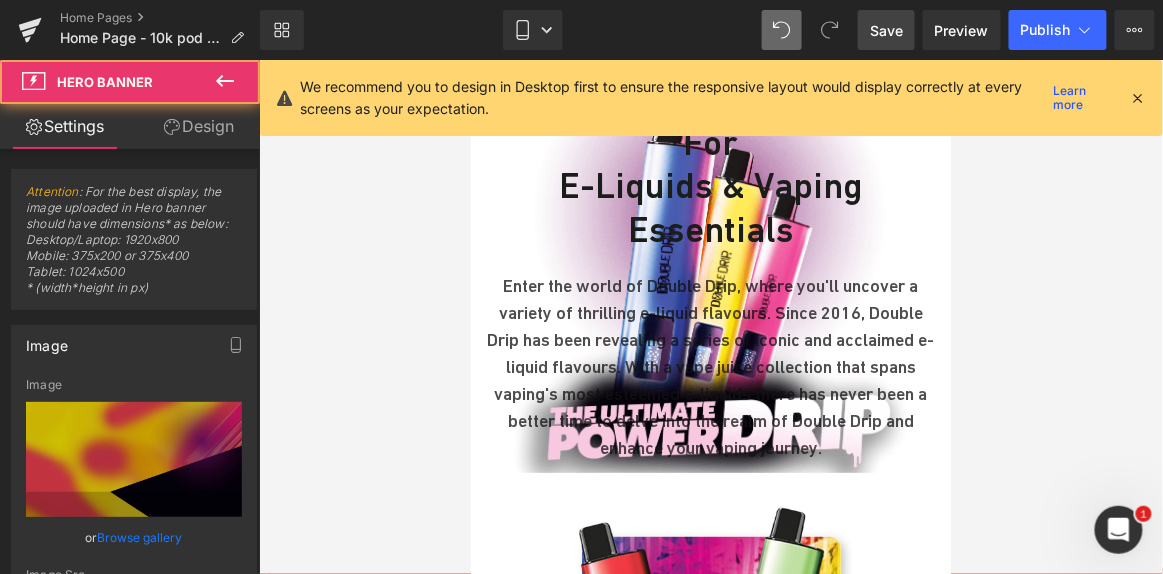 scroll, scrollTop: 0, scrollLeft: 0, axis: both 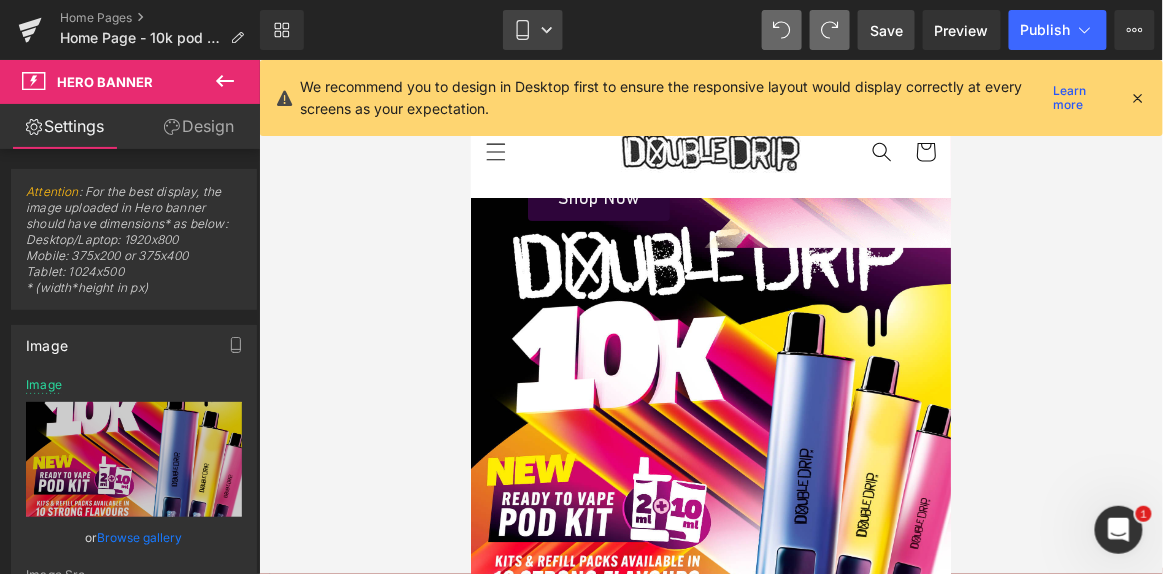 click 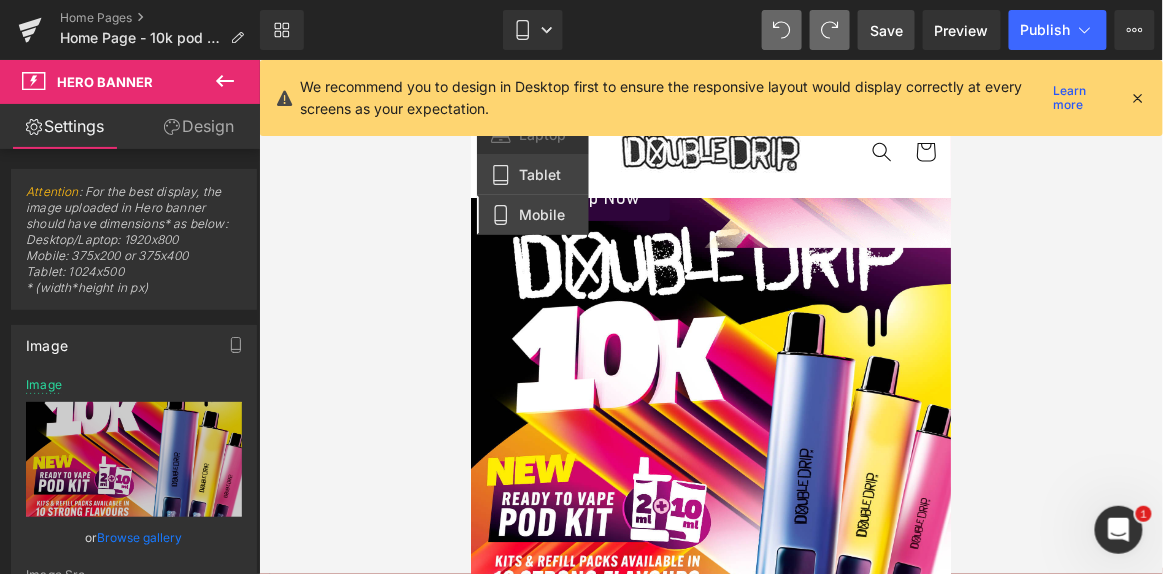 click on "Tablet" at bounding box center (540, 175) 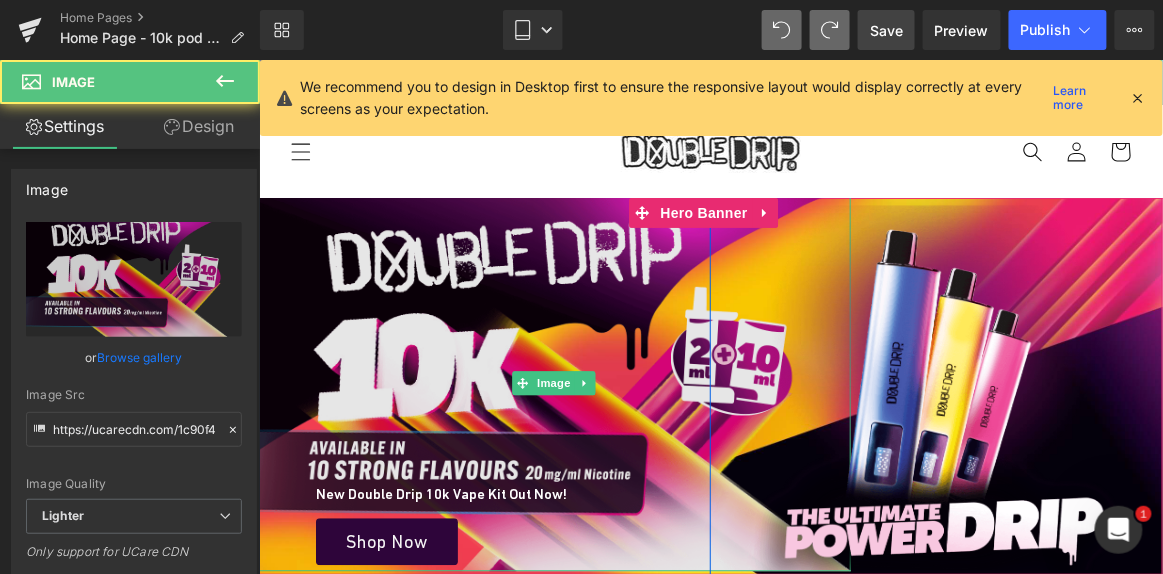 click at bounding box center [553, 382] 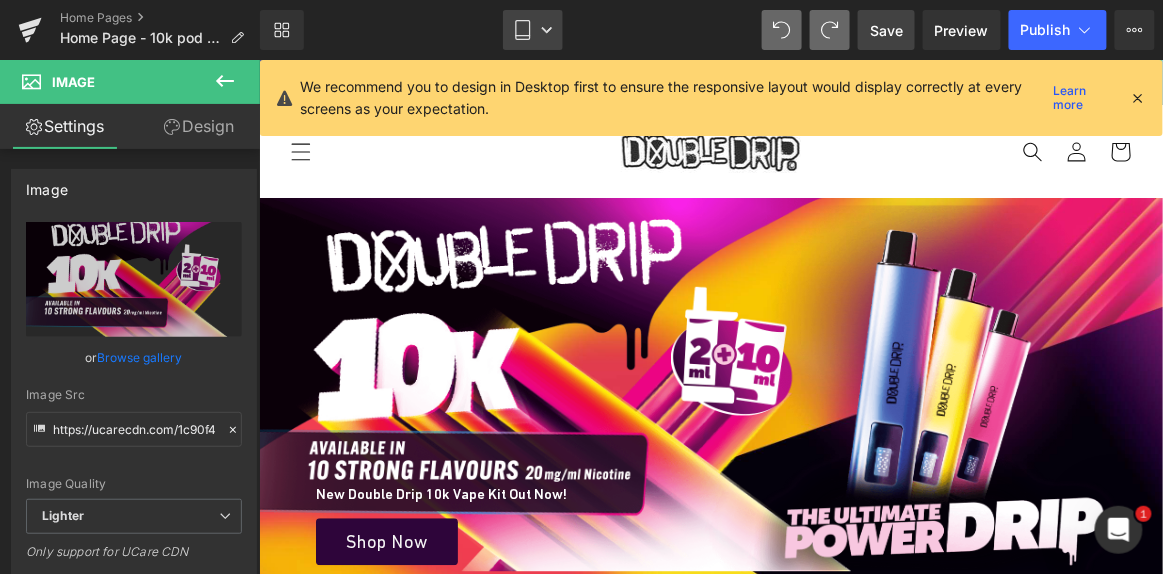 click on "Tablet" at bounding box center [533, 30] 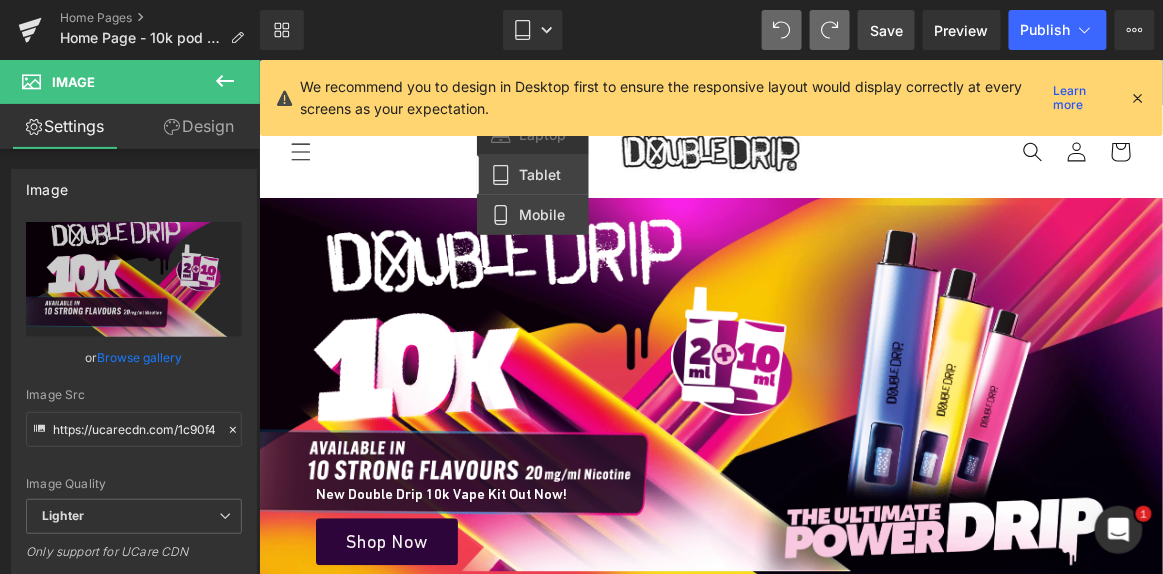 click on "Mobile" at bounding box center (533, 215) 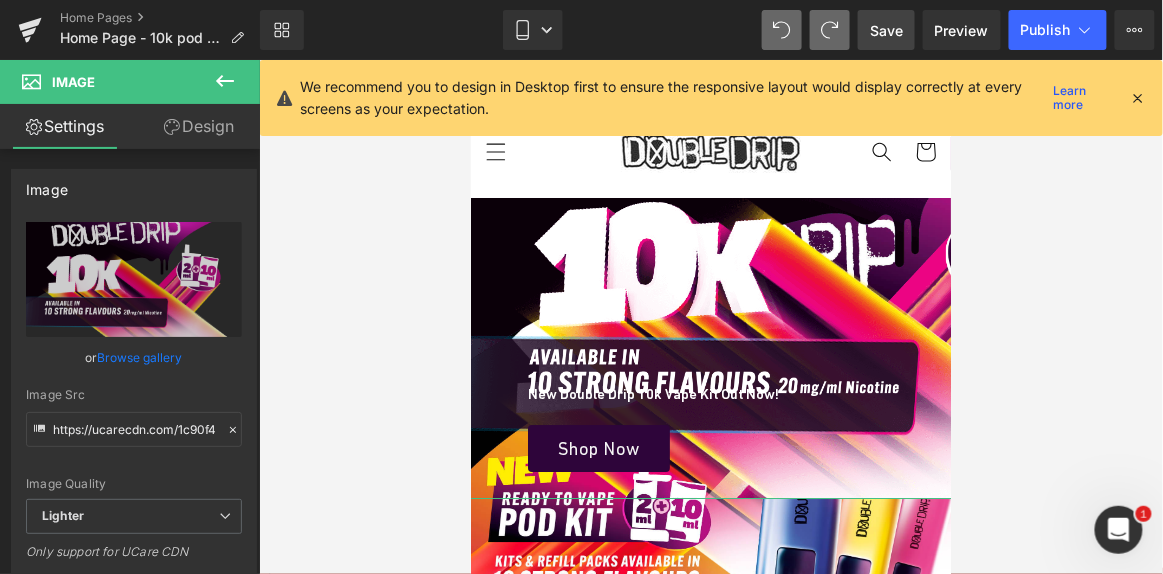 click on "Design" at bounding box center (199, 126) 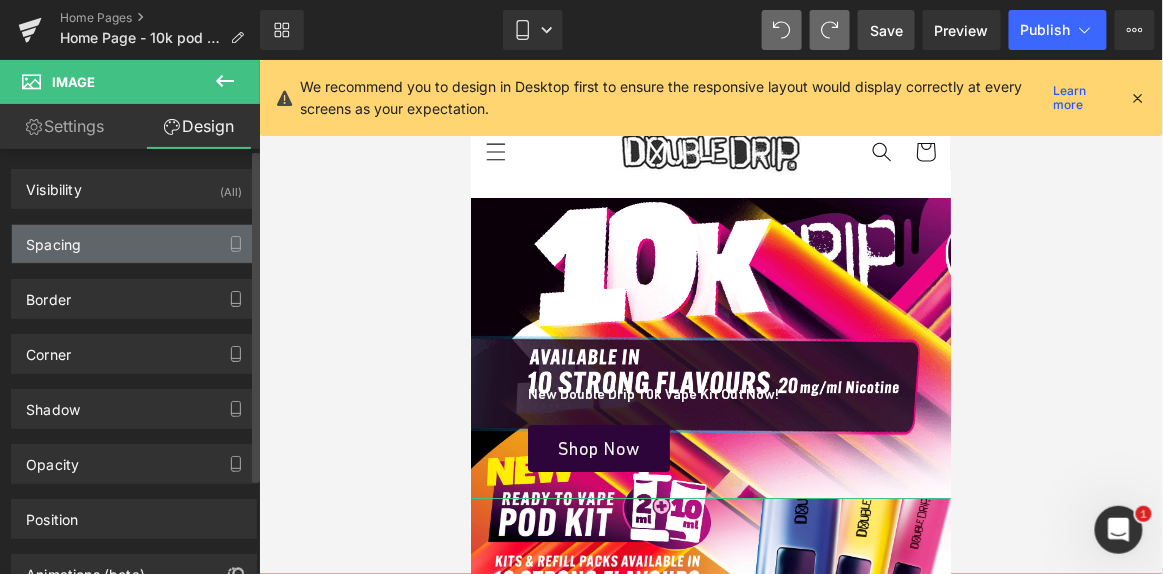 click on "Spacing" at bounding box center [134, 244] 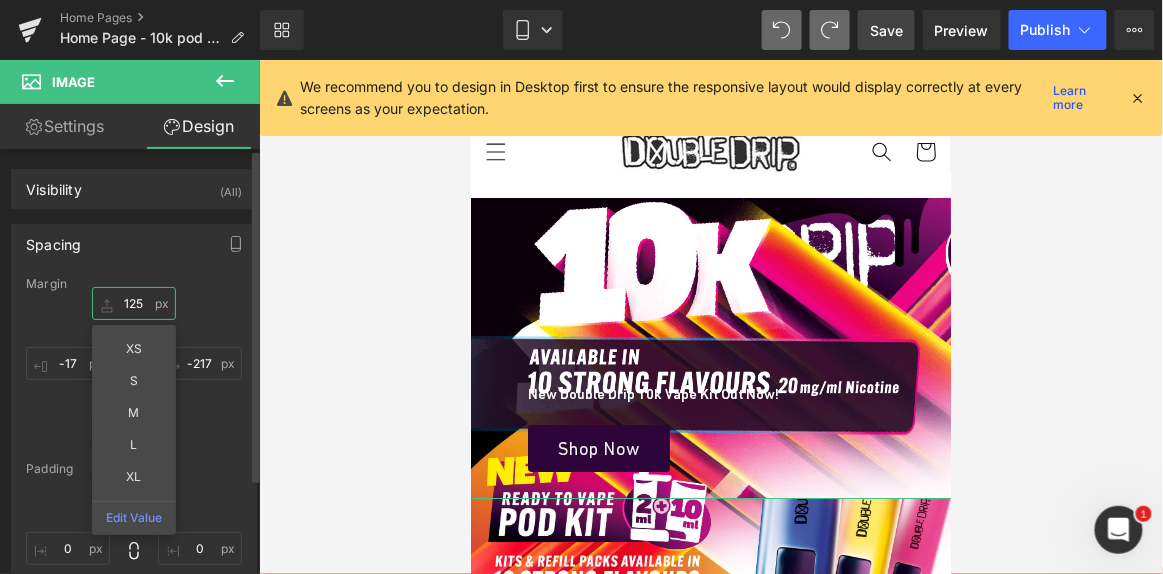 click on "125" at bounding box center [134, 303] 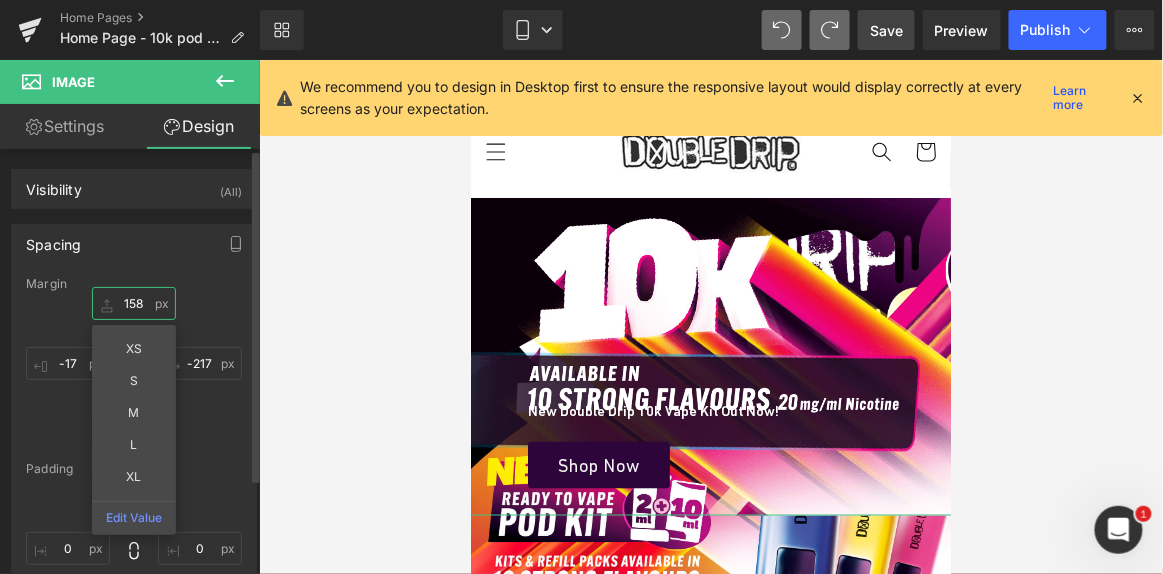 type on "159" 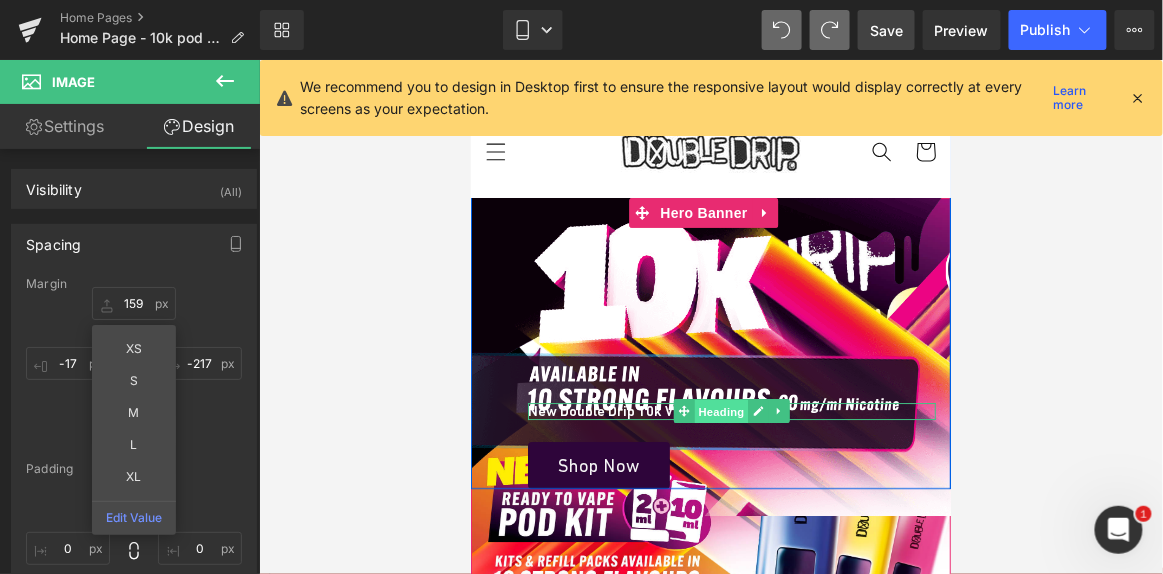 click on "Heading" at bounding box center (721, 411) 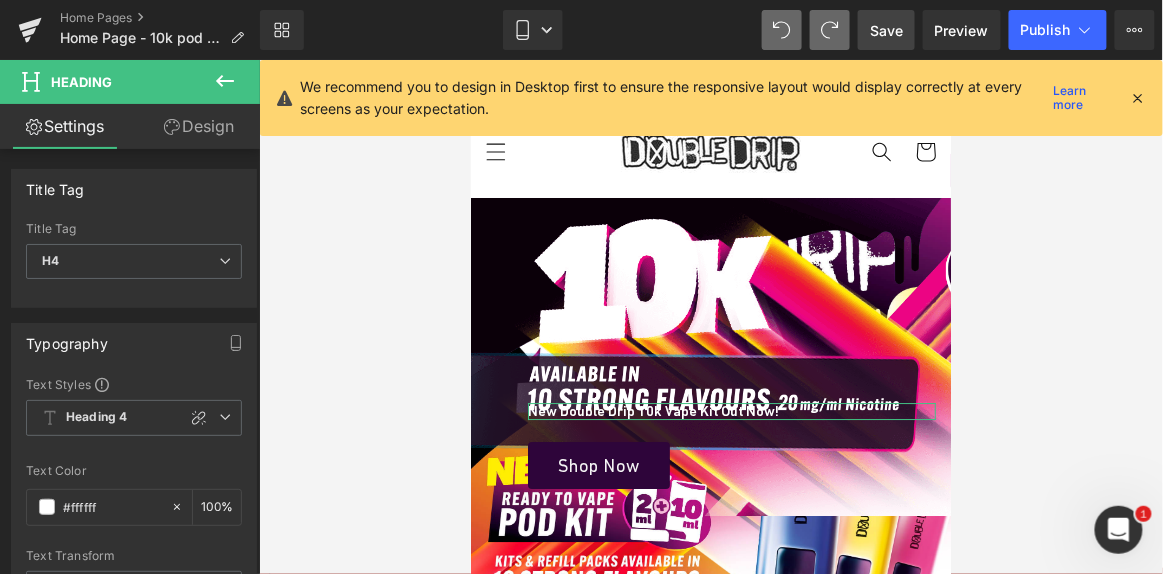 click on "Design" at bounding box center (199, 126) 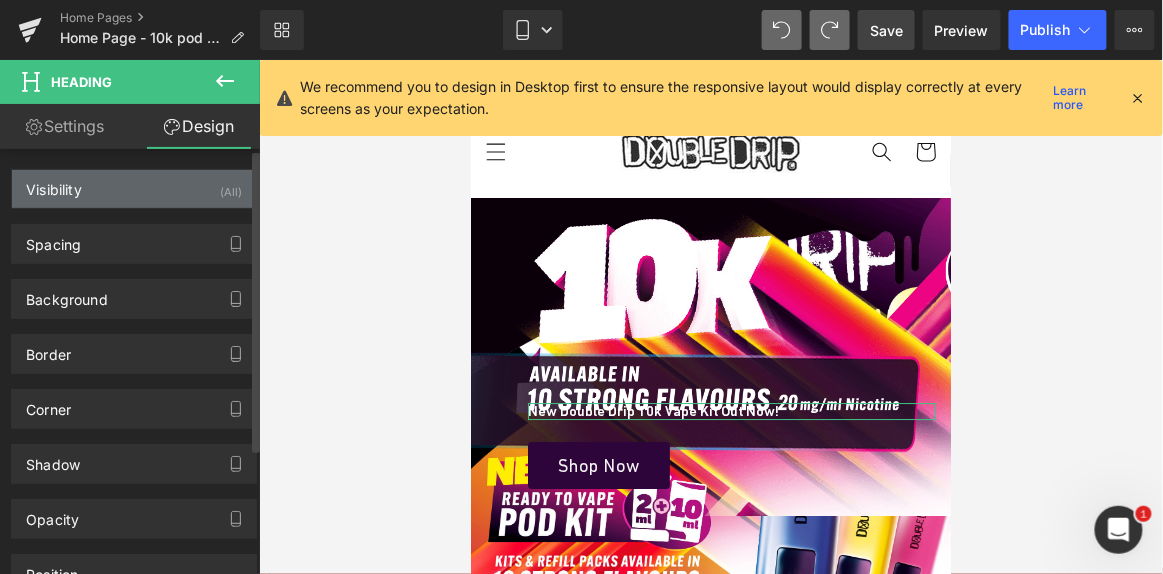 type on "-113" 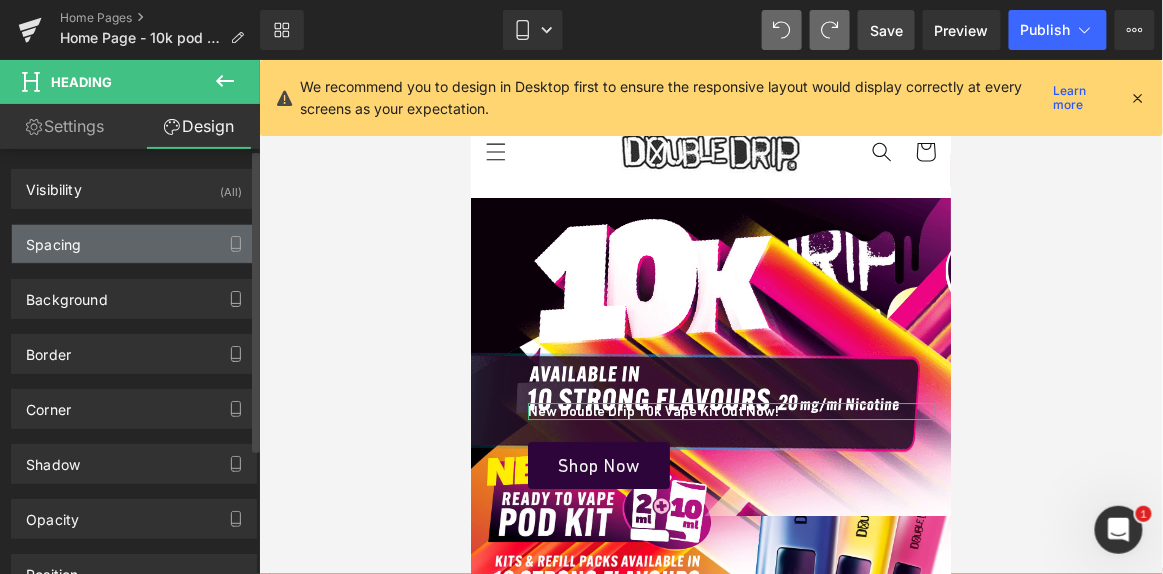 click on "Spacing" at bounding box center (134, 244) 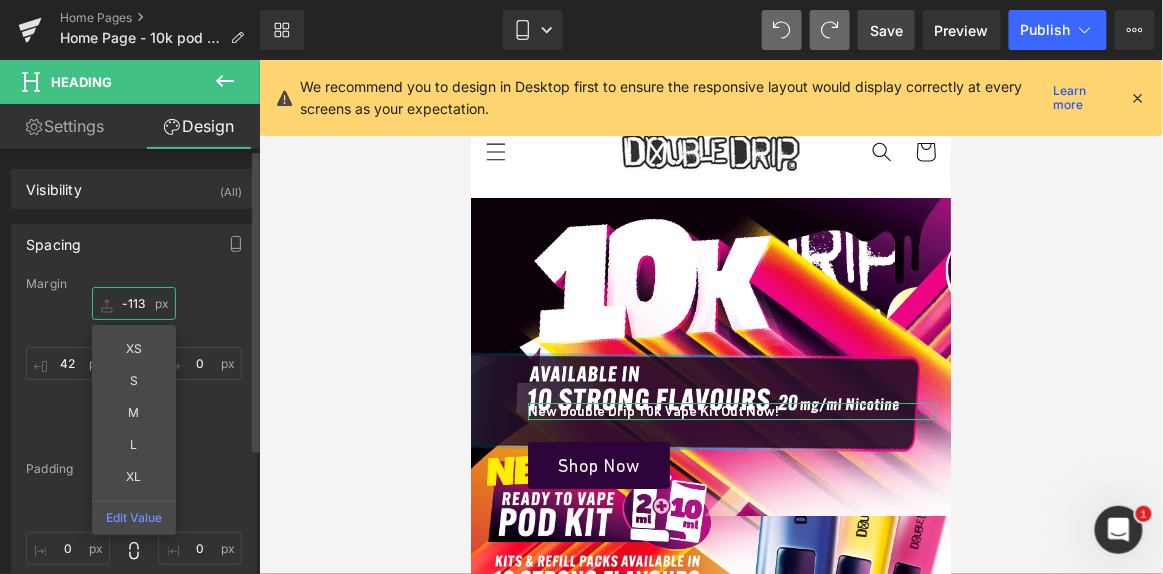 click on "-113" at bounding box center (134, 303) 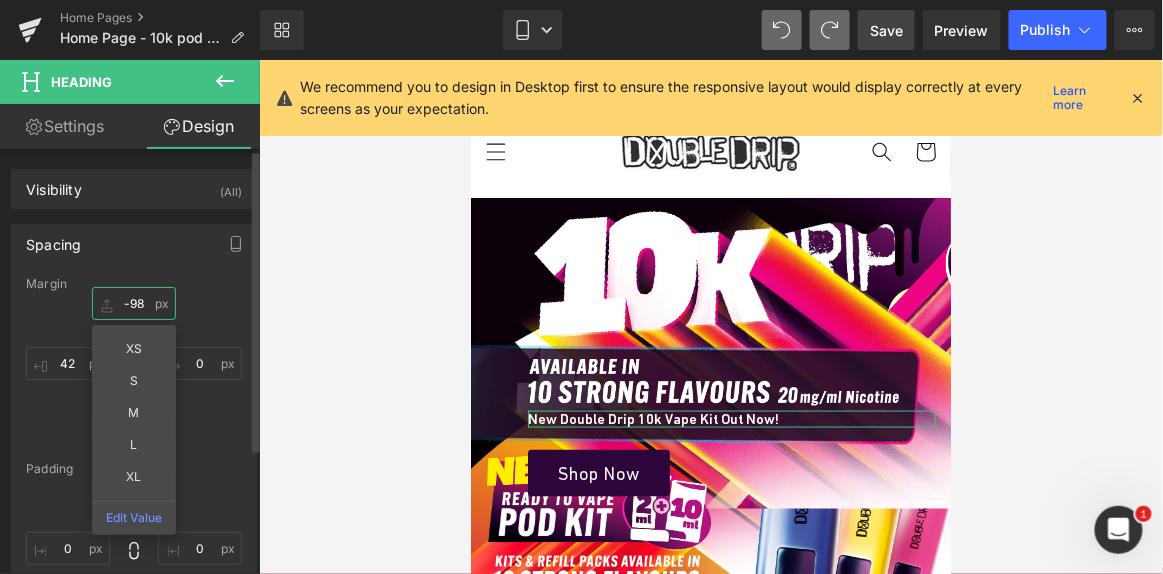 type on "-97" 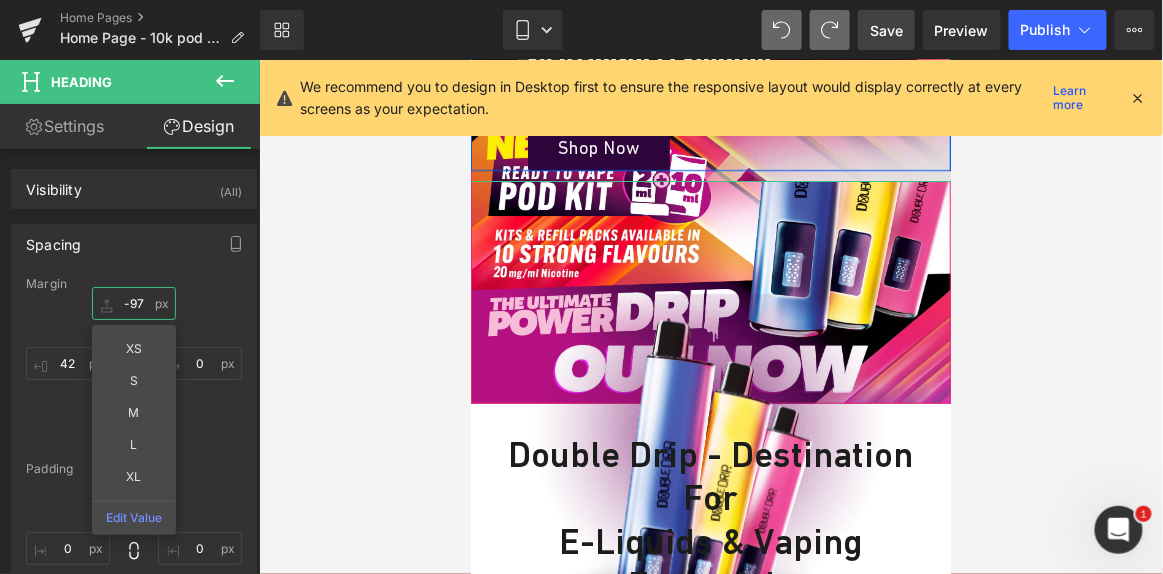 scroll, scrollTop: 327, scrollLeft: 0, axis: vertical 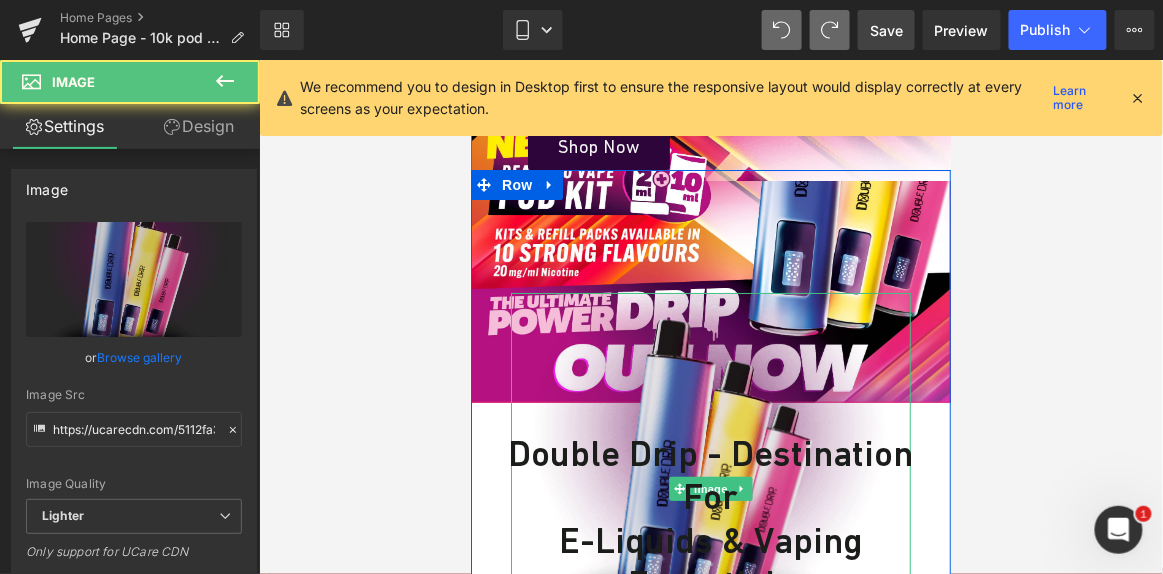 click at bounding box center [710, 488] 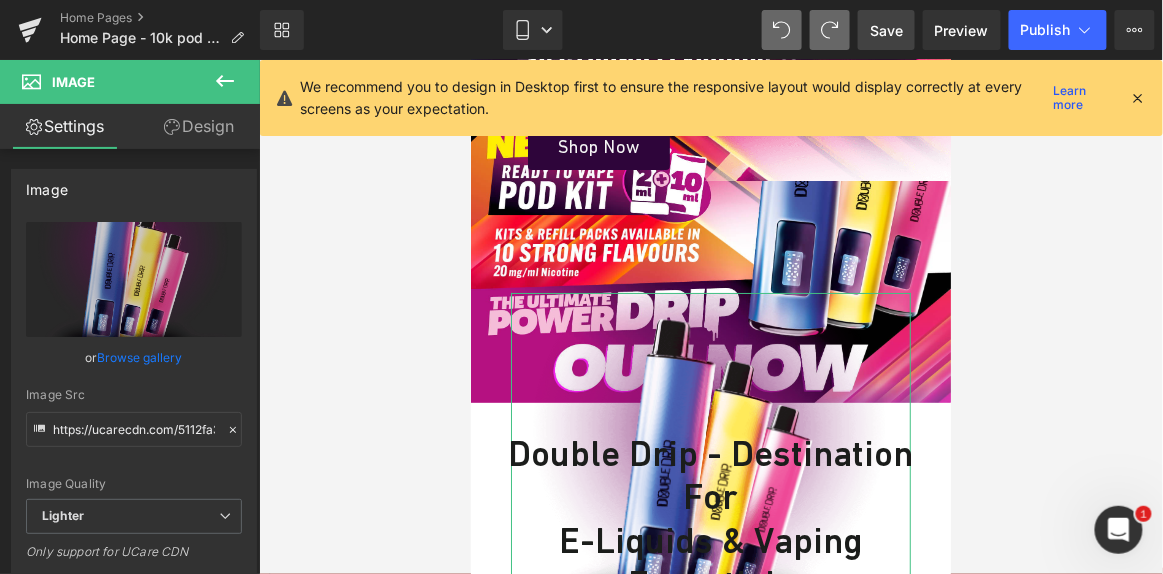 click on "Design" at bounding box center [199, 126] 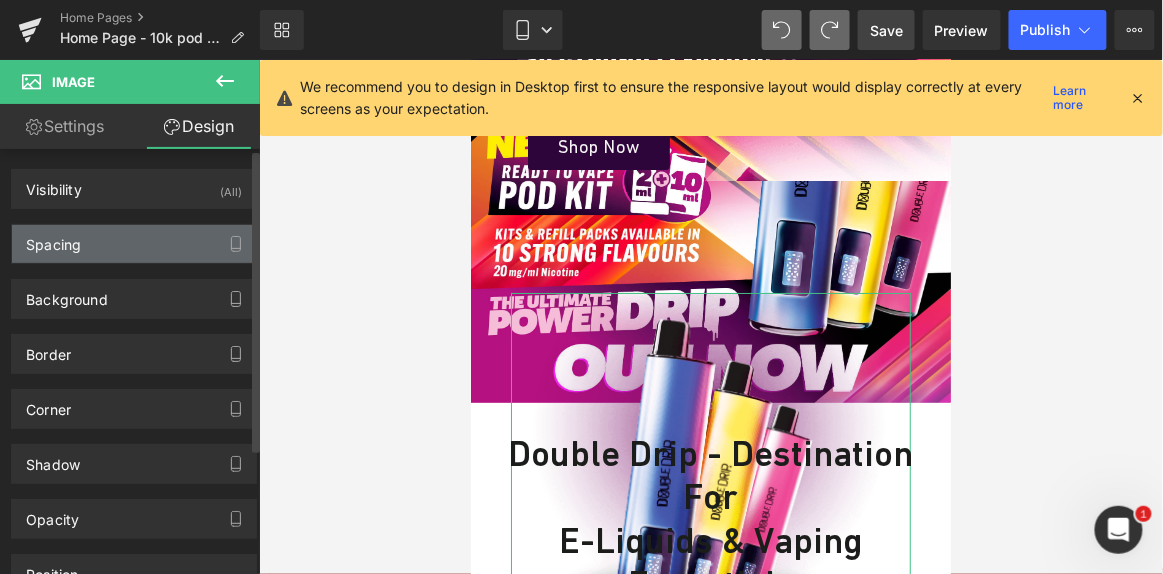 click on "Spacing" at bounding box center (134, 244) 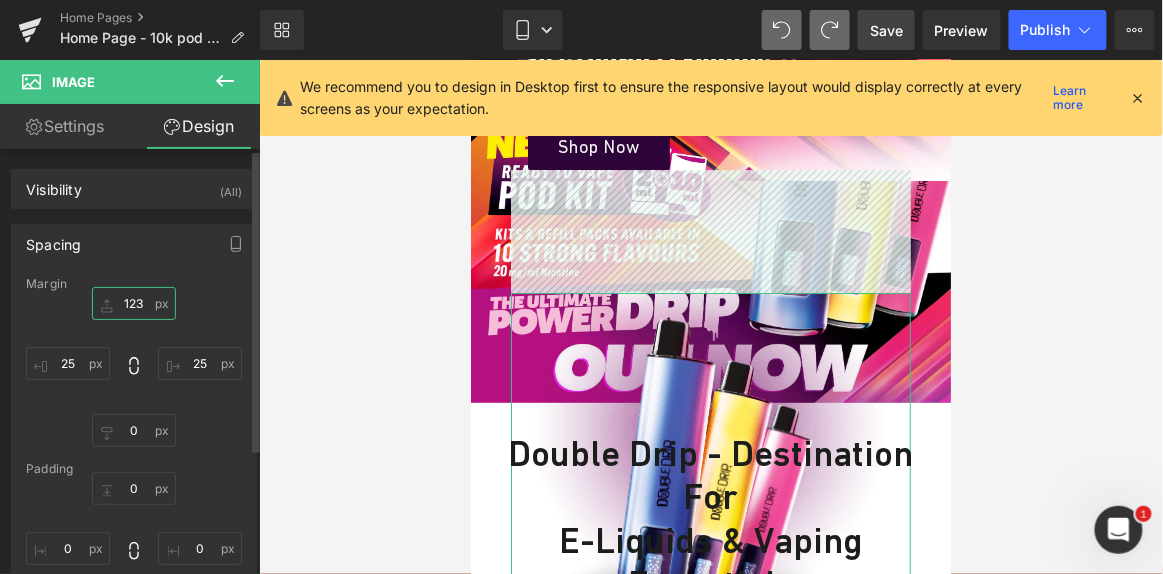 click on "123" at bounding box center [134, 303] 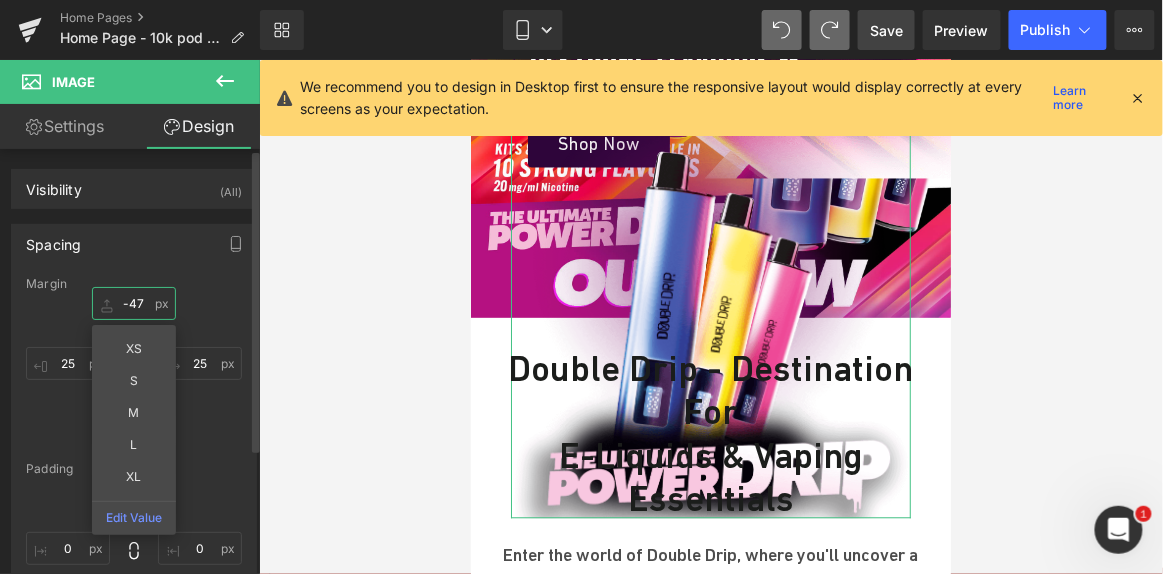 type on "-48" 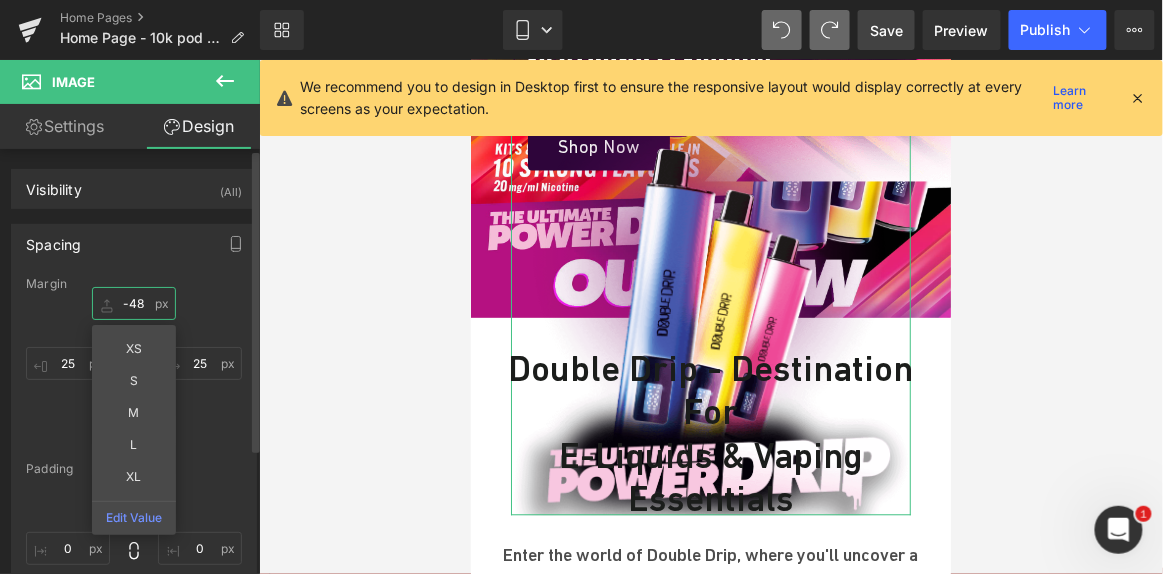 scroll, scrollTop: 412, scrollLeft: 0, axis: vertical 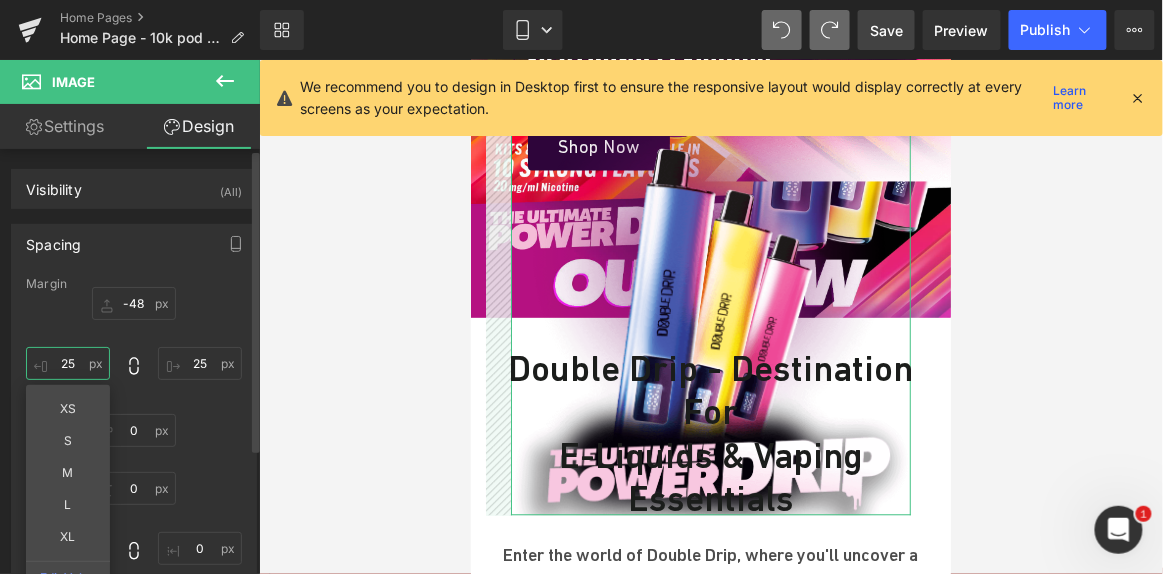 click on "25" at bounding box center [68, 363] 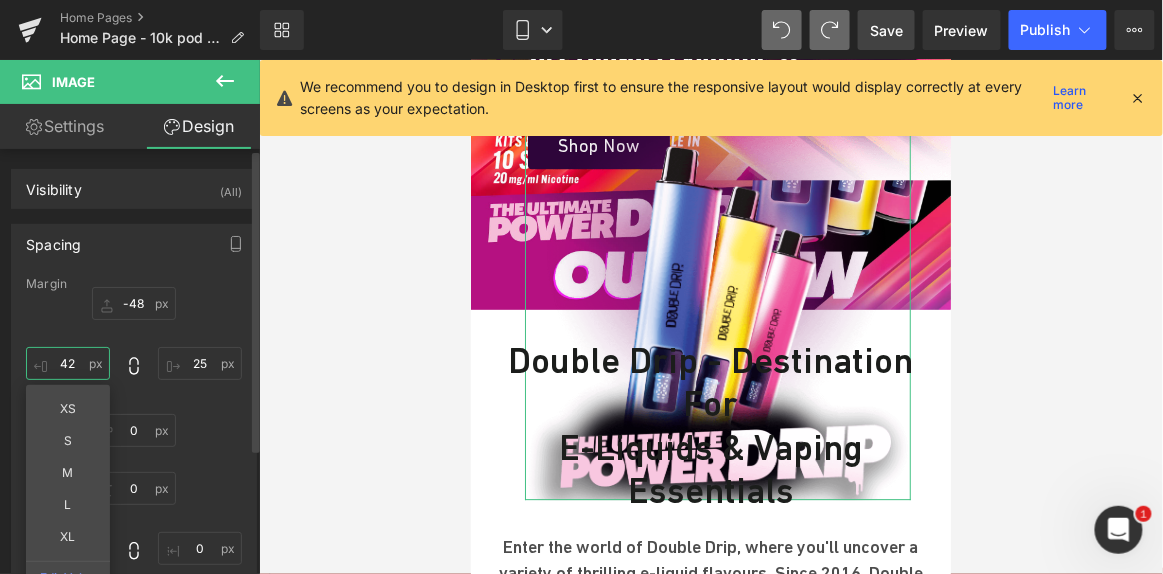 type on "43" 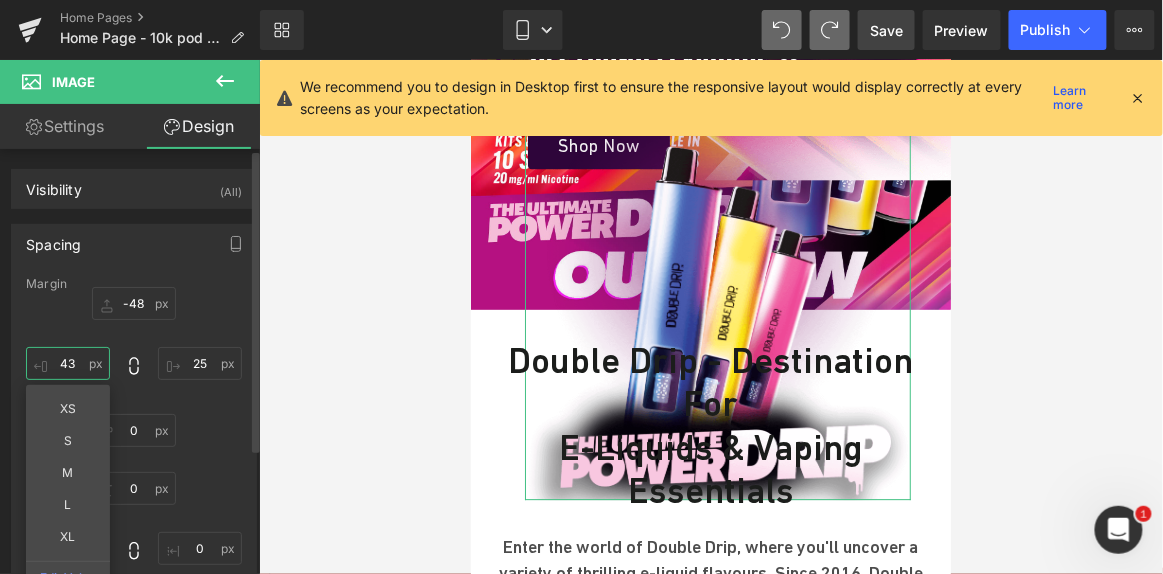 scroll, scrollTop: 421, scrollLeft: 0, axis: vertical 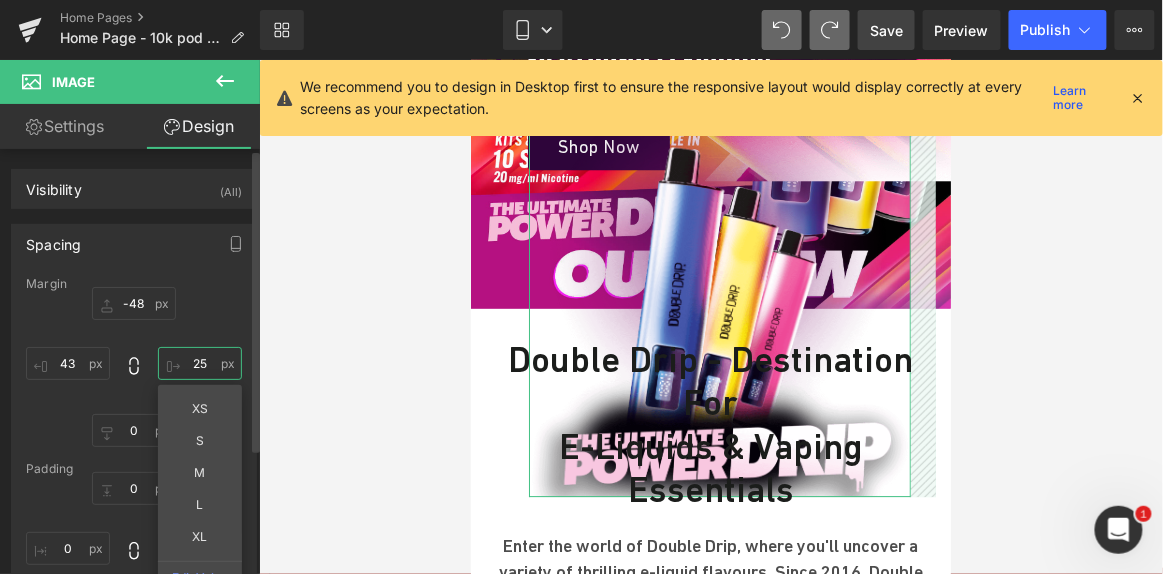 click on "25" at bounding box center [200, 363] 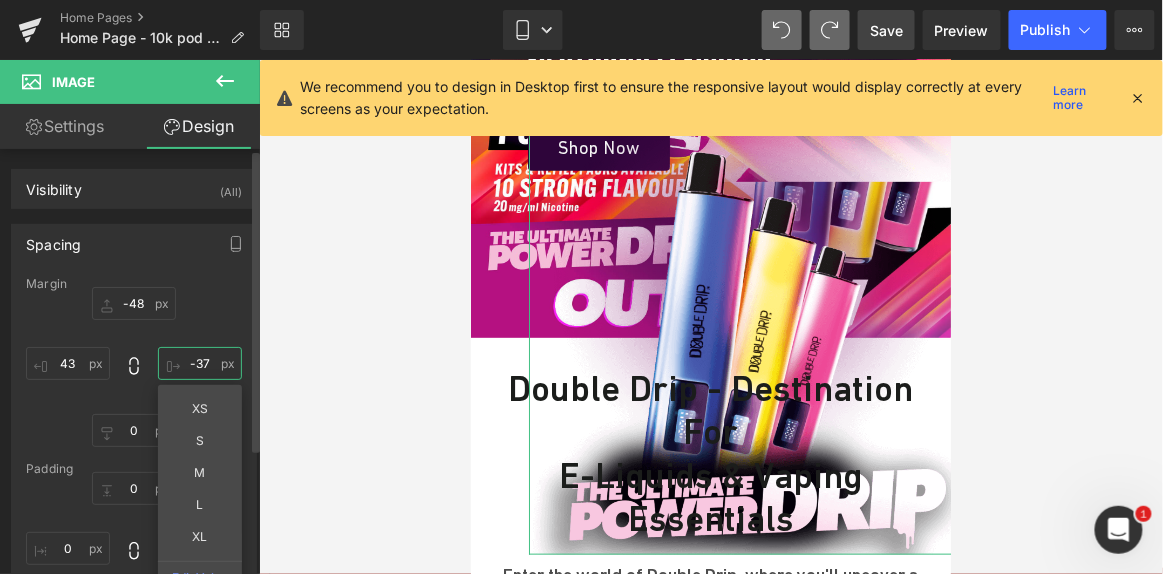 scroll, scrollTop: 390, scrollLeft: 0, axis: vertical 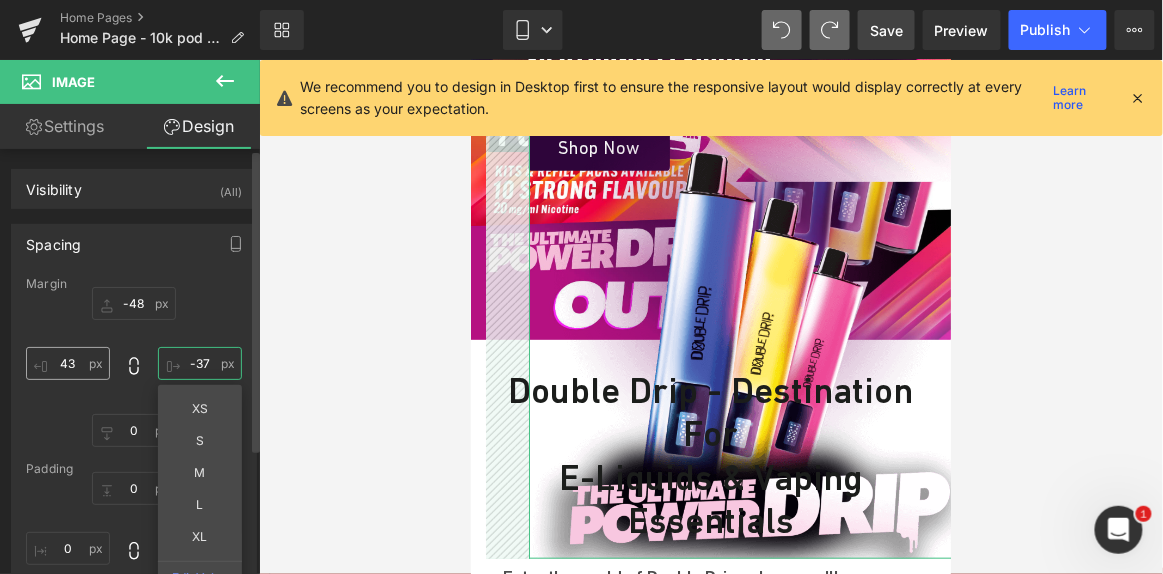 type on "-37" 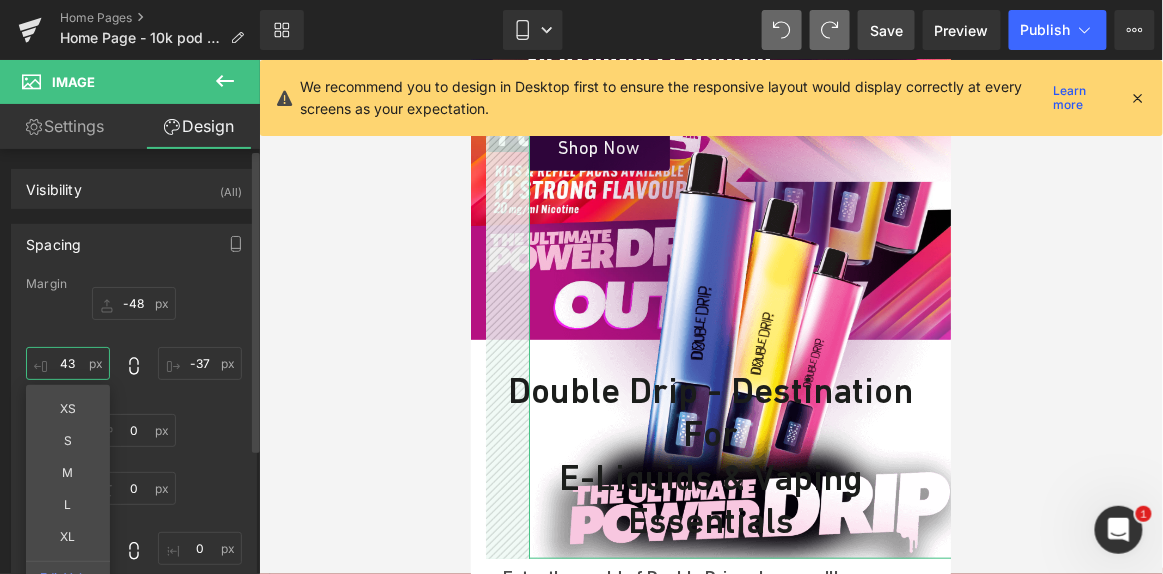 click on "43" at bounding box center (68, 363) 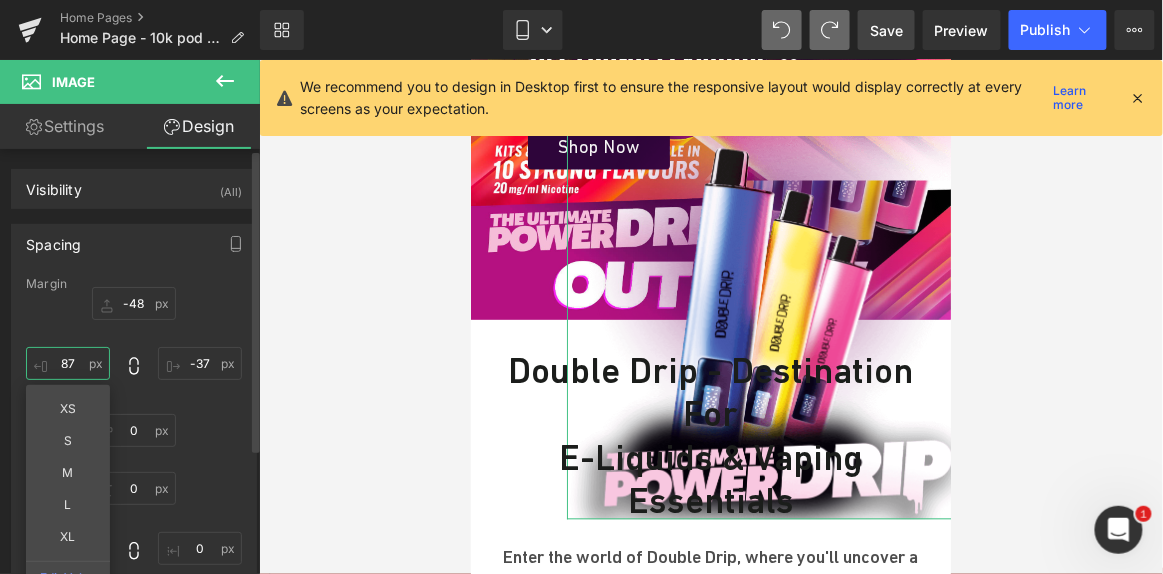 scroll, scrollTop: 412, scrollLeft: 0, axis: vertical 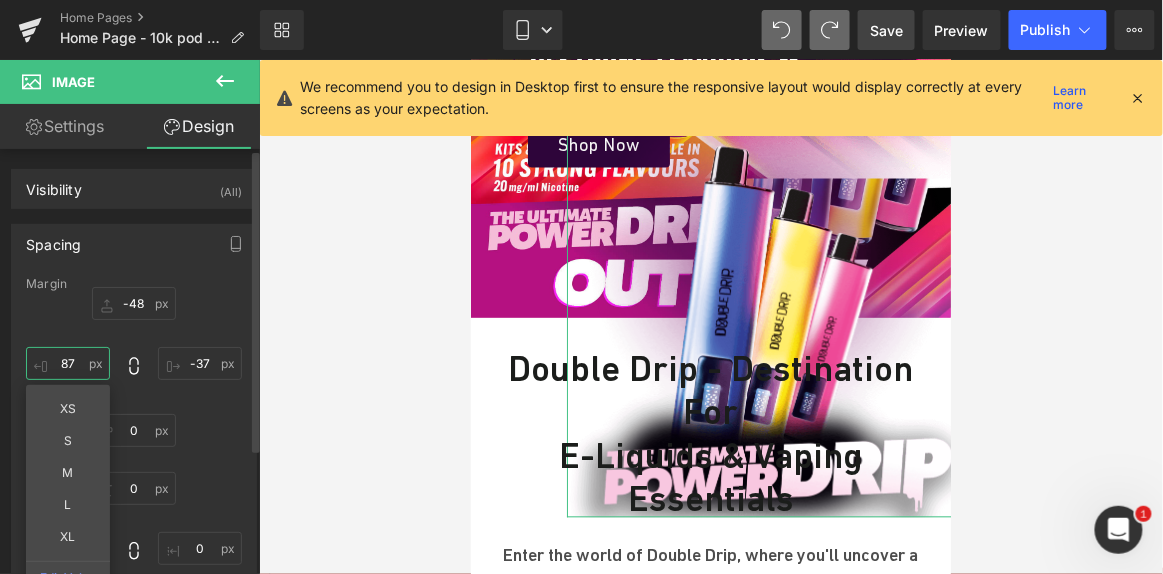 type on "88" 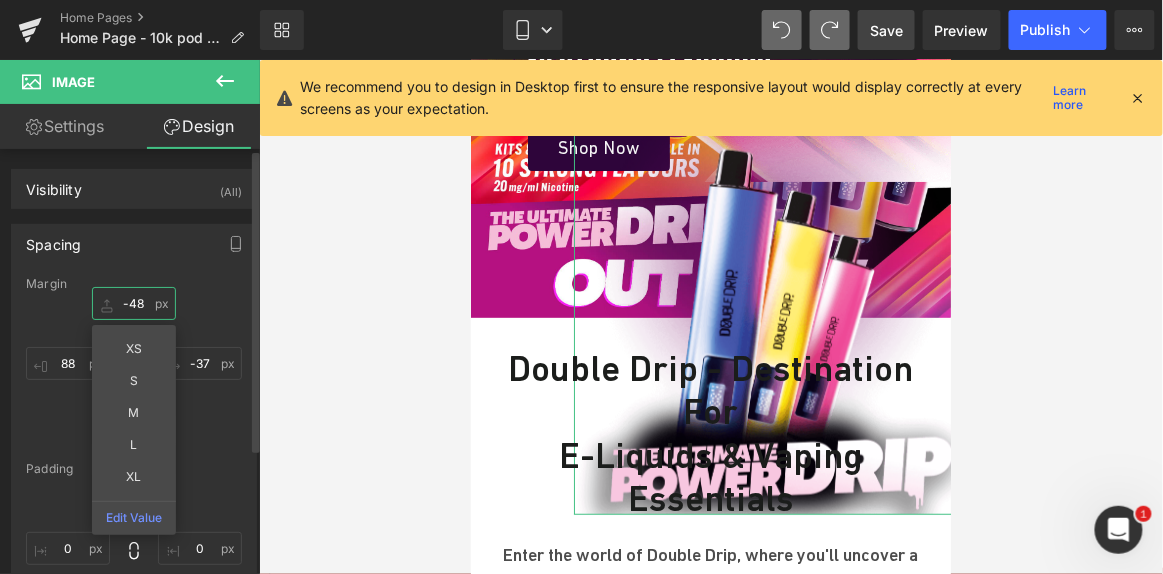 click on "-48" at bounding box center (134, 303) 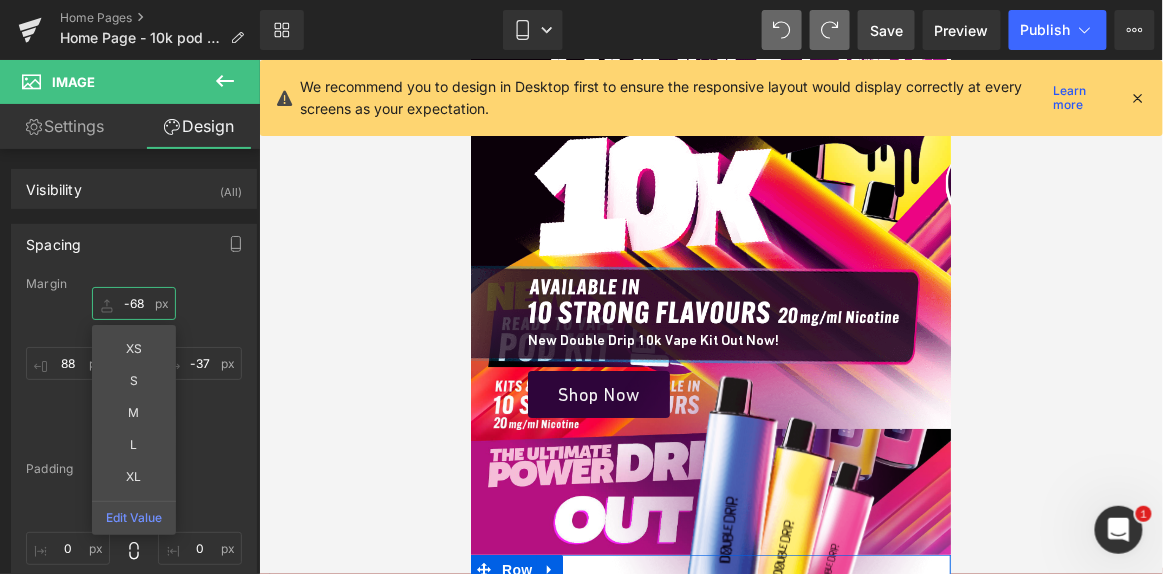 scroll, scrollTop: 175, scrollLeft: 0, axis: vertical 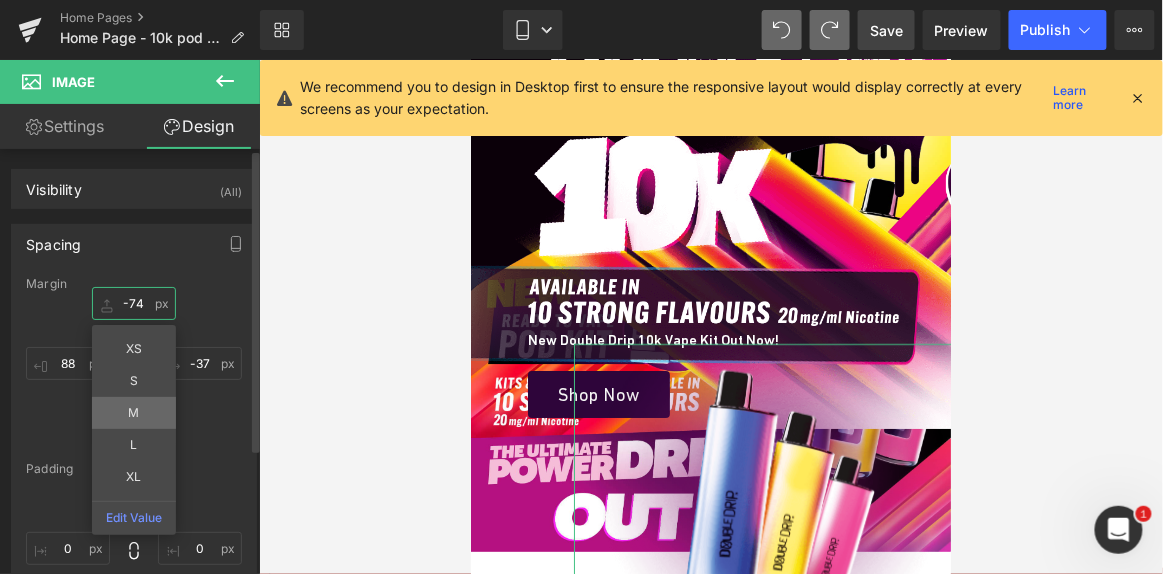 type on "-75" 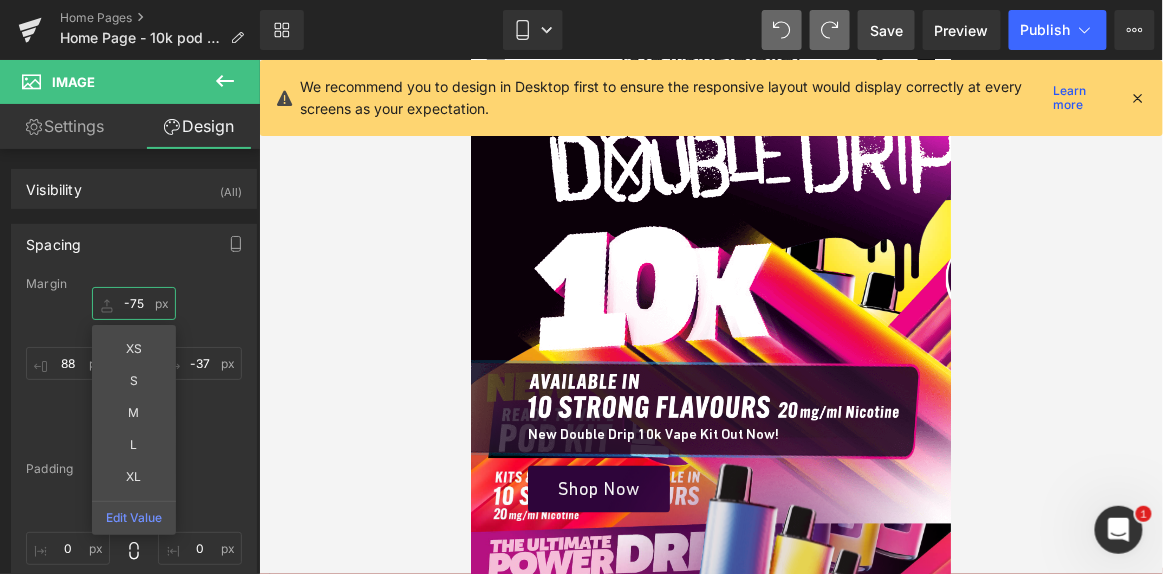 scroll, scrollTop: 58, scrollLeft: 0, axis: vertical 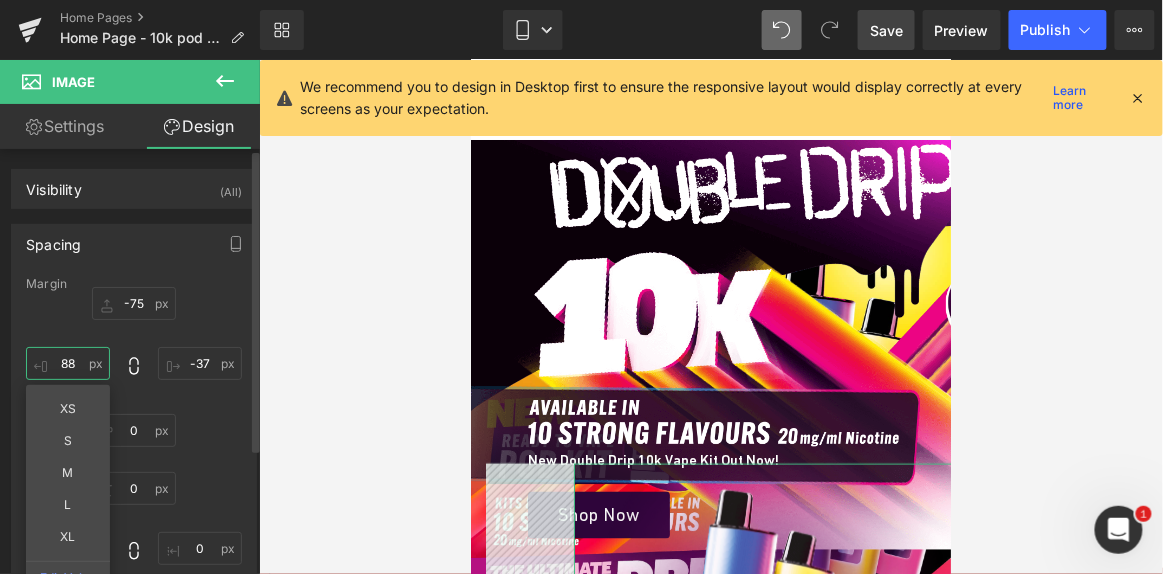 click on "88" at bounding box center [68, 363] 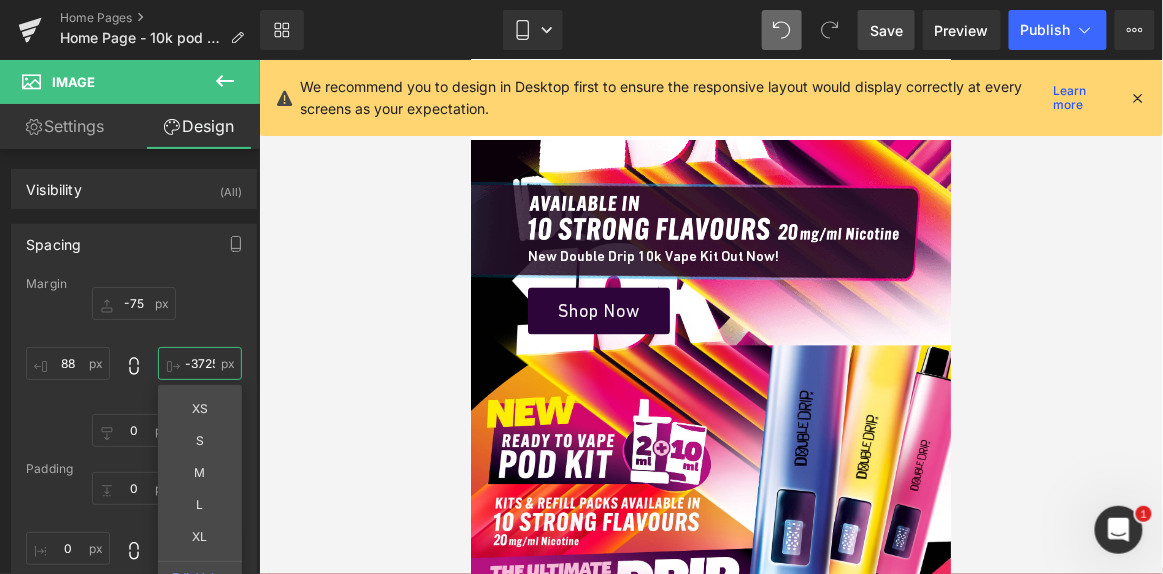 type on "-37" 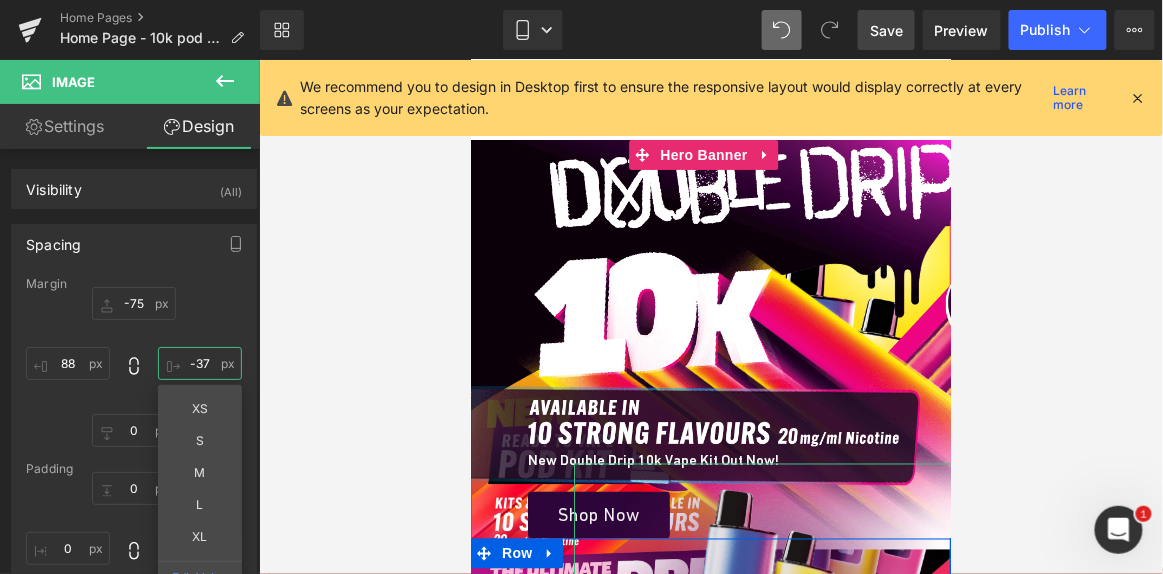 scroll, scrollTop: 296, scrollLeft: 0, axis: vertical 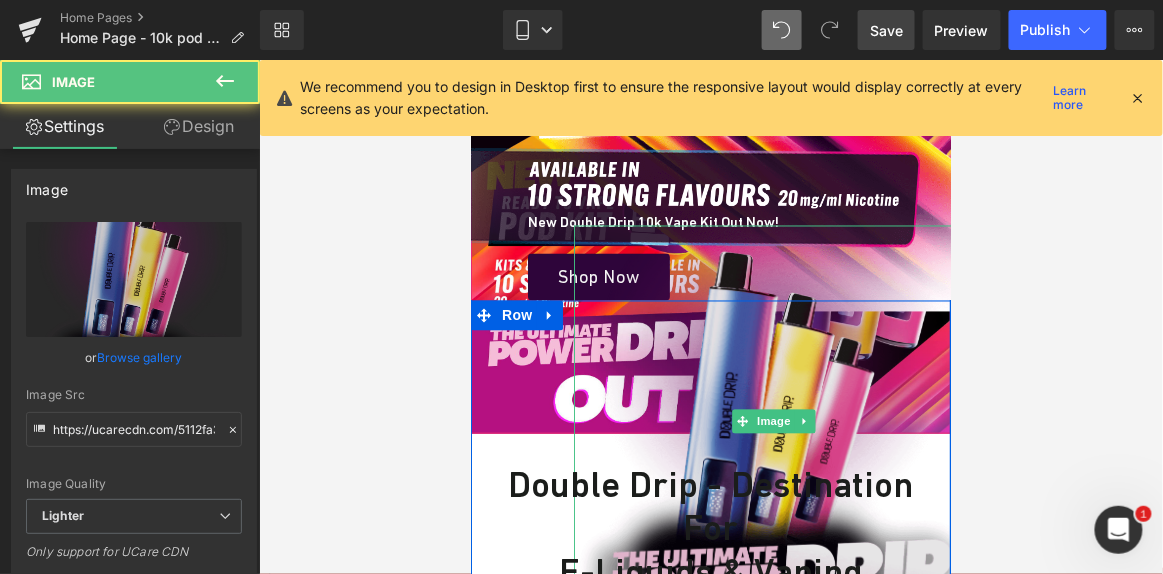 click at bounding box center (772, 421) 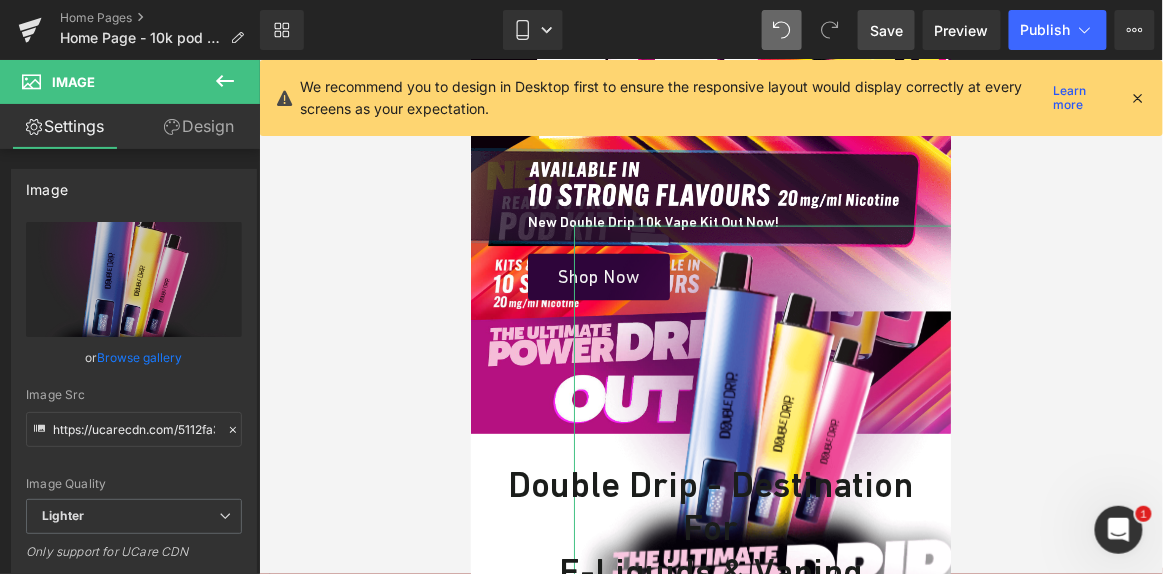 click on "Design" at bounding box center (199, 126) 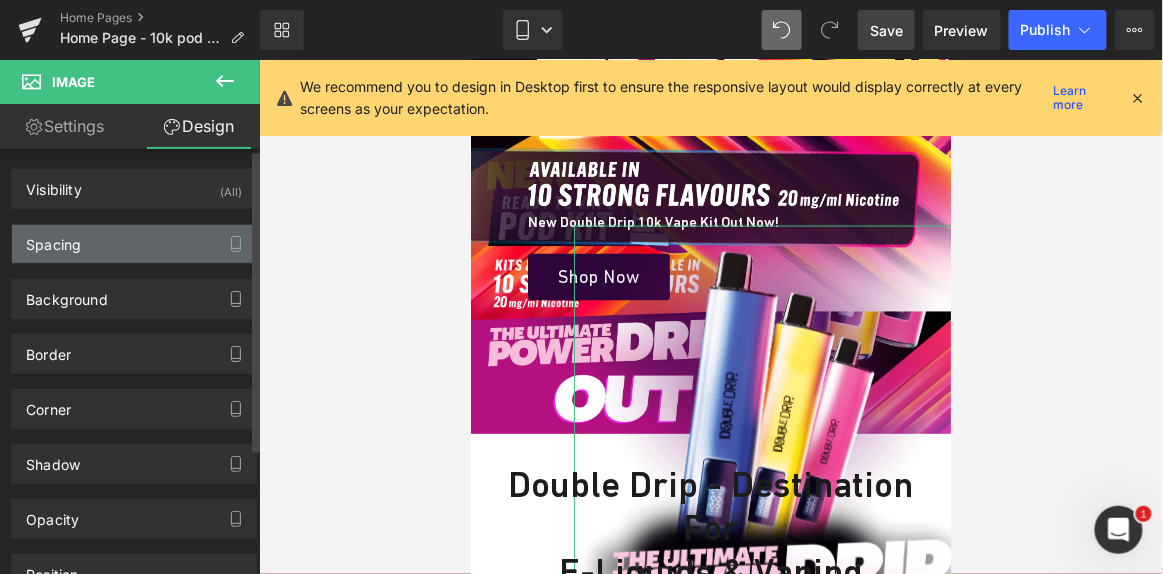 type on "-75" 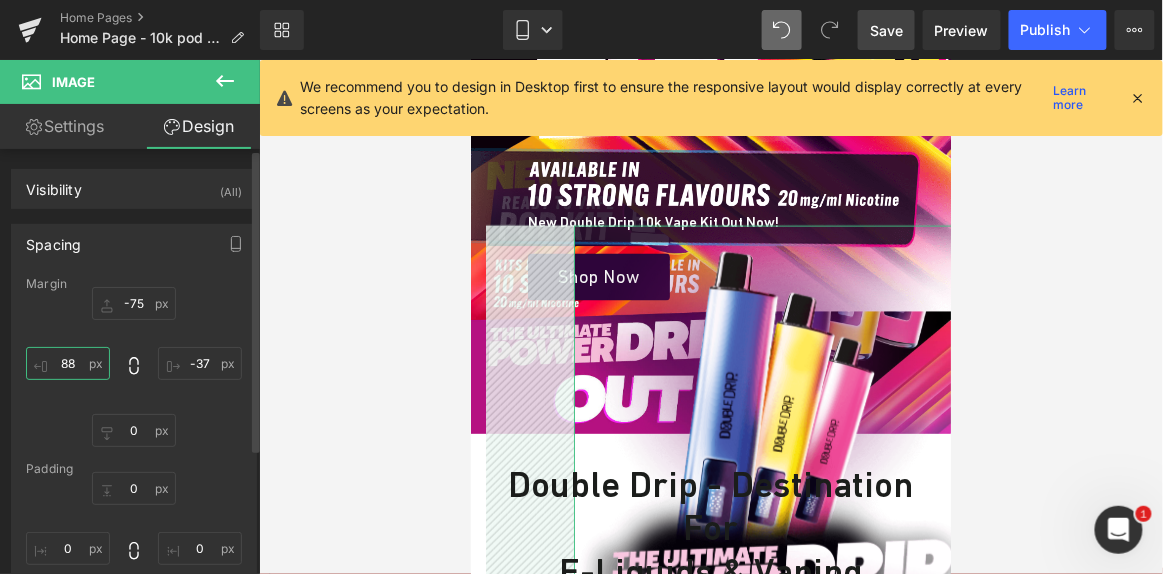 click on "88" at bounding box center [68, 363] 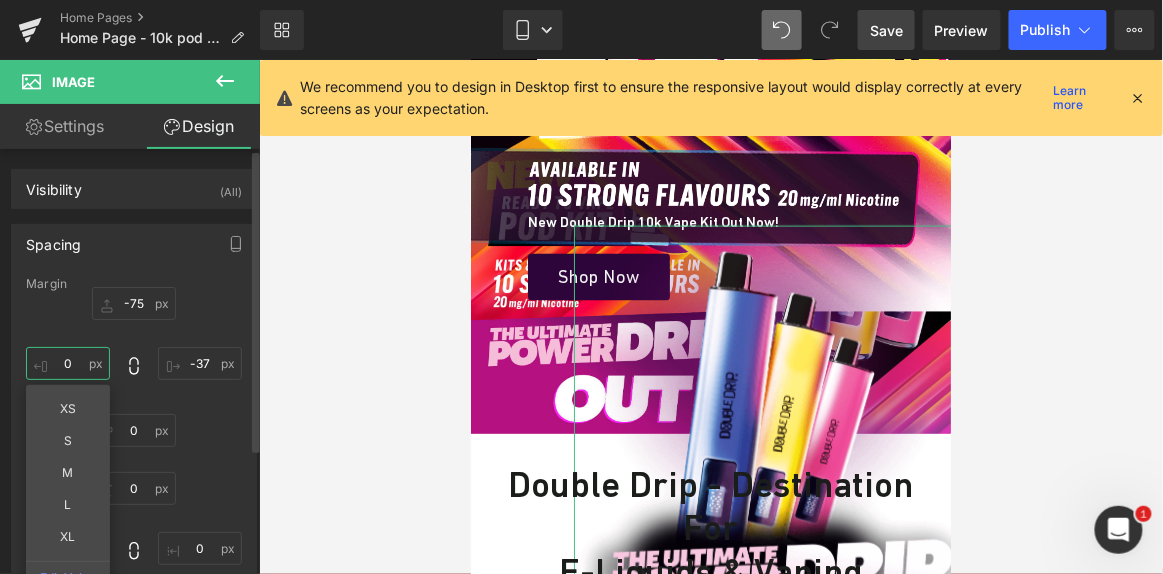 scroll, scrollTop: 253, scrollLeft: 0, axis: vertical 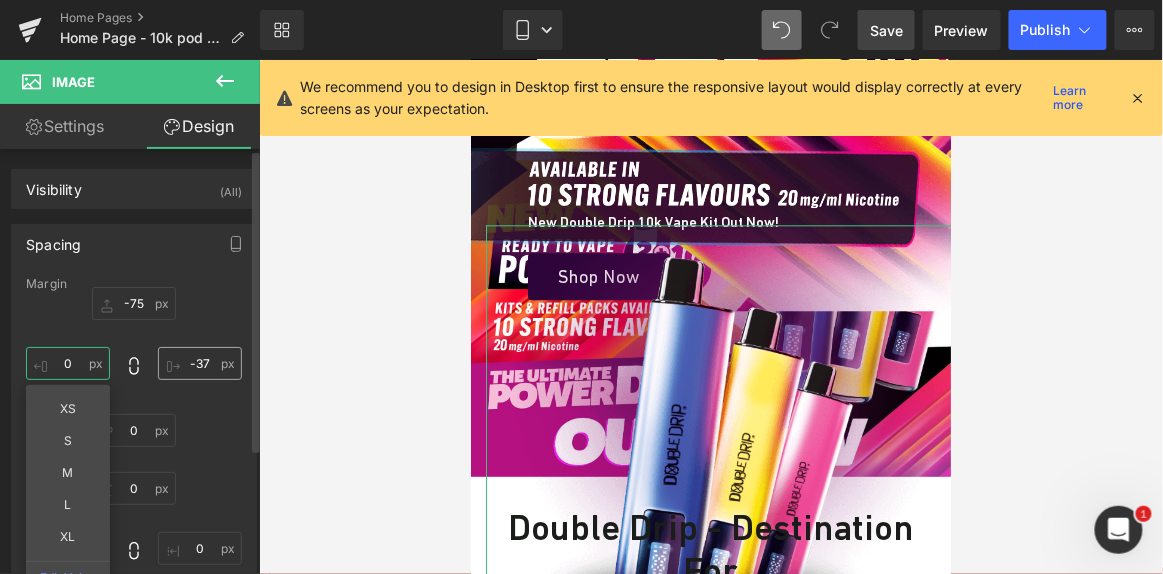 type 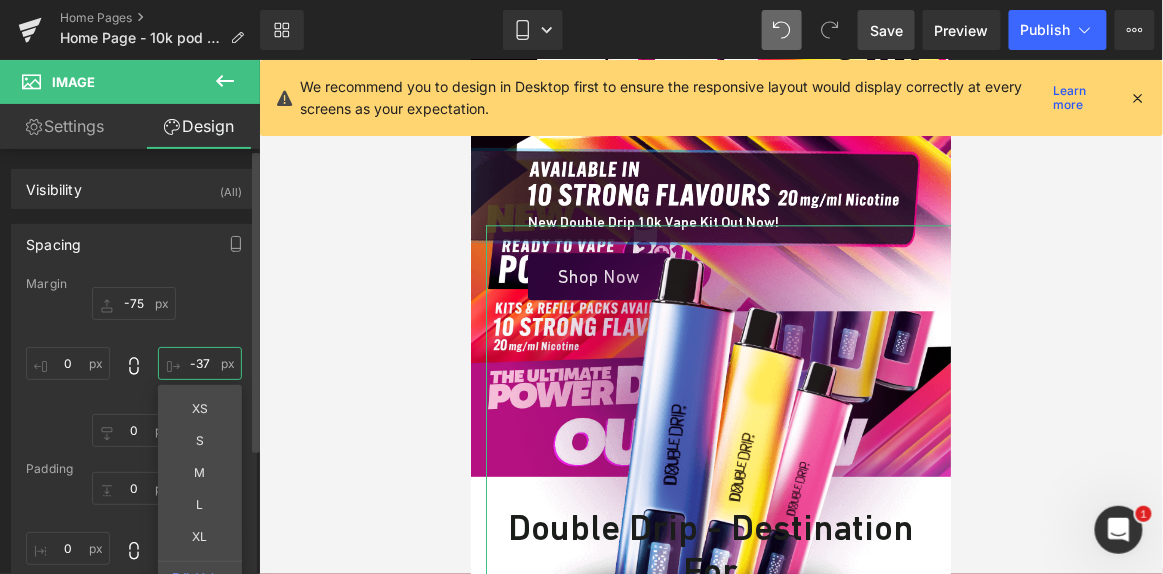 click on "-37" at bounding box center (200, 363) 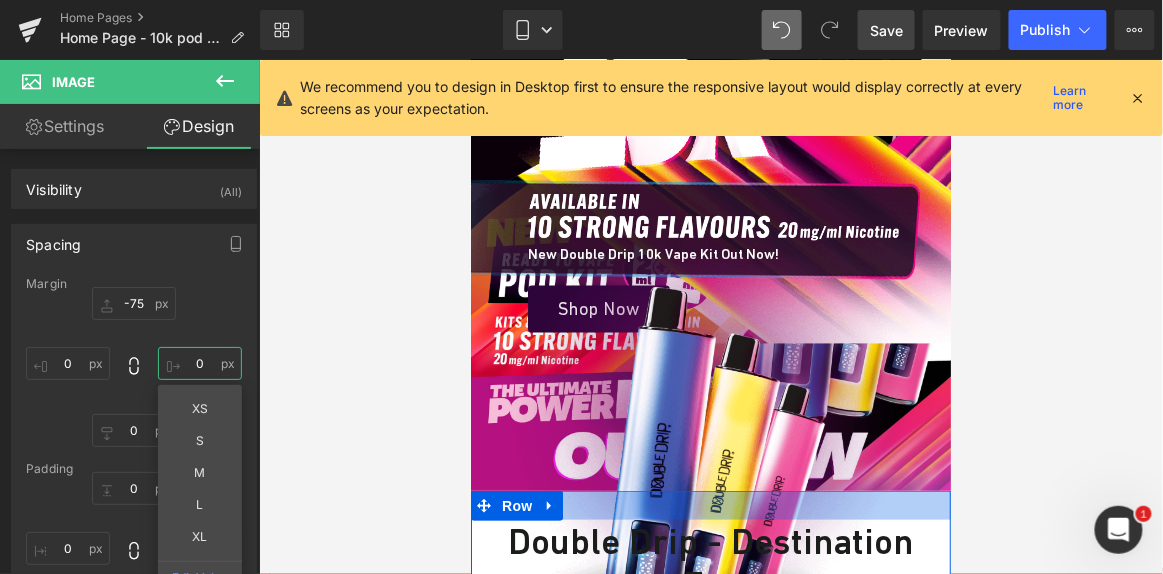 scroll, scrollTop: 238, scrollLeft: 0, axis: vertical 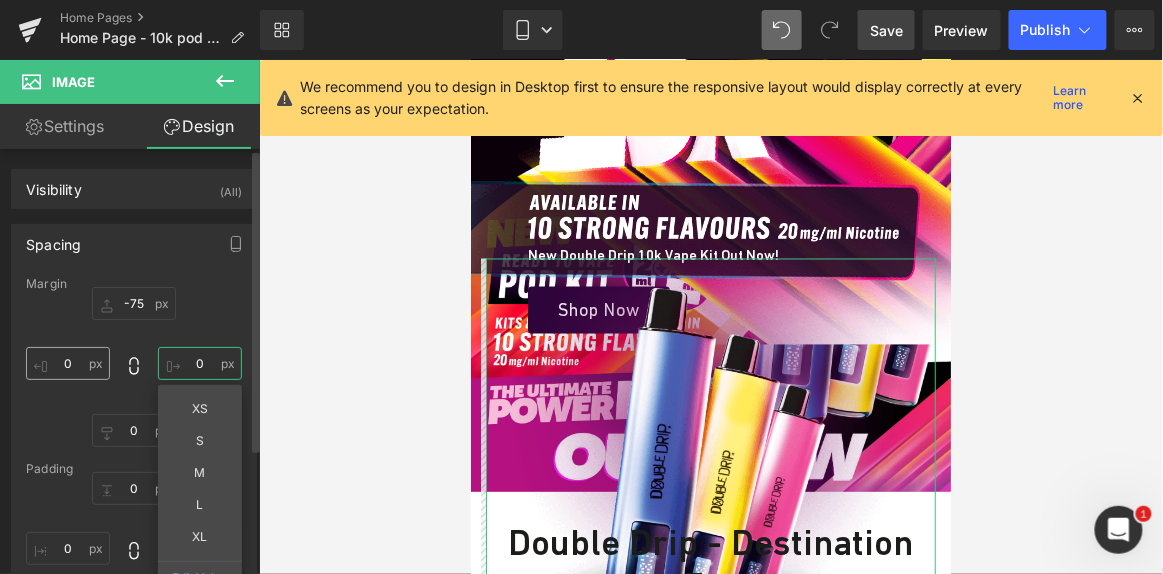 type 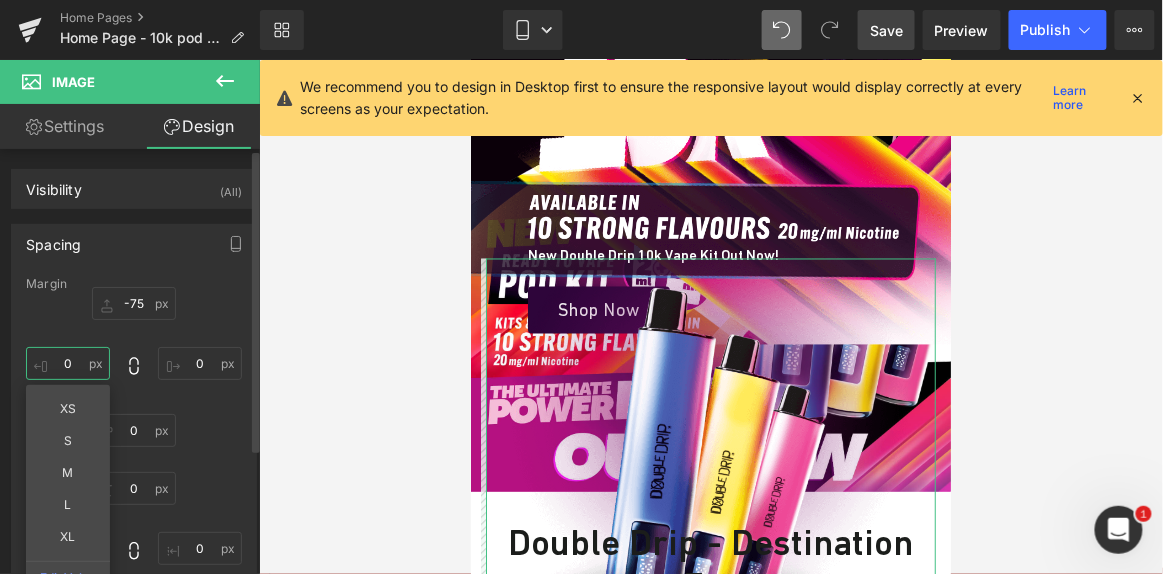 click at bounding box center [68, 363] 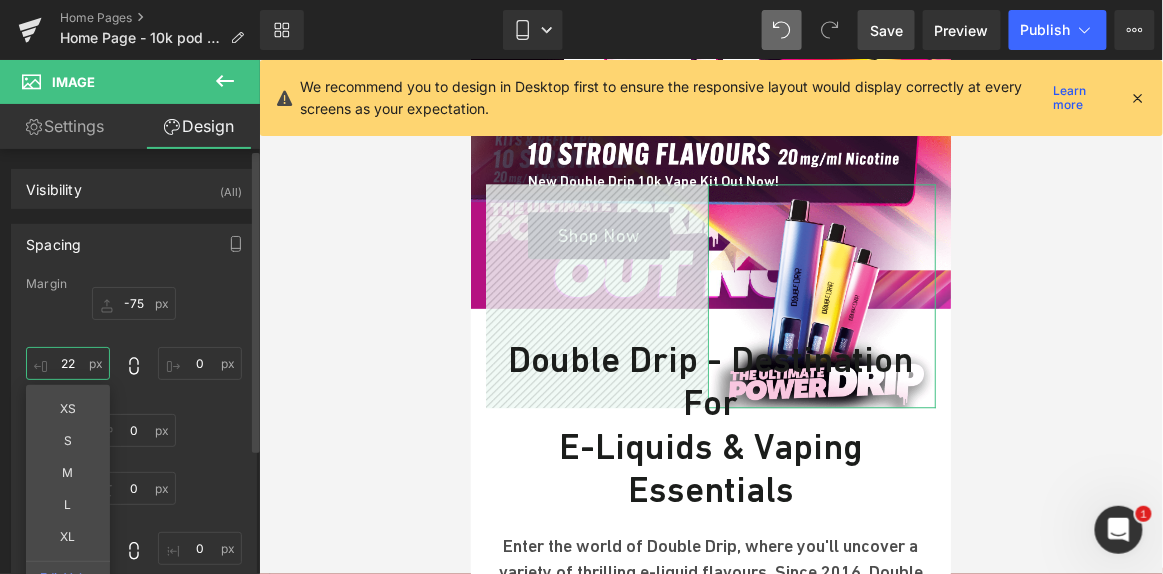 scroll, scrollTop: 249, scrollLeft: 0, axis: vertical 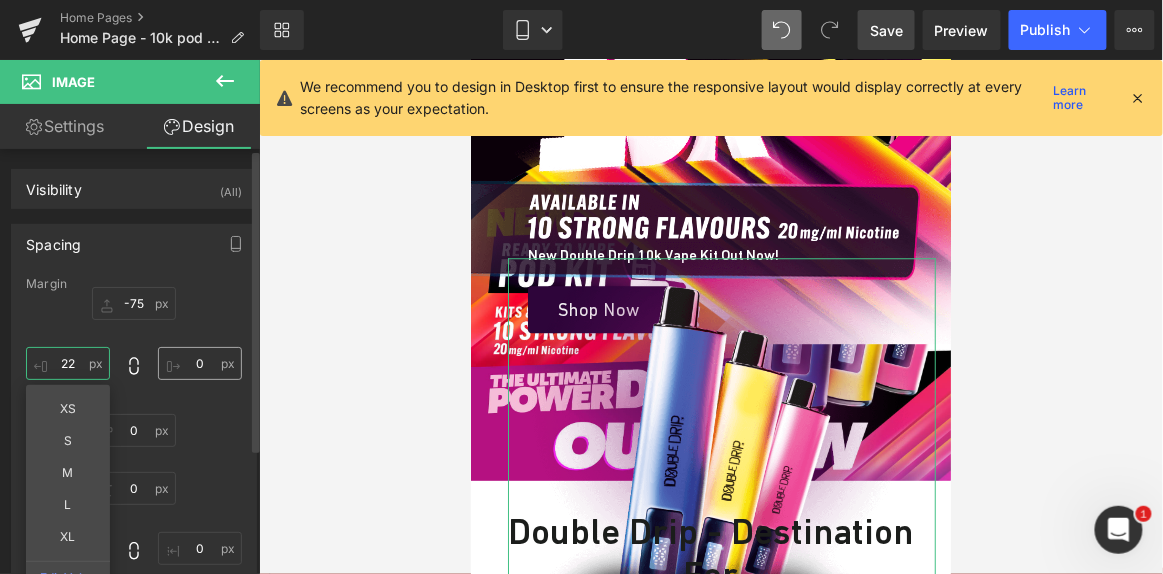 type on "22" 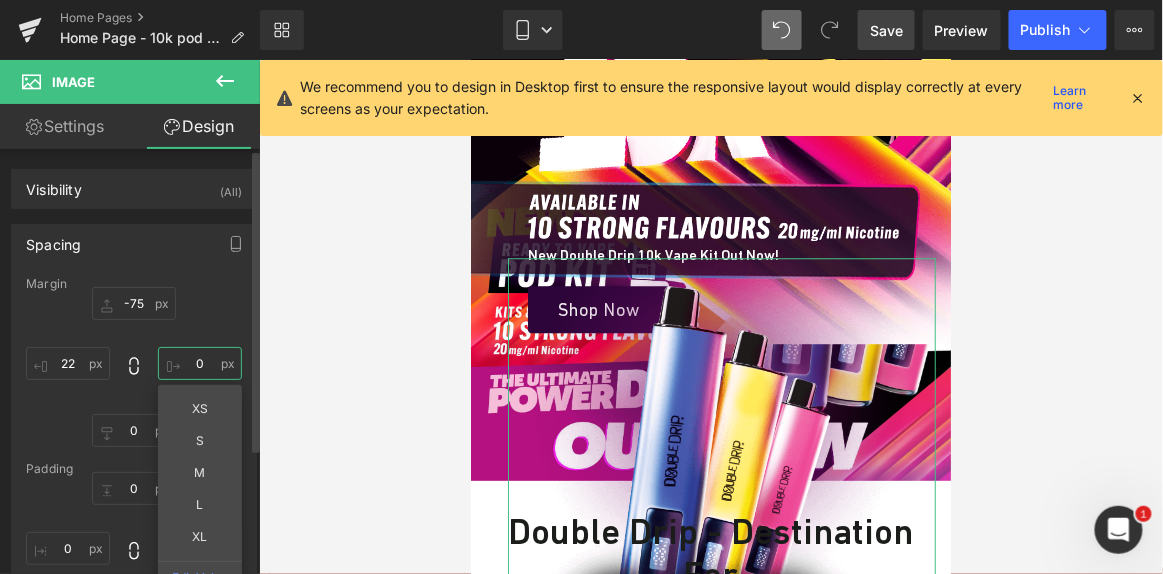 click at bounding box center (200, 363) 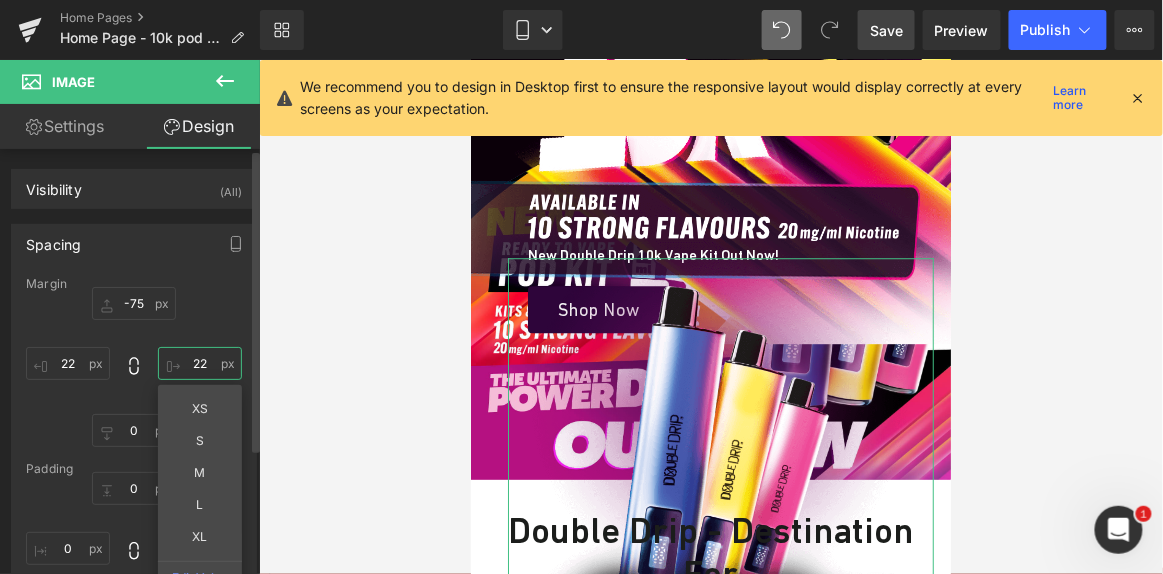 scroll, scrollTop: 260, scrollLeft: 0, axis: vertical 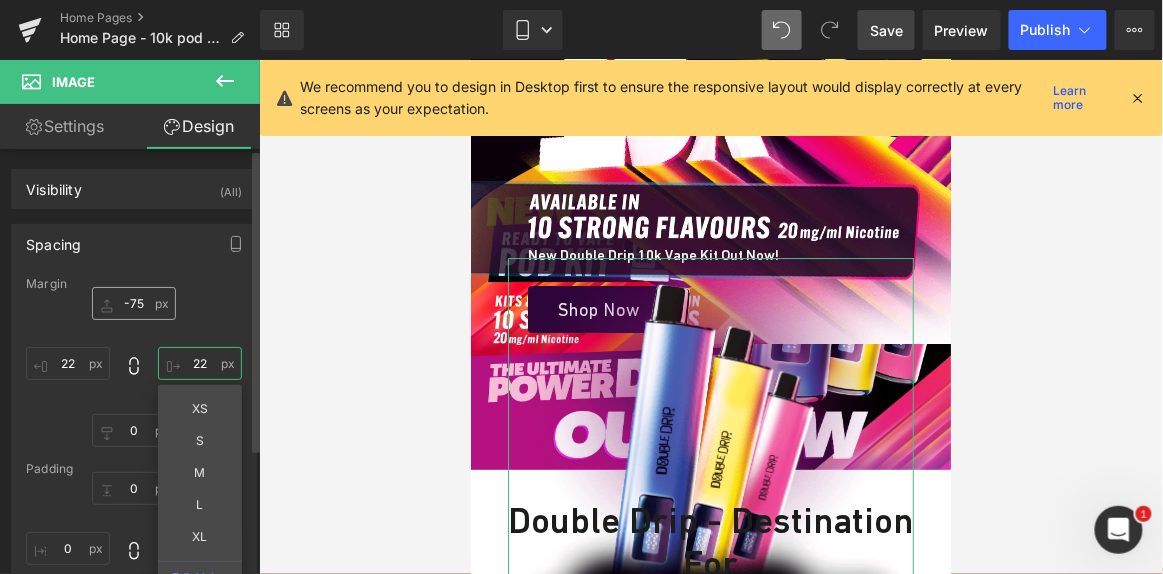 type on "22" 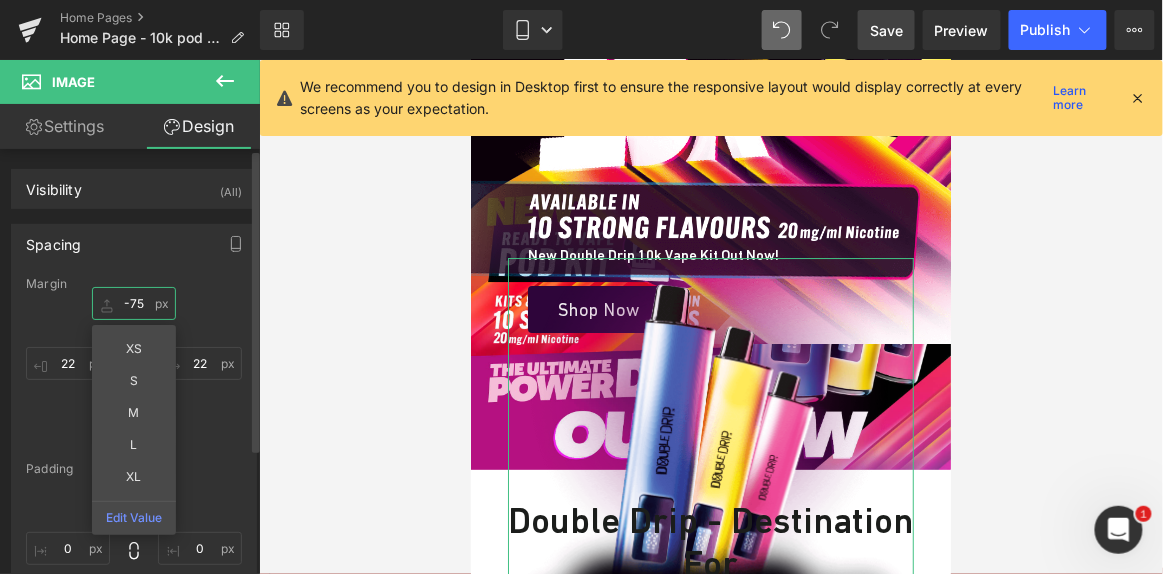 click on "-75" at bounding box center [134, 303] 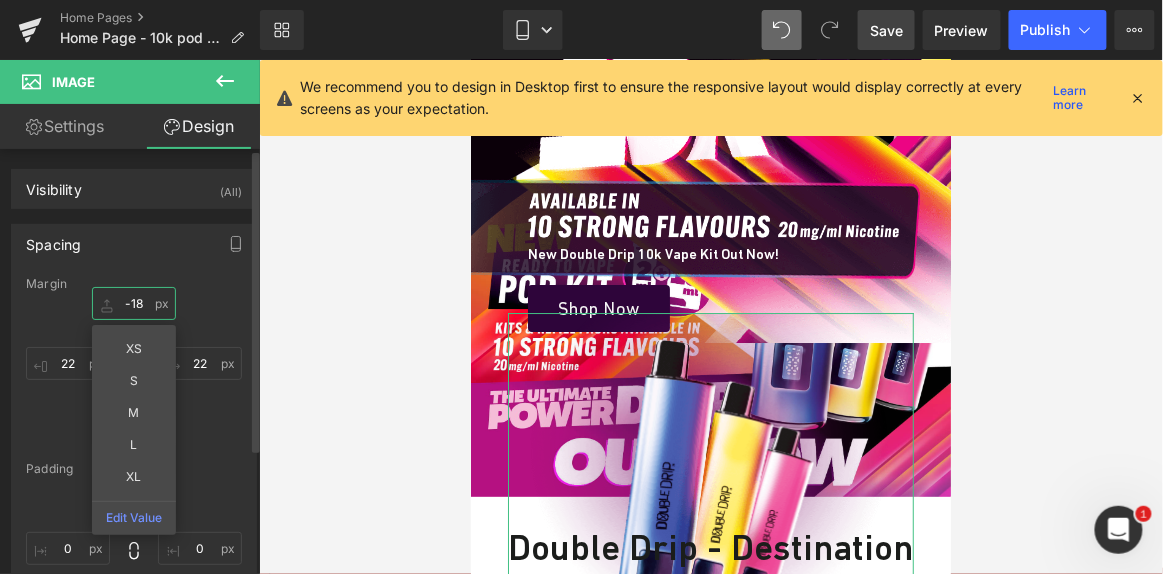 scroll, scrollTop: 230, scrollLeft: 0, axis: vertical 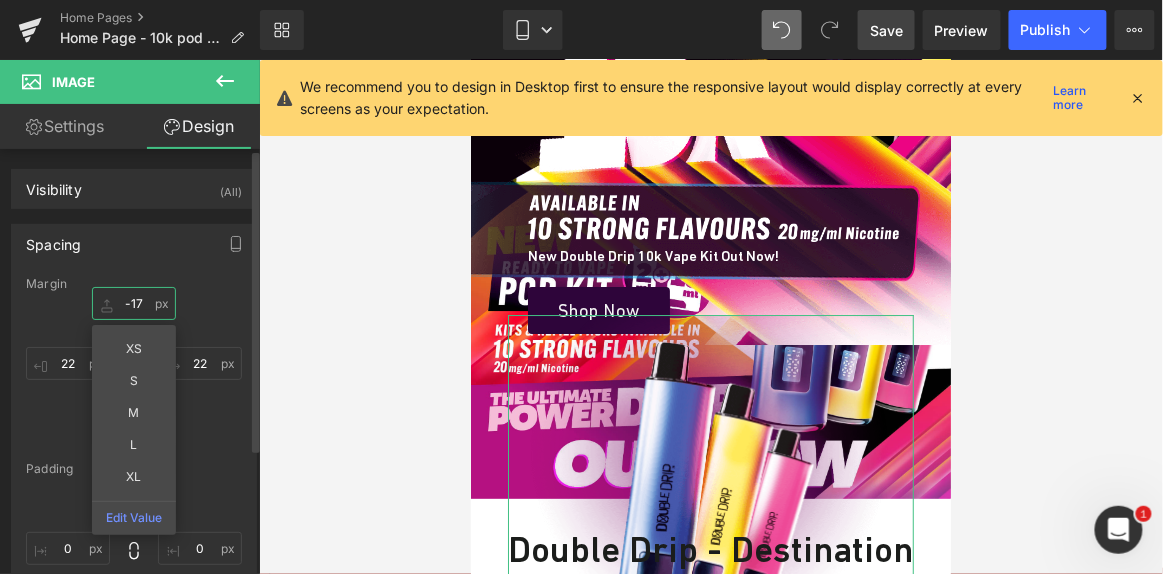 type on "-16" 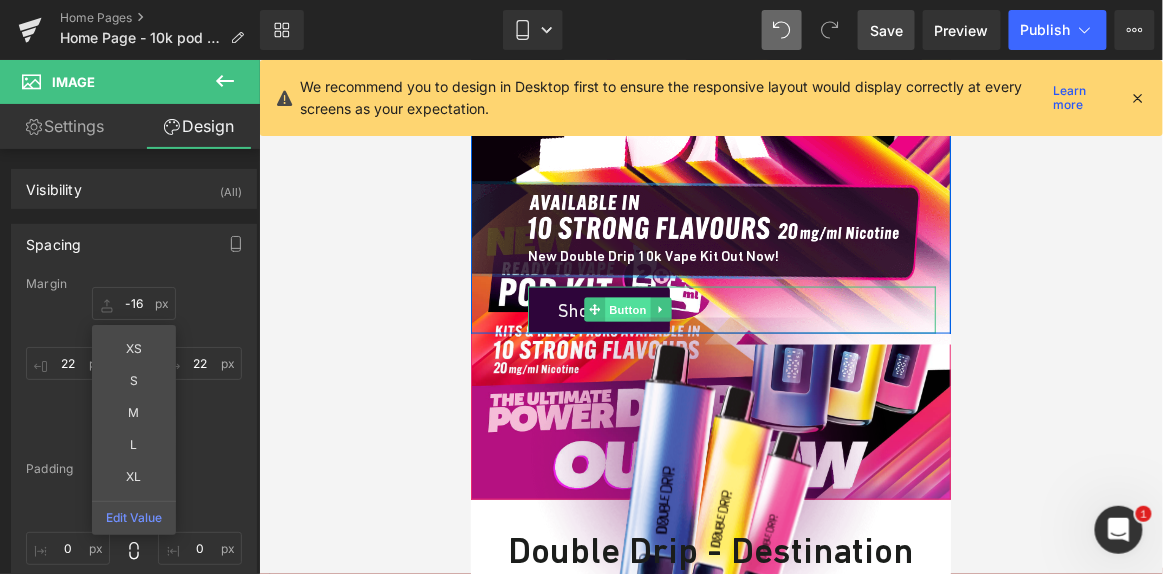 click on "Button" at bounding box center (627, 309) 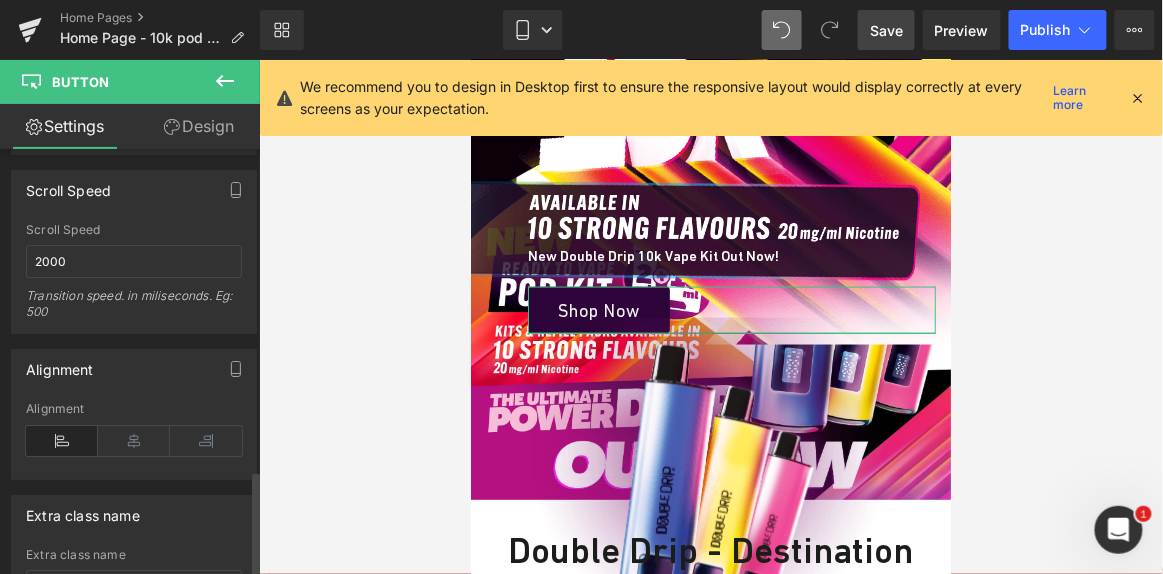 scroll, scrollTop: 1697, scrollLeft: 0, axis: vertical 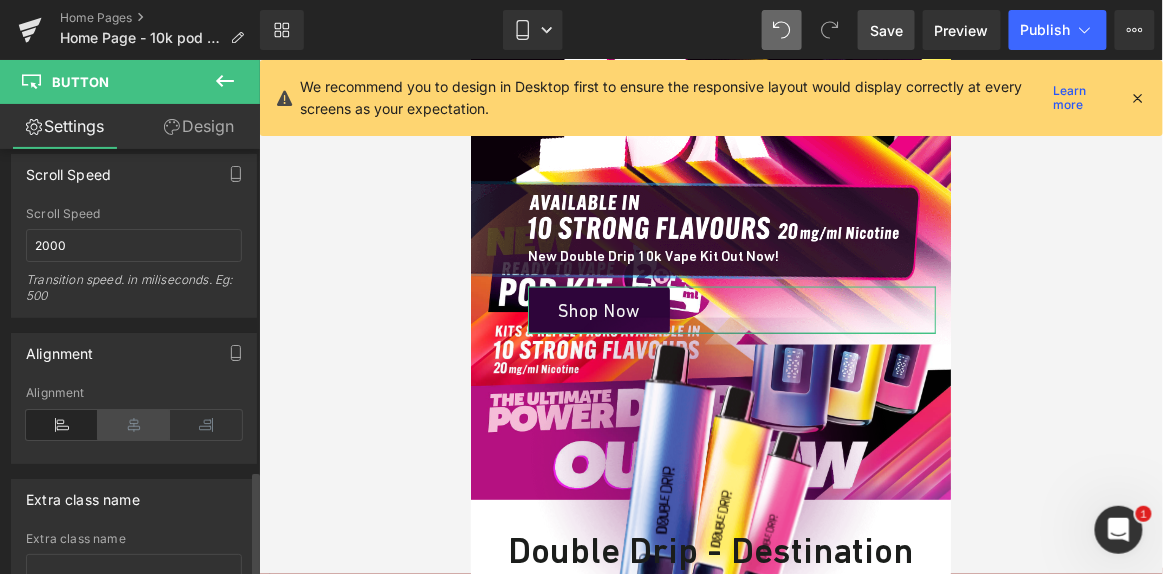 click at bounding box center (134, 425) 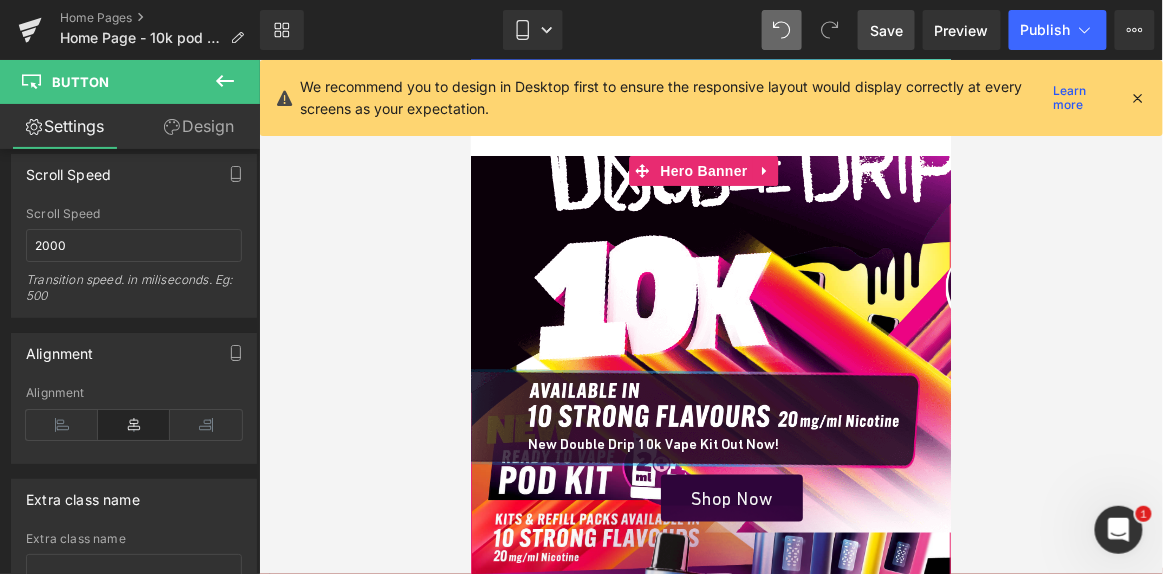 scroll, scrollTop: 0, scrollLeft: 0, axis: both 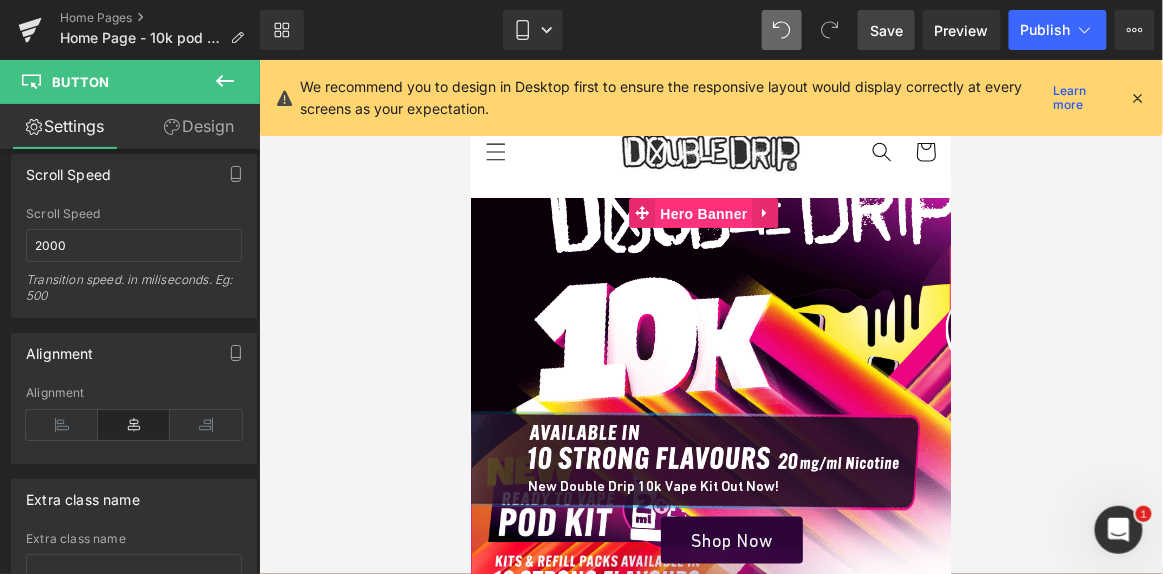 click on "Hero Banner" at bounding box center [702, 213] 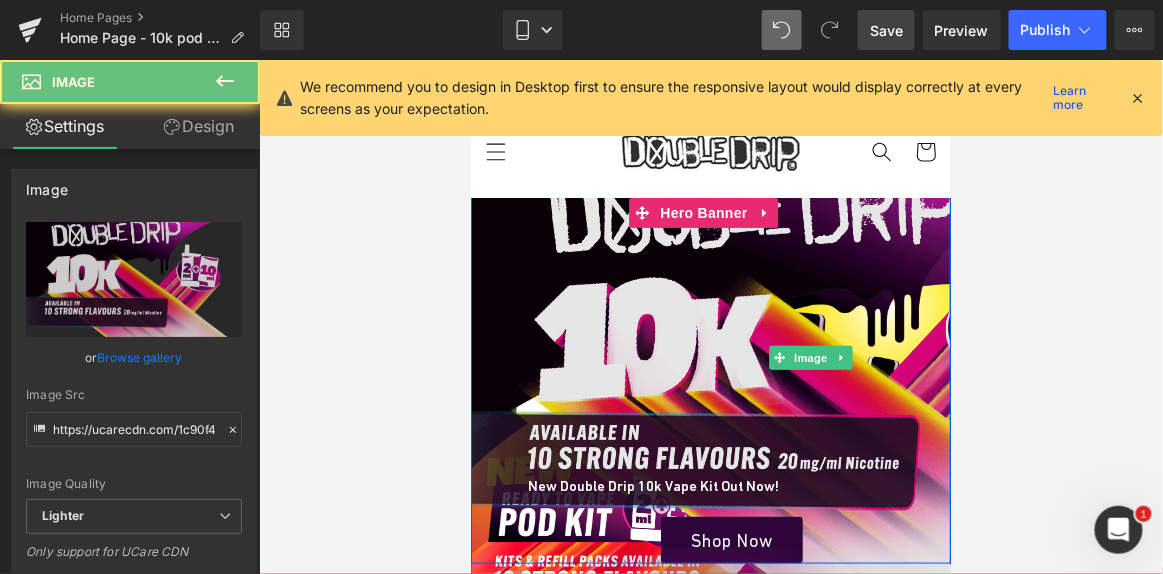 click at bounding box center [810, 357] 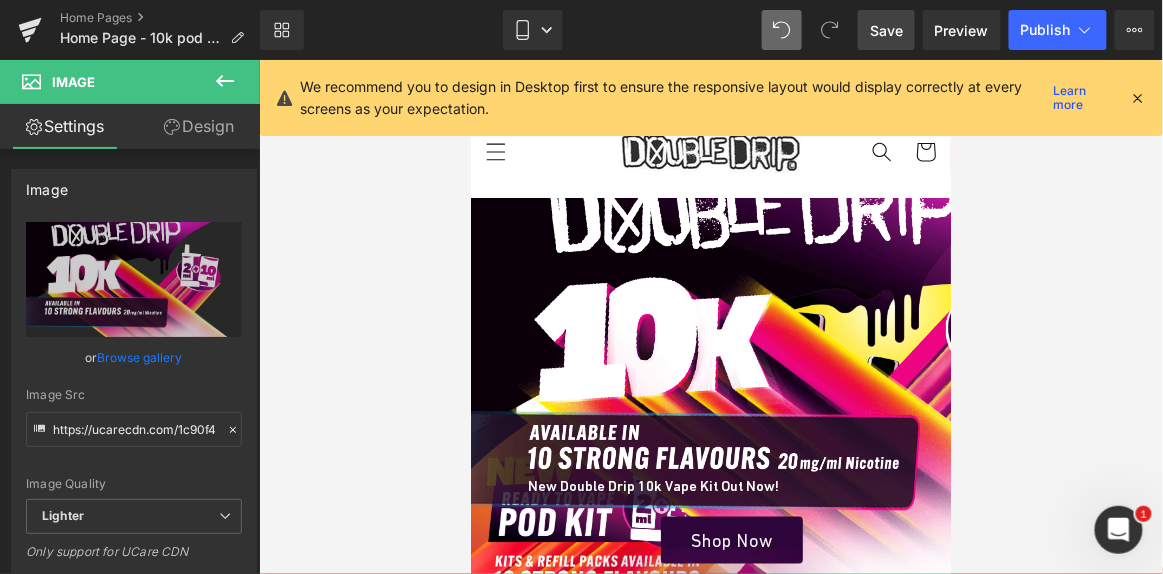 click on "Design" at bounding box center (199, 126) 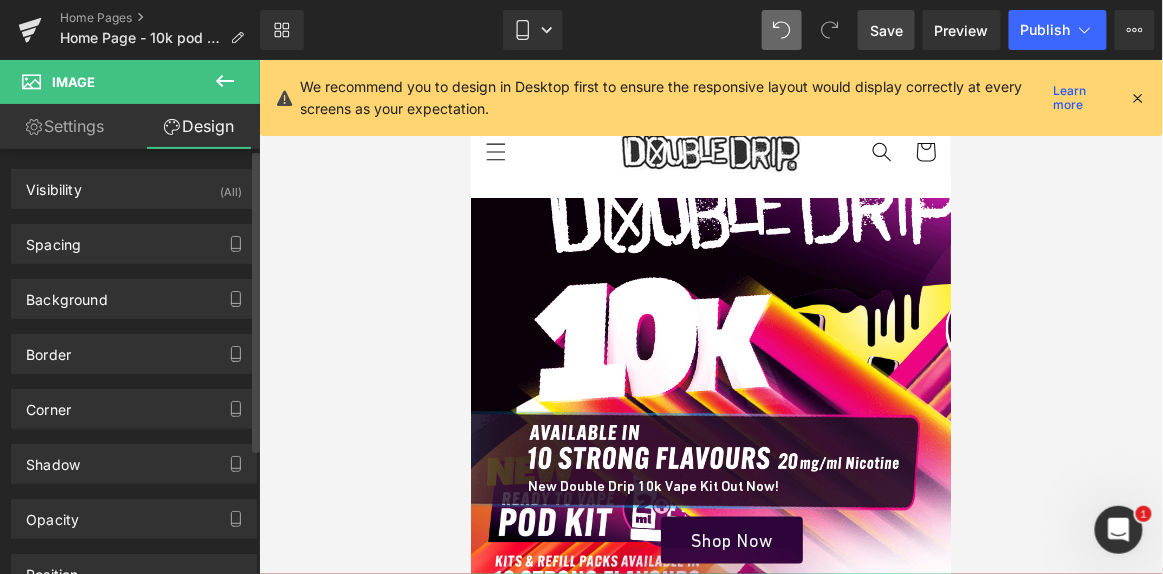 type on "159" 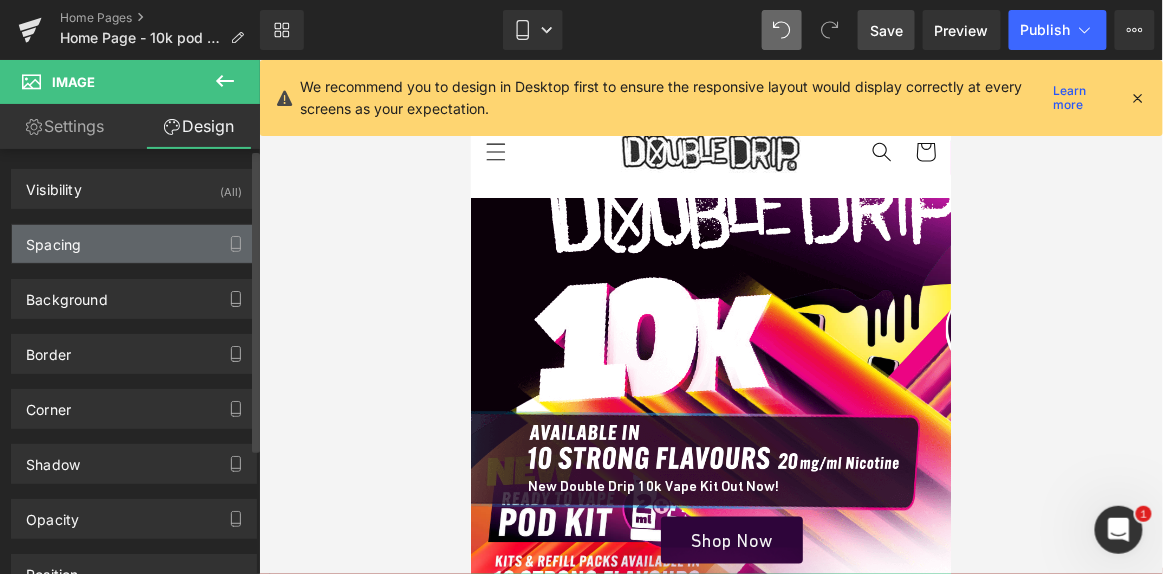 click on "Spacing" at bounding box center (134, 244) 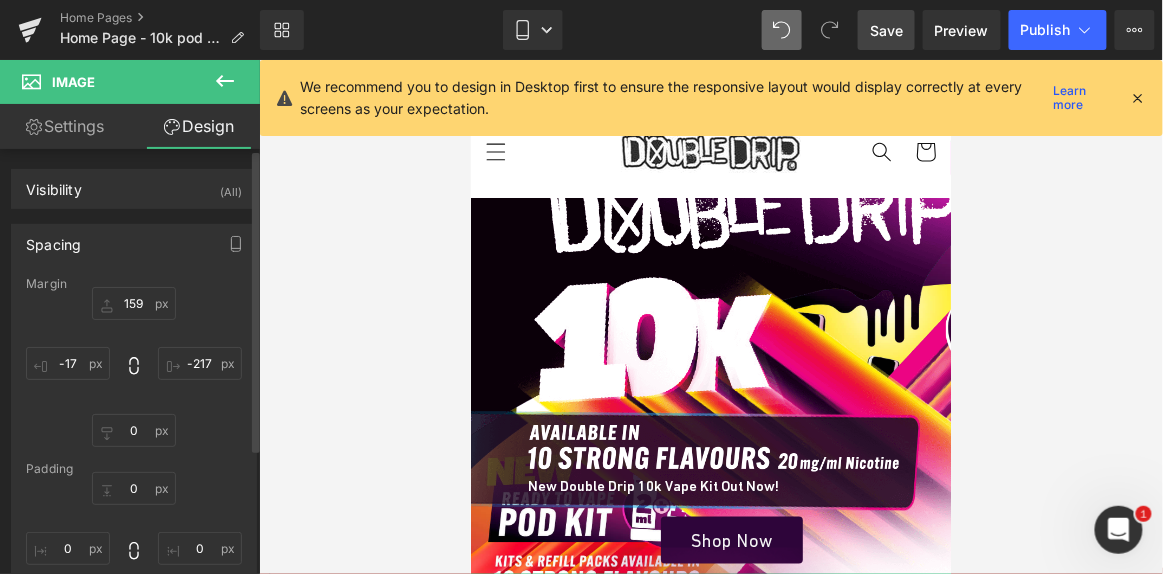 click on "Margin" at bounding box center (134, 284) 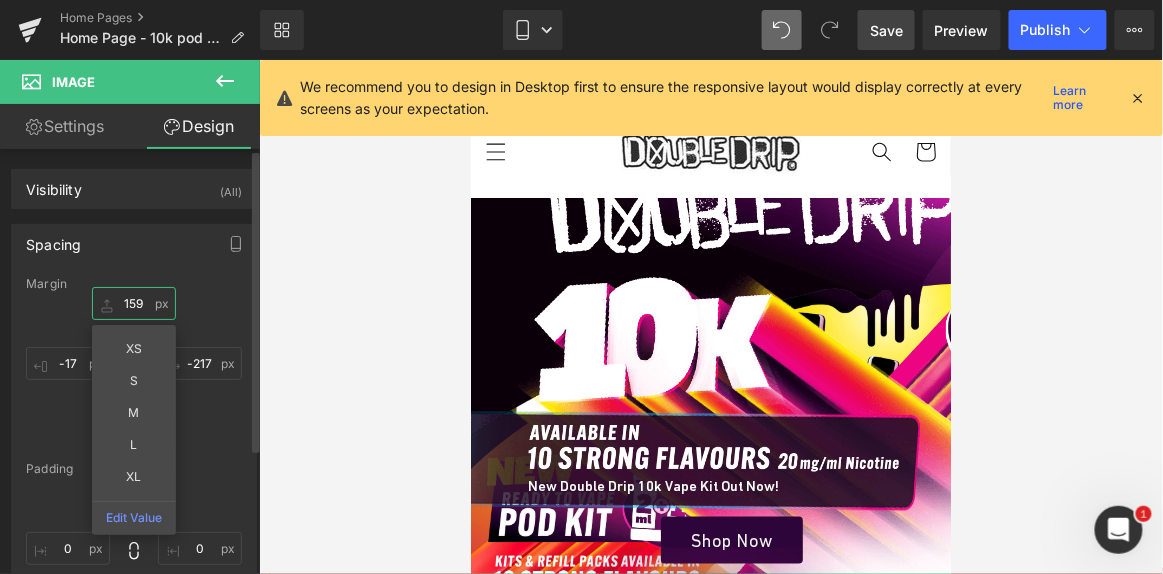 click on "159" at bounding box center [134, 303] 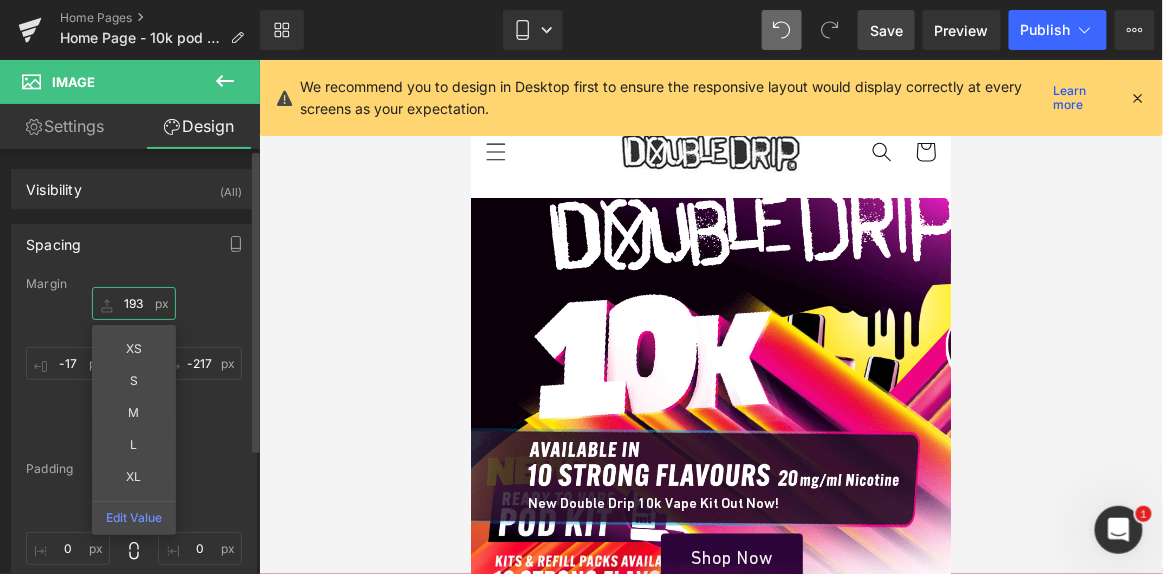 type on "194" 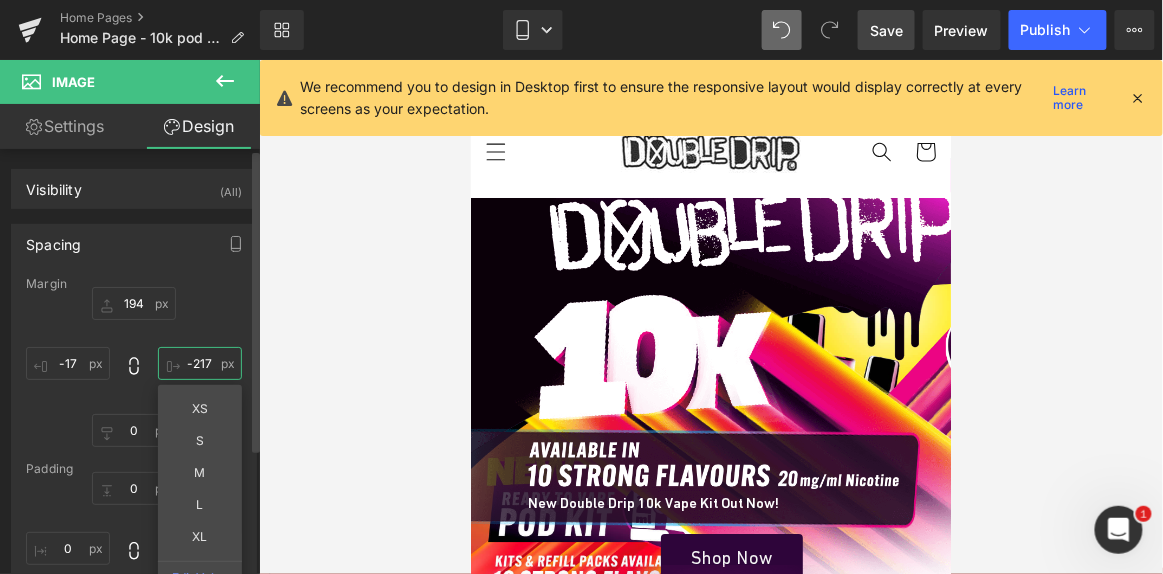 click on "-217" at bounding box center [200, 363] 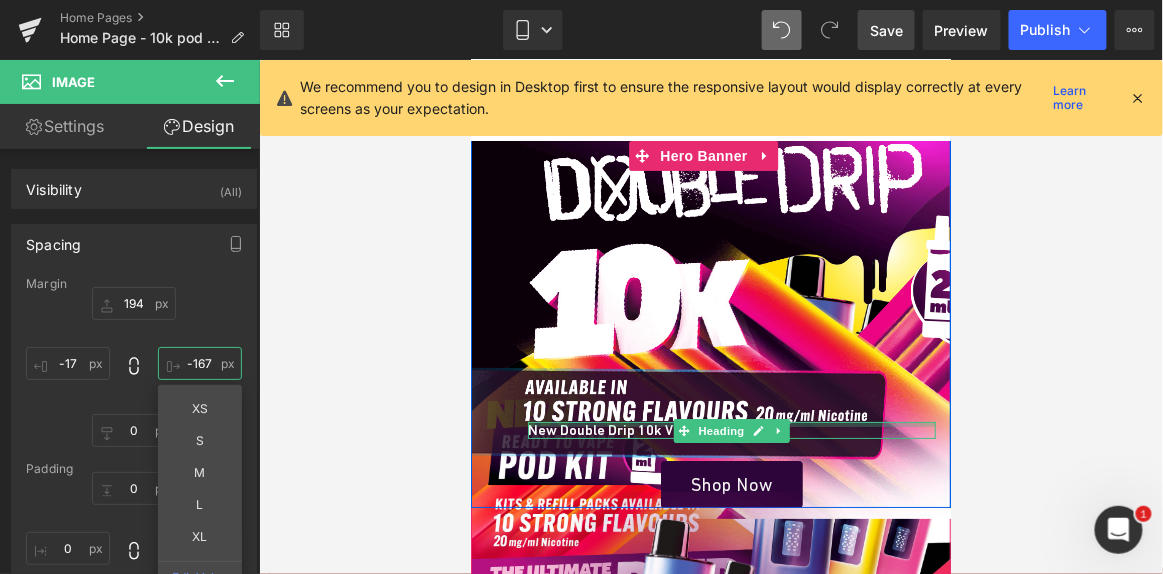 scroll, scrollTop: 0, scrollLeft: 0, axis: both 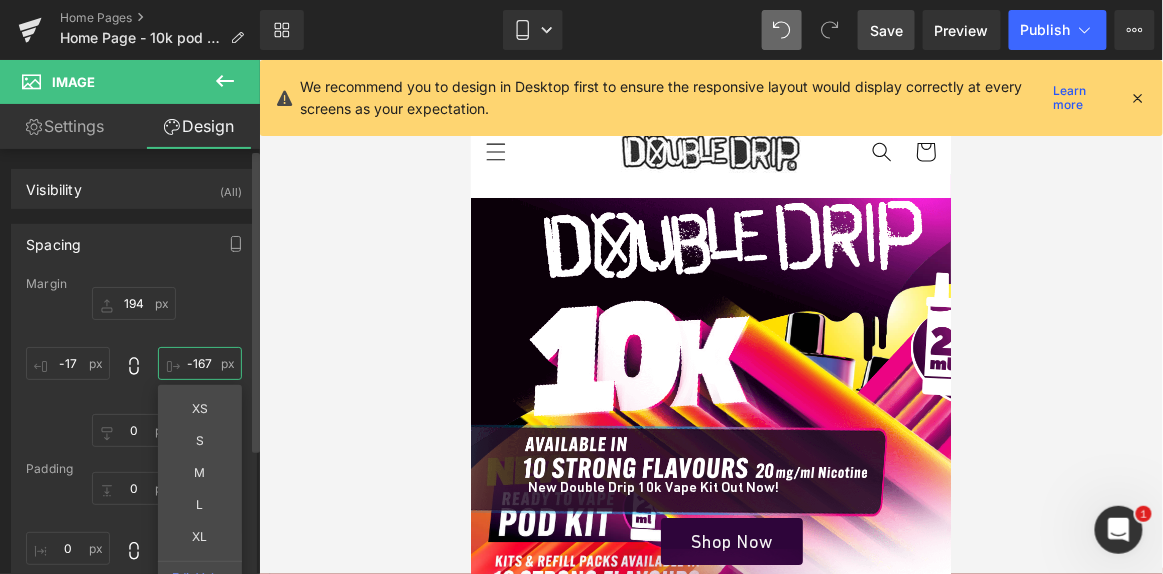 click on "-167" at bounding box center [200, 363] 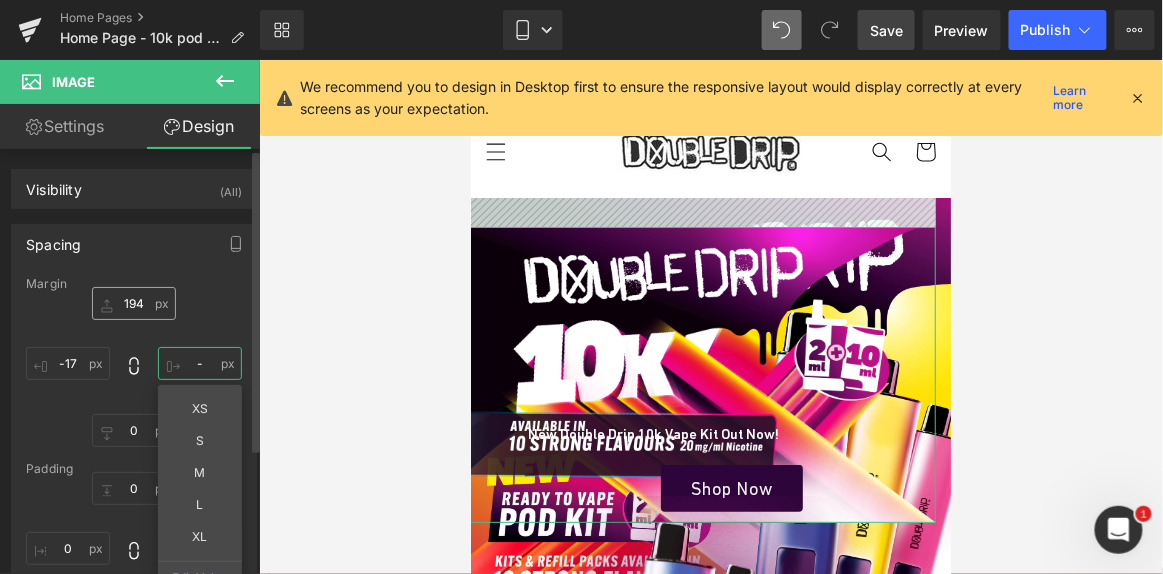 type on "-" 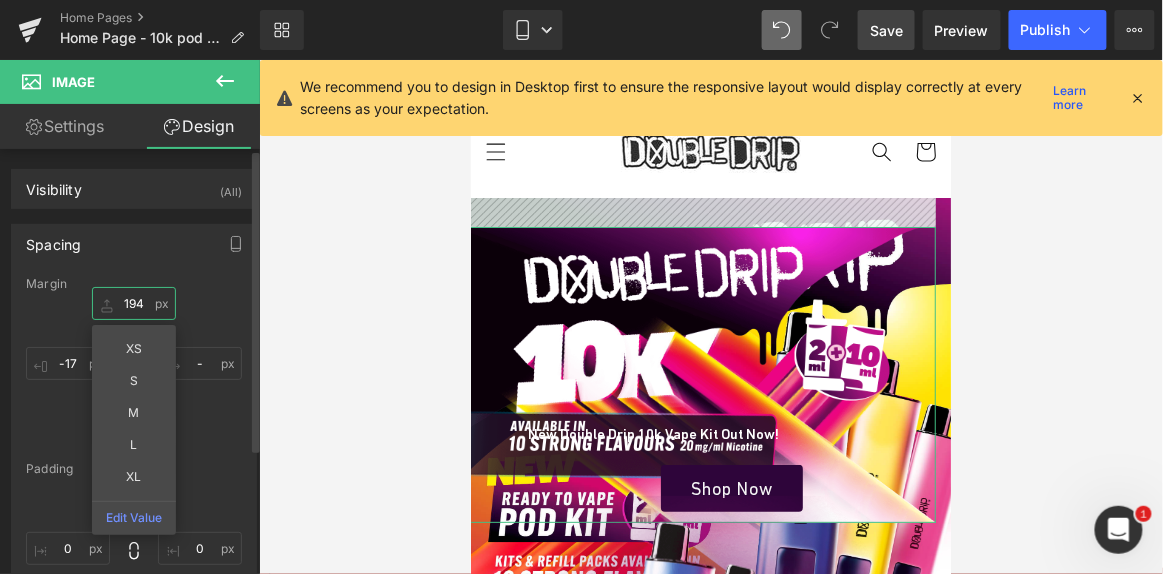 click on "194" at bounding box center [134, 303] 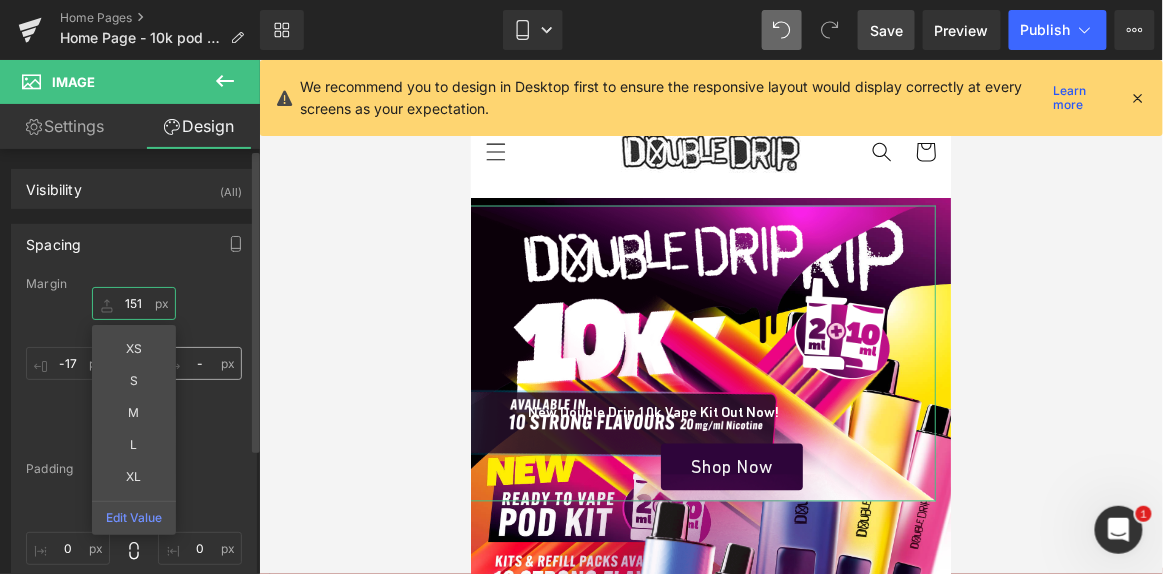 type on "151" 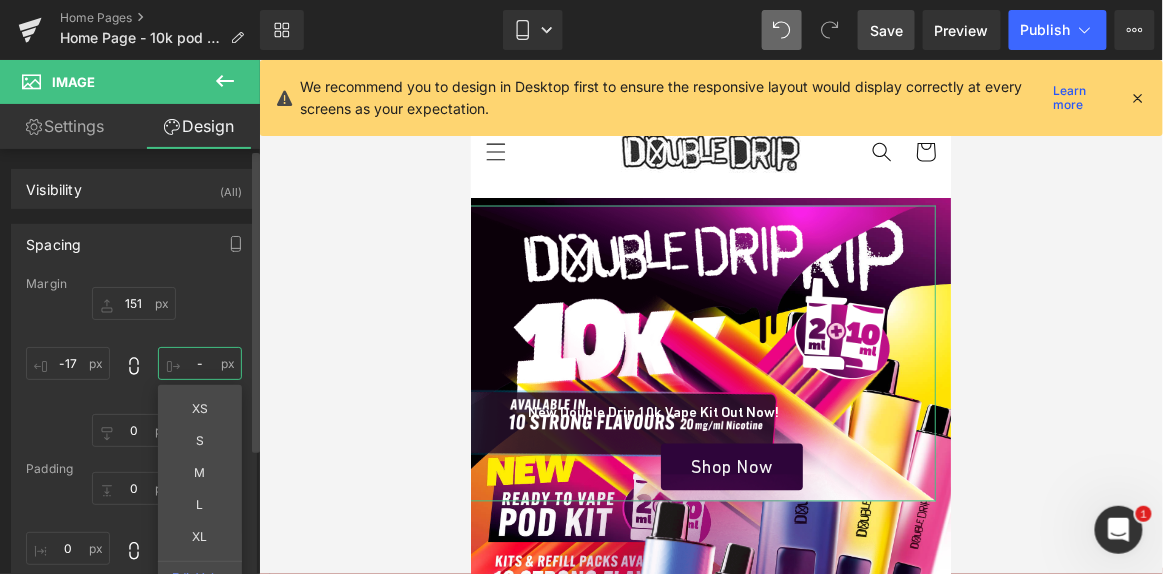click on "-" at bounding box center [200, 363] 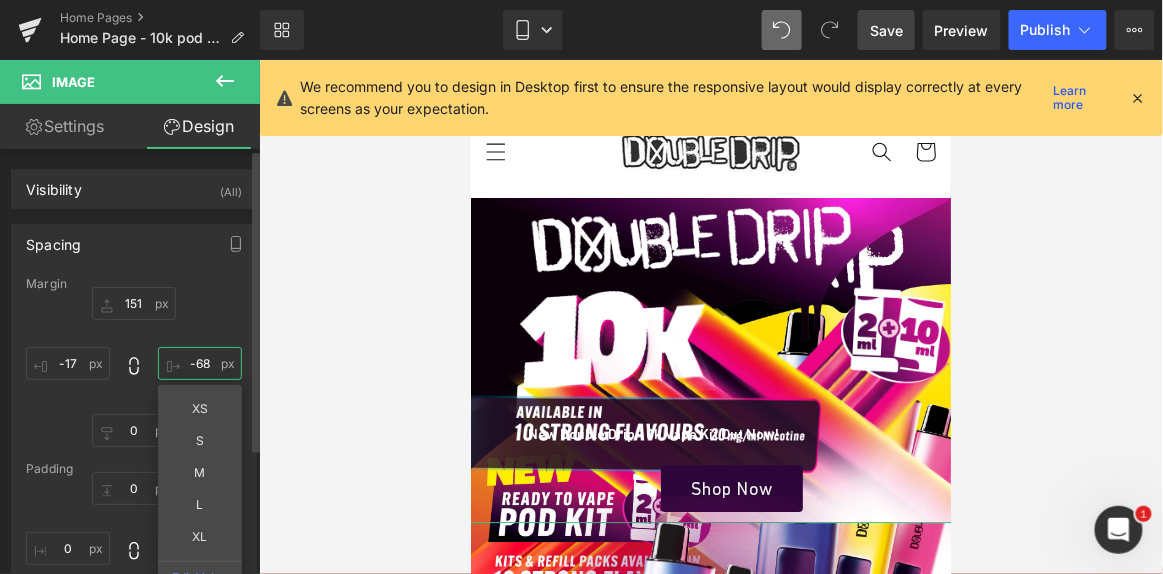 type on "-69" 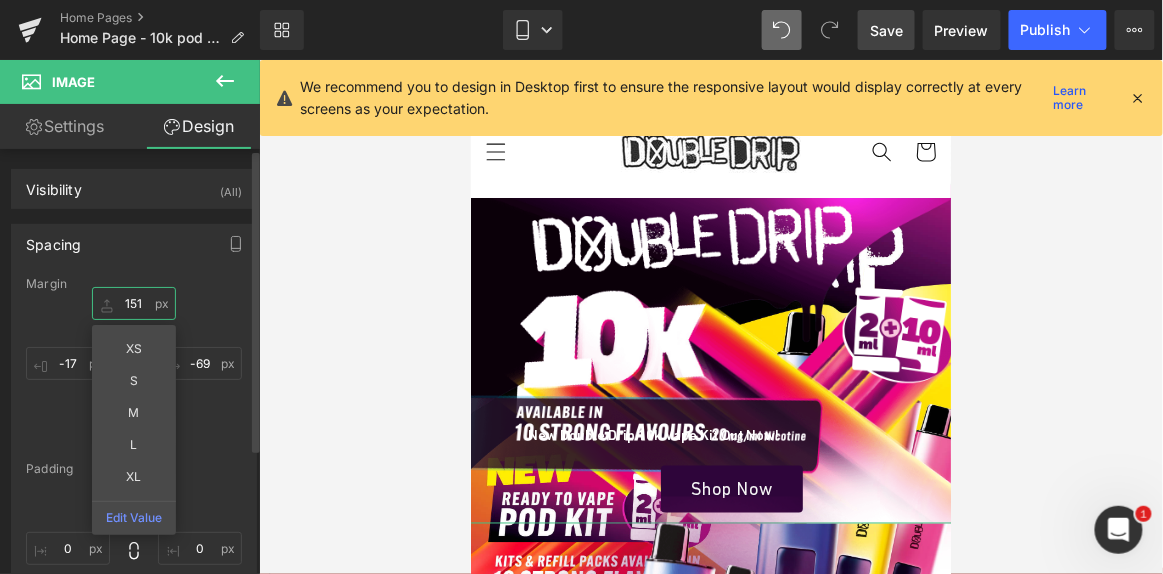 click on "151" at bounding box center [134, 303] 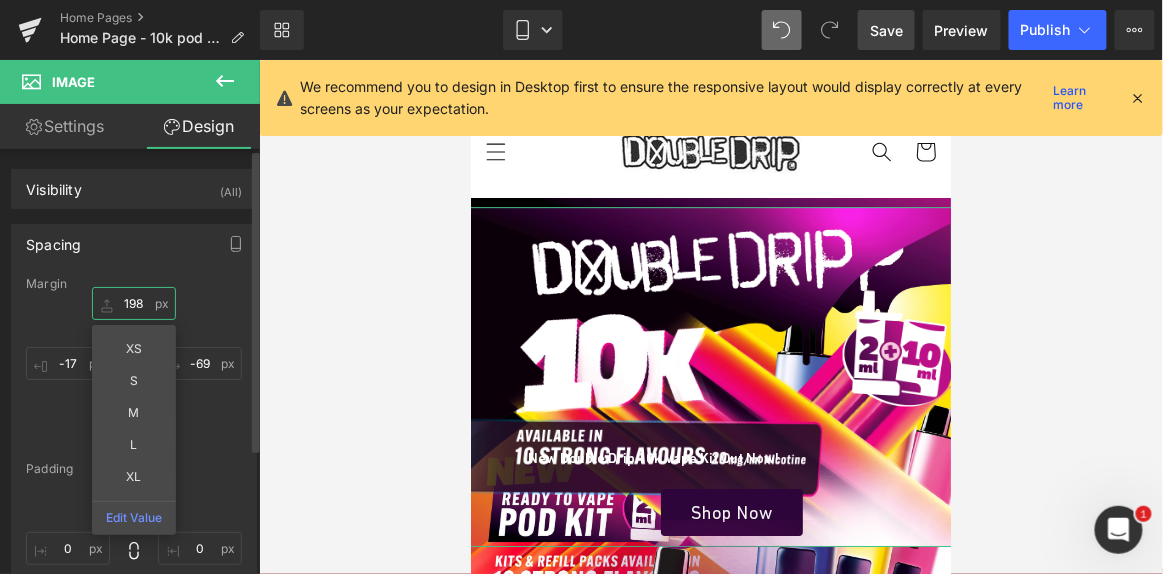 type on "197" 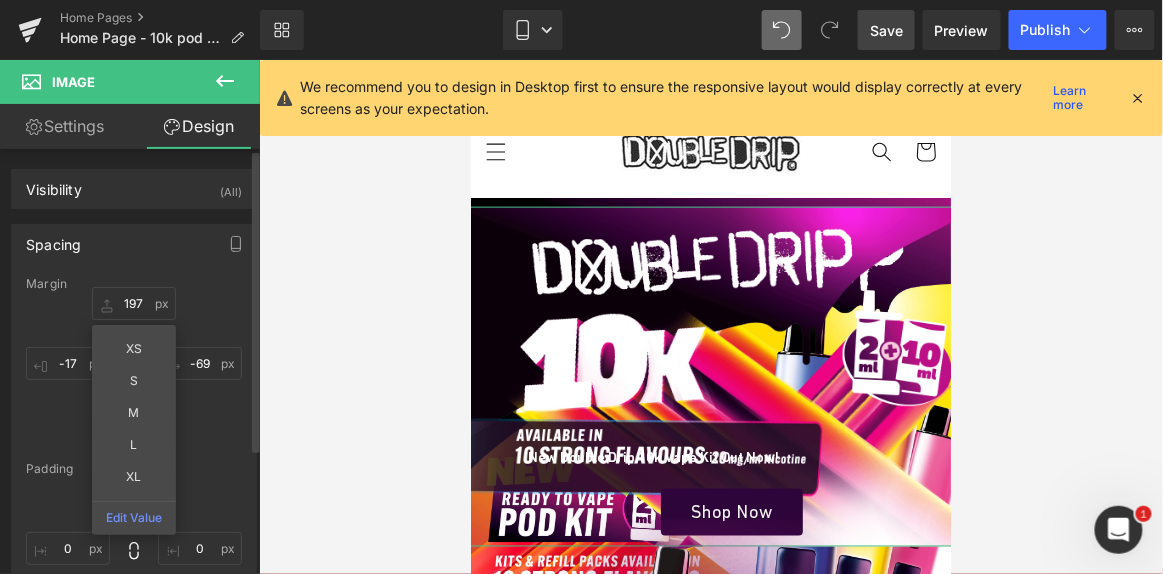 click on "197 197 XS S M L XL Edit Value
-69 -69
0px 0
-17px -17" at bounding box center (134, 367) 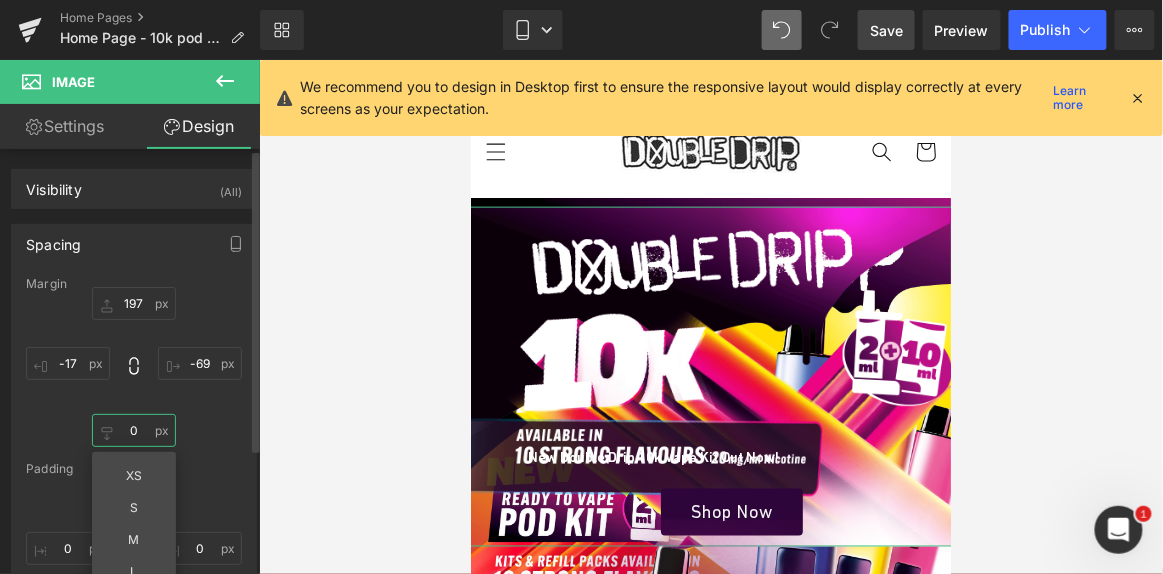 click on "0" at bounding box center (134, 430) 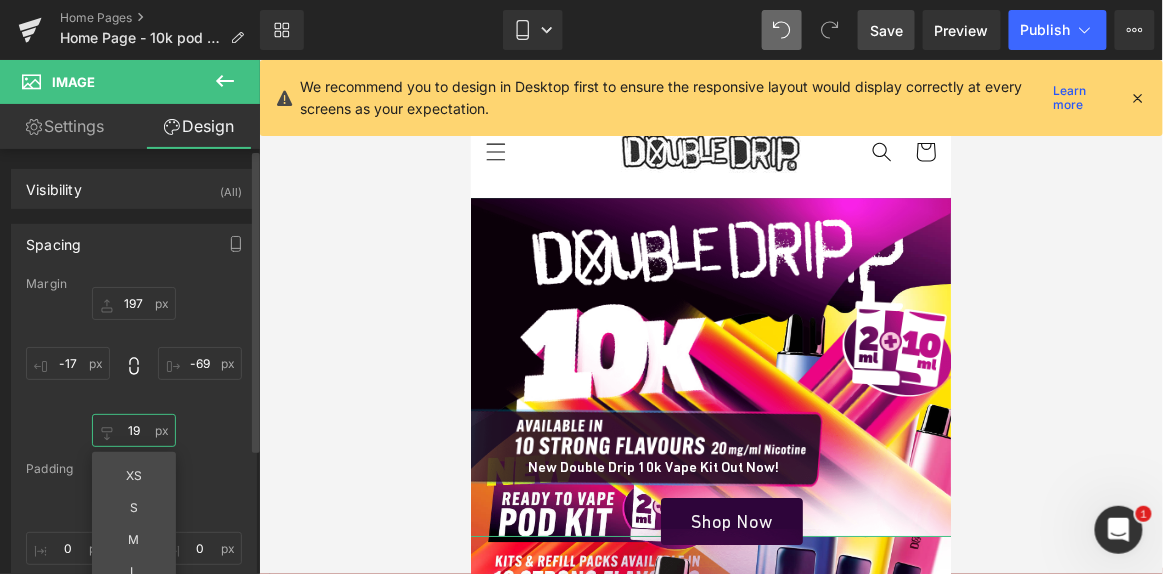 type on "20" 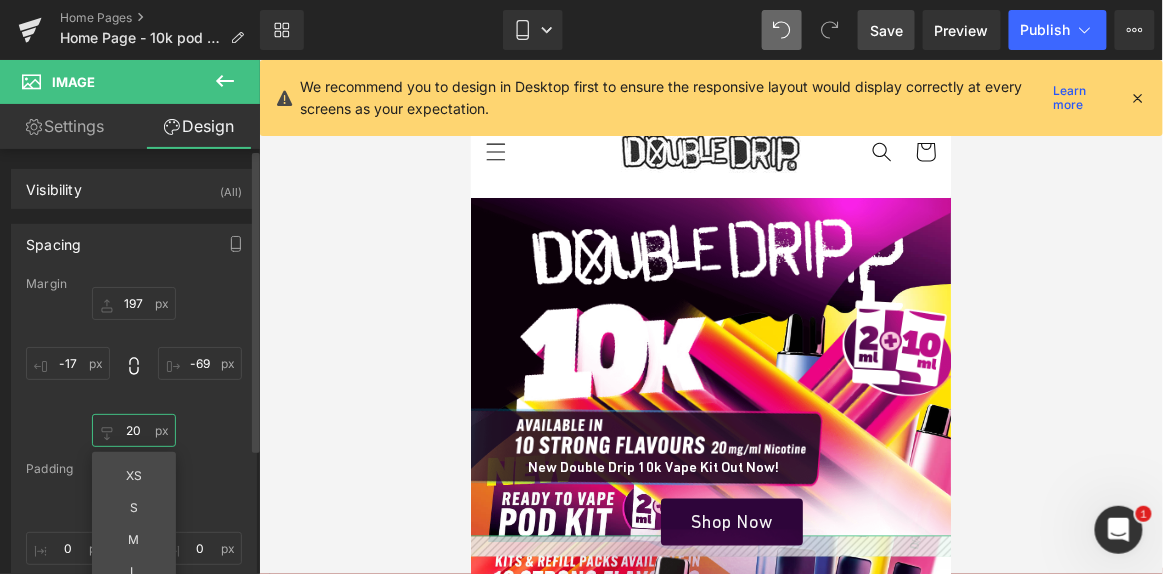 click on "20" at bounding box center [134, 430] 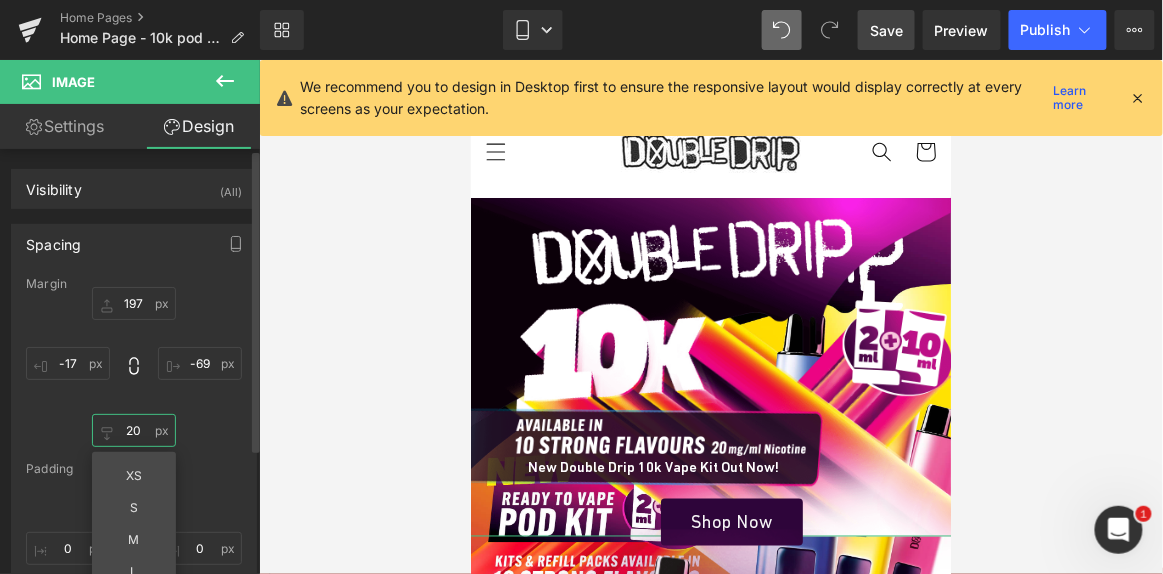 click on "20" at bounding box center [134, 430] 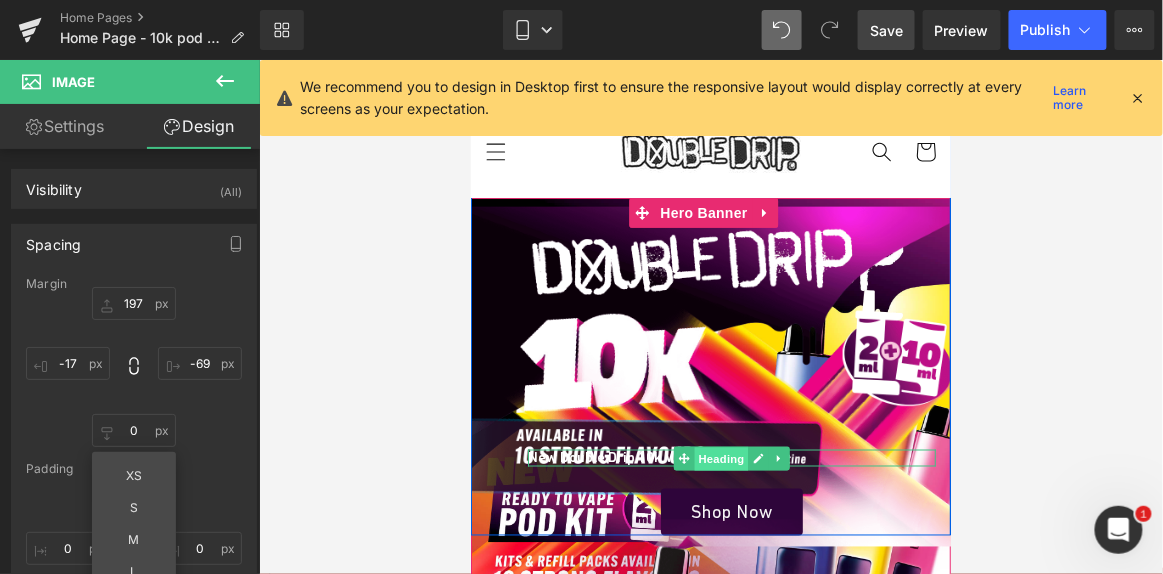 click on "Heading" at bounding box center (721, 458) 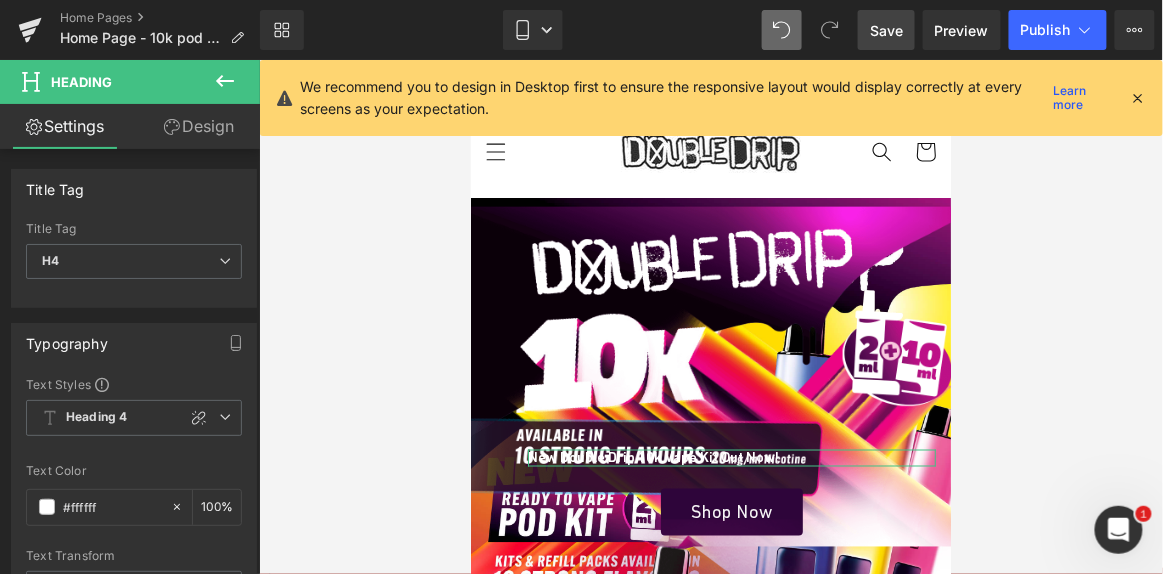 click on "Design" at bounding box center [199, 126] 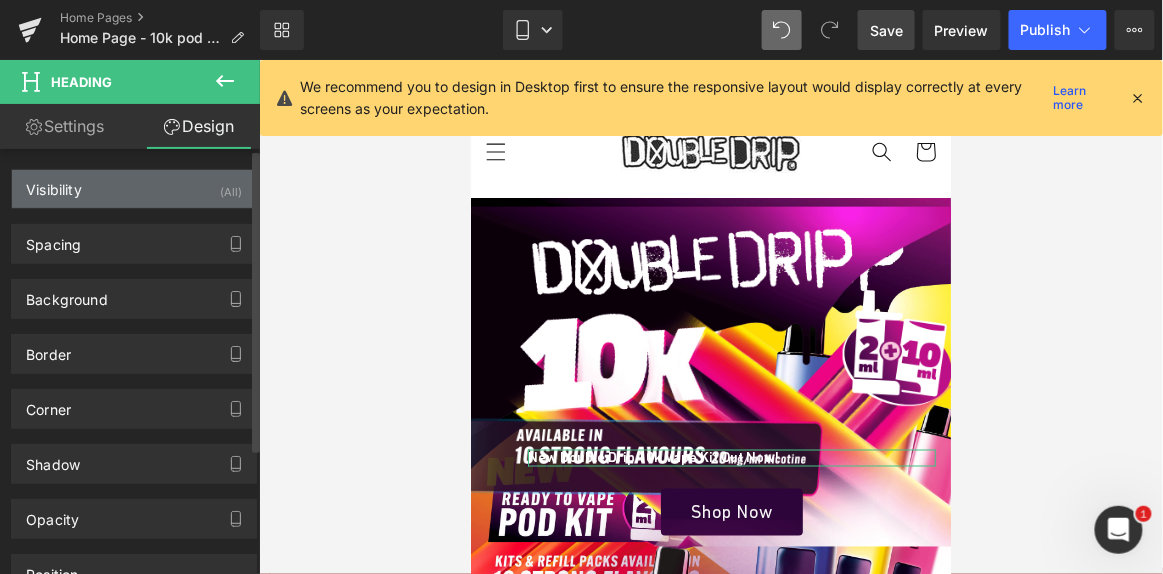 type on "-97" 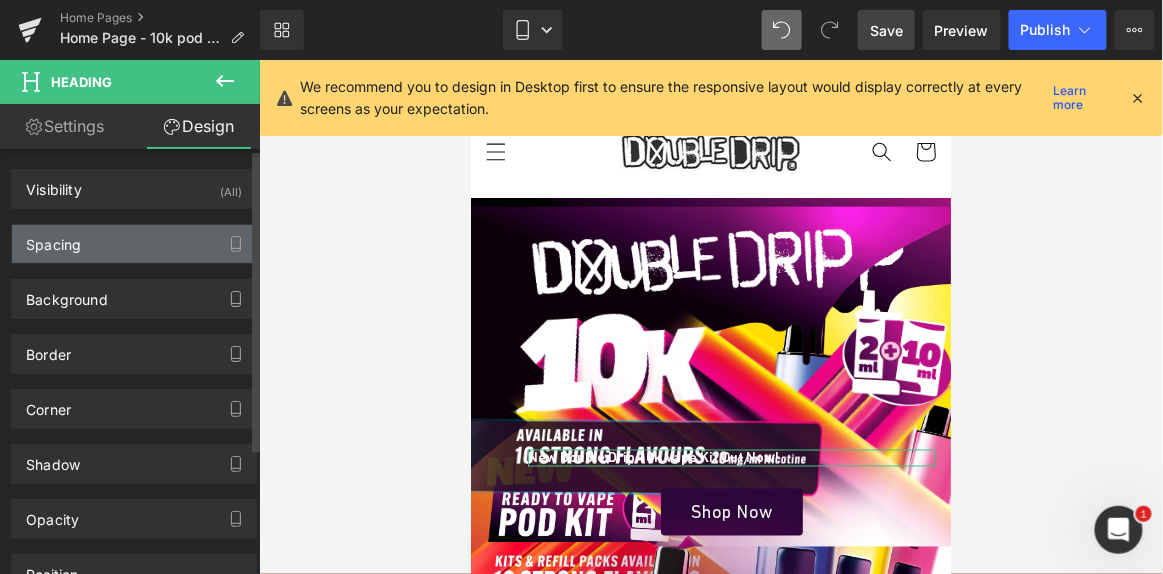 click on "Spacing" at bounding box center (134, 244) 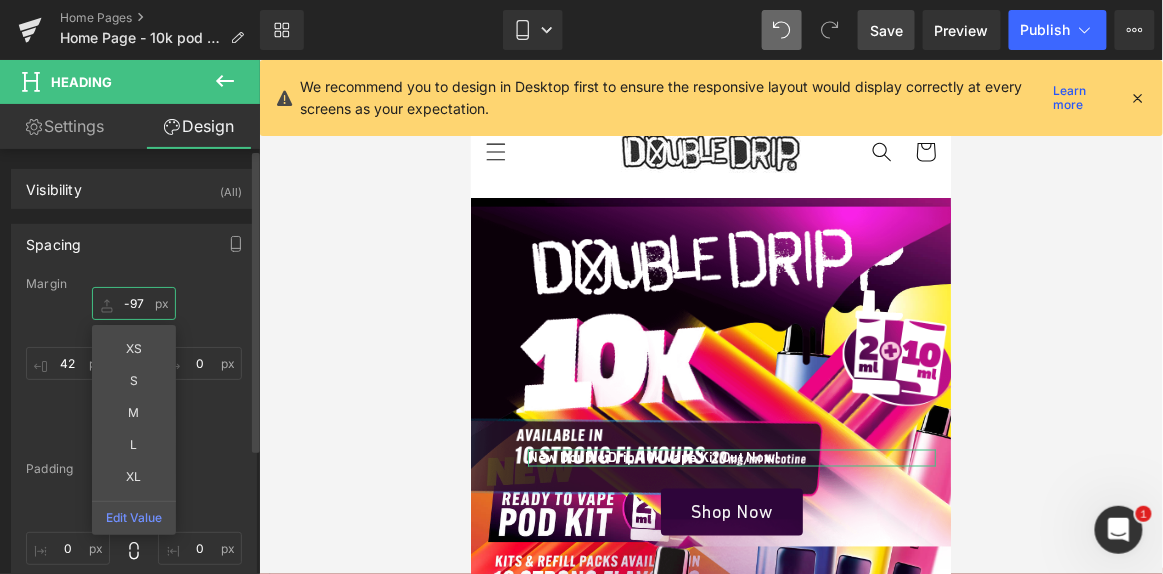 click on "-97" at bounding box center (134, 303) 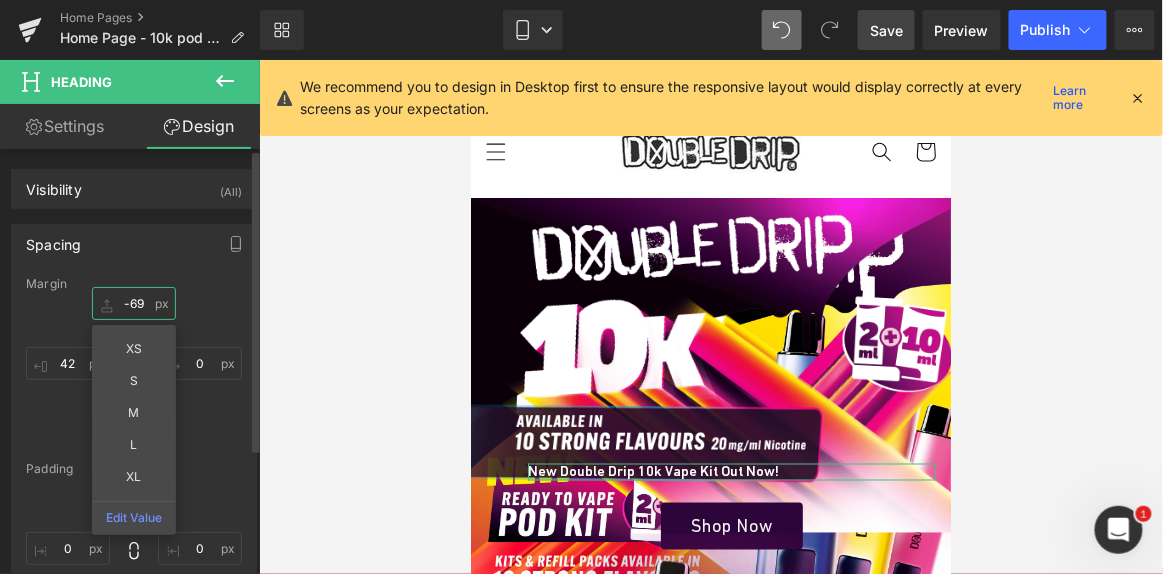 type on "-68" 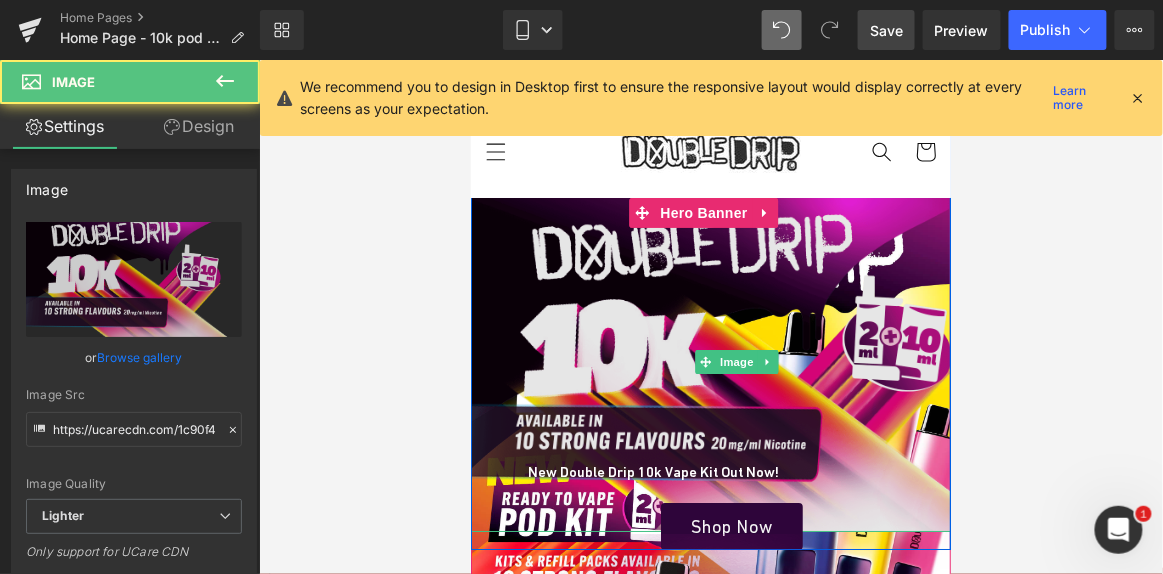 click at bounding box center (736, 361) 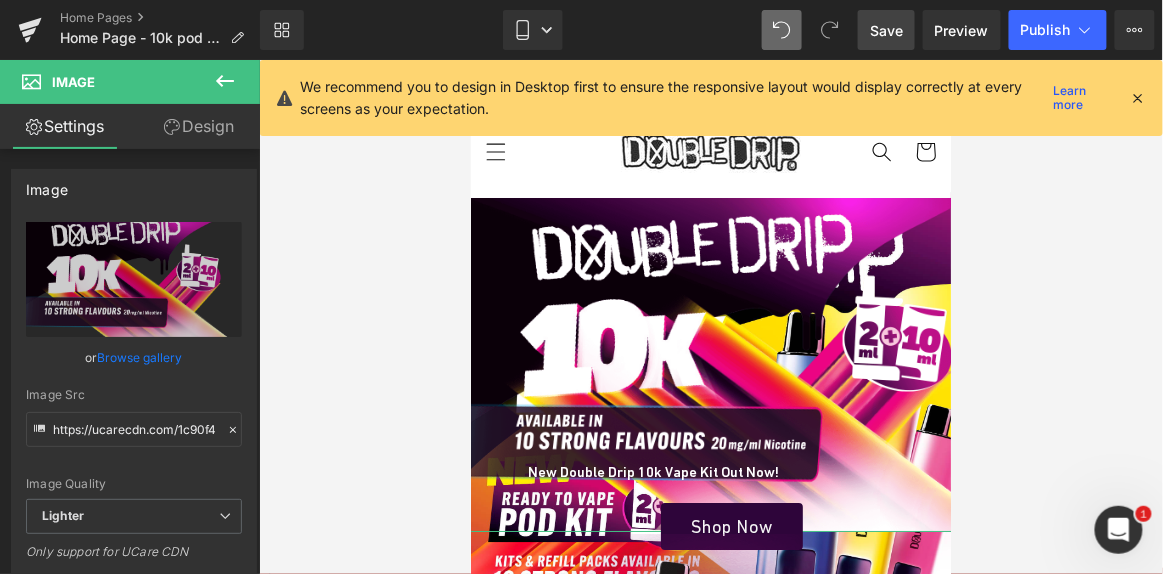 click on "Design" at bounding box center [199, 126] 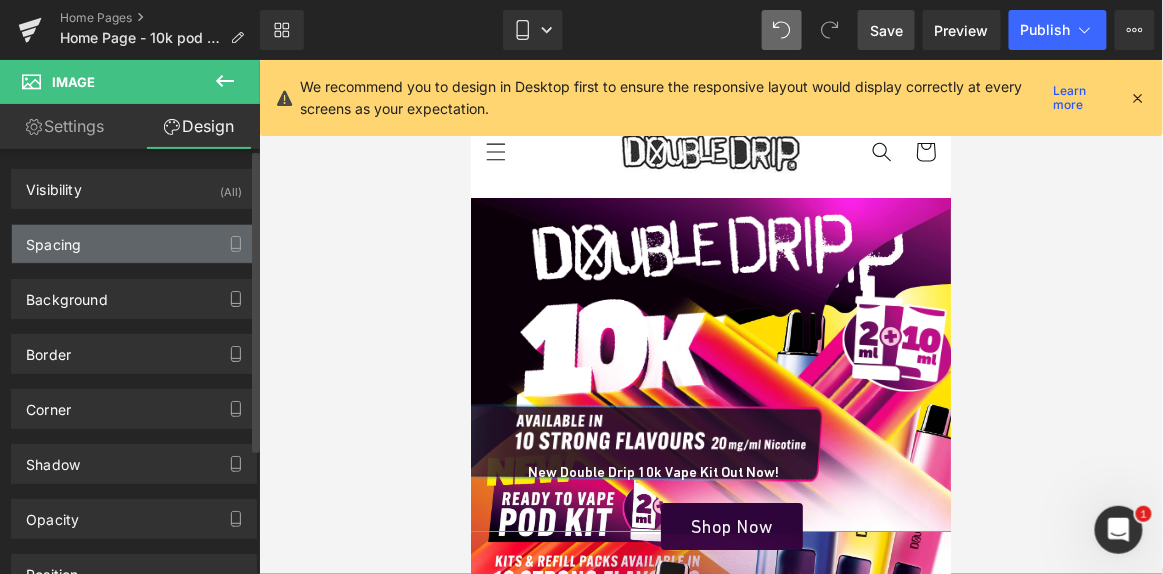 click on "Spacing" at bounding box center (134, 244) 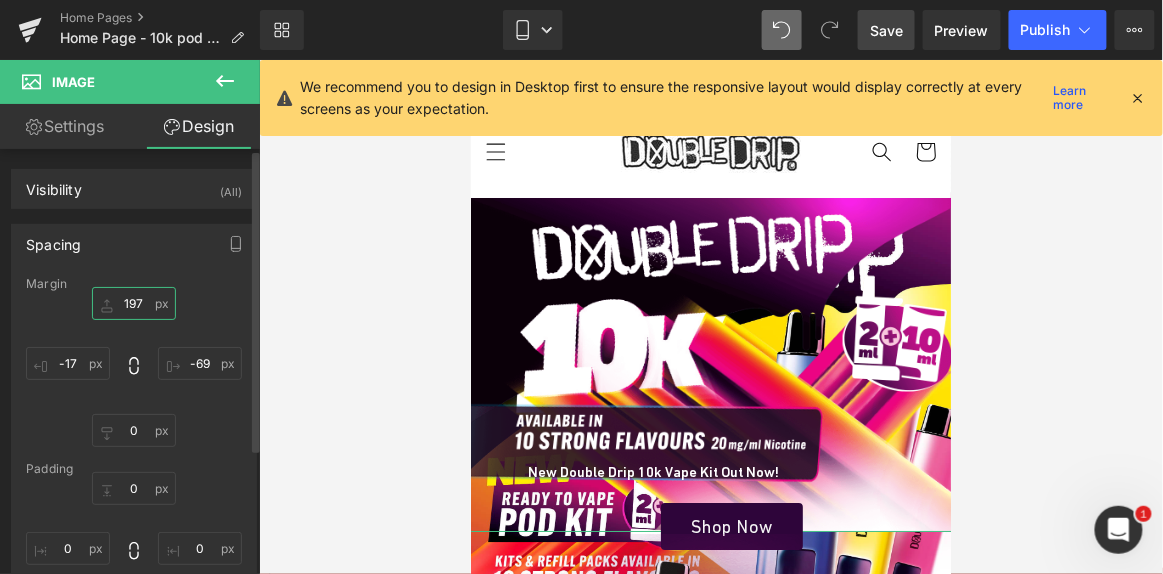click on "197" at bounding box center [134, 303] 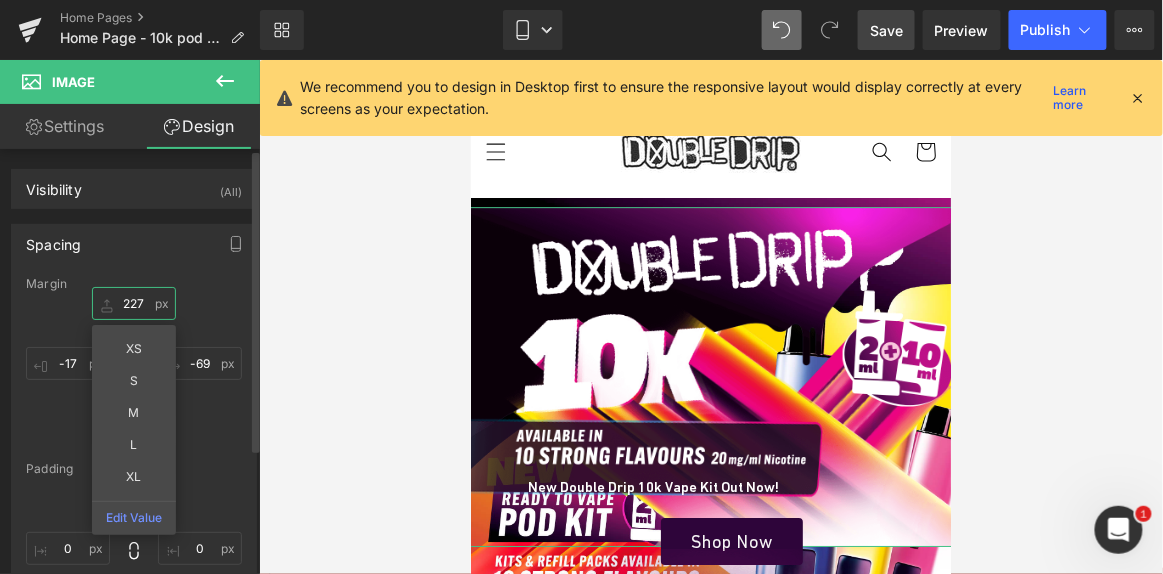 type on "226" 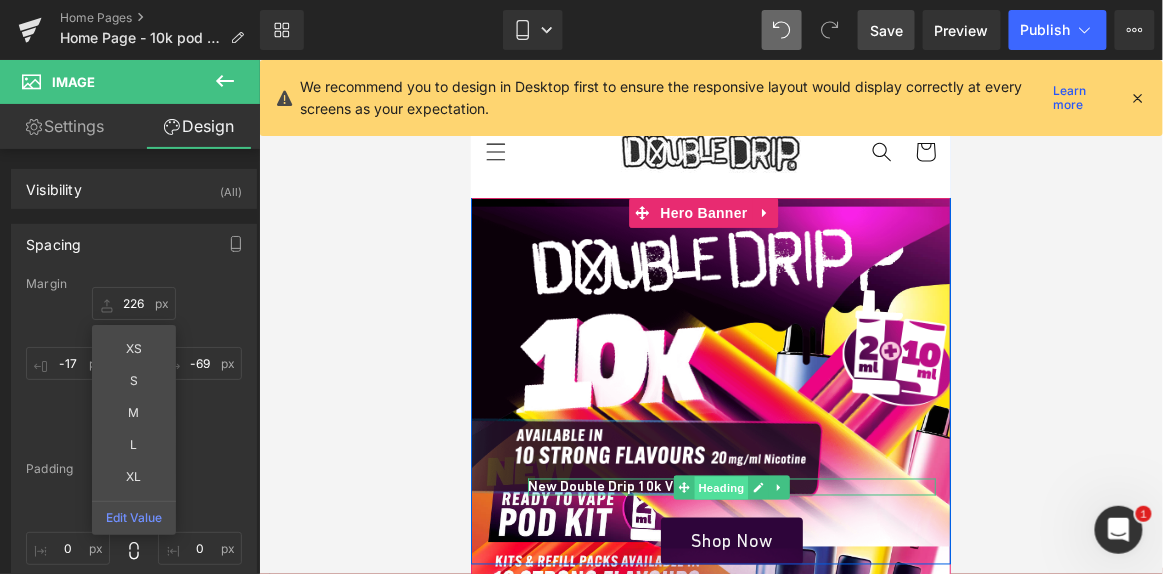 click on "Heading" at bounding box center (721, 487) 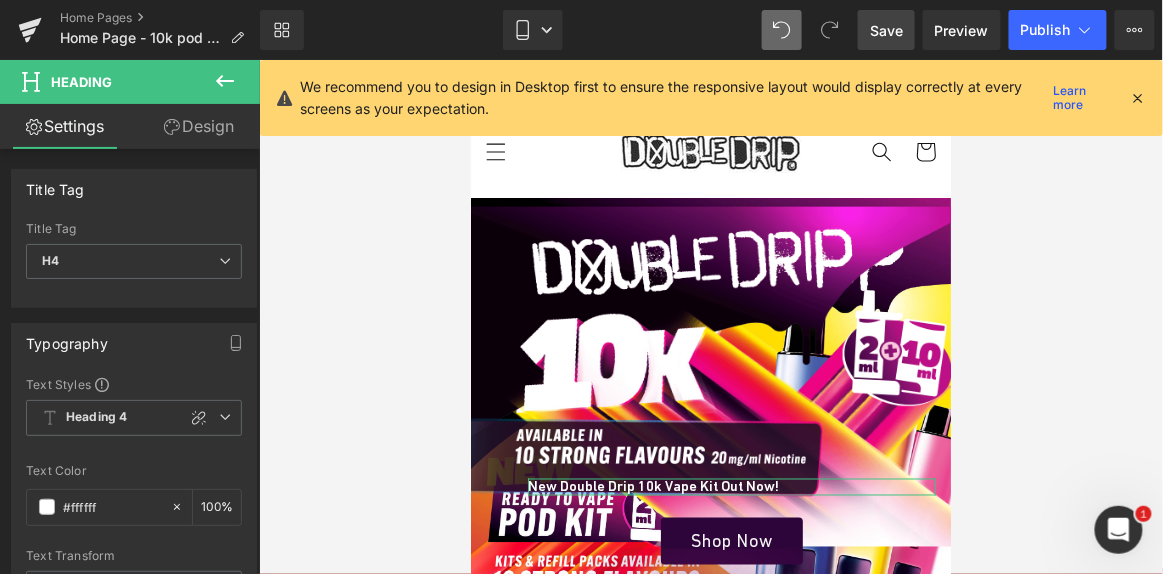 click on "Design" at bounding box center (199, 126) 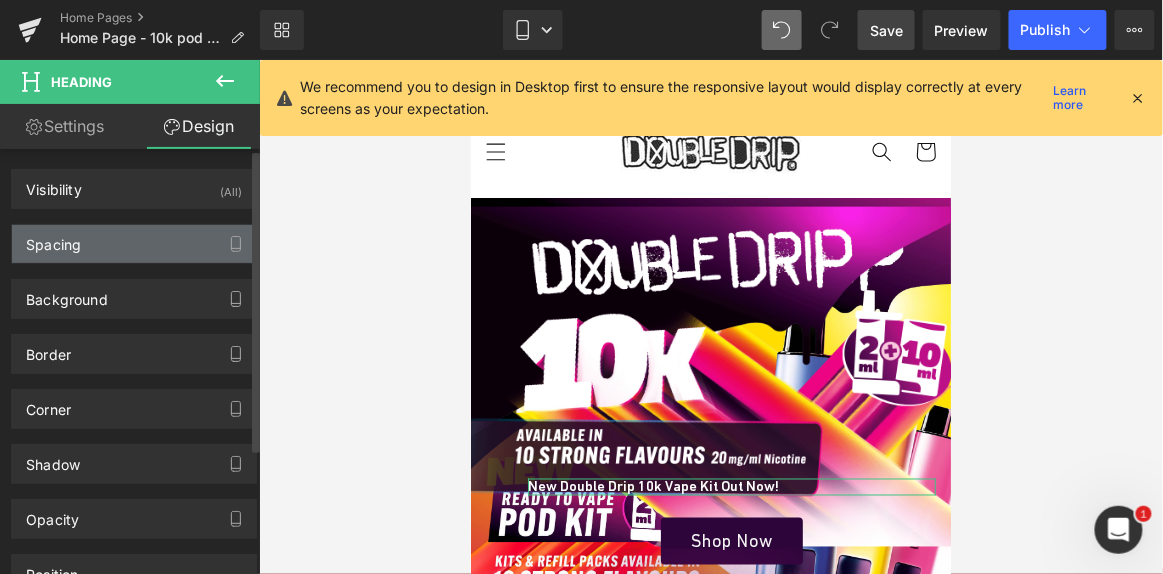 click on "Spacing" at bounding box center (134, 244) 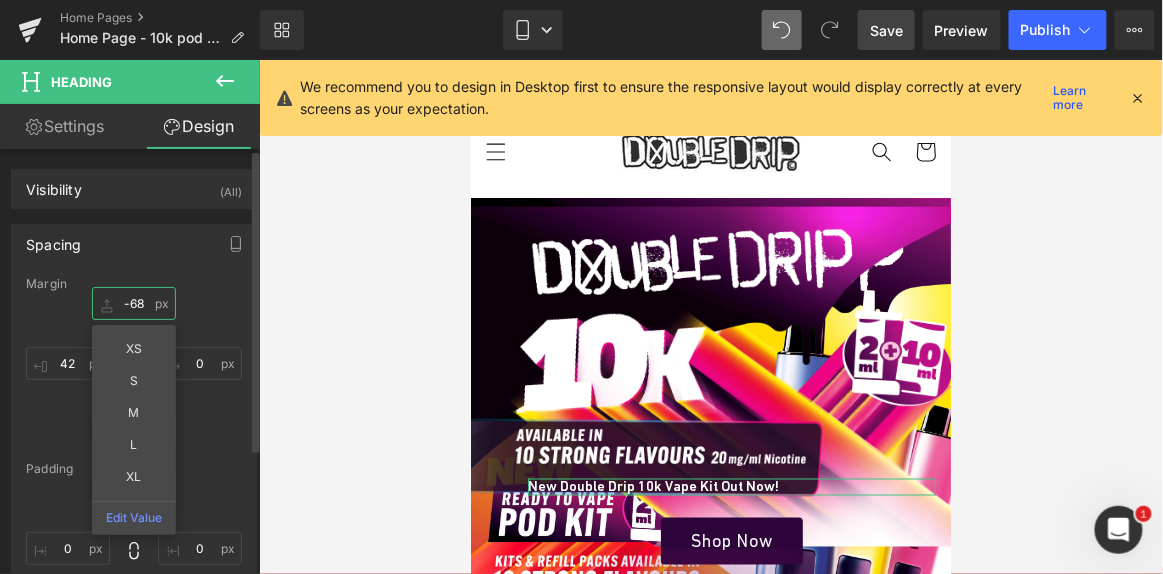 click on "-68" at bounding box center [134, 303] 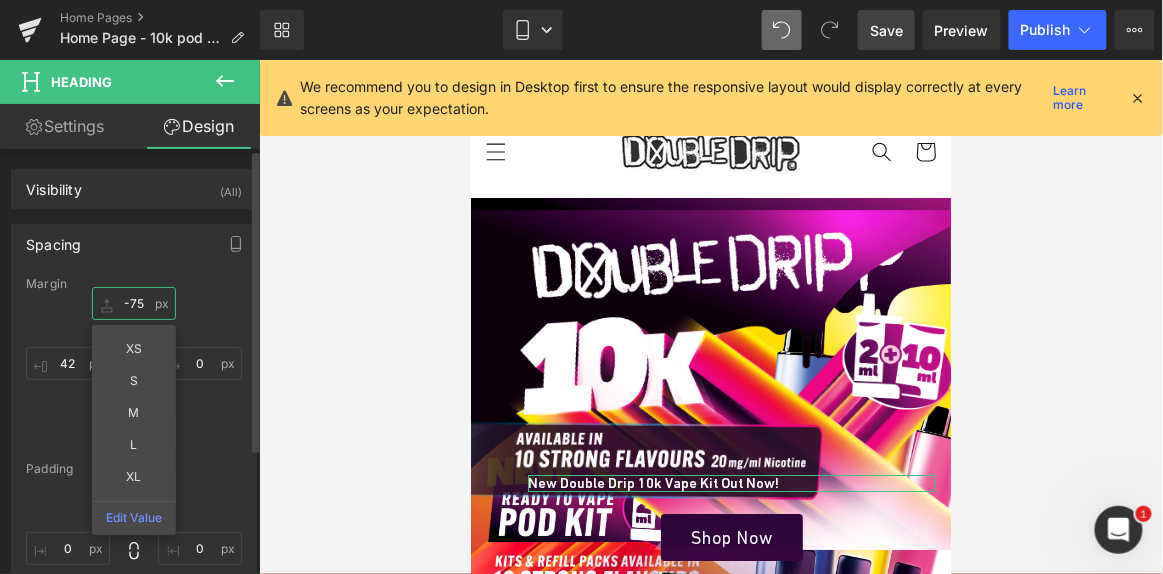type on "-76" 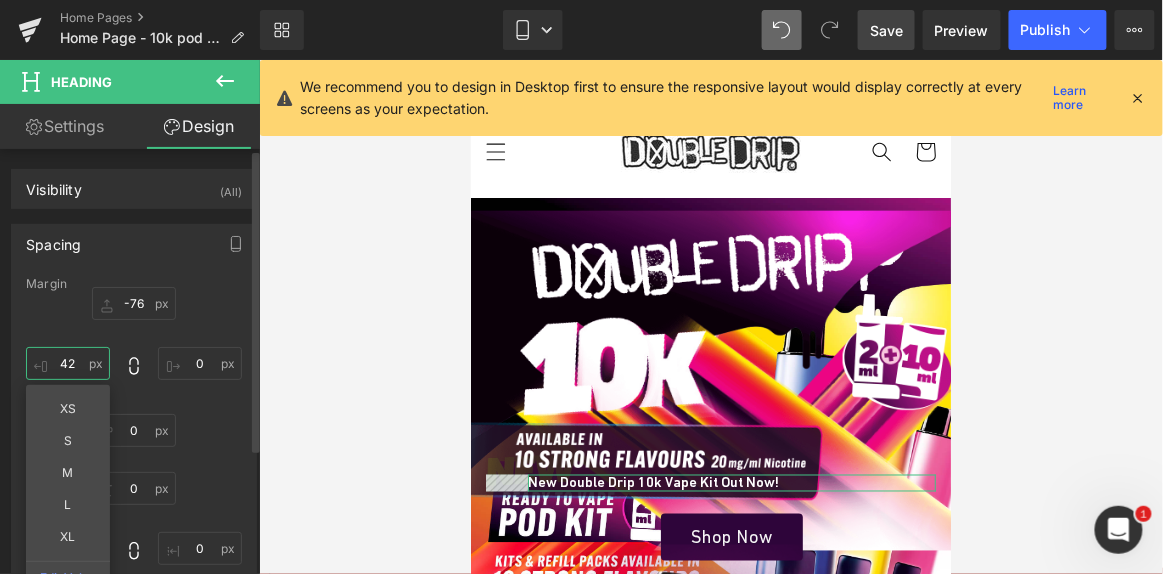 click on "42" at bounding box center [68, 363] 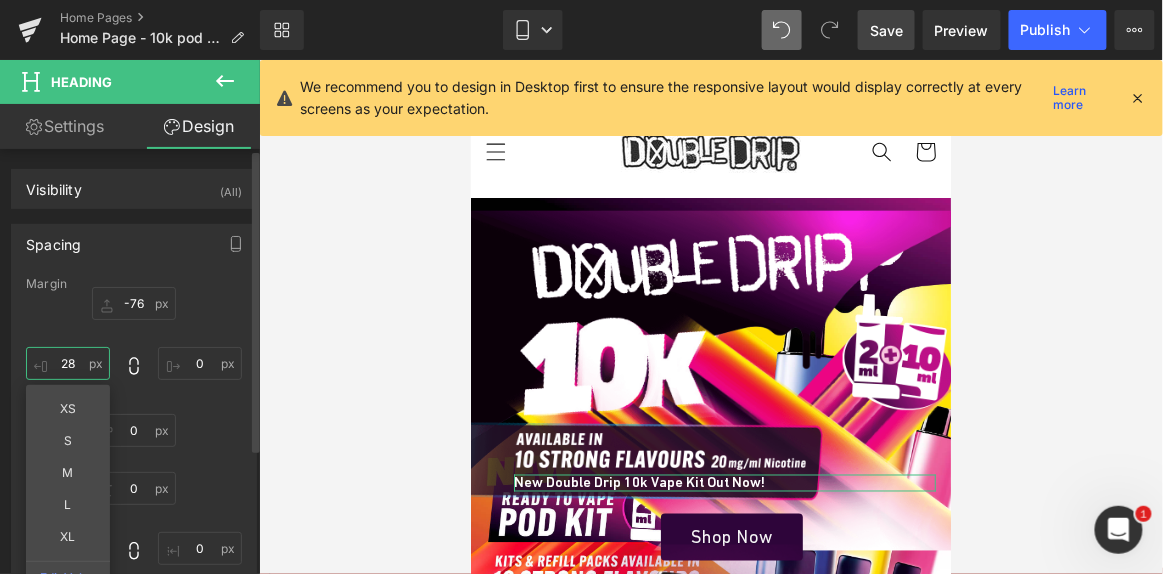 type on "29" 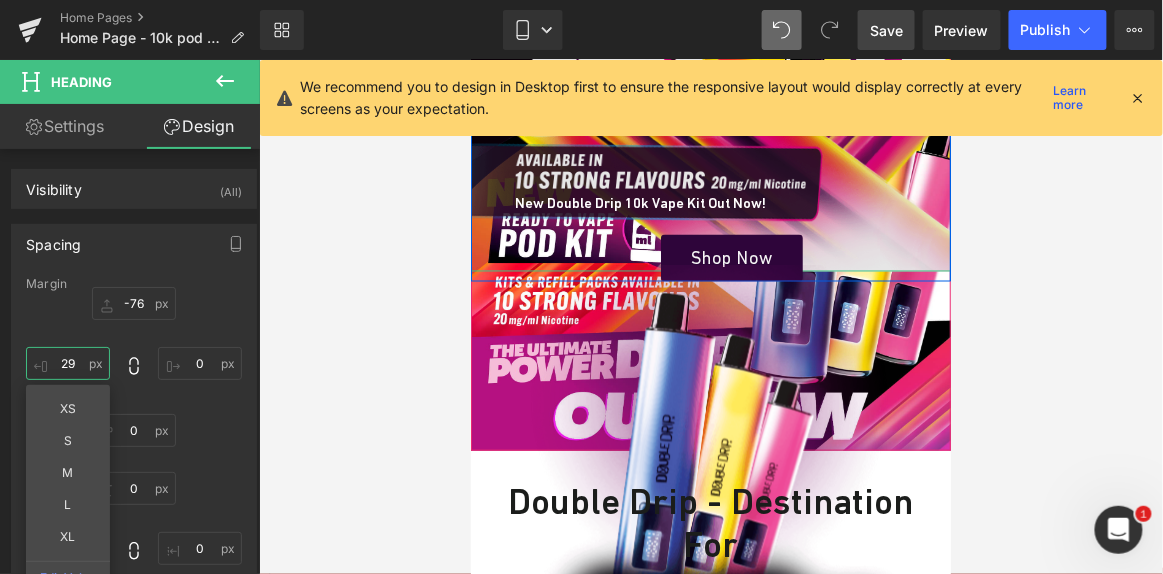 scroll, scrollTop: 284, scrollLeft: 0, axis: vertical 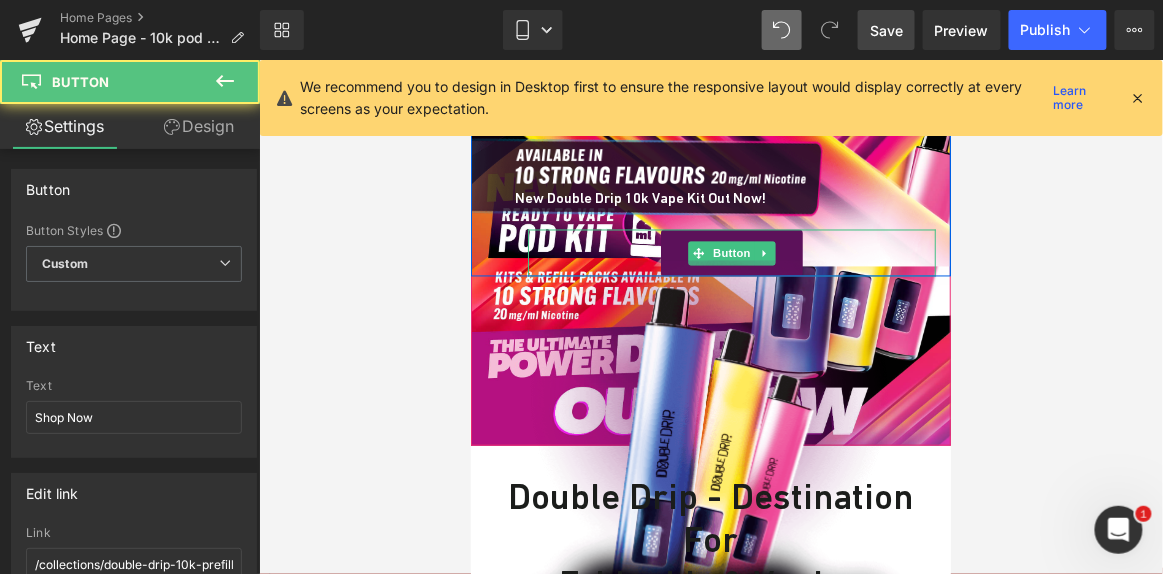 click on "Shop Now
Button" at bounding box center (731, 252) 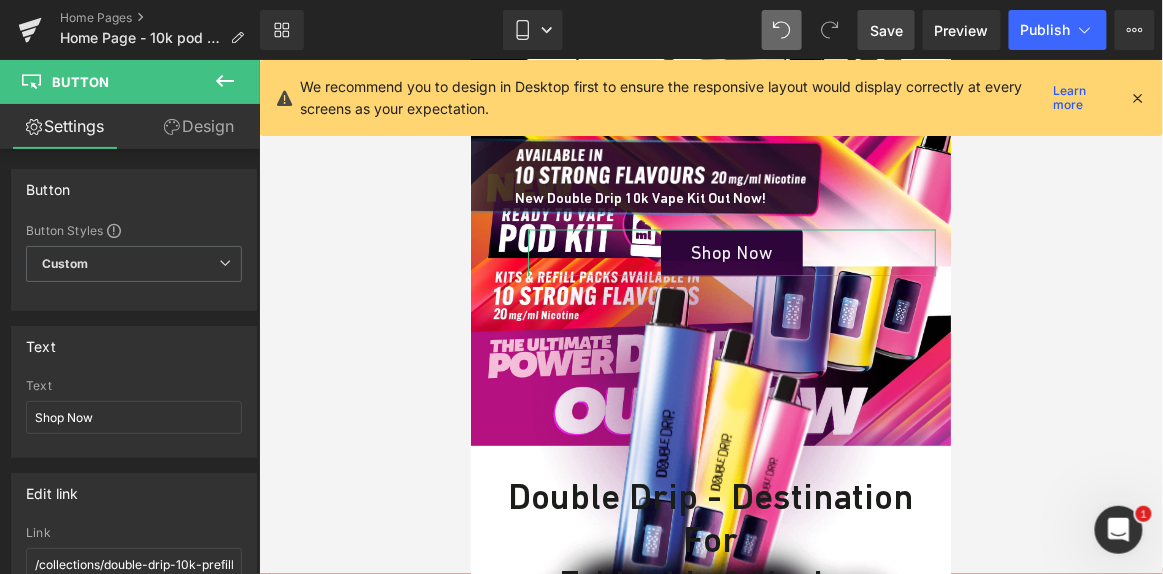 click on "Design" at bounding box center (199, 126) 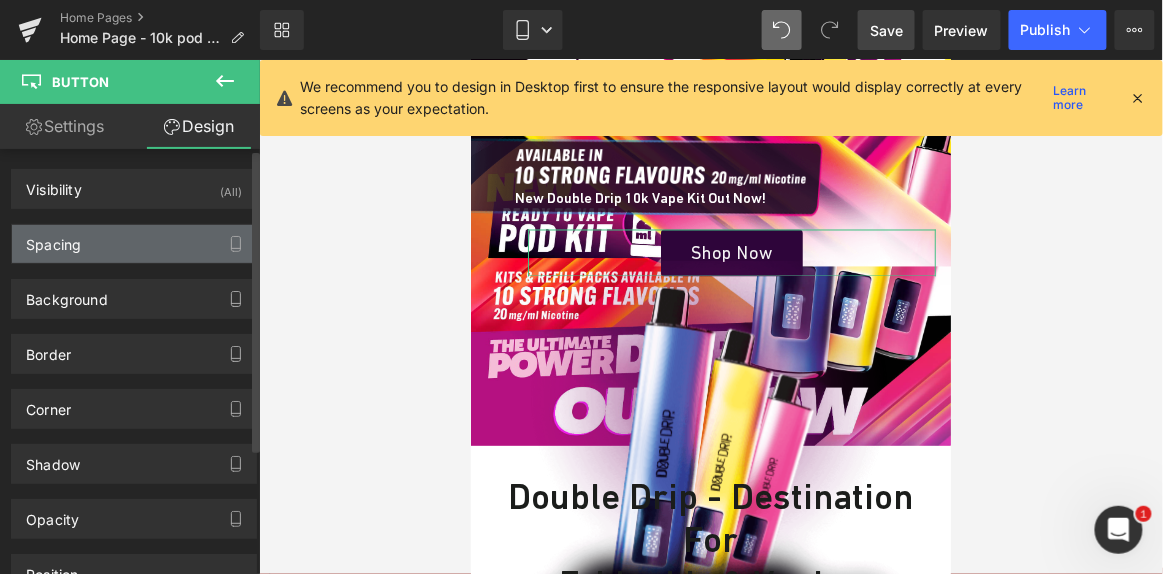 click on "Spacing" at bounding box center (134, 244) 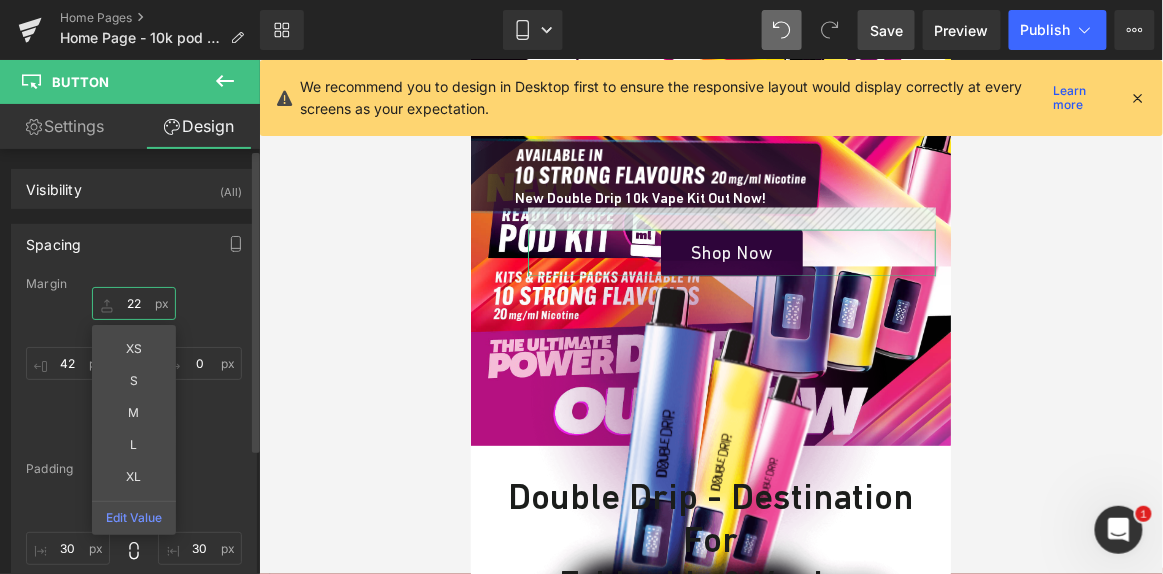 click on "22" at bounding box center (134, 303) 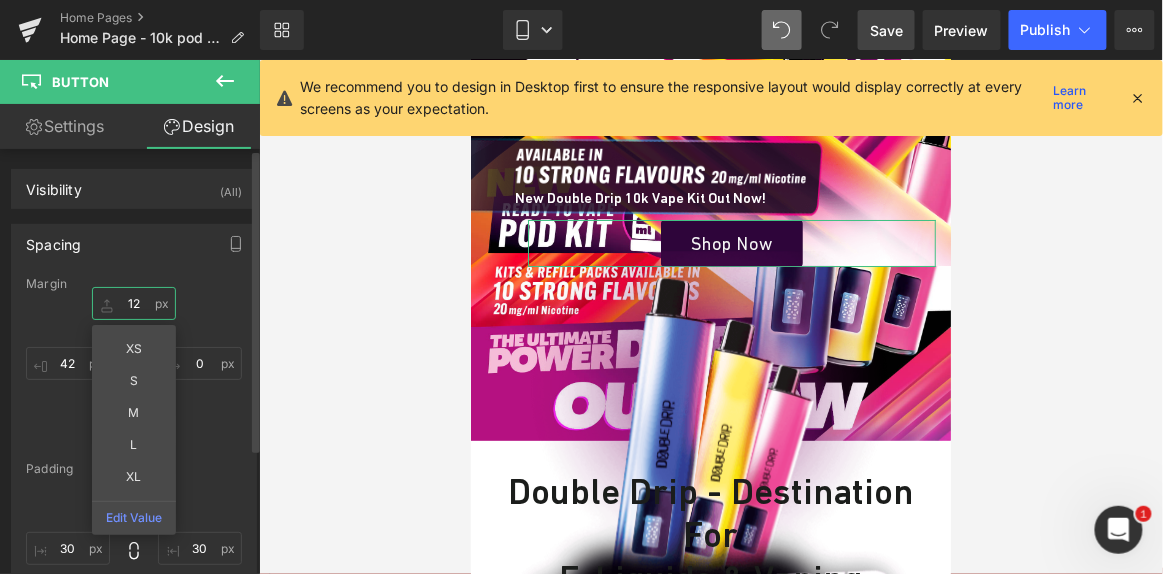 type on "11" 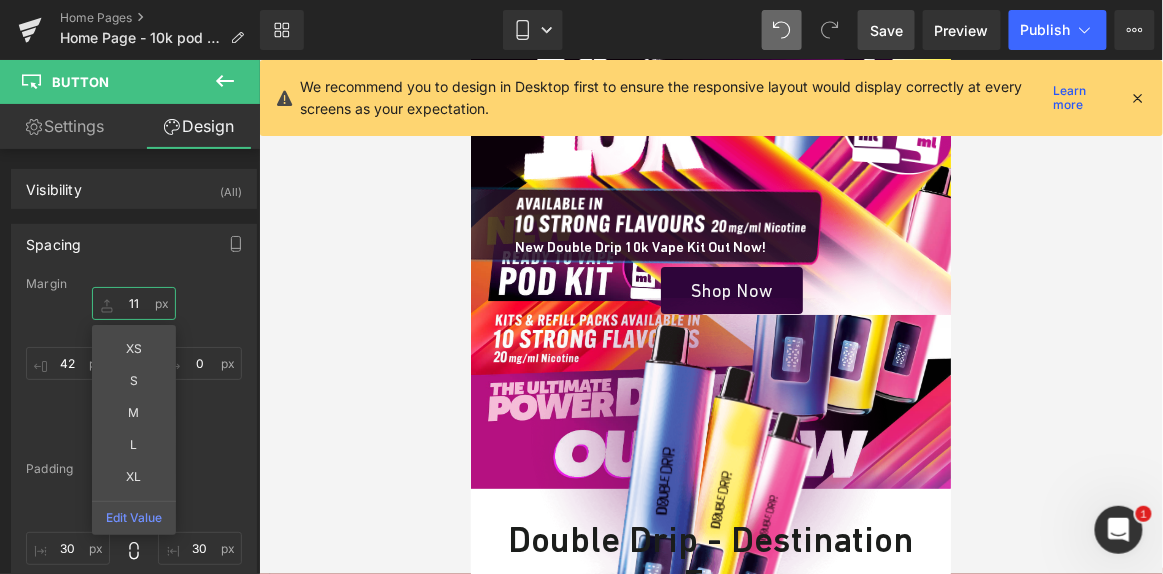 scroll, scrollTop: 241, scrollLeft: 0, axis: vertical 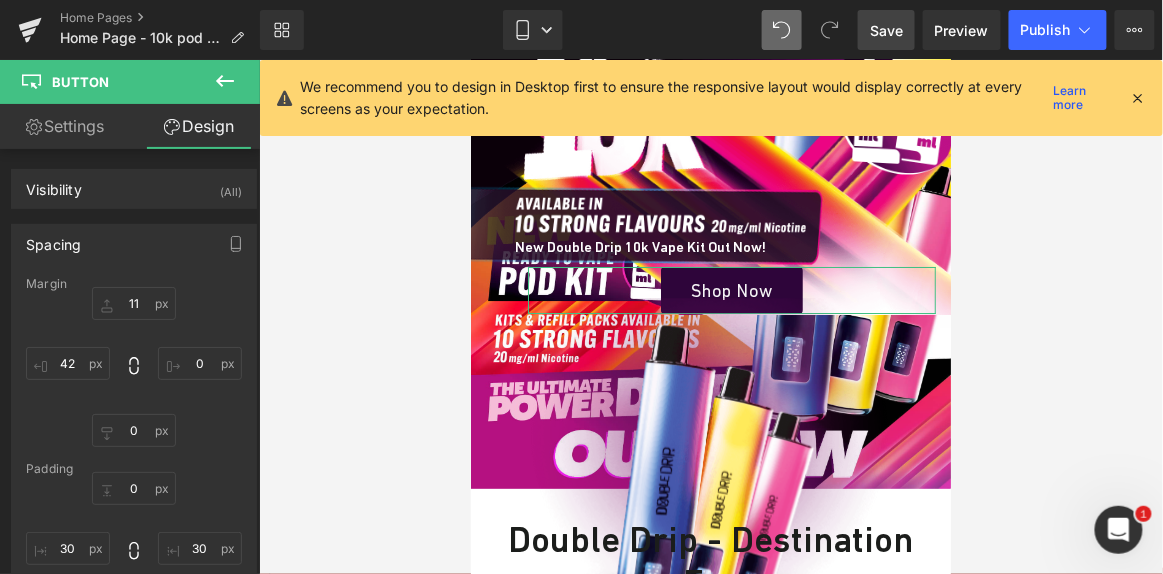 click on "Settings" at bounding box center [65, 126] 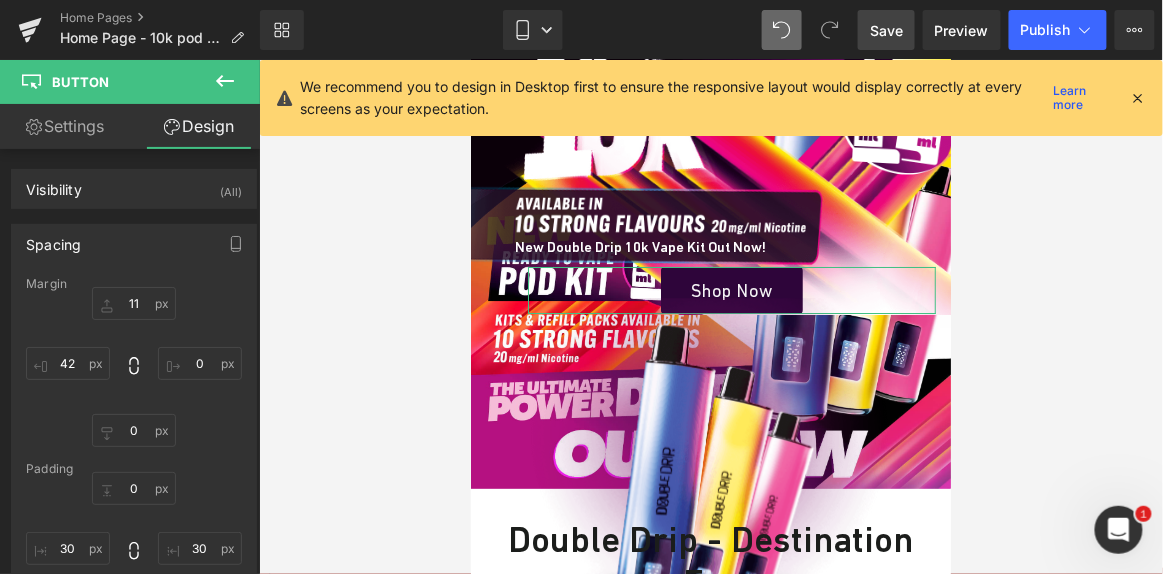 type on "100" 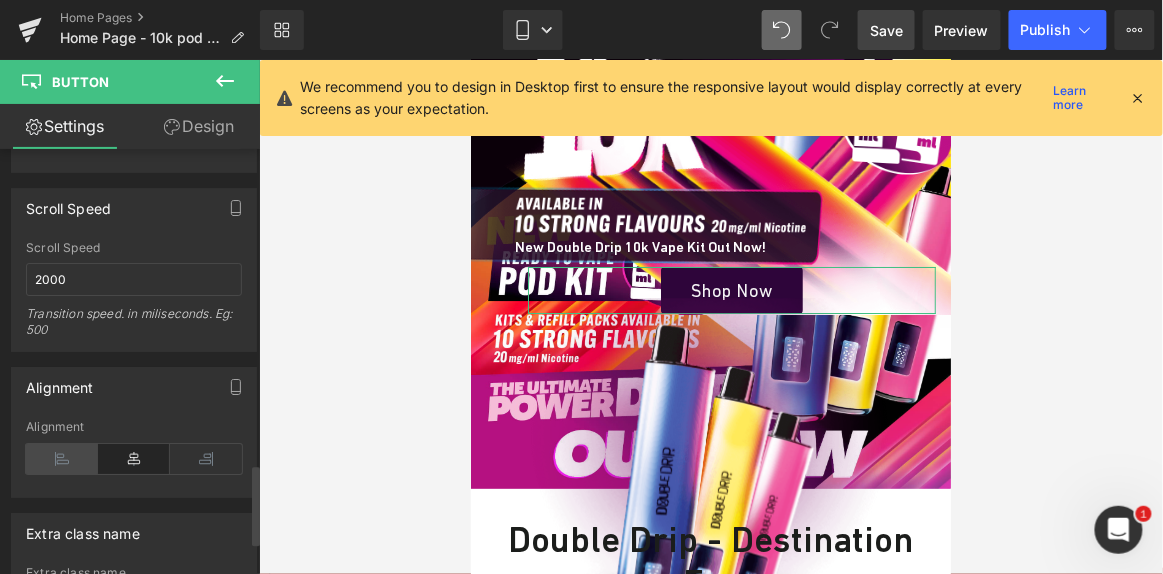 scroll, scrollTop: 1665, scrollLeft: 0, axis: vertical 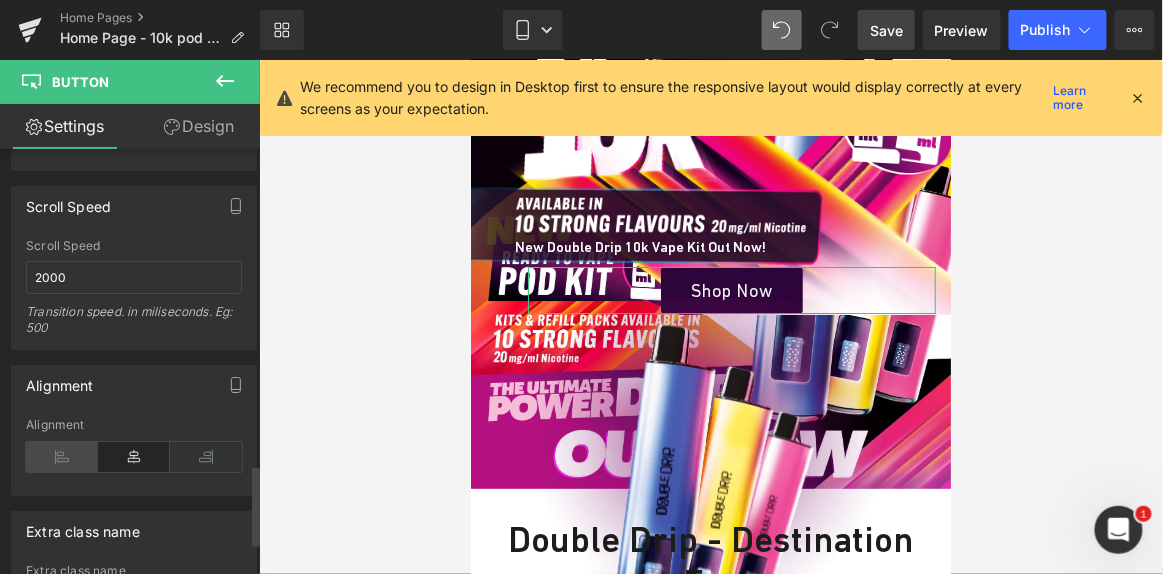 click at bounding box center [62, 457] 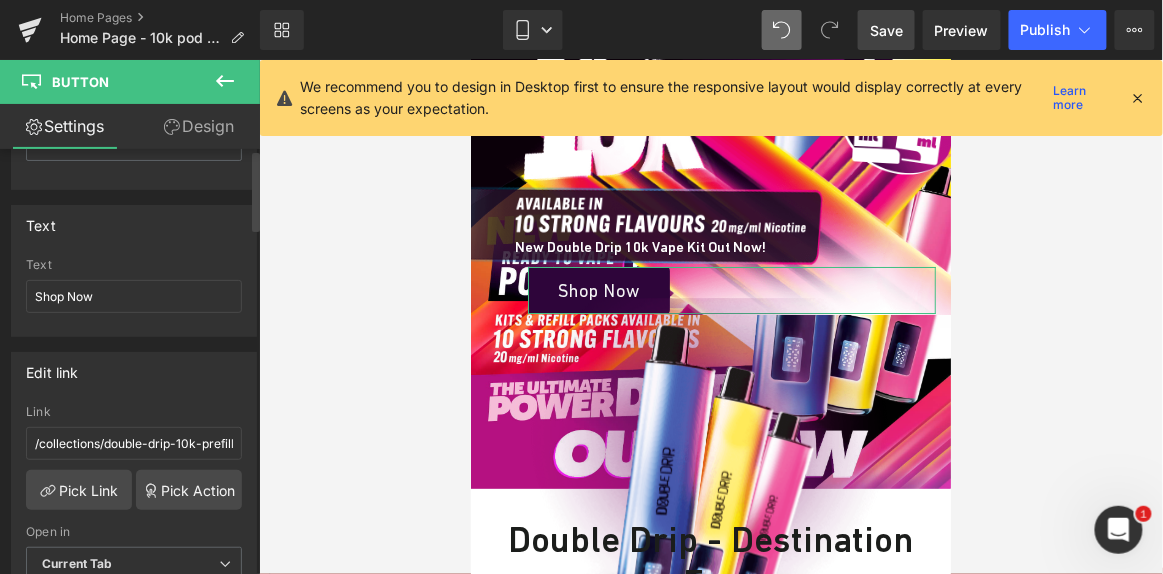 scroll, scrollTop: 0, scrollLeft: 0, axis: both 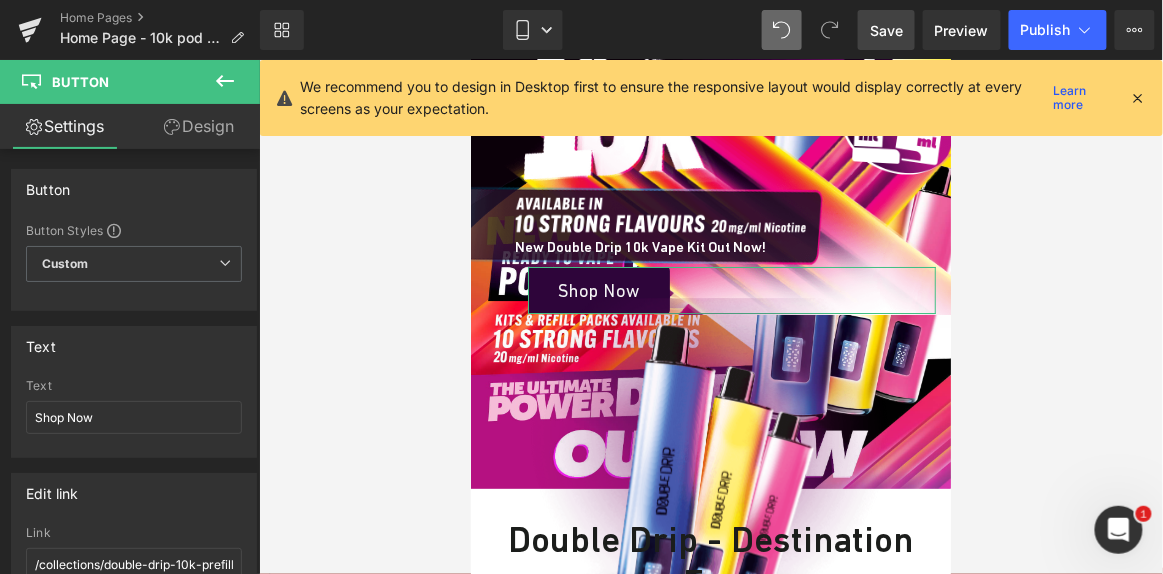 click on "Design" at bounding box center [199, 126] 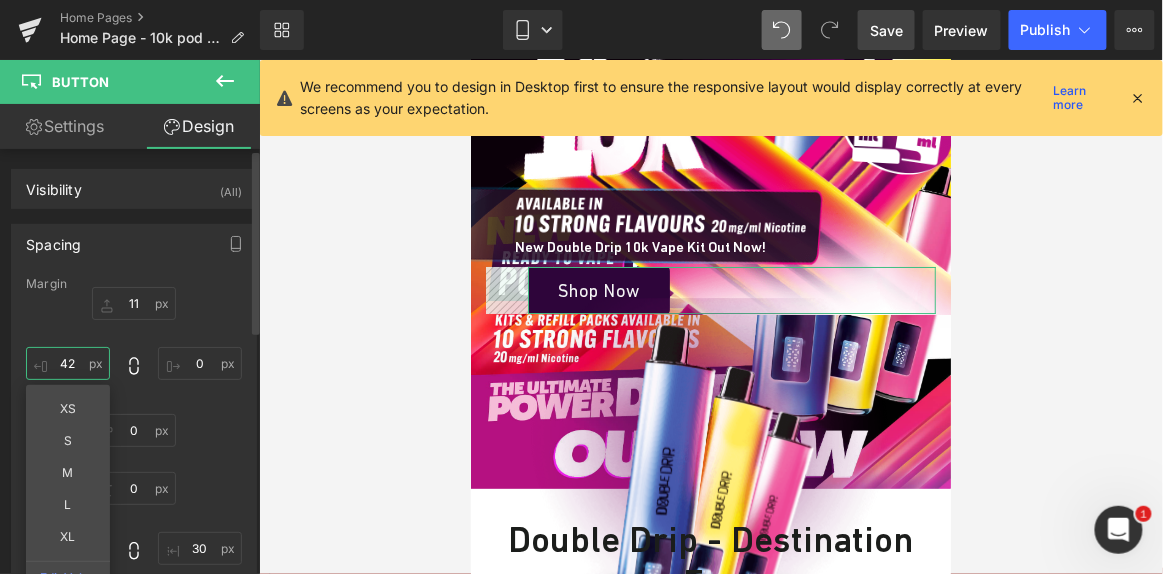 click on "42" at bounding box center (68, 363) 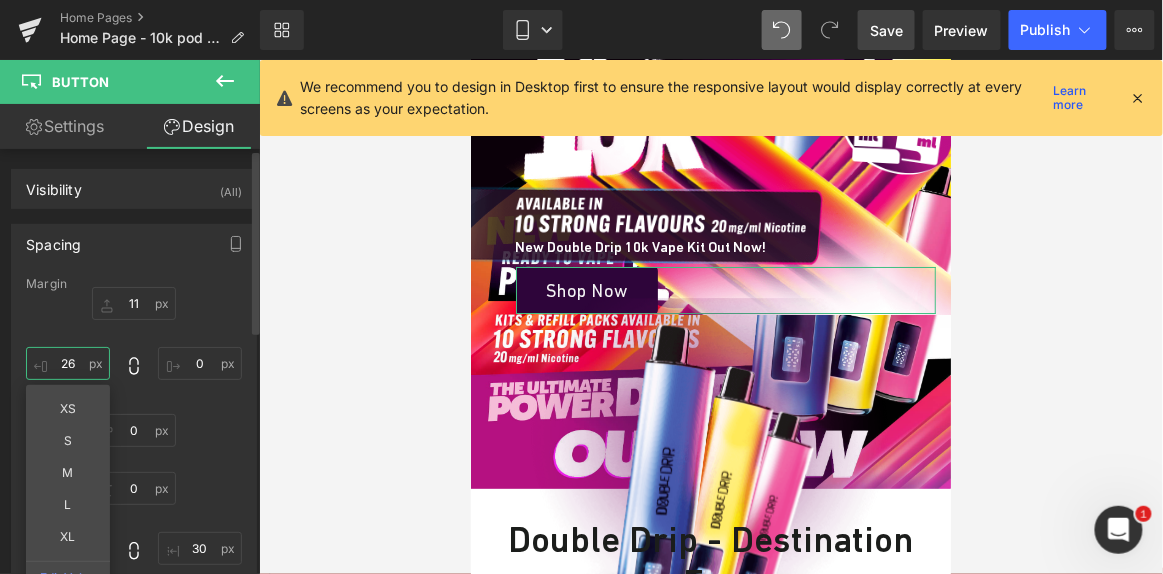 type on "25" 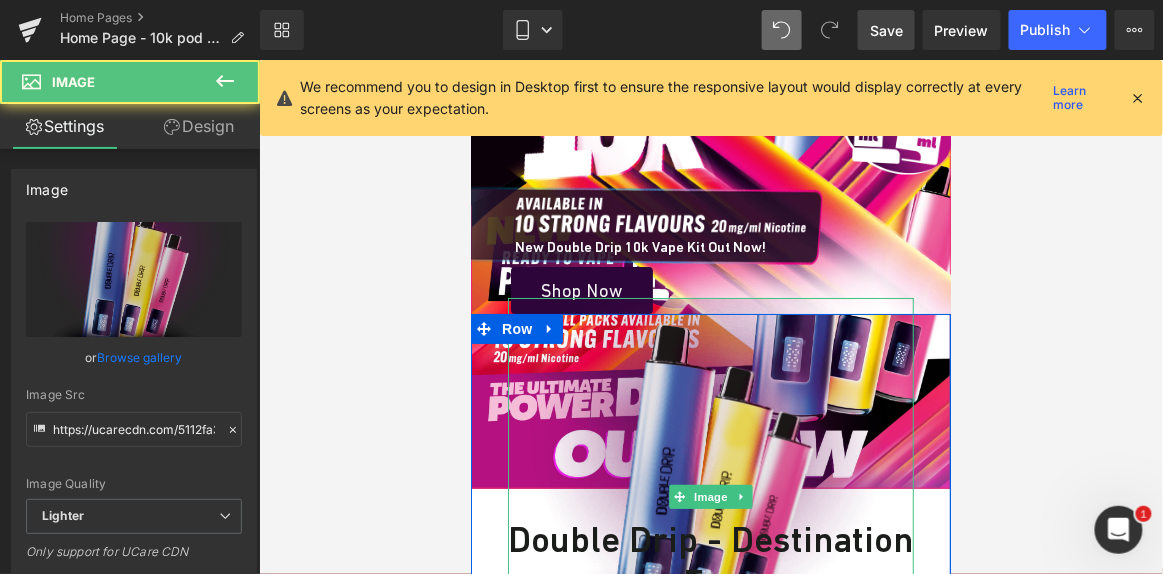 click at bounding box center (710, 496) 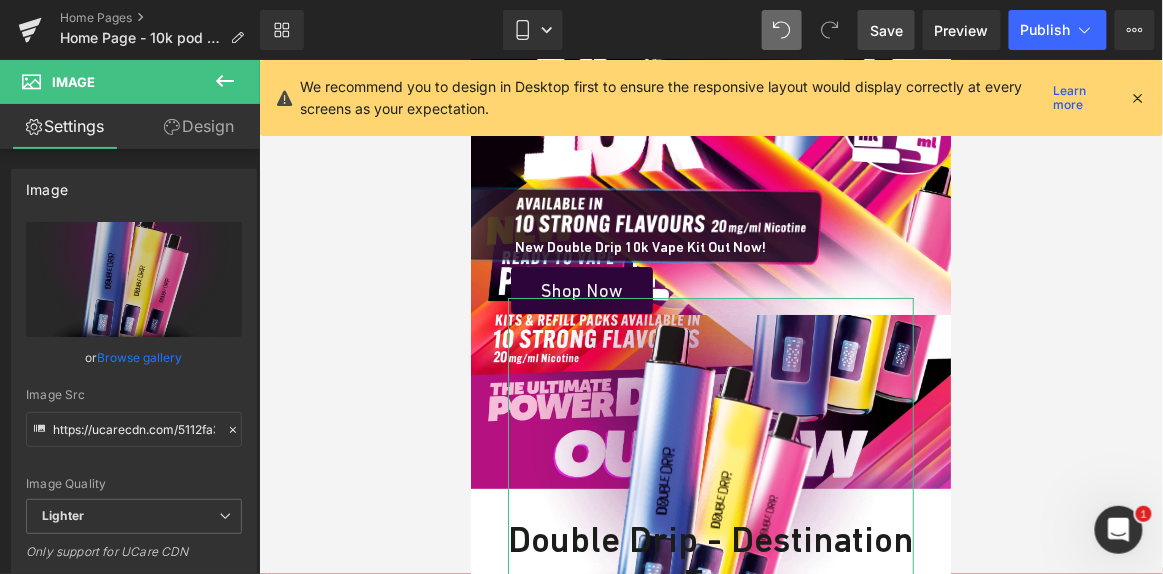 click on "Design" at bounding box center [199, 126] 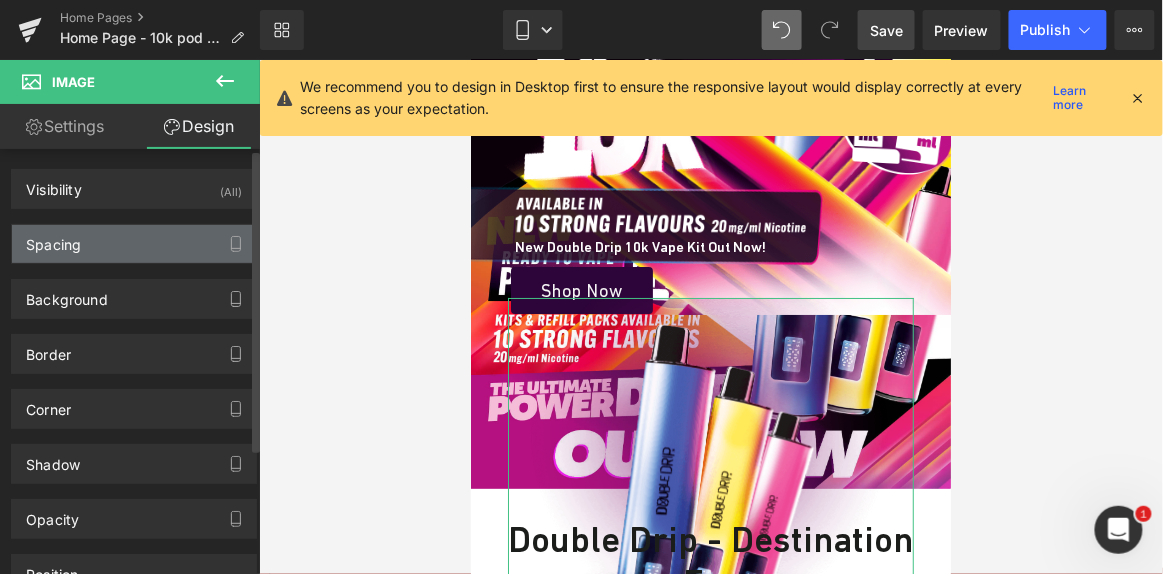 click on "Spacing" at bounding box center [134, 244] 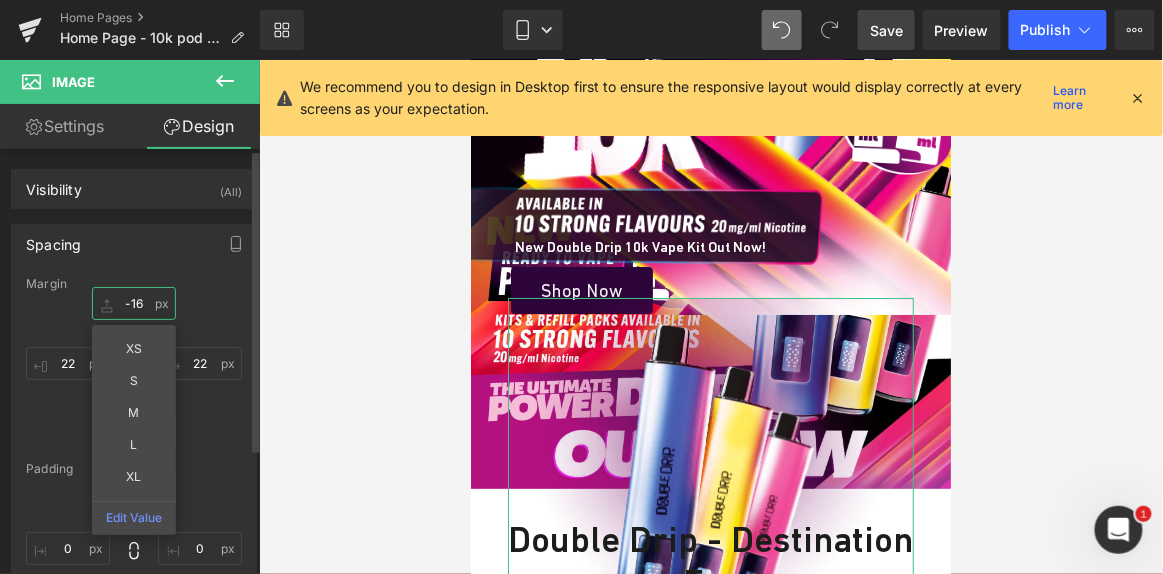 click on "-16" at bounding box center [134, 303] 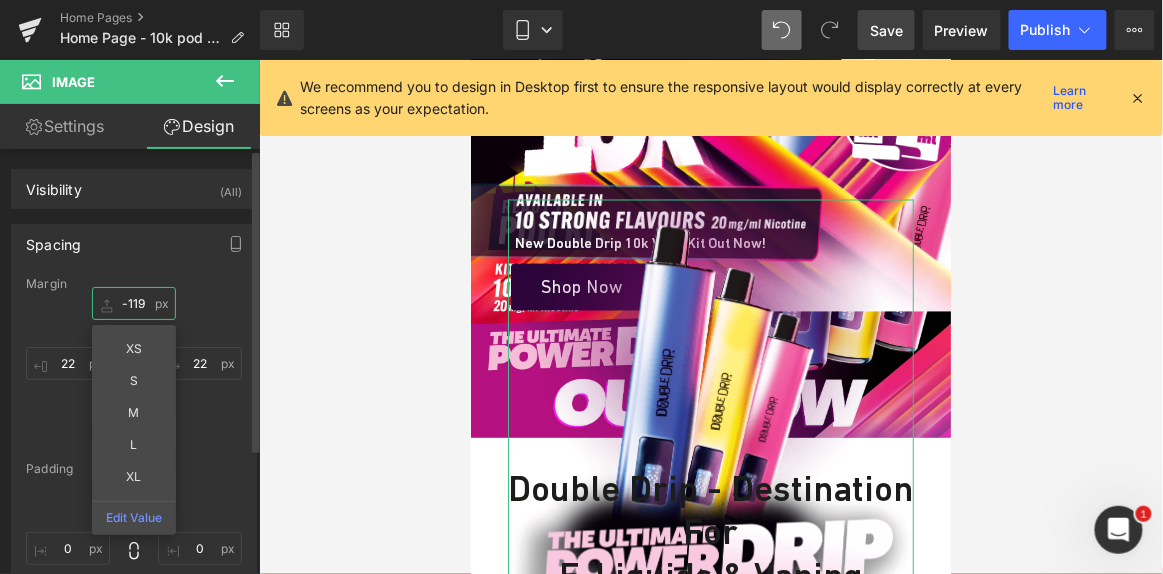 type on "-120" 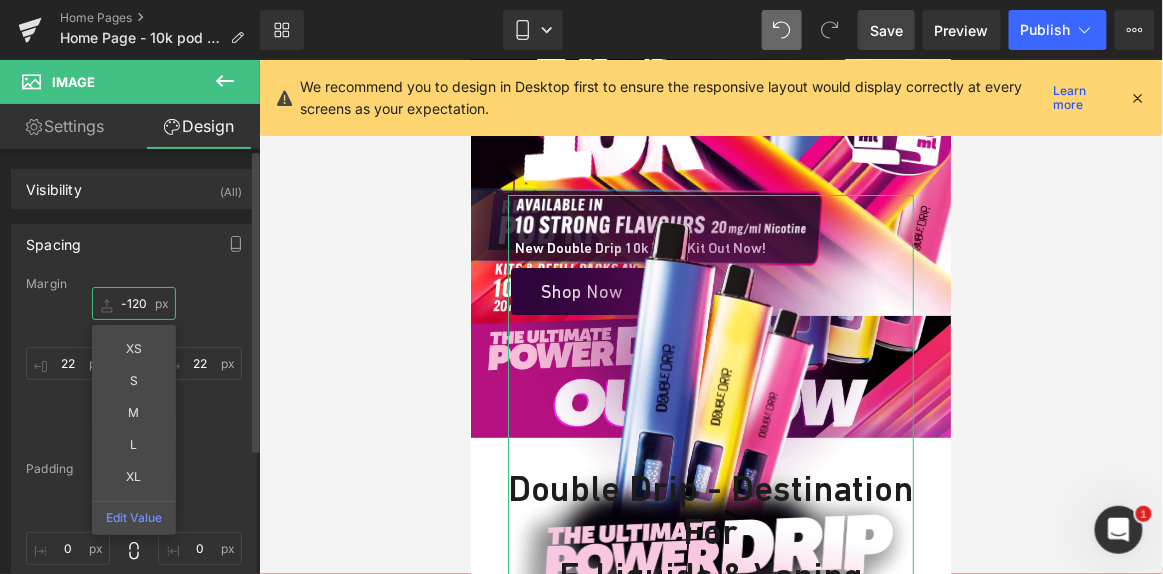 scroll, scrollTop: 293, scrollLeft: 0, axis: vertical 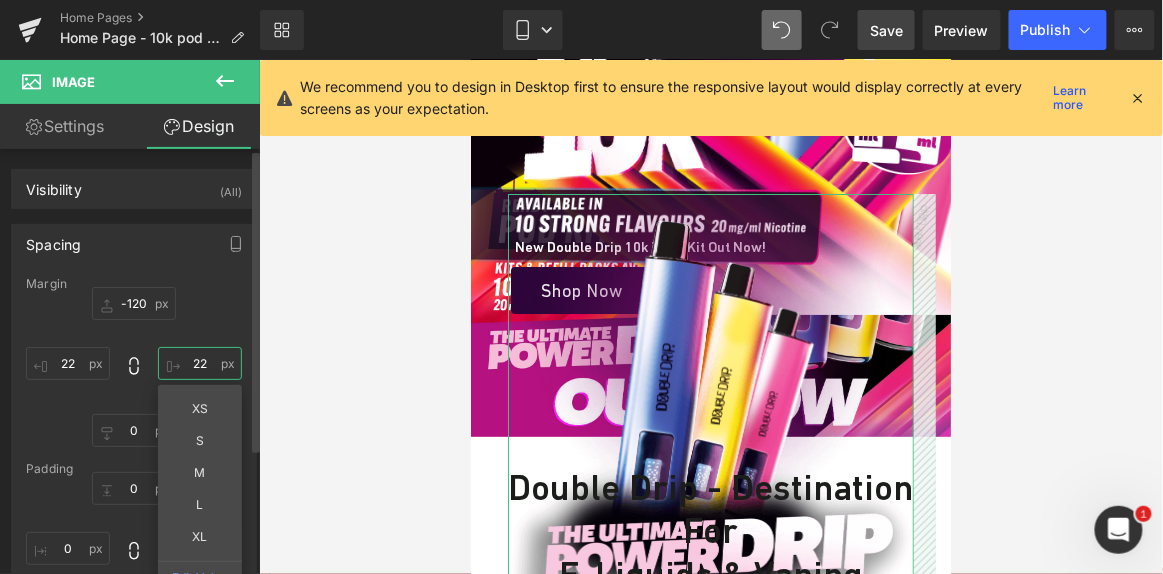 click on "22" at bounding box center (200, 363) 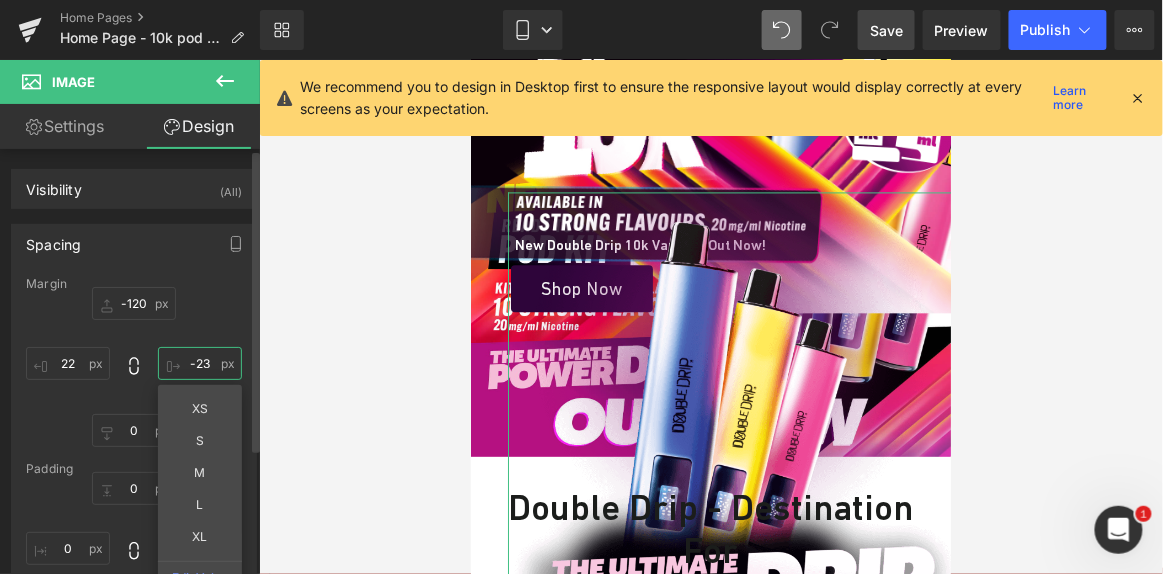 scroll, scrollTop: 270, scrollLeft: 0, axis: vertical 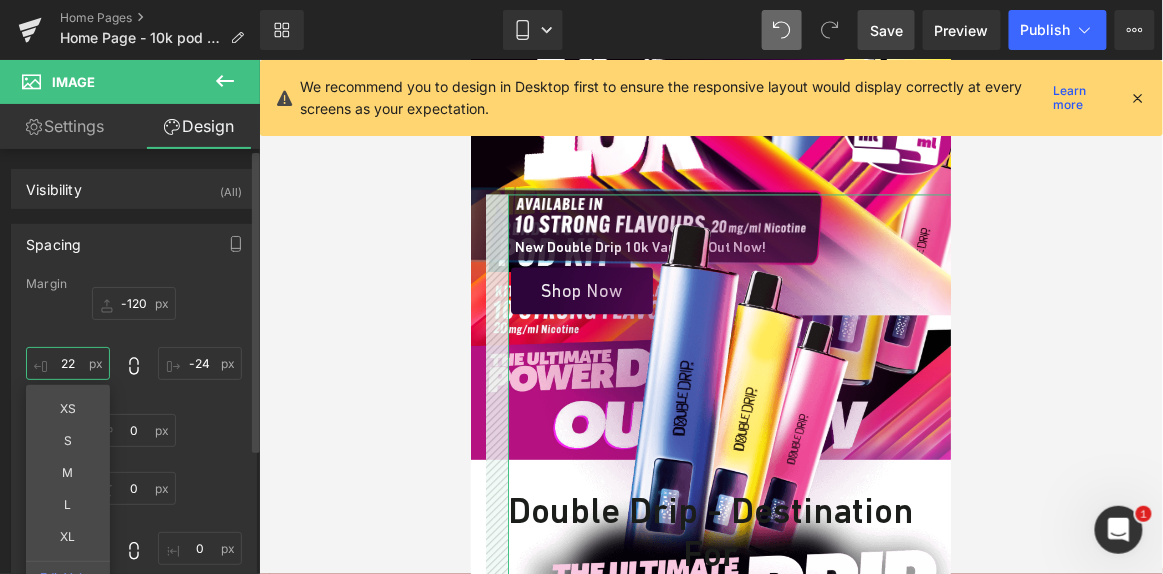 click on "22" at bounding box center [68, 363] 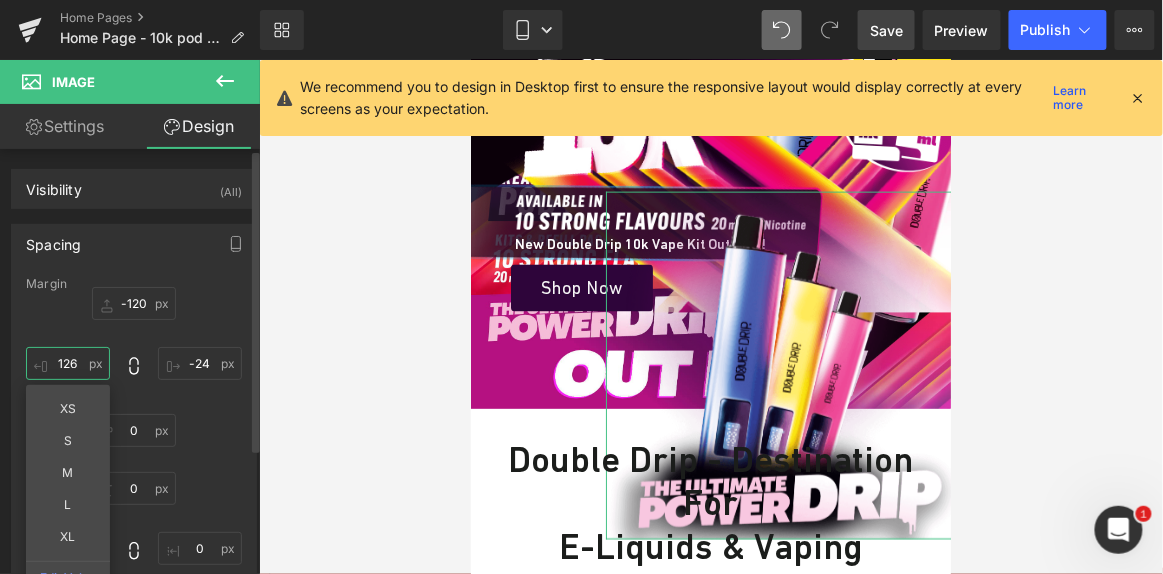 type on "127" 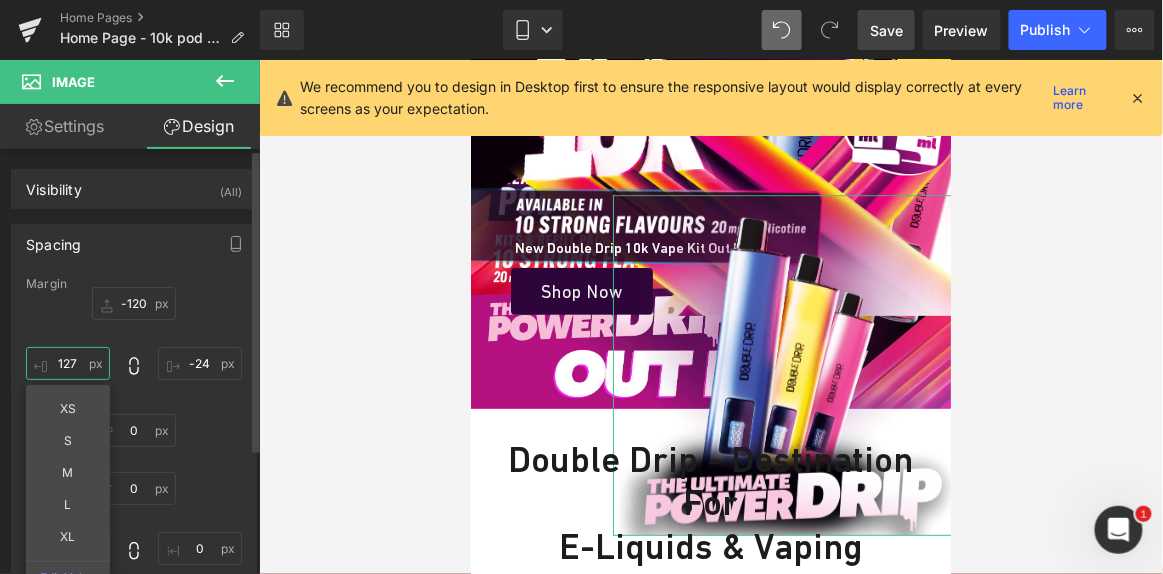 scroll, scrollTop: 322, scrollLeft: 0, axis: vertical 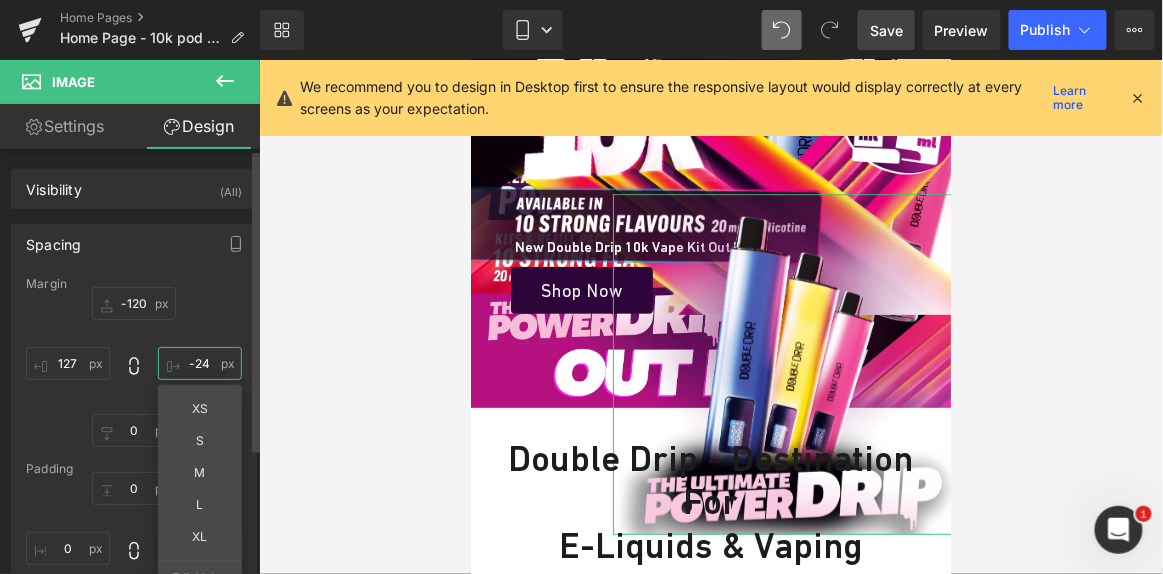 click on "-24" at bounding box center [200, 363] 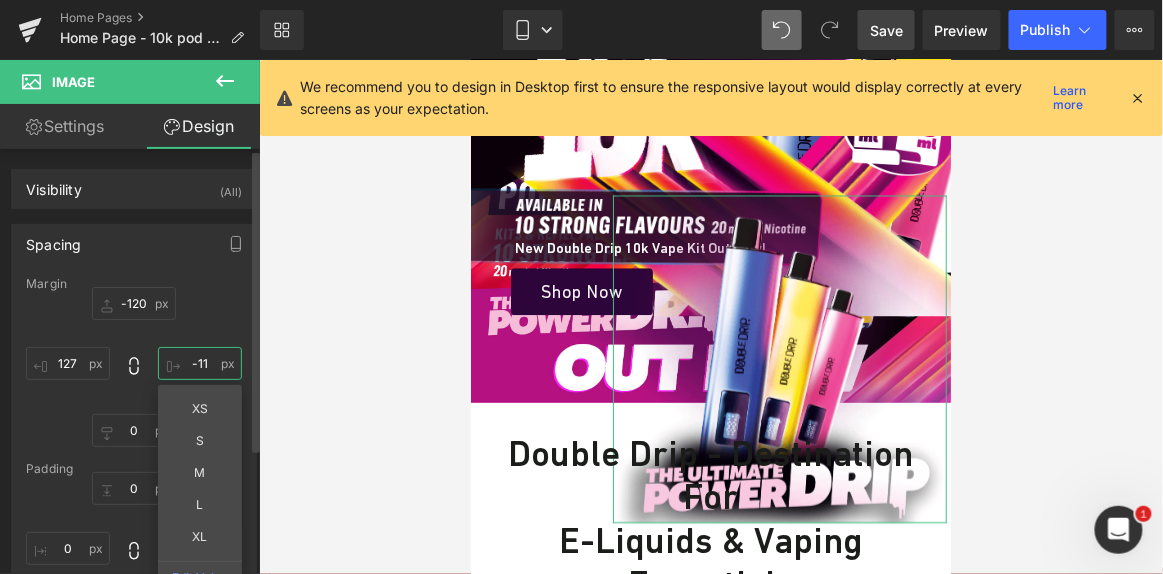 type on "-10" 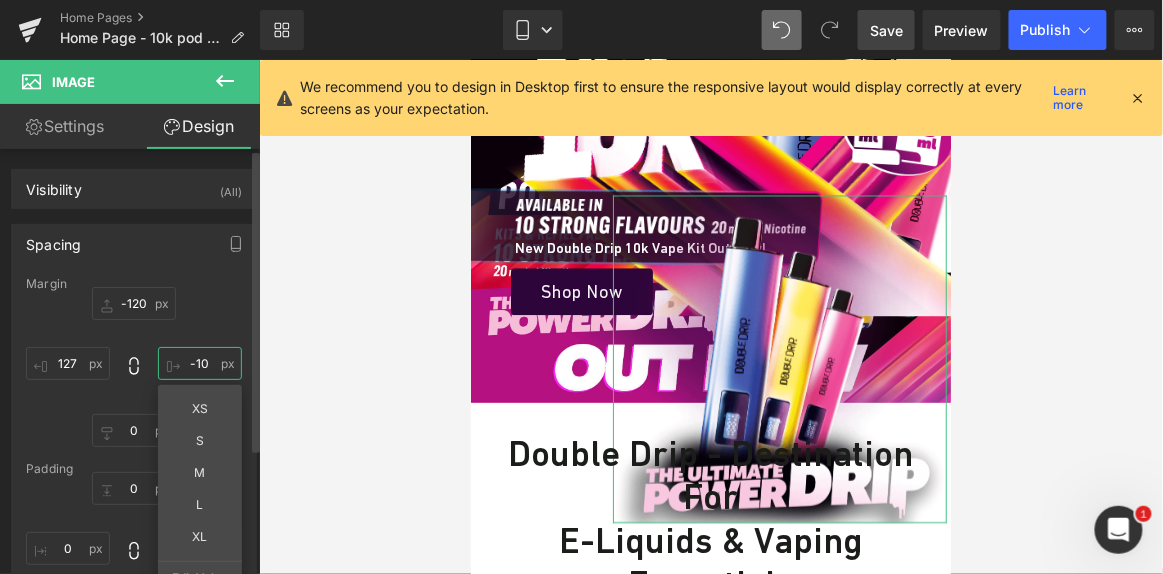 scroll, scrollTop: 329, scrollLeft: 0, axis: vertical 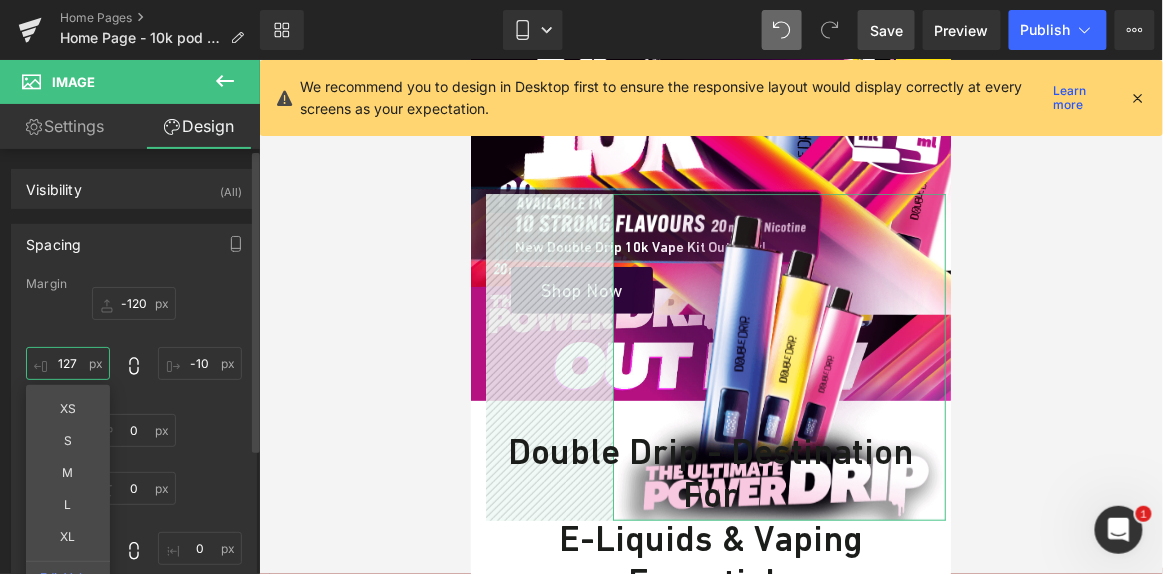 click on "127" at bounding box center (68, 363) 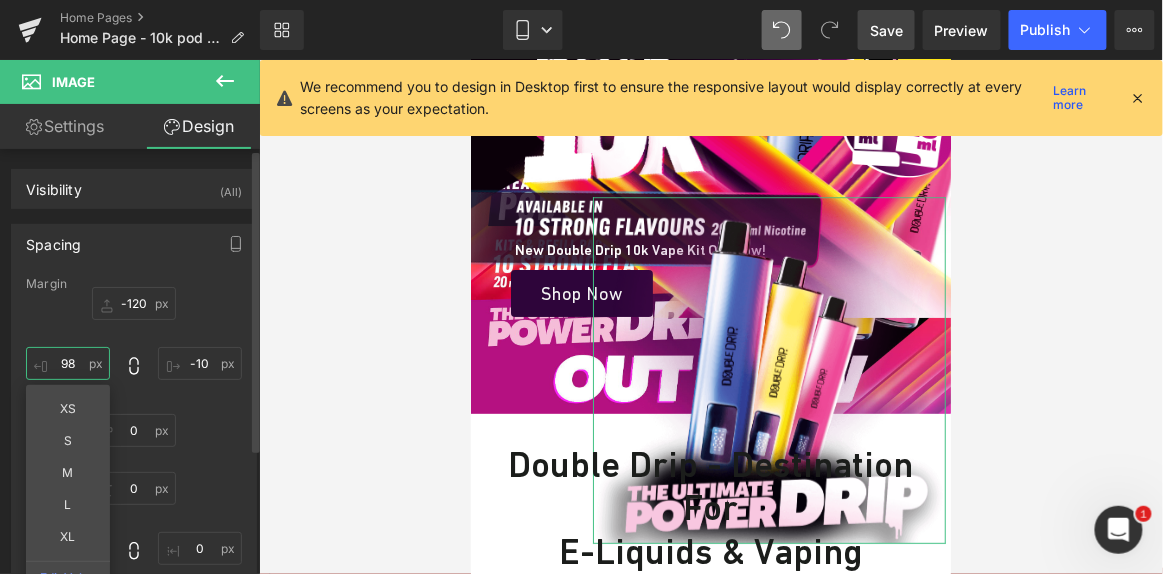 type on "97" 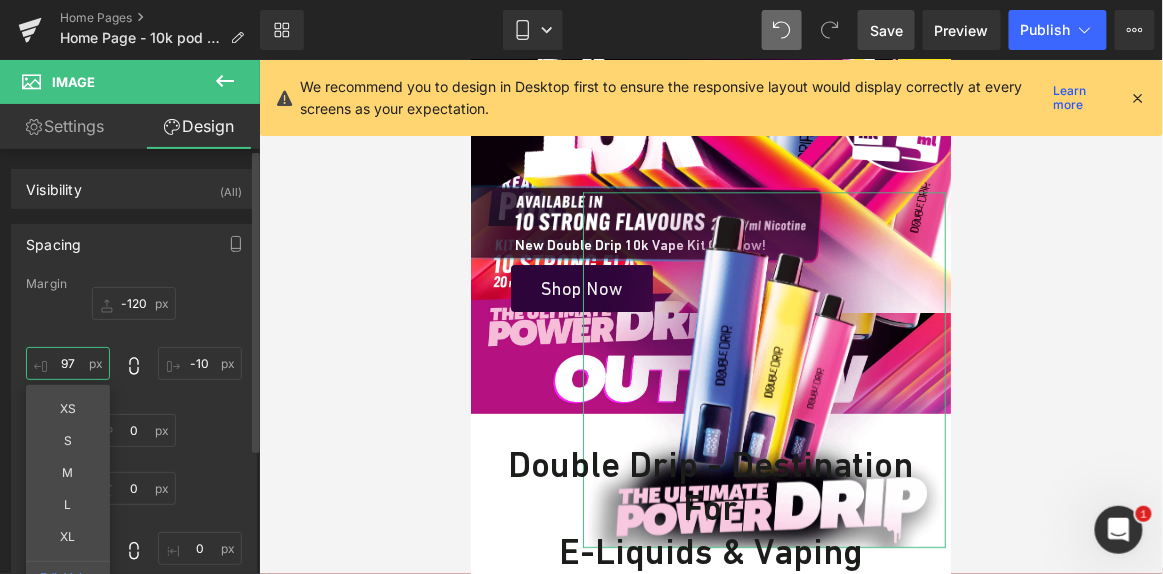 scroll, scrollTop: 314, scrollLeft: 0, axis: vertical 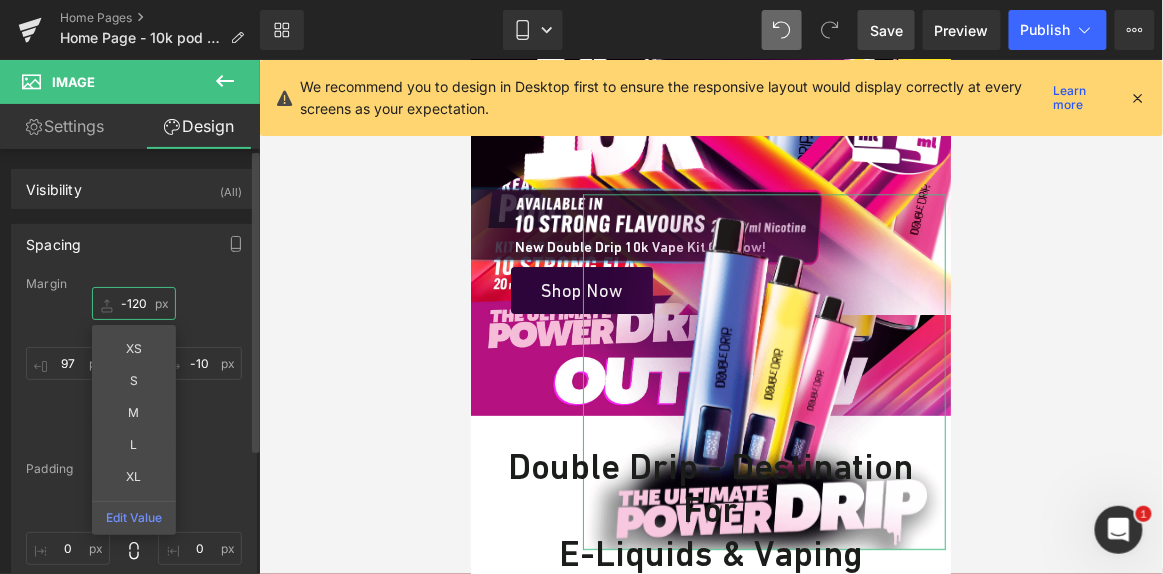 click on "-120" at bounding box center (134, 303) 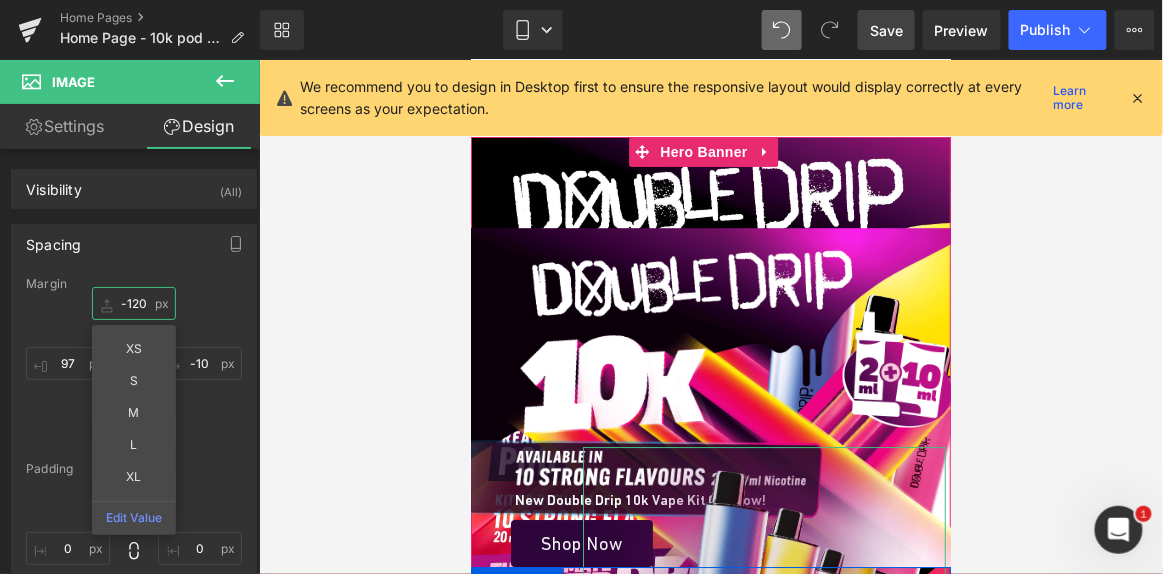 scroll, scrollTop: 61, scrollLeft: 0, axis: vertical 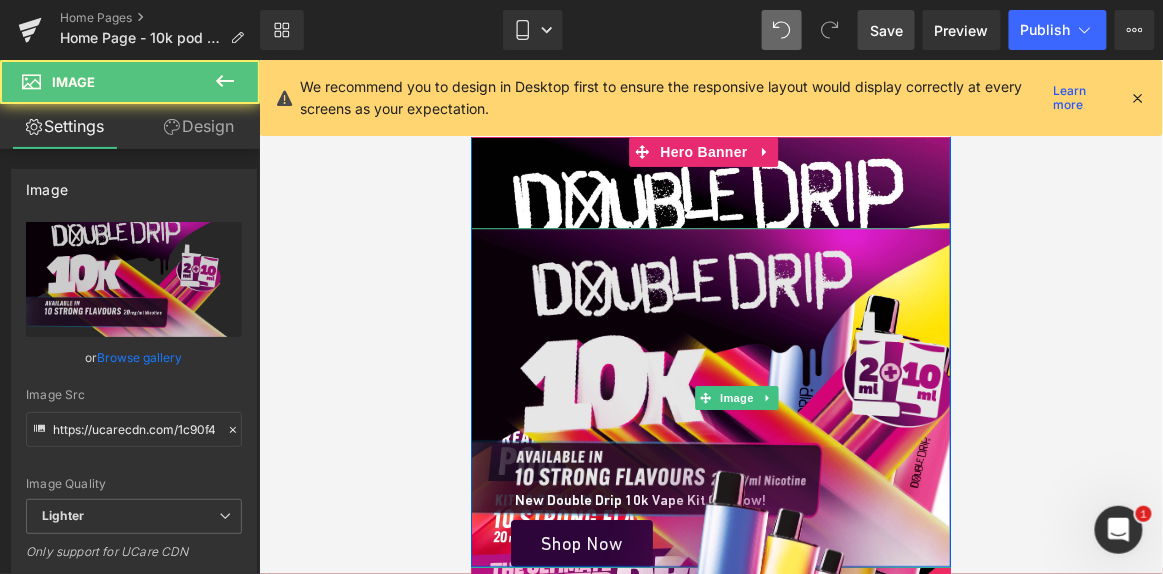 click at bounding box center [736, 397] 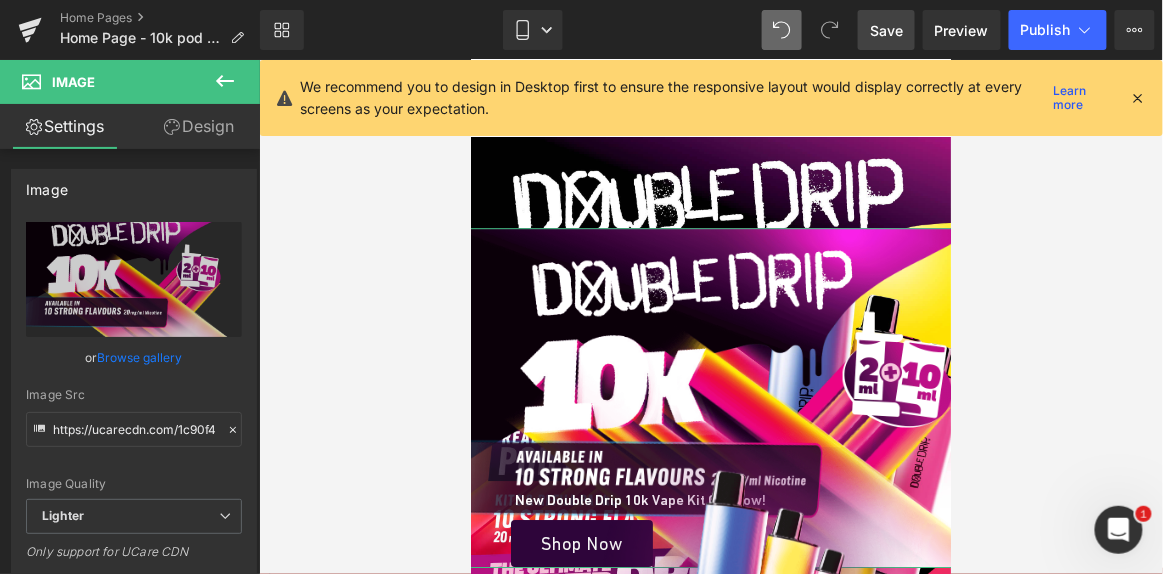 click on "Design" at bounding box center [199, 126] 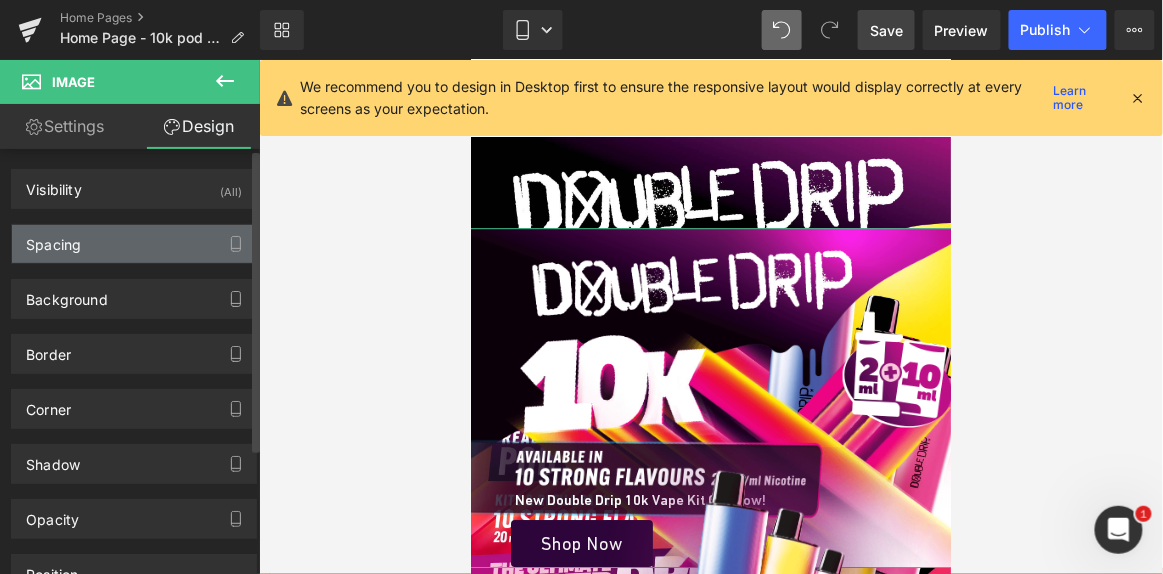 click on "Spacing" at bounding box center (134, 244) 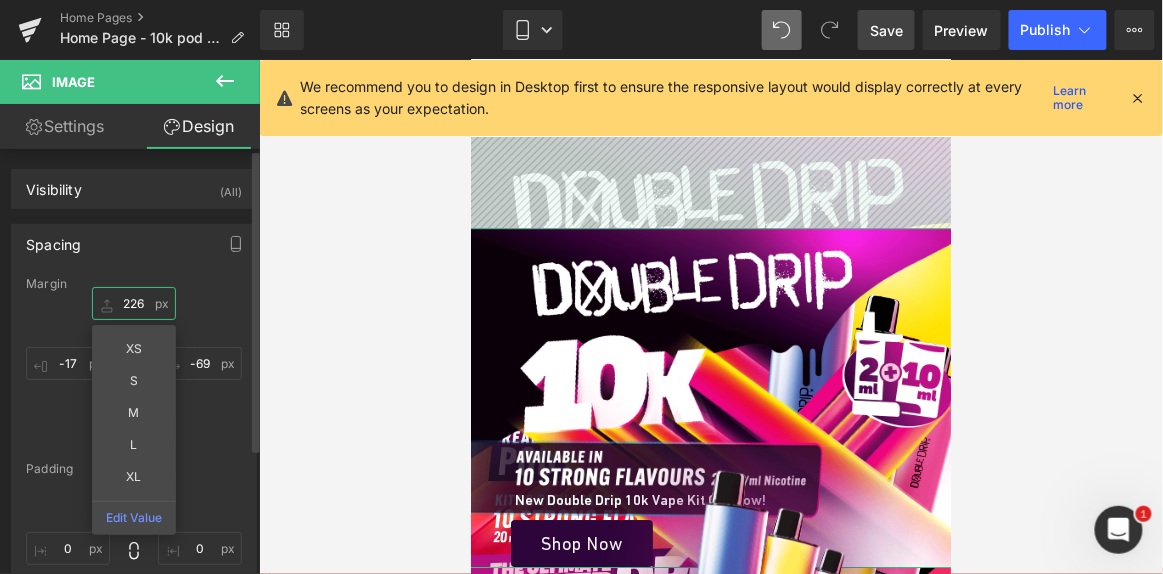 click on "226" at bounding box center [134, 303] 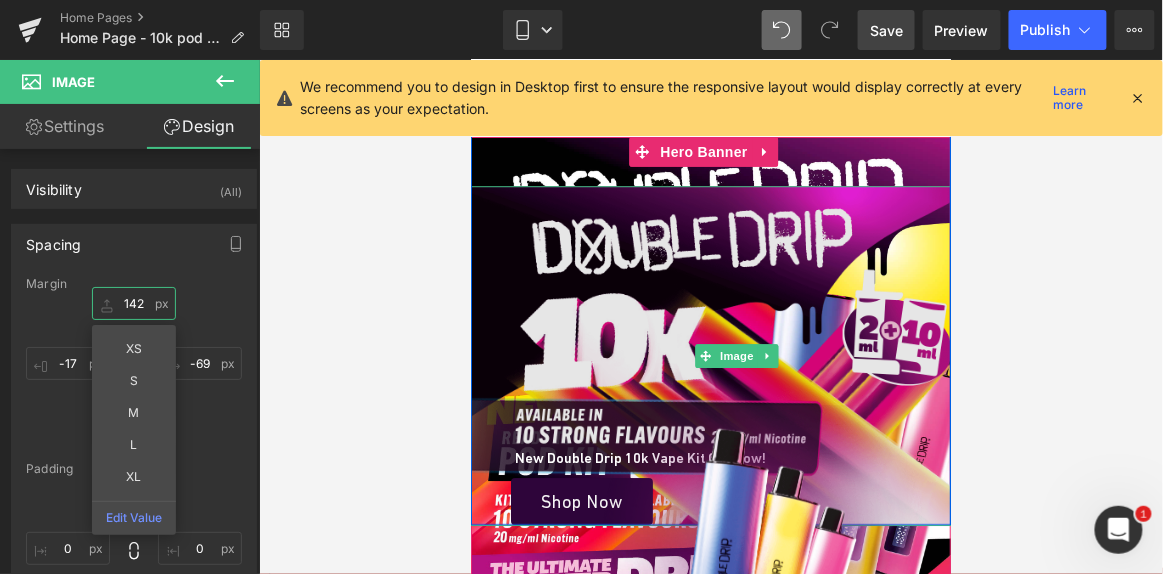 scroll, scrollTop: 0, scrollLeft: 0, axis: both 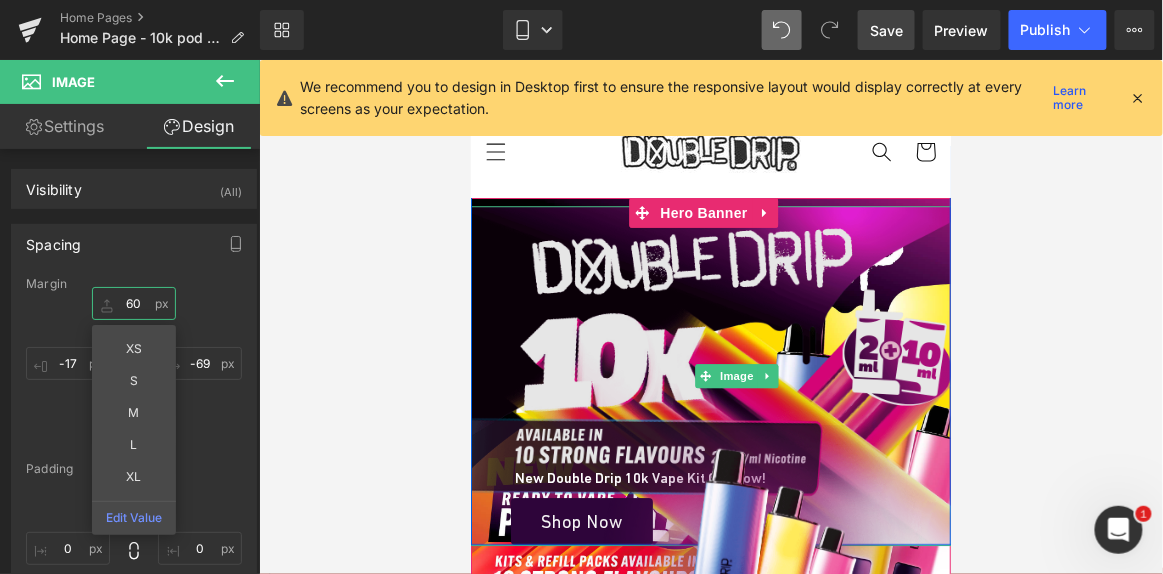 type on "59" 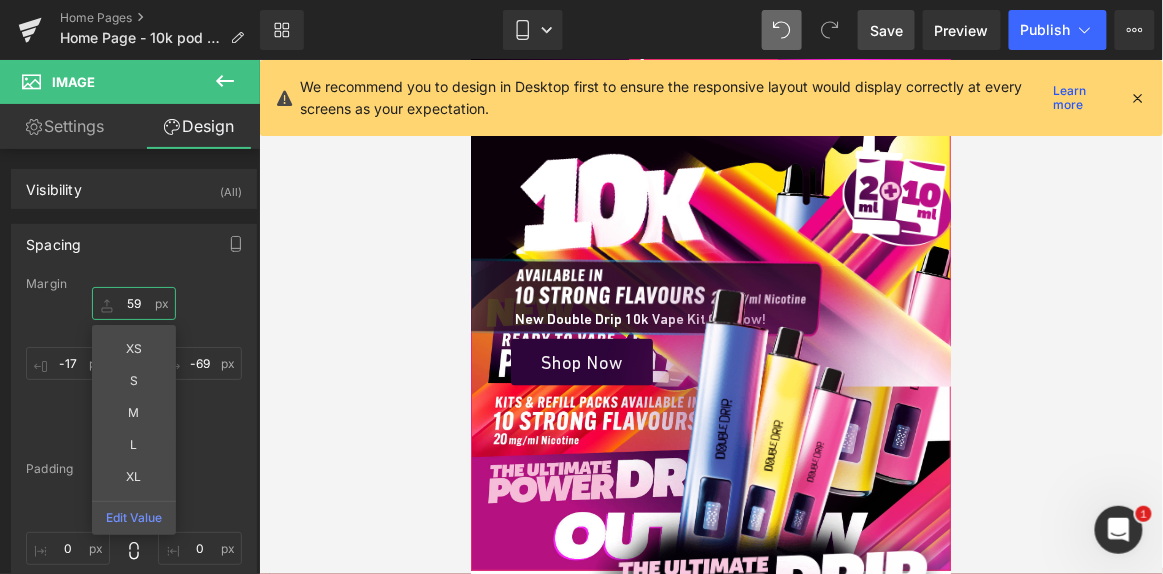 scroll, scrollTop: 183, scrollLeft: 0, axis: vertical 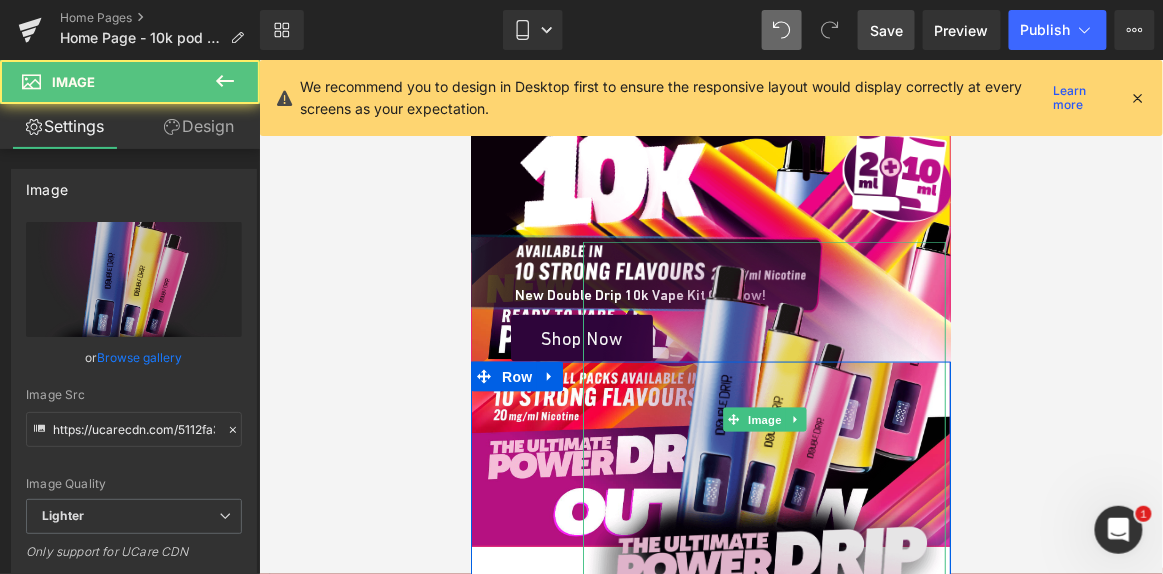 click at bounding box center [763, 419] 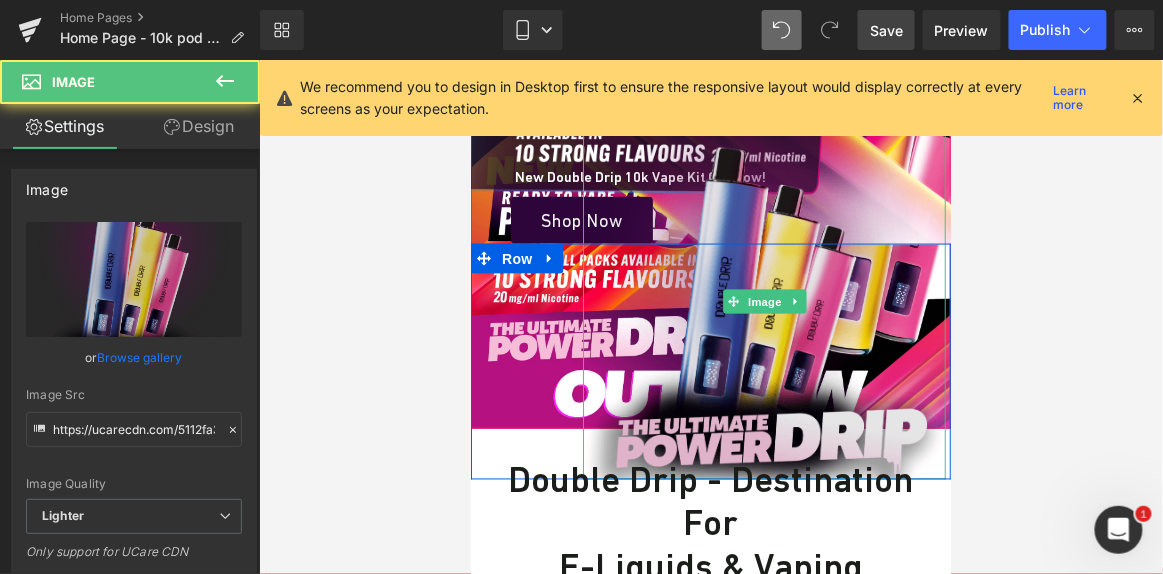 scroll, scrollTop: 301, scrollLeft: 0, axis: vertical 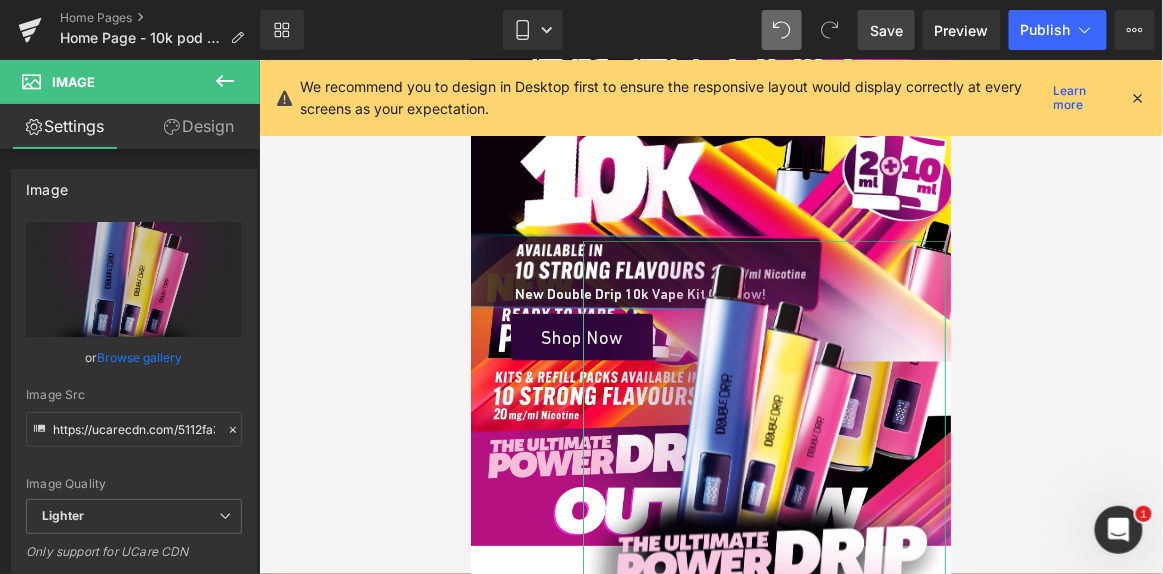 click on "Design" at bounding box center (199, 126) 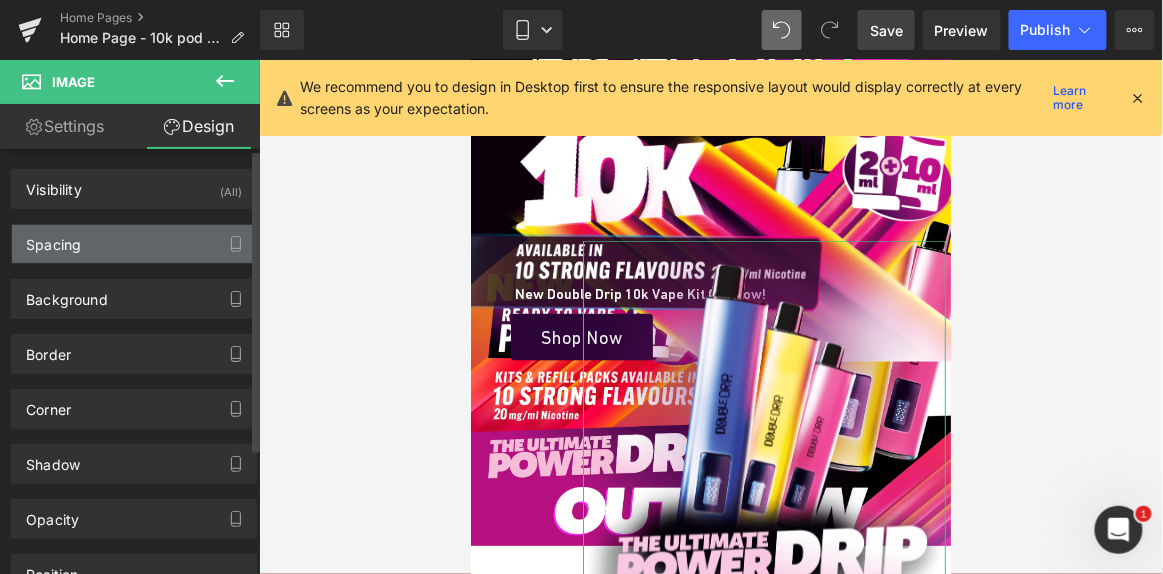 click on "Spacing" at bounding box center (134, 244) 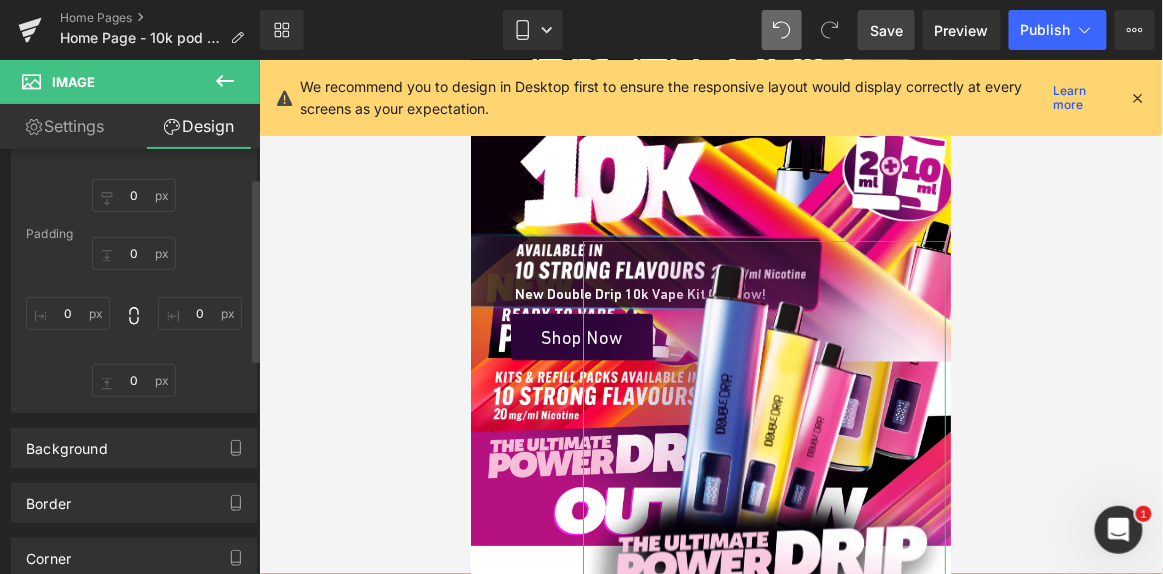 scroll, scrollTop: 0, scrollLeft: 0, axis: both 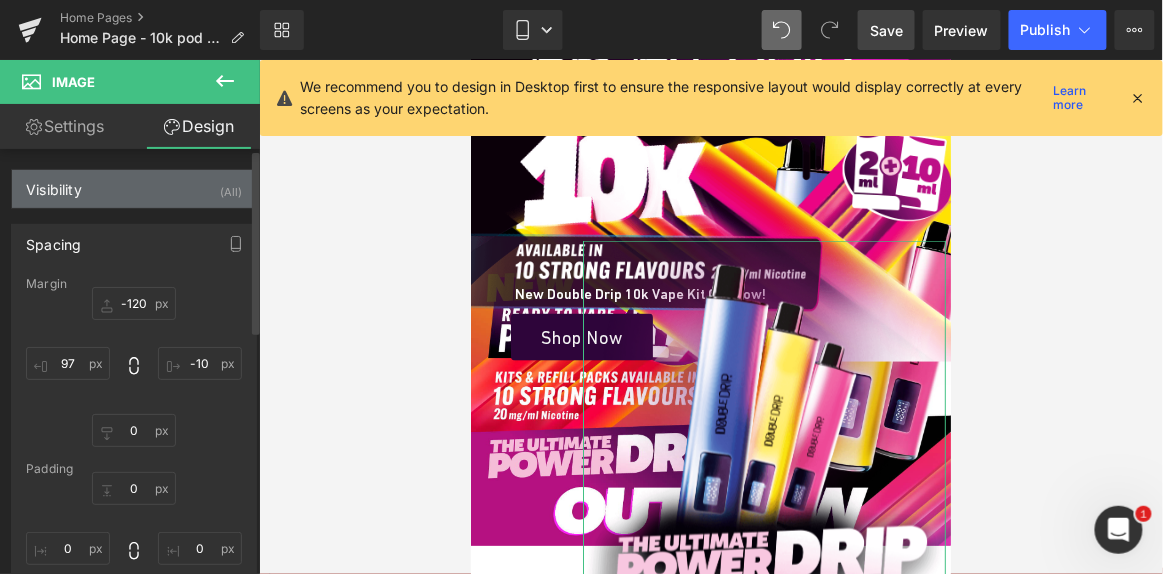 click on "Visibility
(All)" at bounding box center (134, 189) 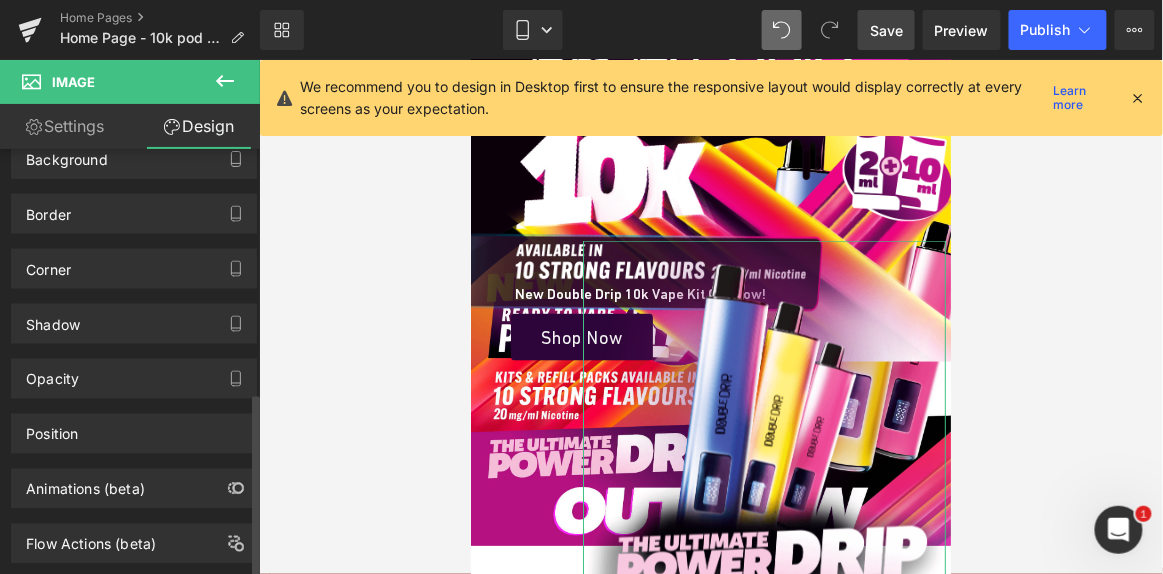 scroll, scrollTop: 763, scrollLeft: 0, axis: vertical 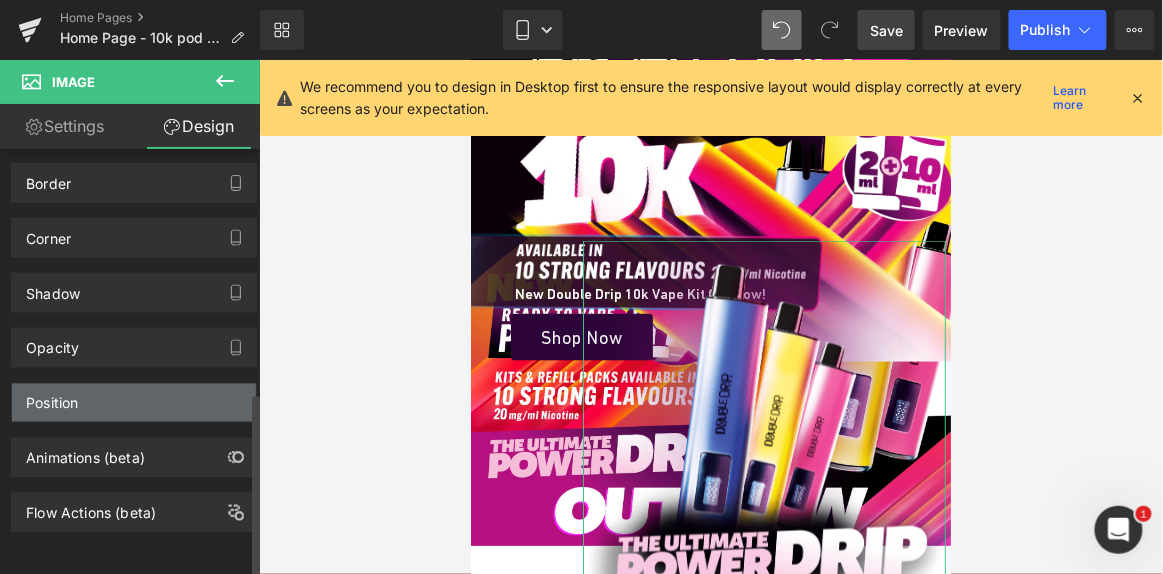 click on "Position" at bounding box center (134, 403) 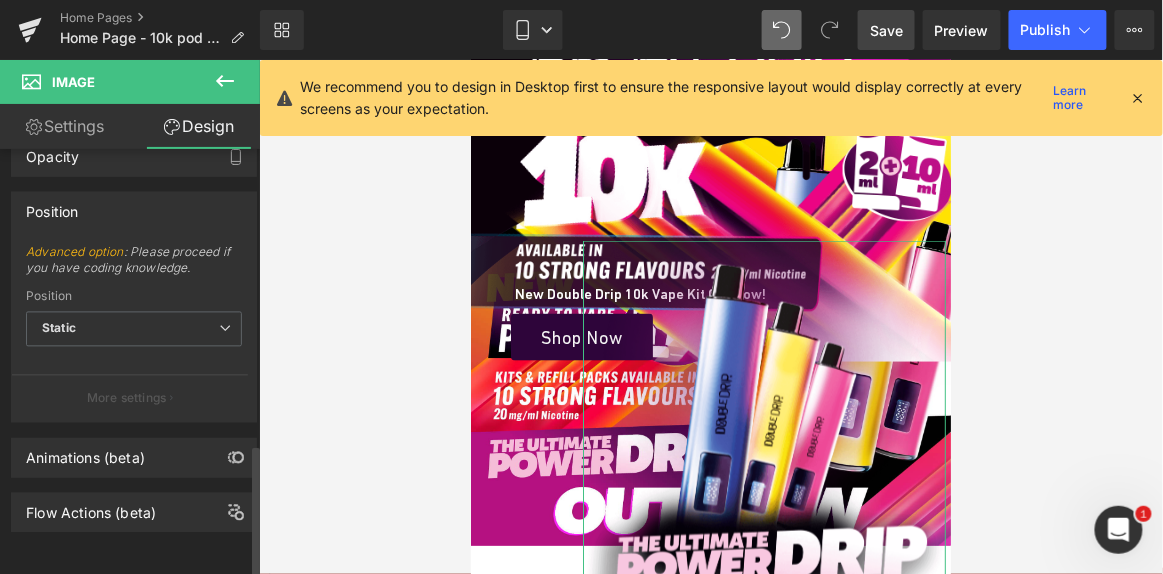 scroll, scrollTop: 953, scrollLeft: 0, axis: vertical 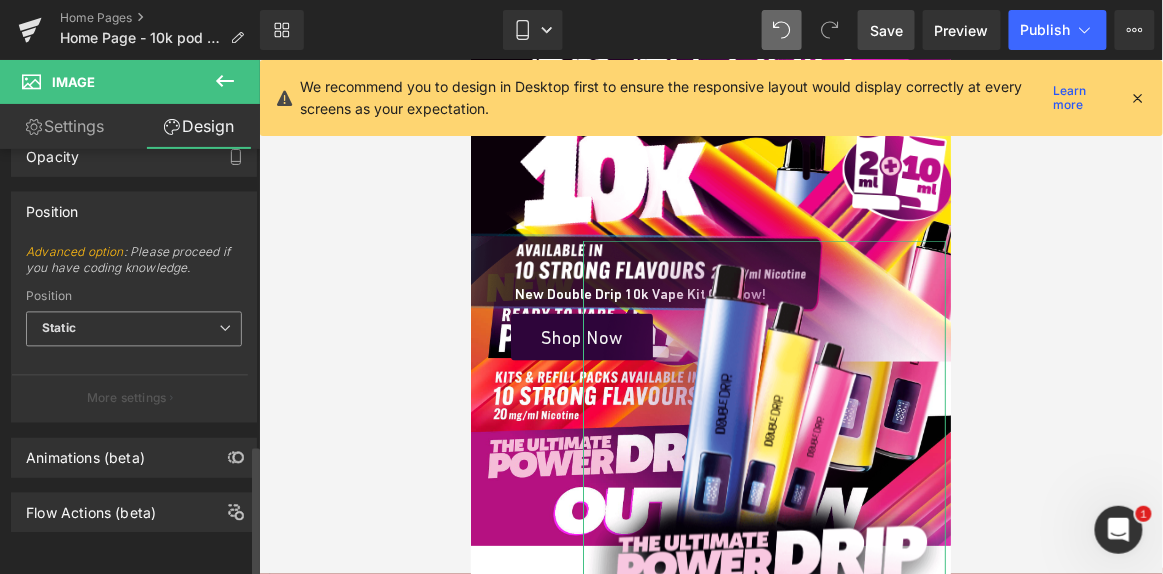 click on "Static" at bounding box center [134, 329] 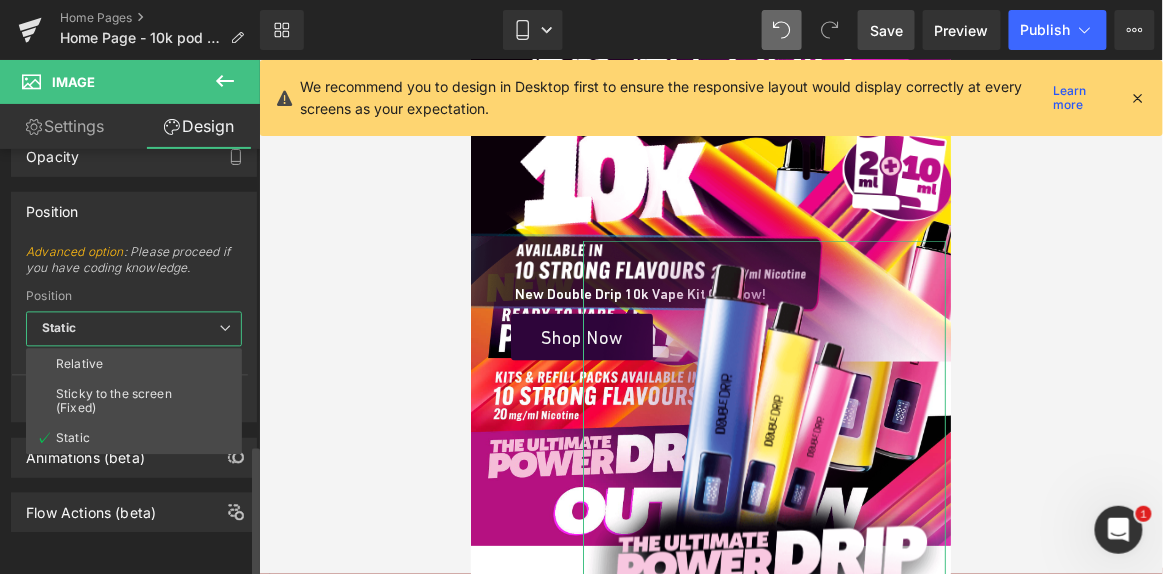 click on "Static" at bounding box center [134, 329] 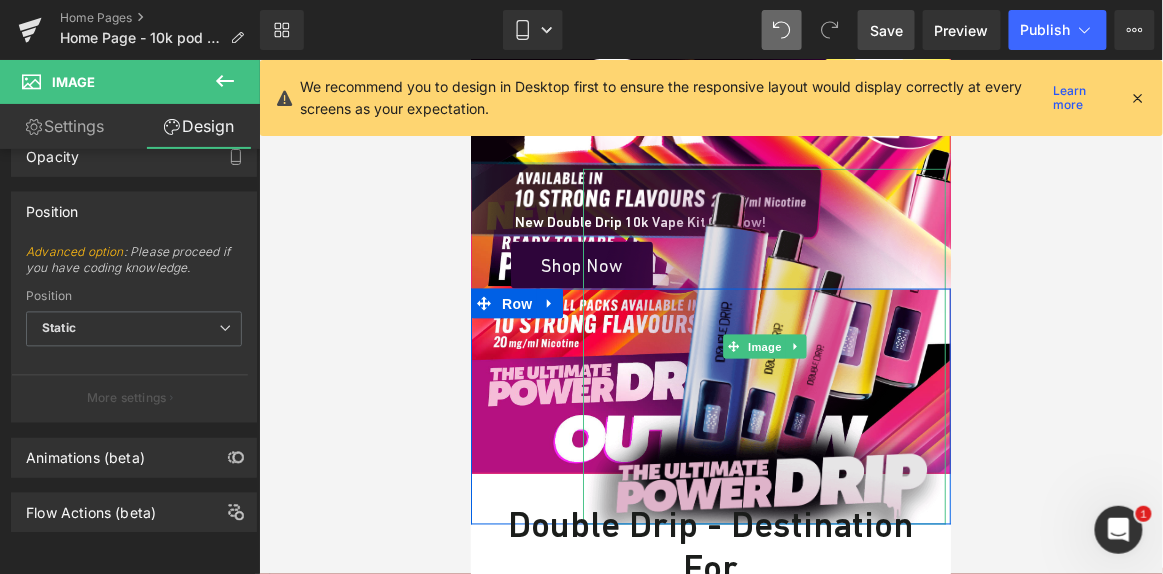 scroll, scrollTop: 257, scrollLeft: 0, axis: vertical 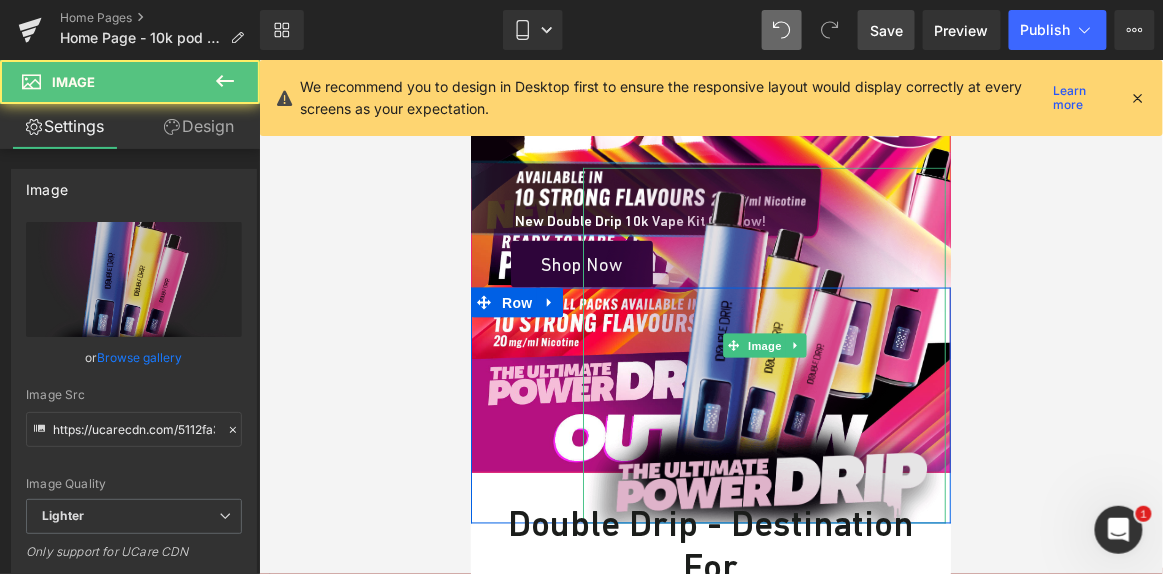 click at bounding box center (763, 345) 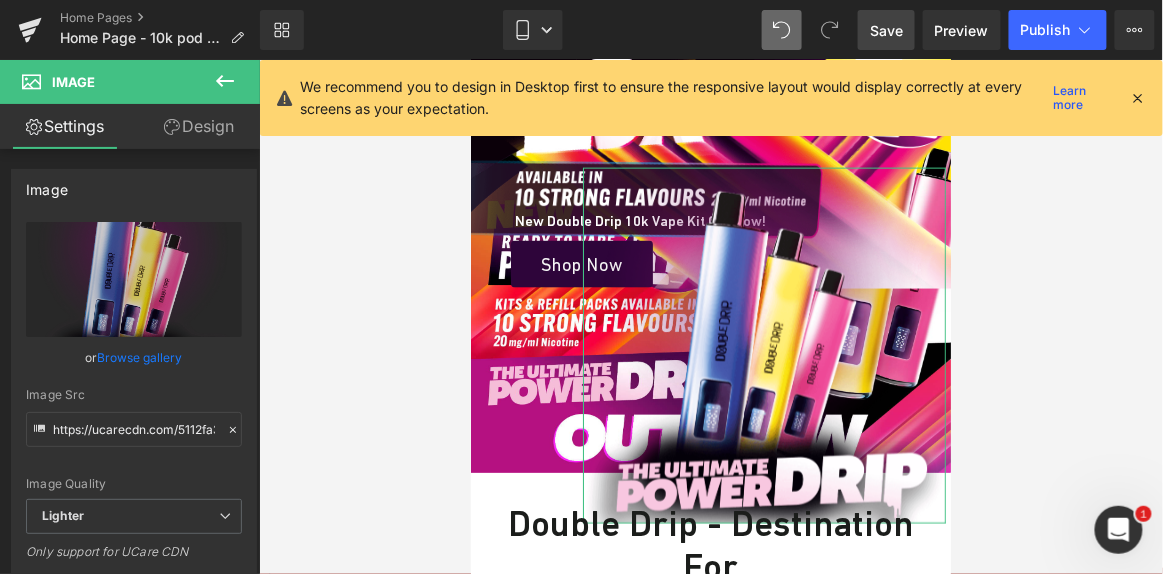 click on "Design" at bounding box center [199, 126] 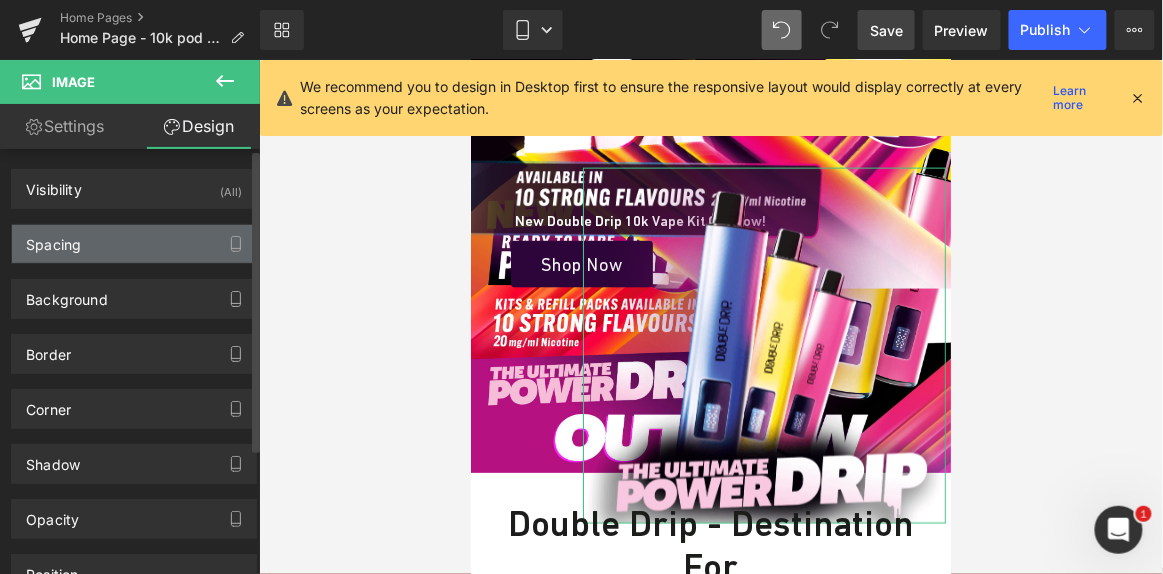click on "Spacing" at bounding box center [134, 244] 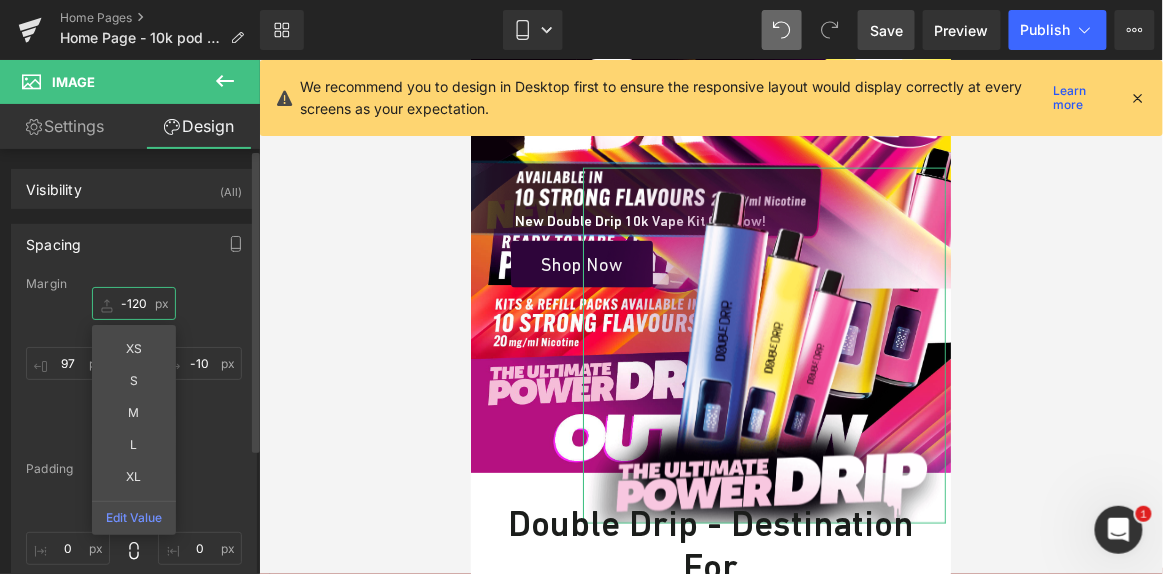 click on "-120" at bounding box center (134, 303) 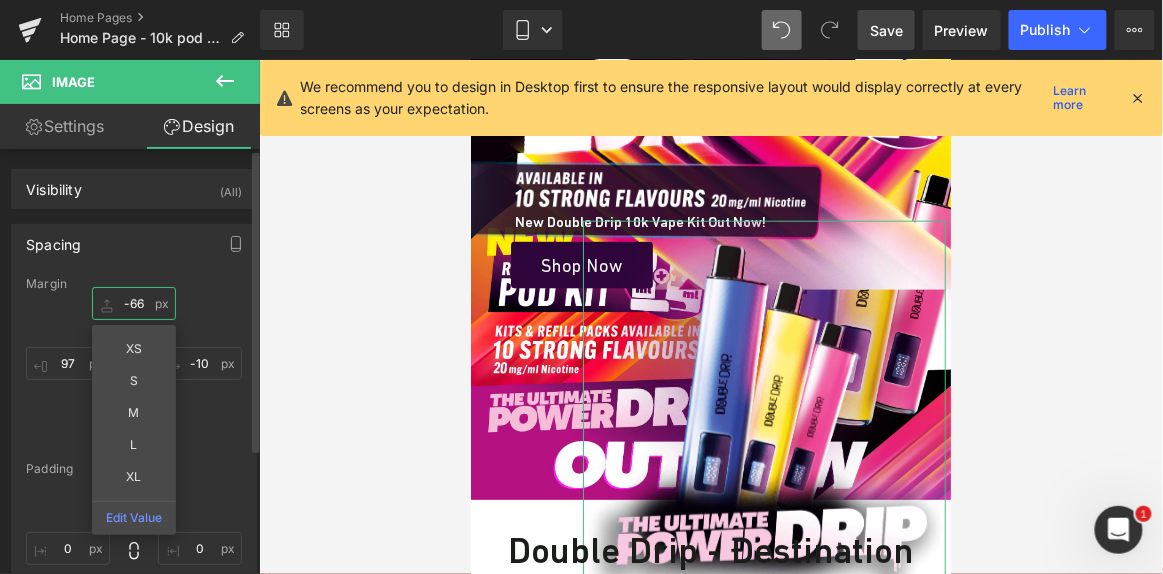type on "-65" 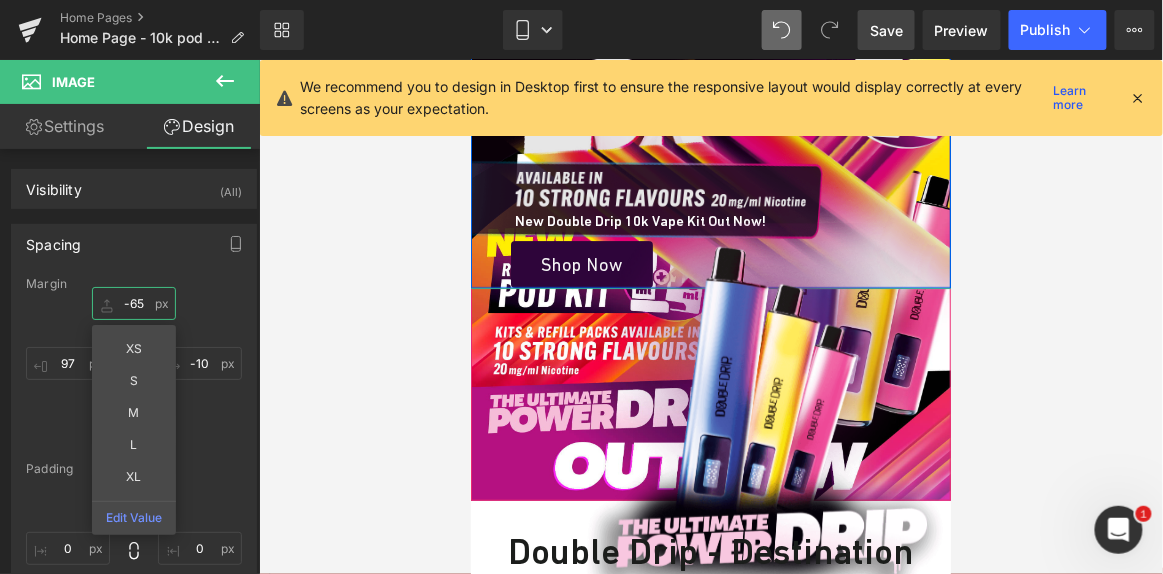 scroll, scrollTop: 0, scrollLeft: 0, axis: both 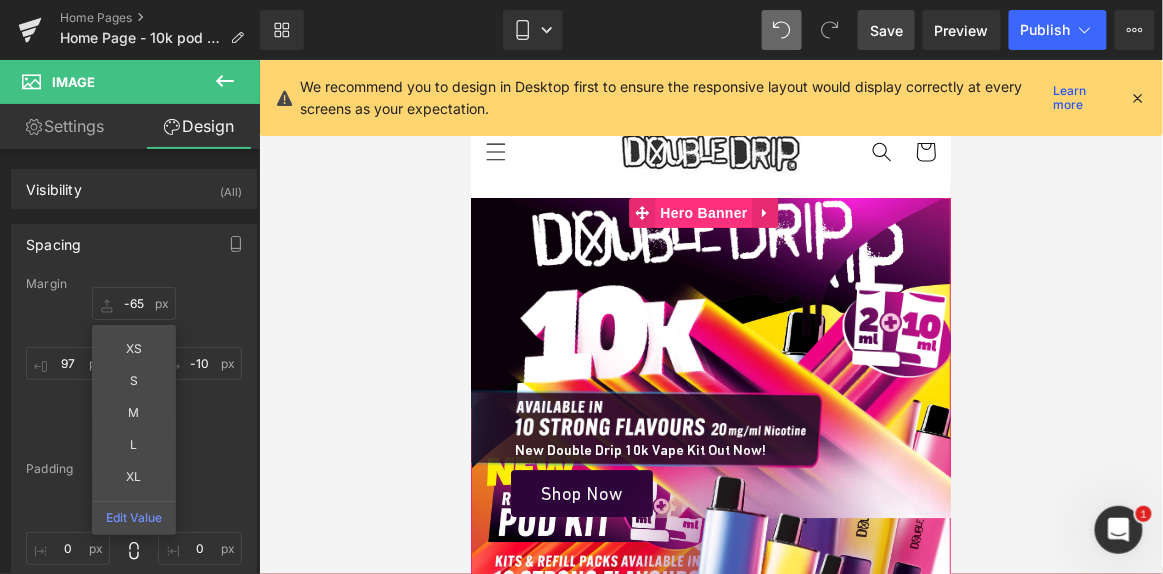 click on "Hero Banner" at bounding box center [702, 212] 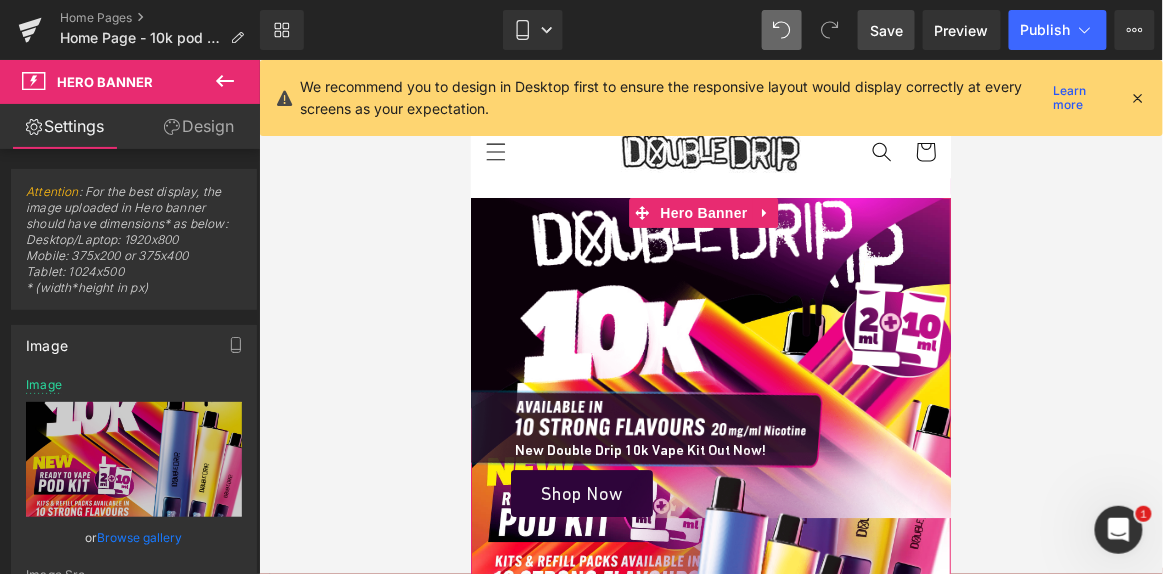 click on "Design" at bounding box center [199, 126] 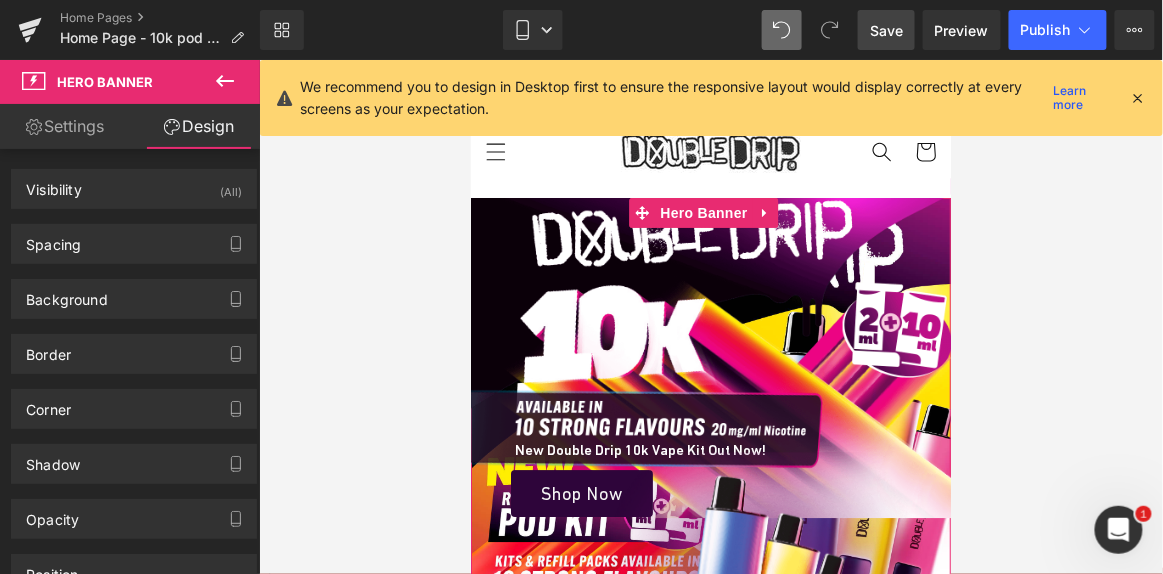 click on "Settings" at bounding box center (65, 126) 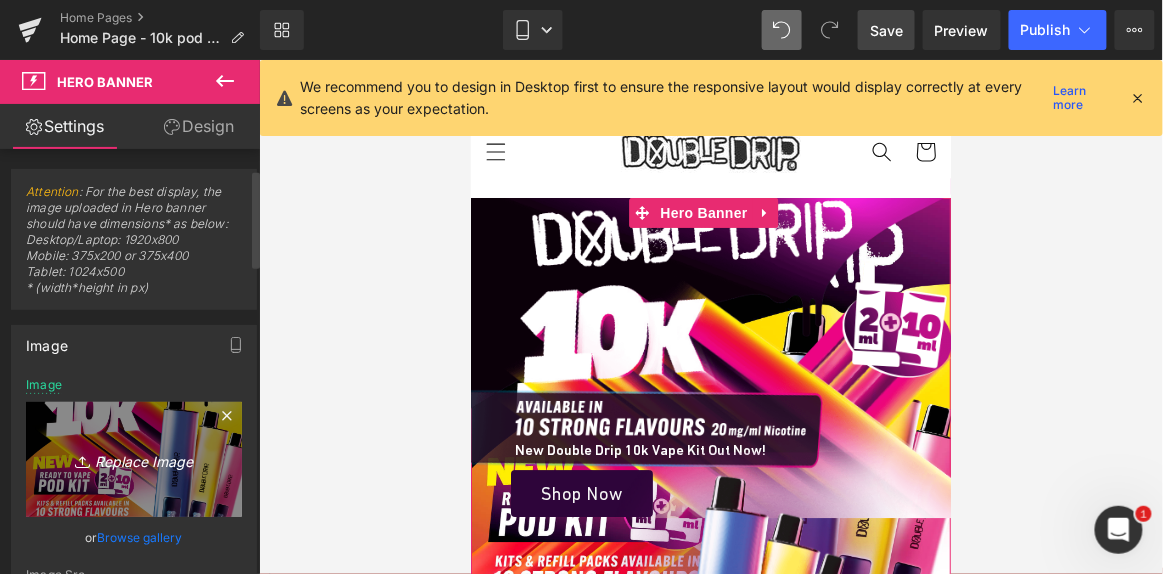 scroll, scrollTop: 90, scrollLeft: 0, axis: vertical 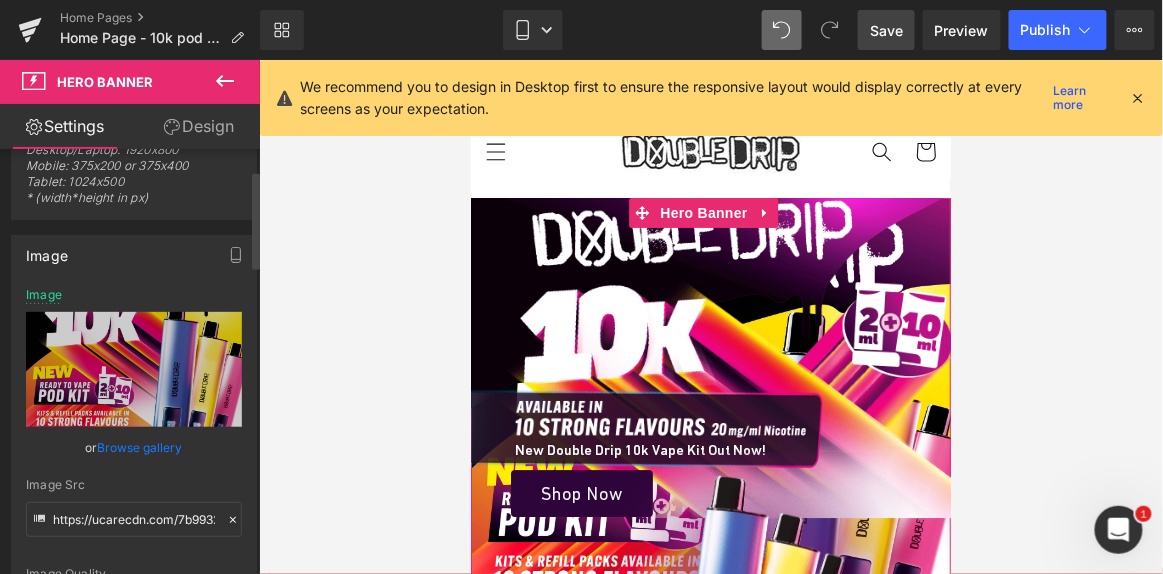 click on "Browse gallery" at bounding box center (140, 447) 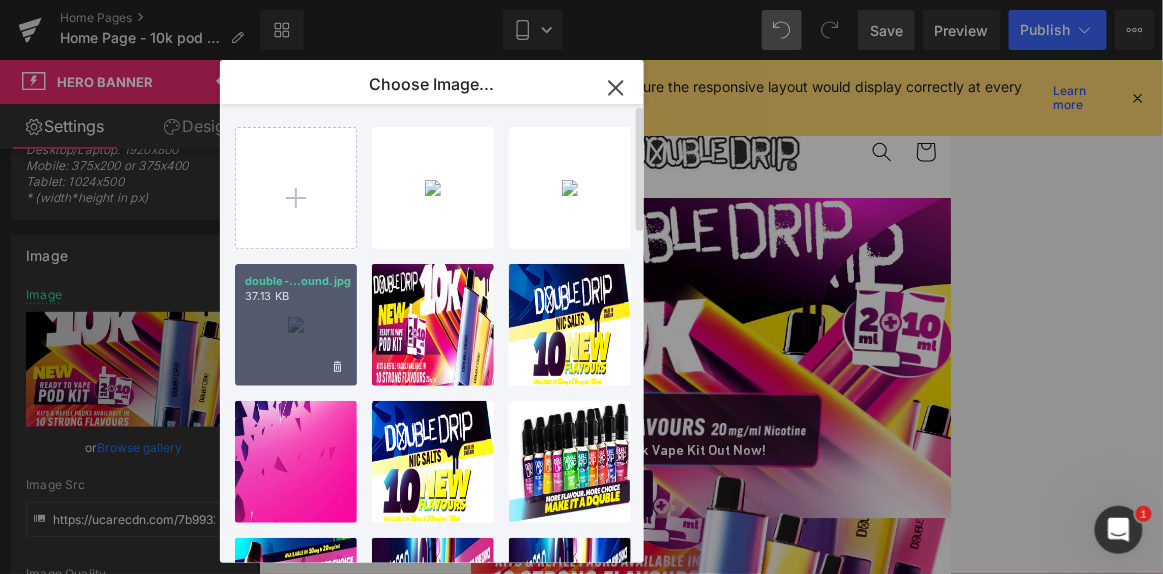 click on "double-...ound.jpg 37.13 KB" at bounding box center (296, 325) 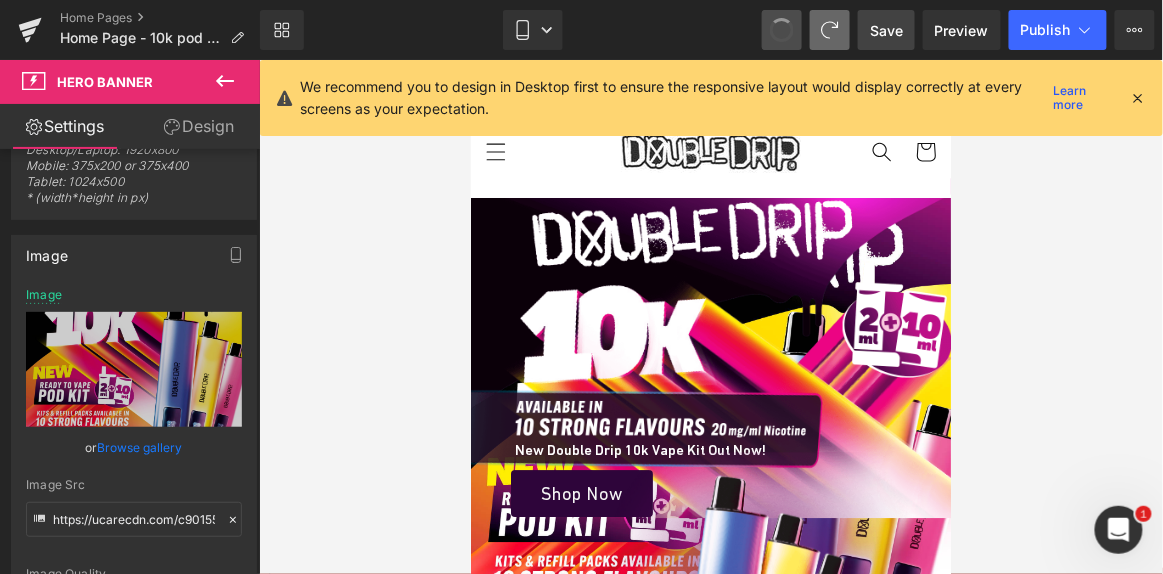 type on "https://ucarecdn.com/7b9932e9-42dc-43fa-92bd-06f4fbc11991/-/format/auto/-/preview/3000x3000/-/quality/lighter/DD%2010K_750x832_MOBILE%20BANNER_OUT%20NOW.jpg" 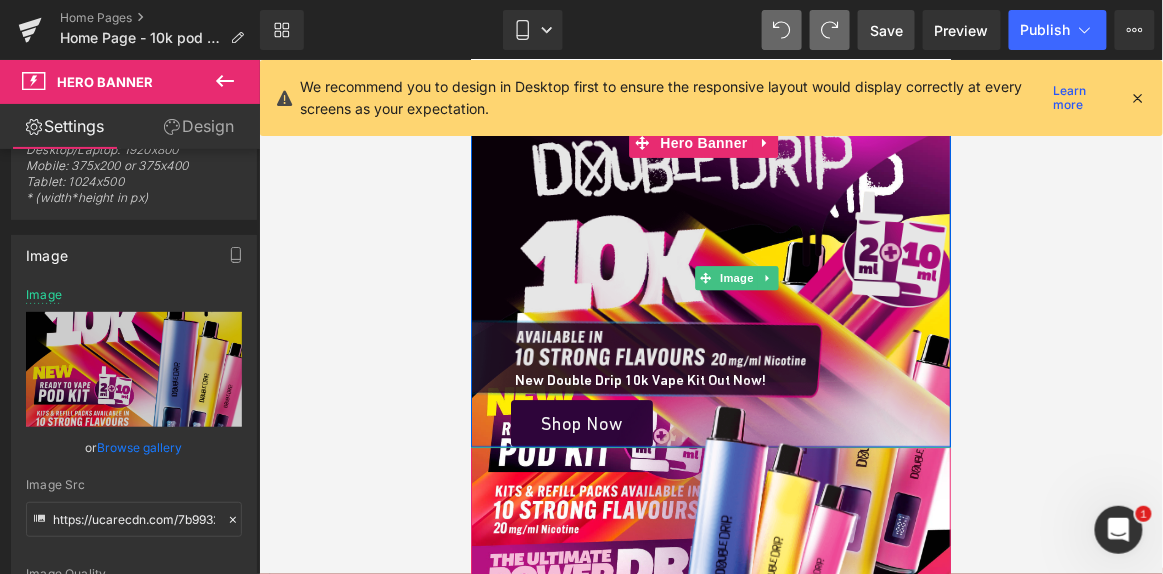 scroll, scrollTop: 0, scrollLeft: 0, axis: both 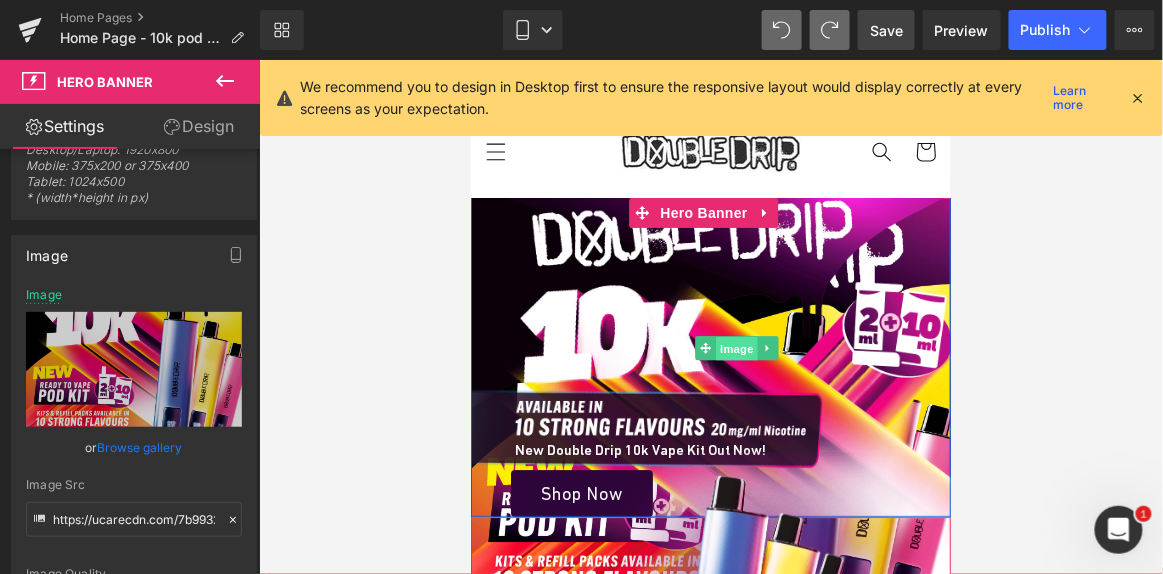 click on "Image" at bounding box center (736, 348) 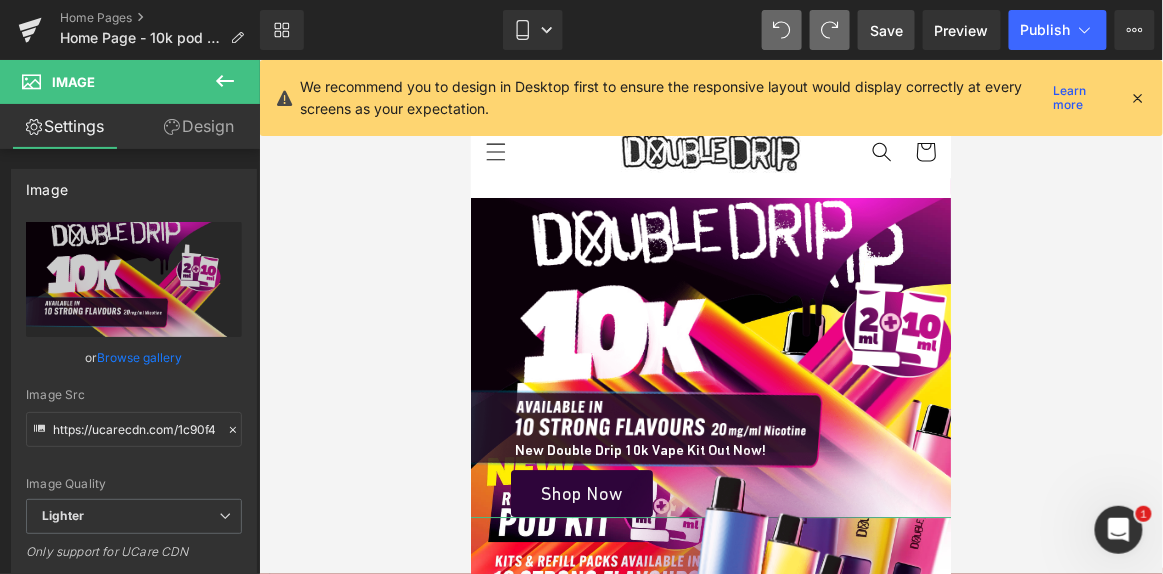 click on "Design" at bounding box center (199, 126) 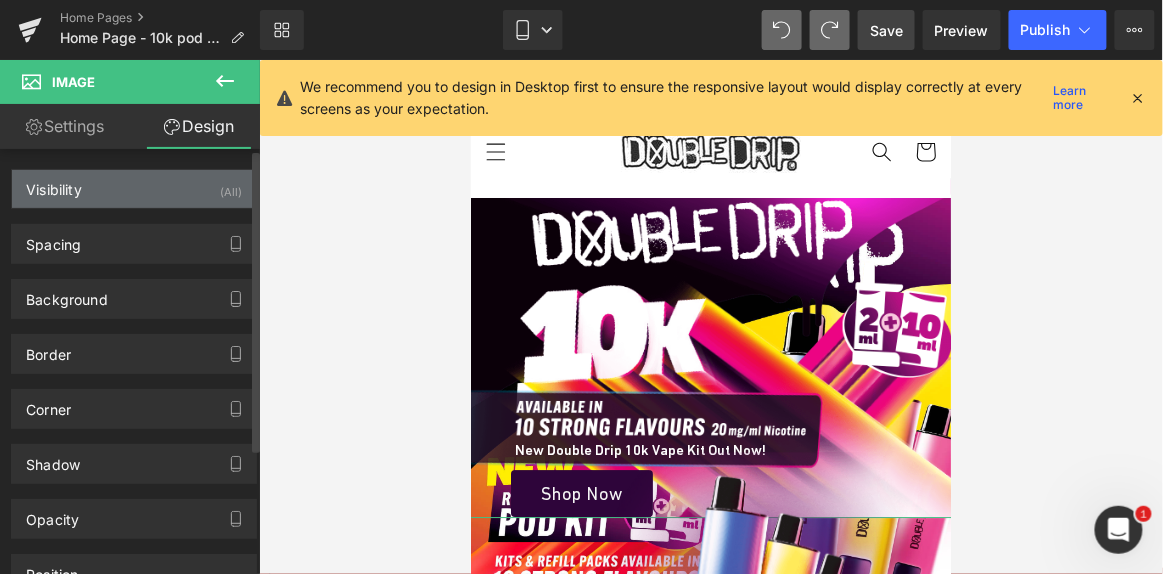 click on "Visibility
(All)" at bounding box center [134, 189] 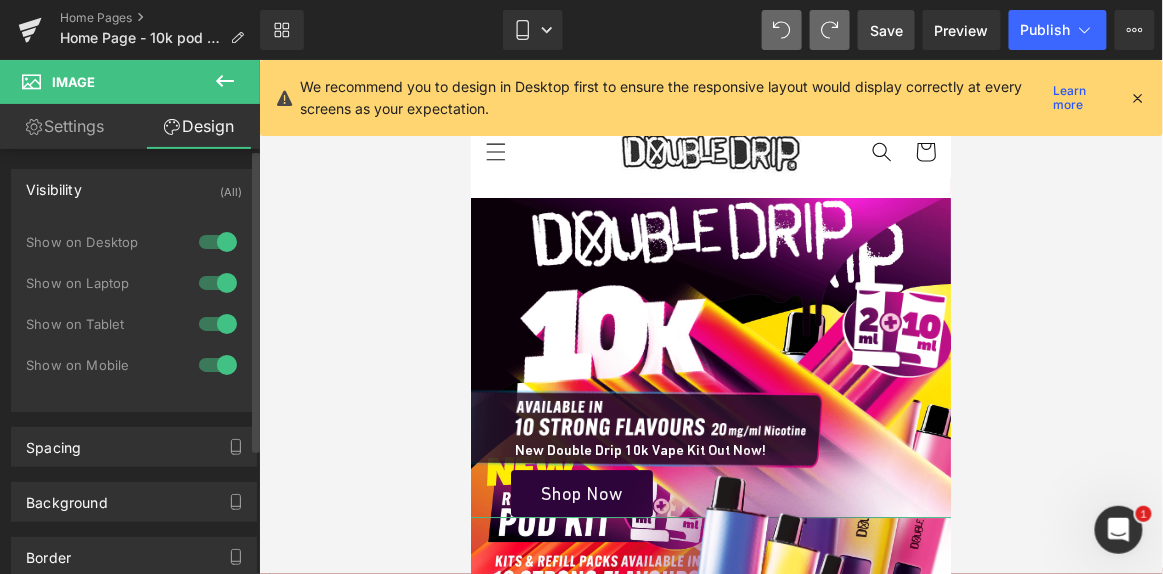 click at bounding box center (218, 365) 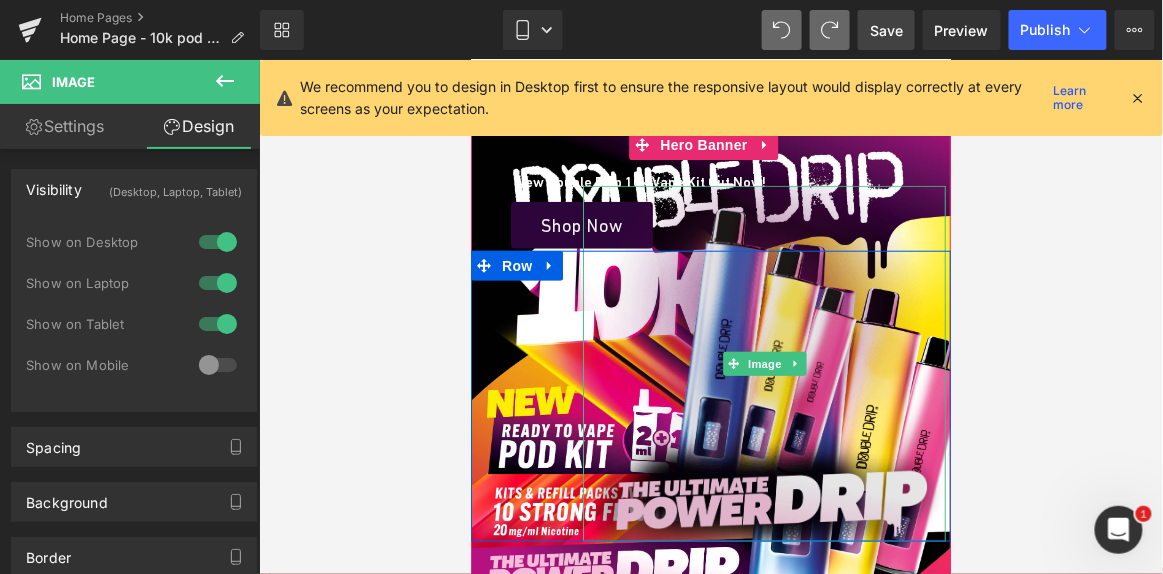 scroll, scrollTop: 69, scrollLeft: 0, axis: vertical 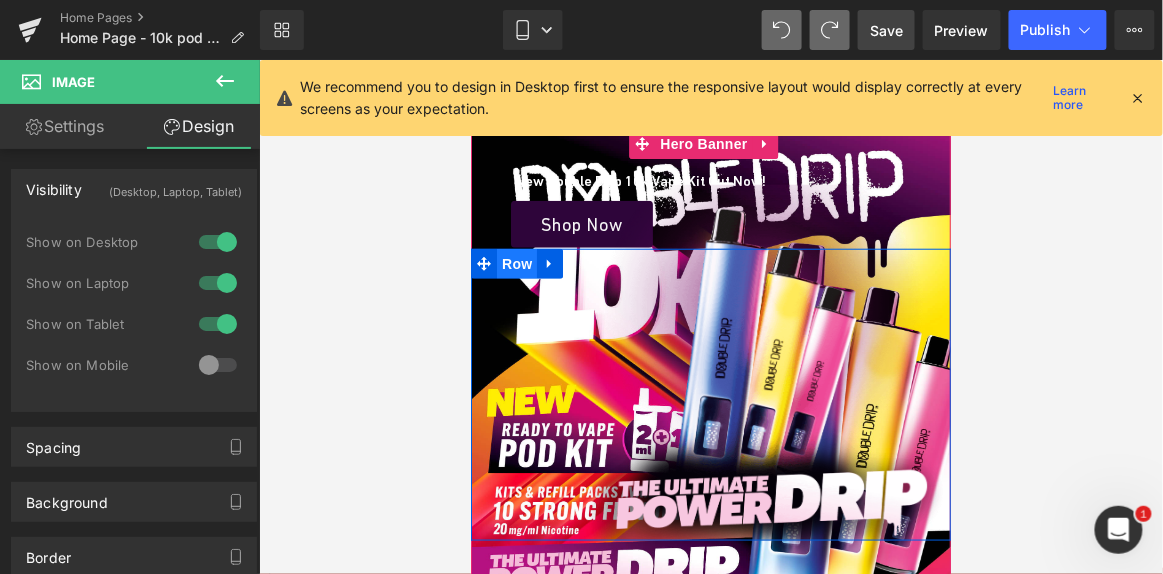 click on "Row" at bounding box center (516, 263) 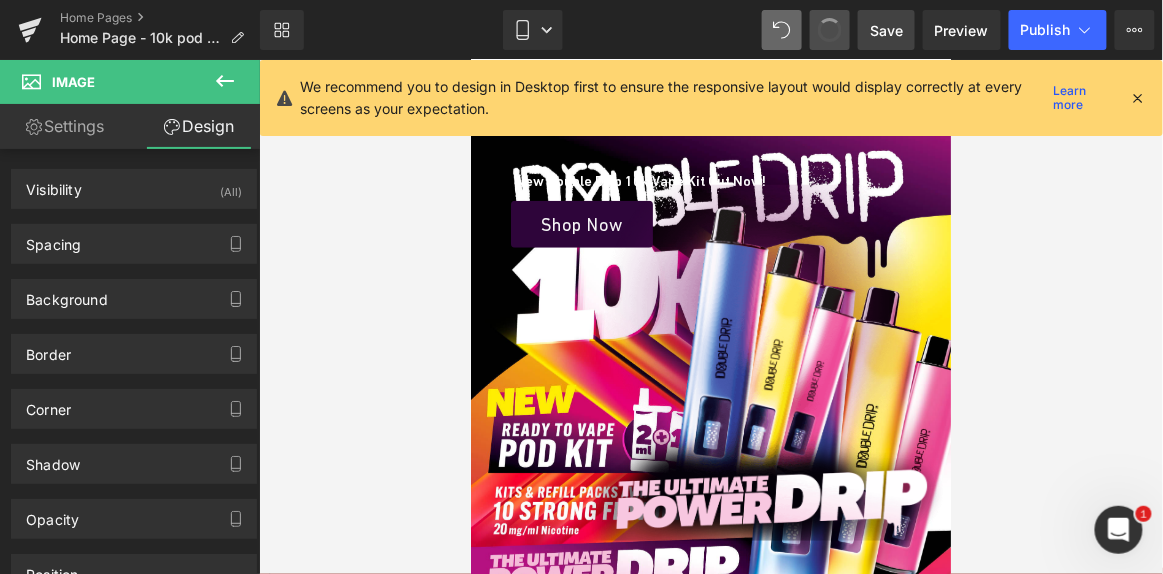 scroll, scrollTop: 0, scrollLeft: 0, axis: both 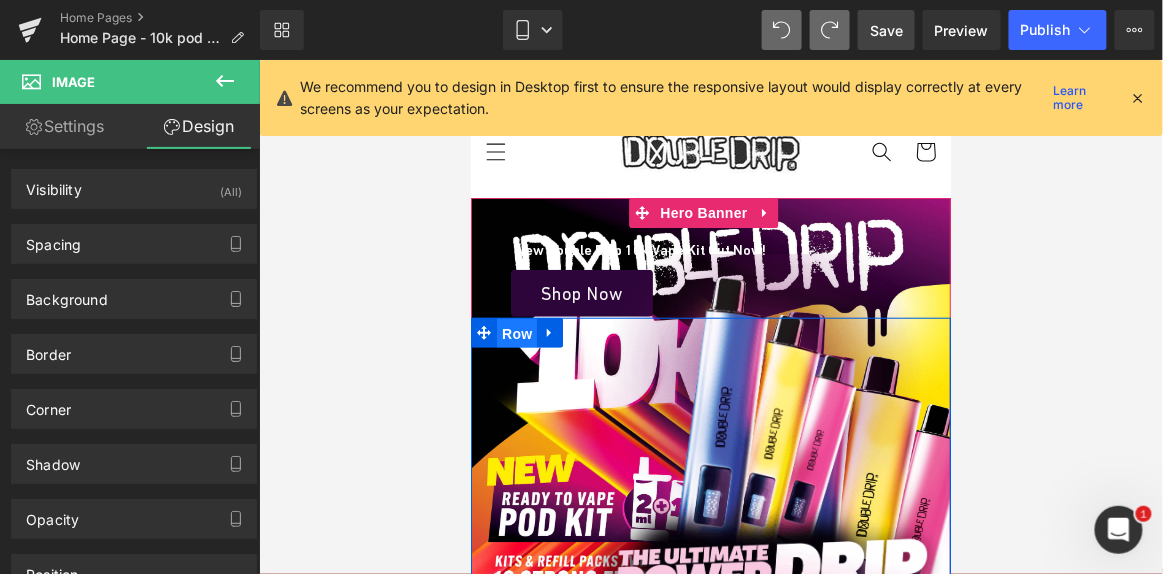 click on "Row" at bounding box center (516, 333) 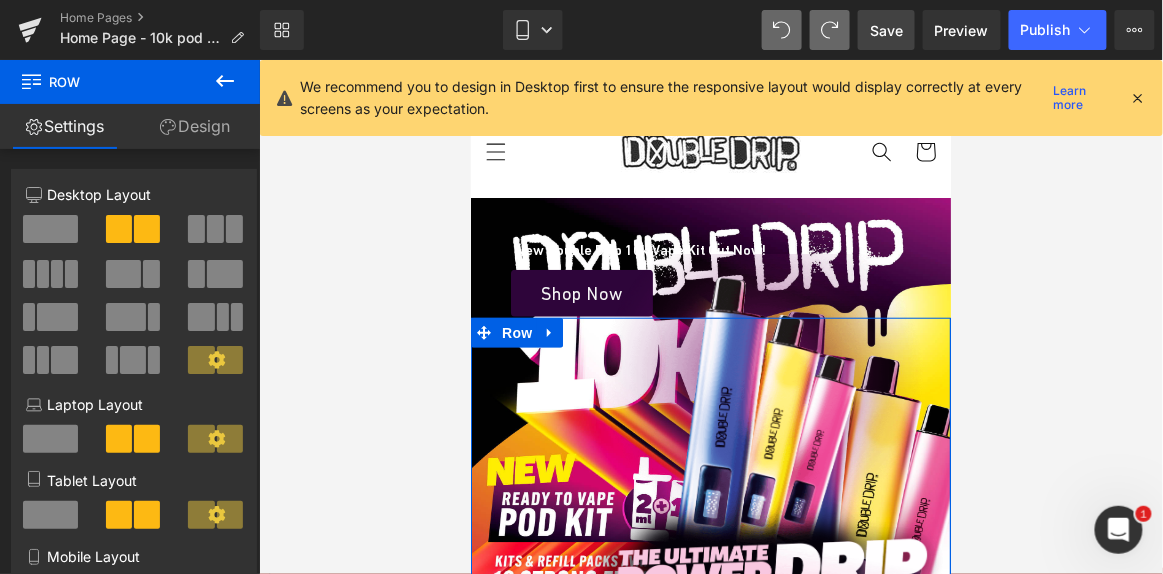 click on "Design" at bounding box center (195, 126) 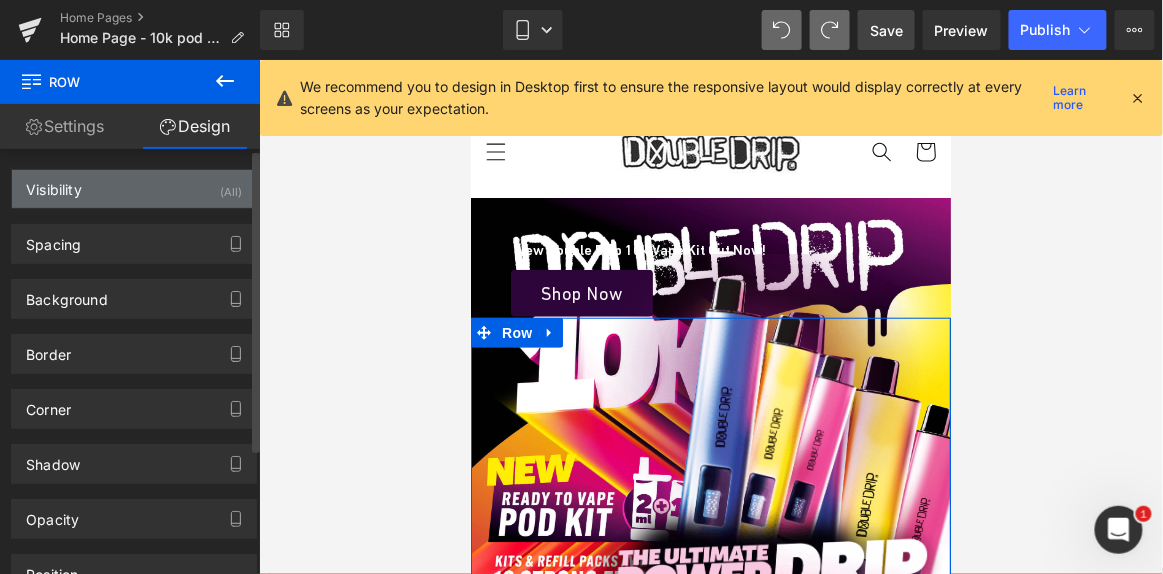 click on "Visibility
(All)" at bounding box center (134, 189) 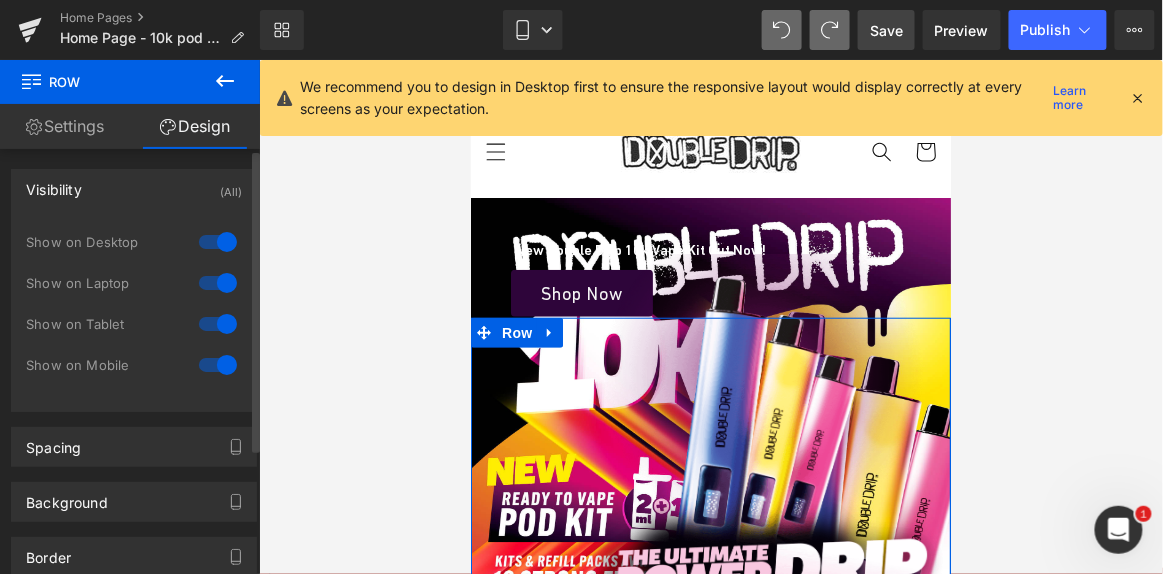click at bounding box center (218, 365) 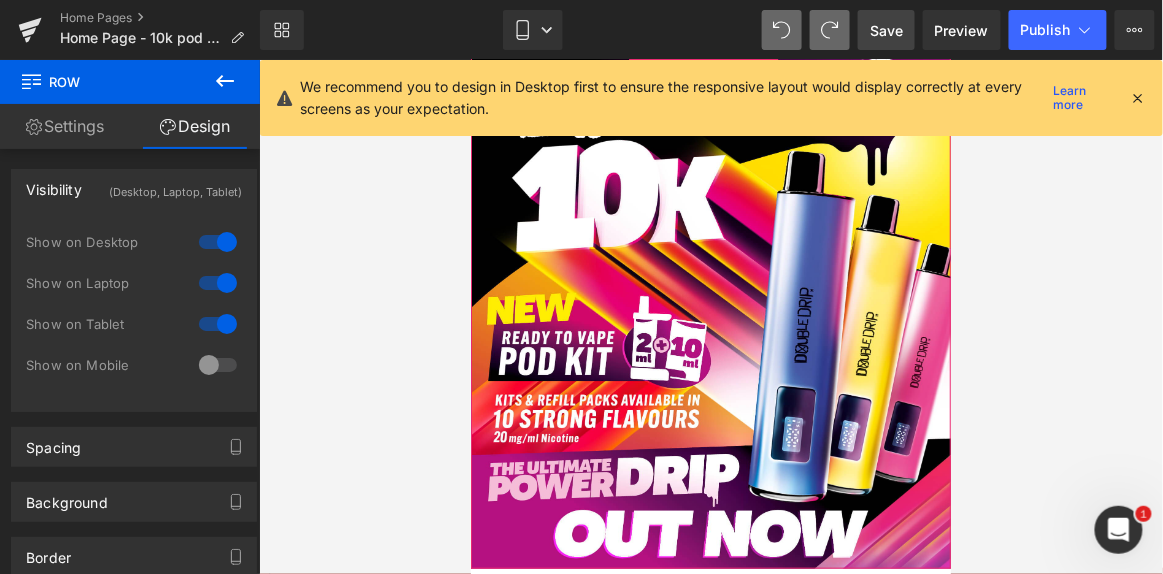 scroll, scrollTop: 159, scrollLeft: 0, axis: vertical 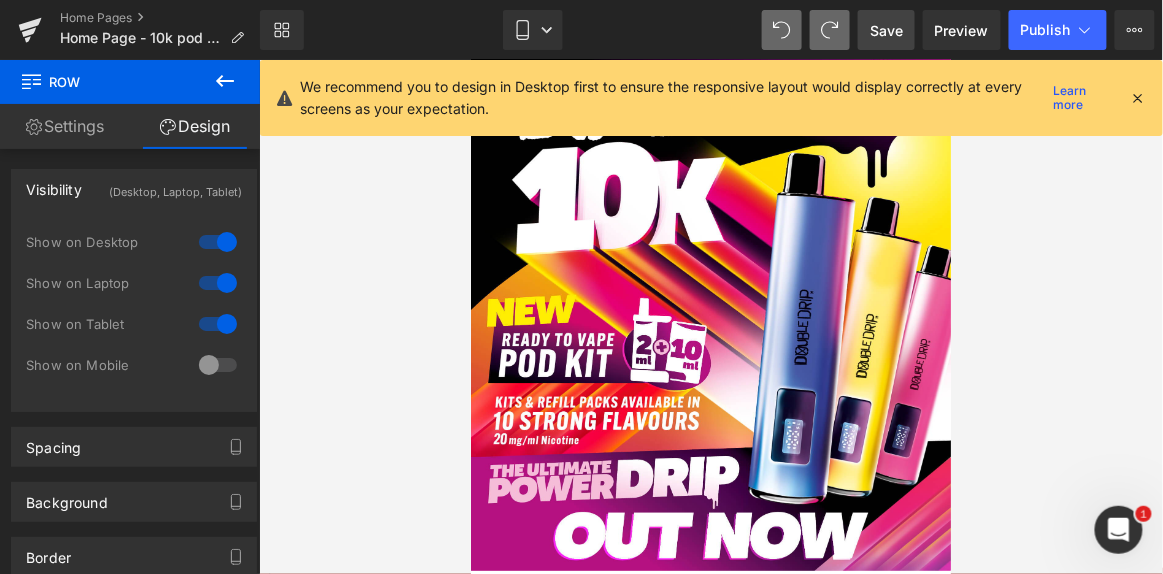 click on "Library Mobile Desktop Laptop Tablet Mobile Save Preview Publish Scheduled View Live Page View with current Template Save Template to Library Schedule Publish  Optimize  Publish Settings Shortcuts We recommend you to design in Desktop first to ensure the responsive layout would display correctly at every screens as your expectation. Learn more  Your page can’t be published   You've reached the maximum number of published pages on your plan  (0/0).  You need to upgrade your plan or unpublish all your pages to get 1 publish slot.   Unpublish pages   Upgrade plan" at bounding box center [711, 30] 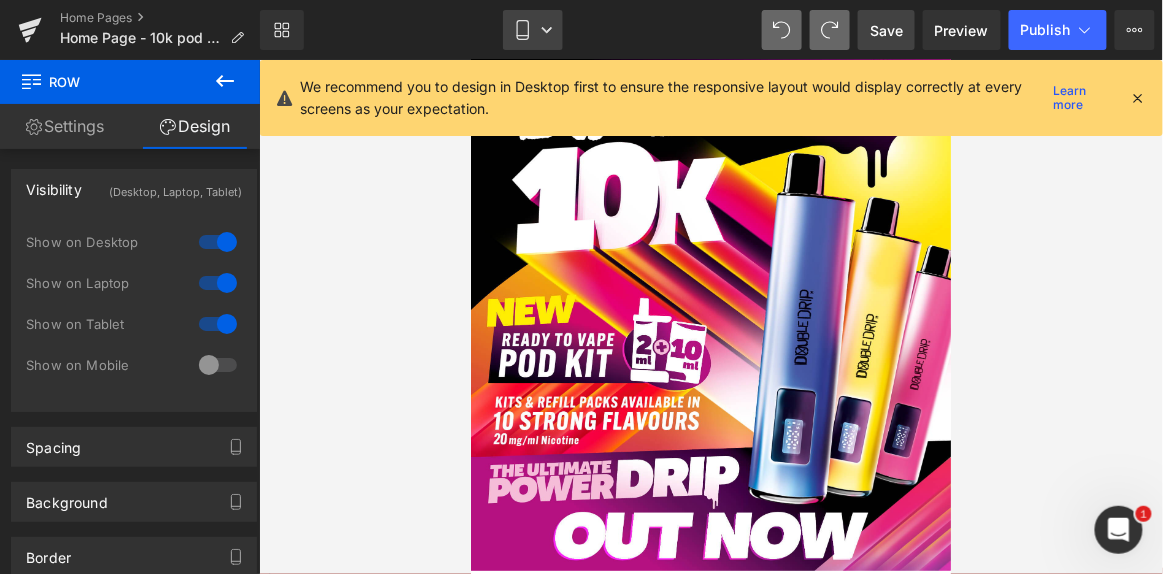 click on "Mobile" at bounding box center (533, 30) 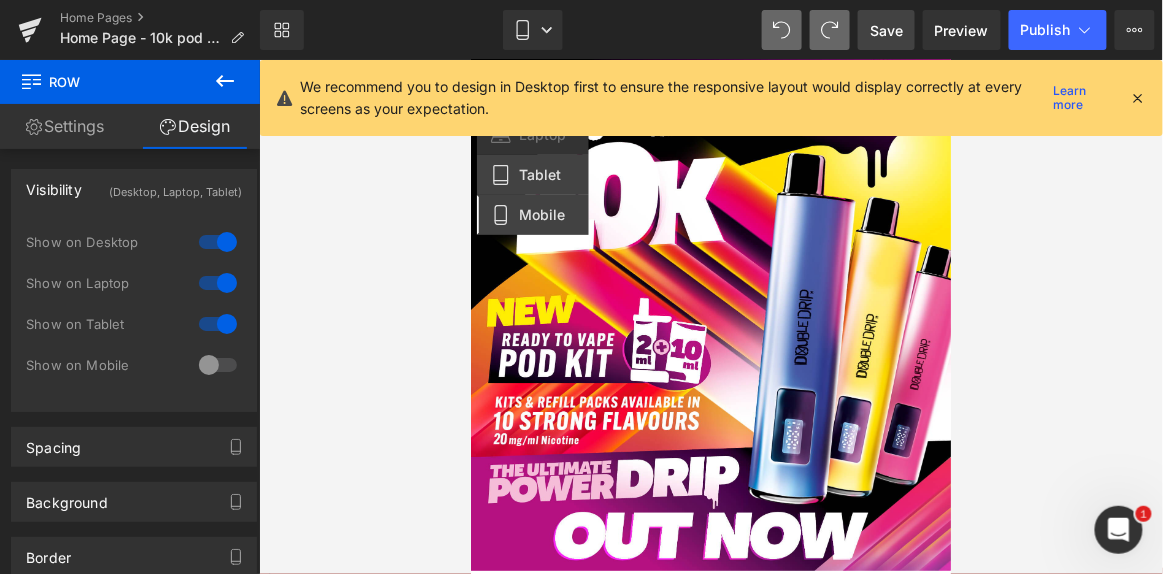 click on "Tablet" at bounding box center (540, 175) 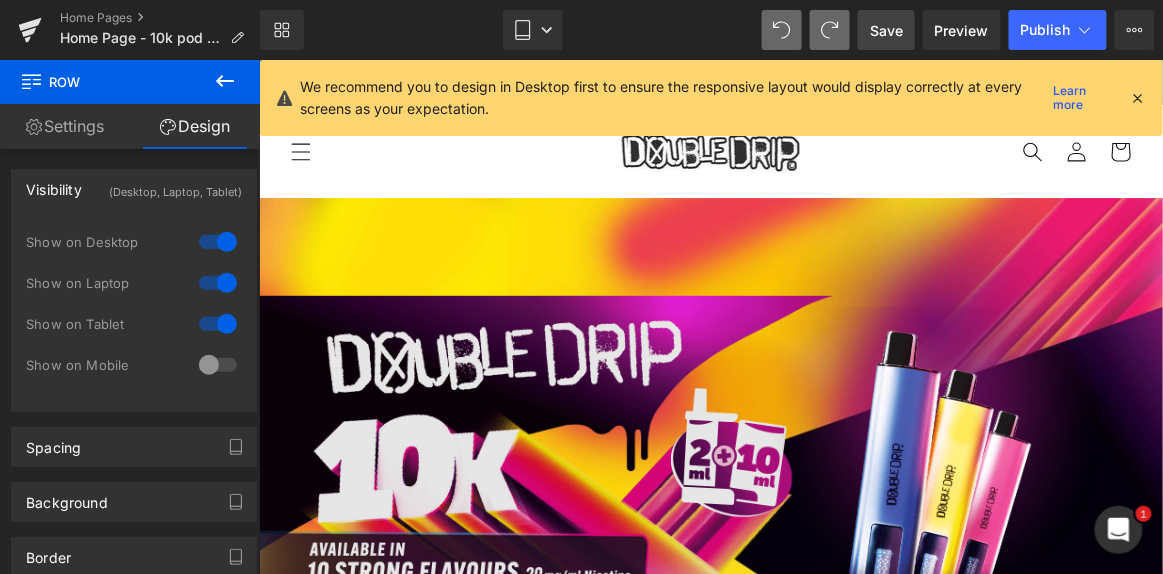 scroll, scrollTop: 0, scrollLeft: 0, axis: both 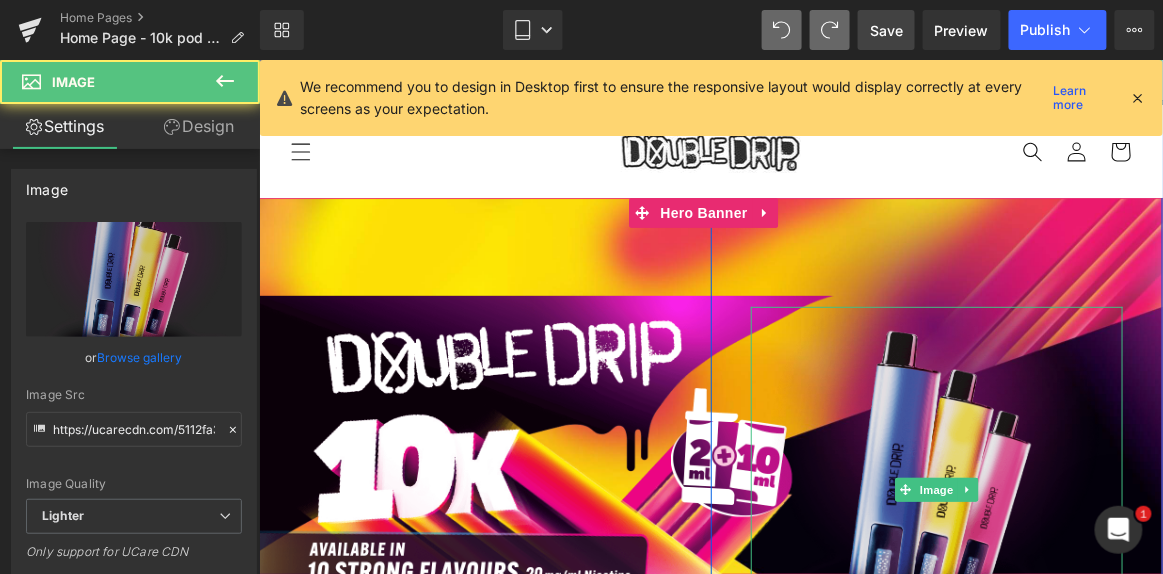 click at bounding box center (936, 488) 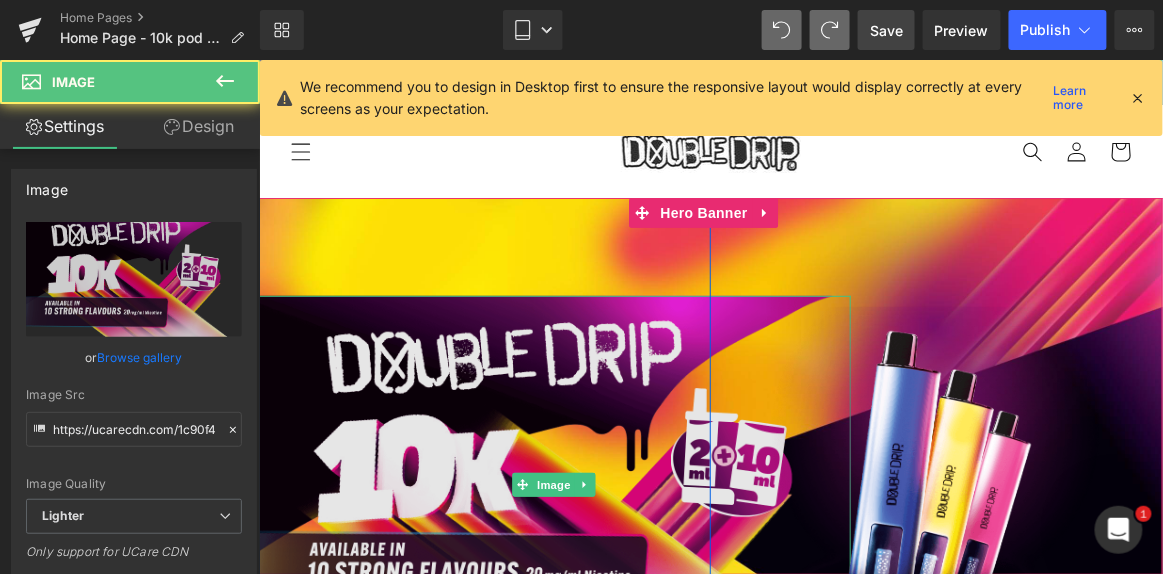 click at bounding box center [553, 483] 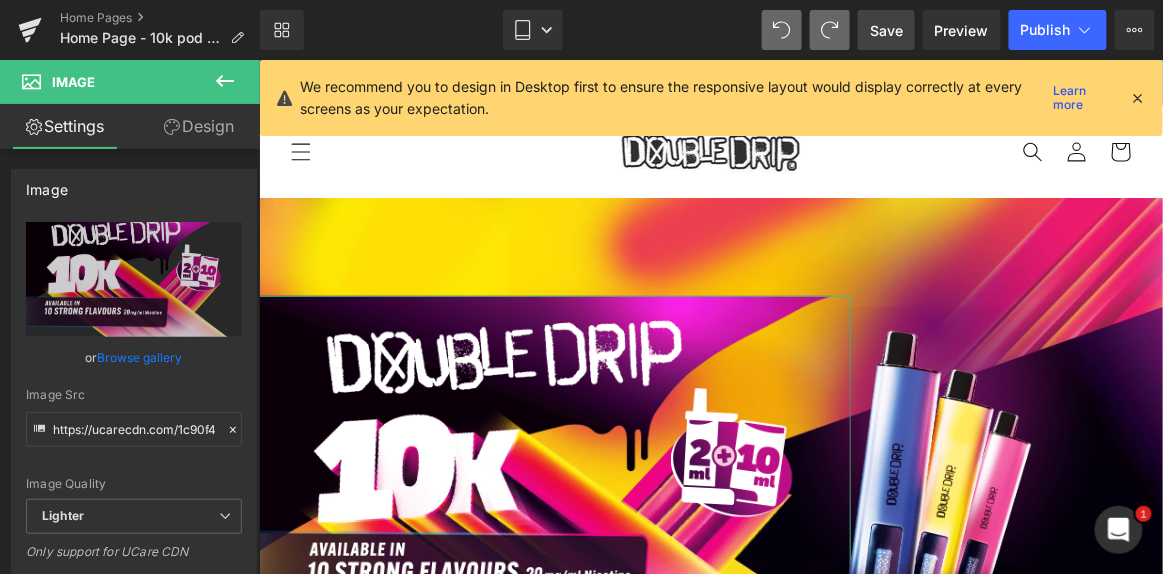 click on "Design" at bounding box center (199, 126) 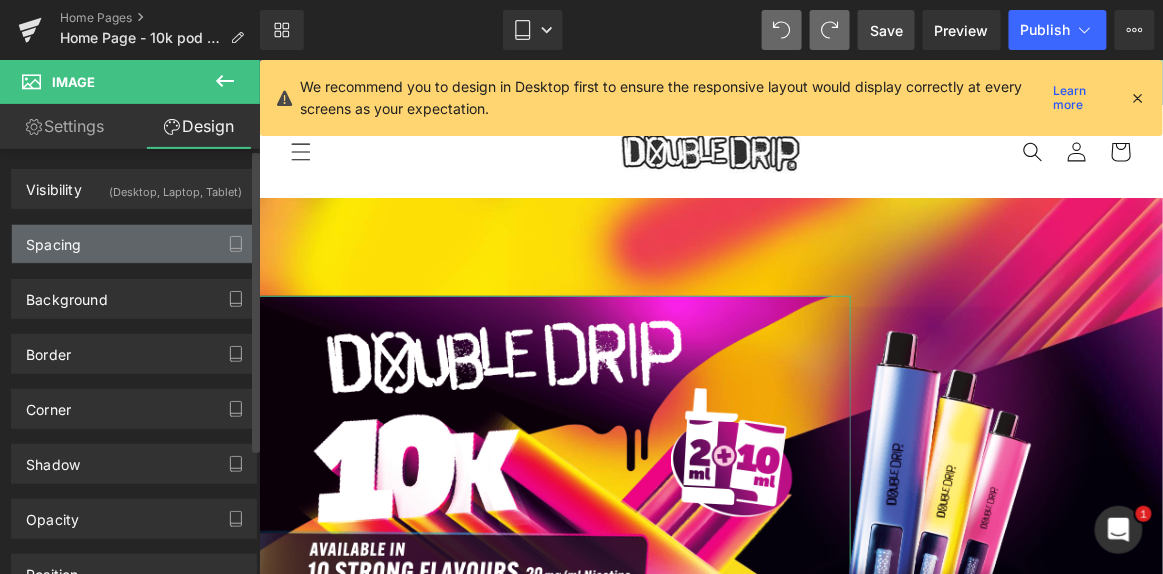 click on "Spacing" at bounding box center [134, 244] 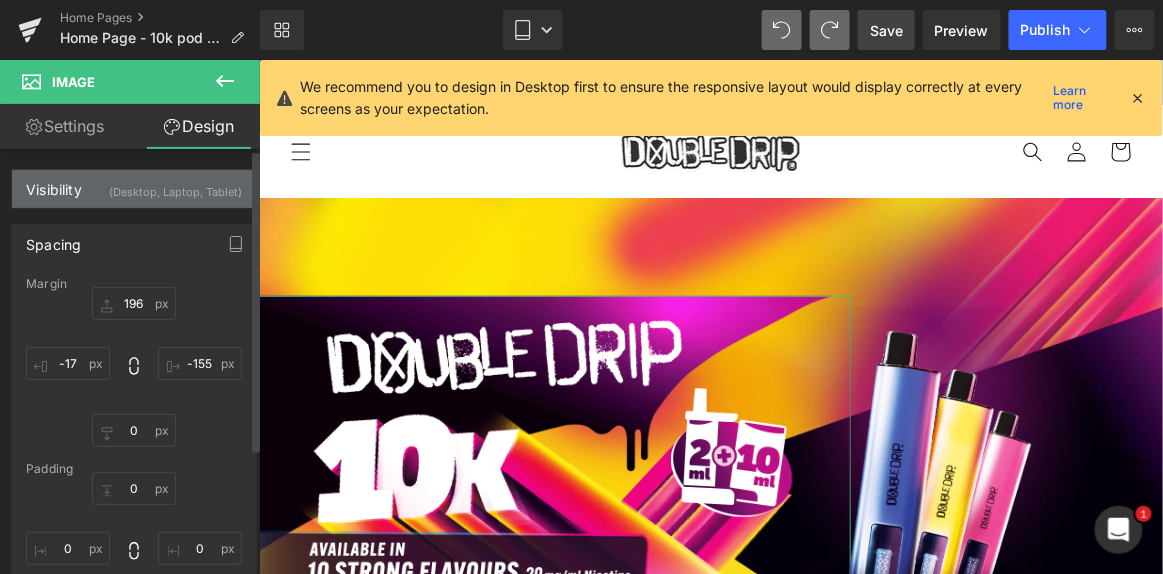 click on "Visibility
(Desktop, Laptop, Tablet)" at bounding box center [134, 189] 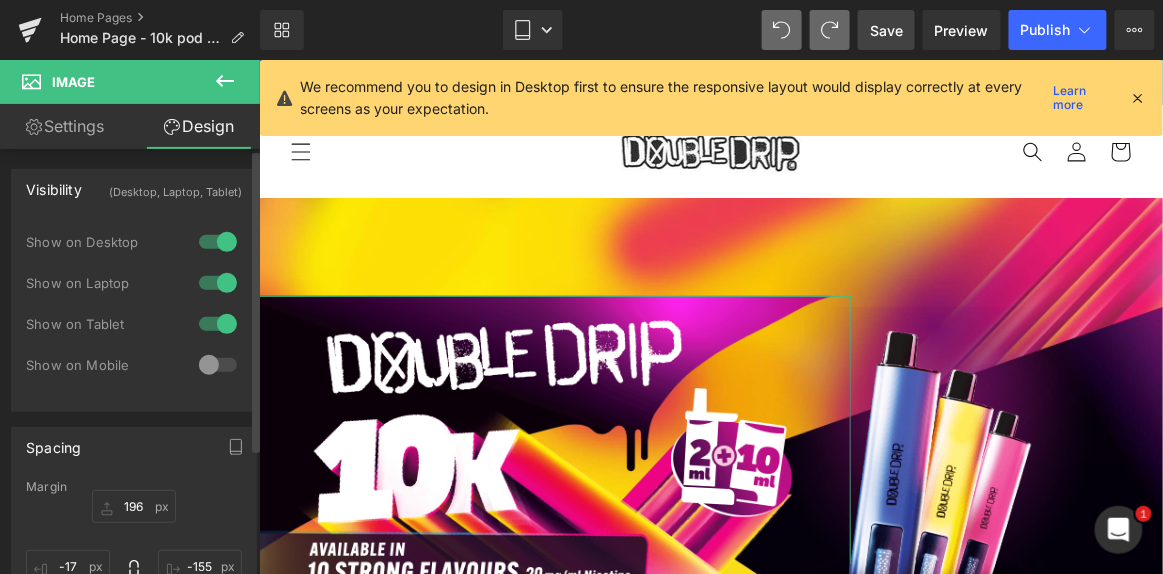 click at bounding box center (218, 365) 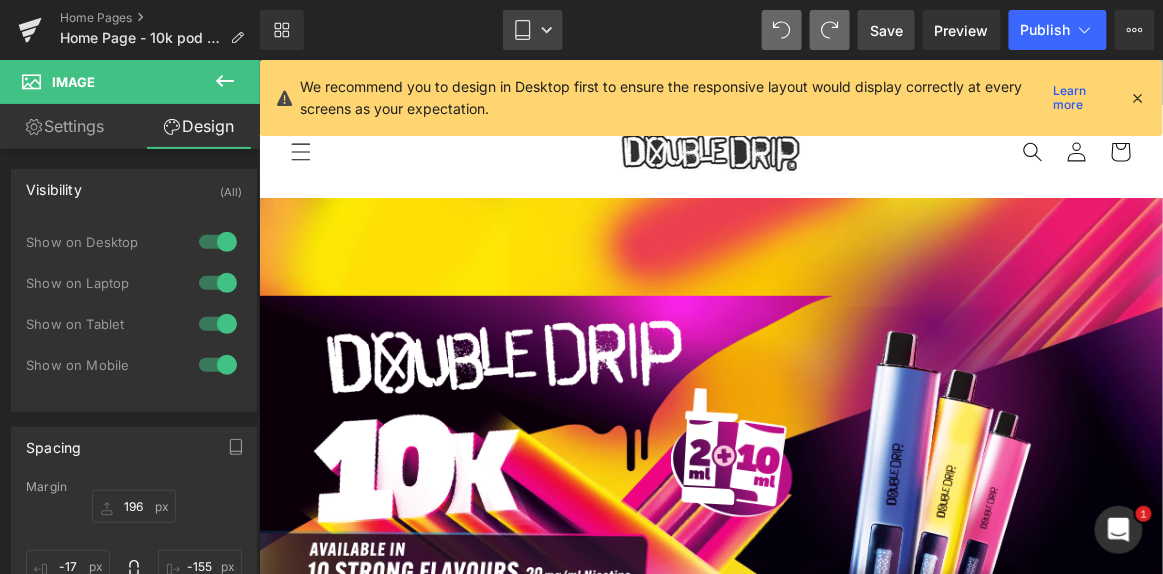 click on "Tablet" at bounding box center (533, 30) 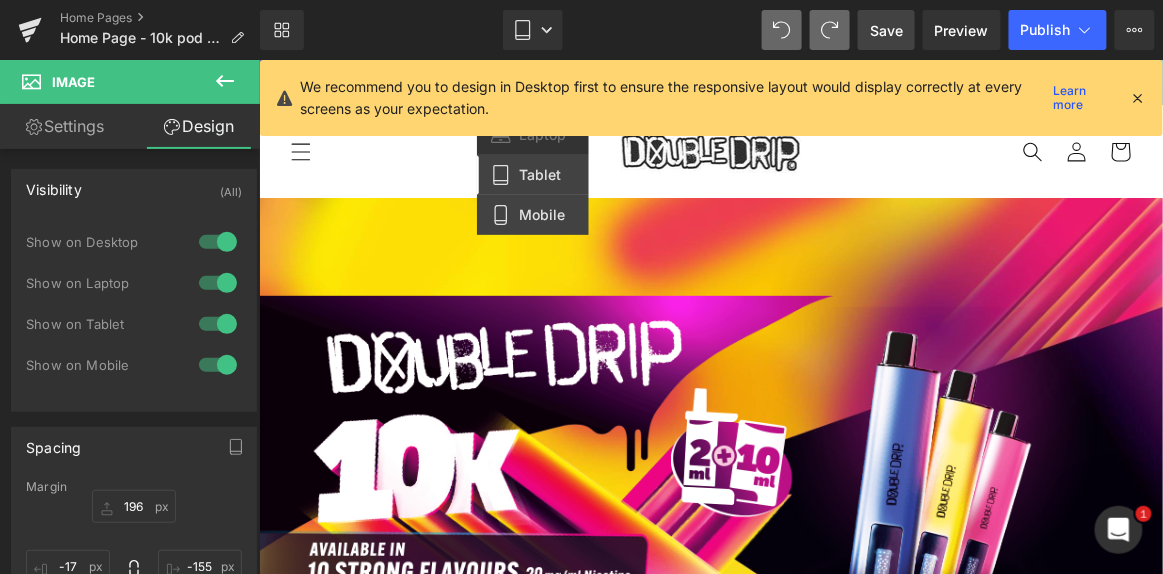 click on "Mobile" at bounding box center [533, 215] 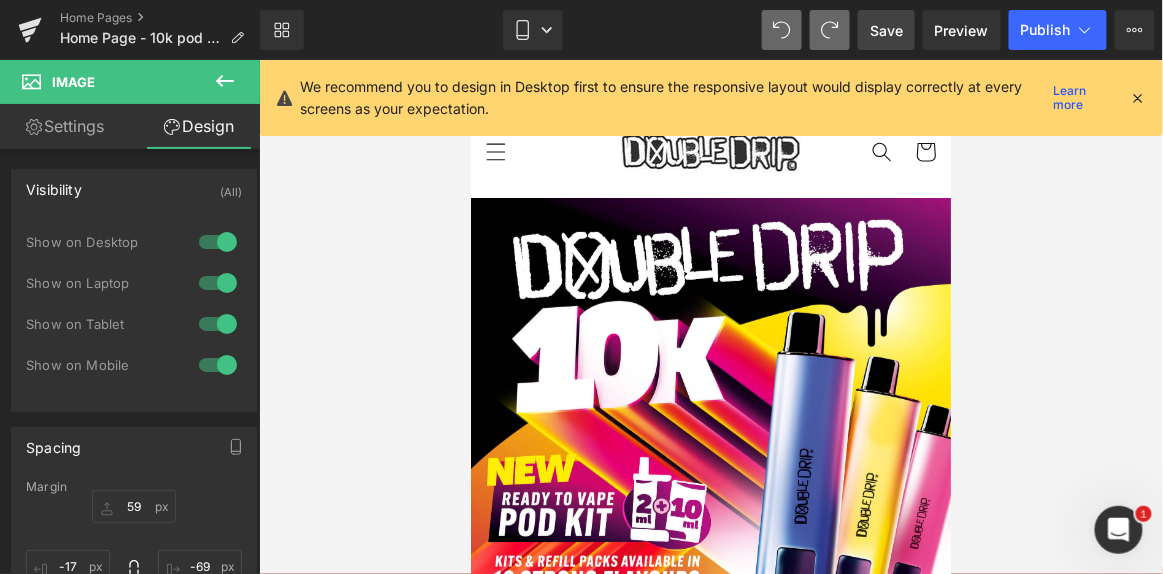 type on "59" 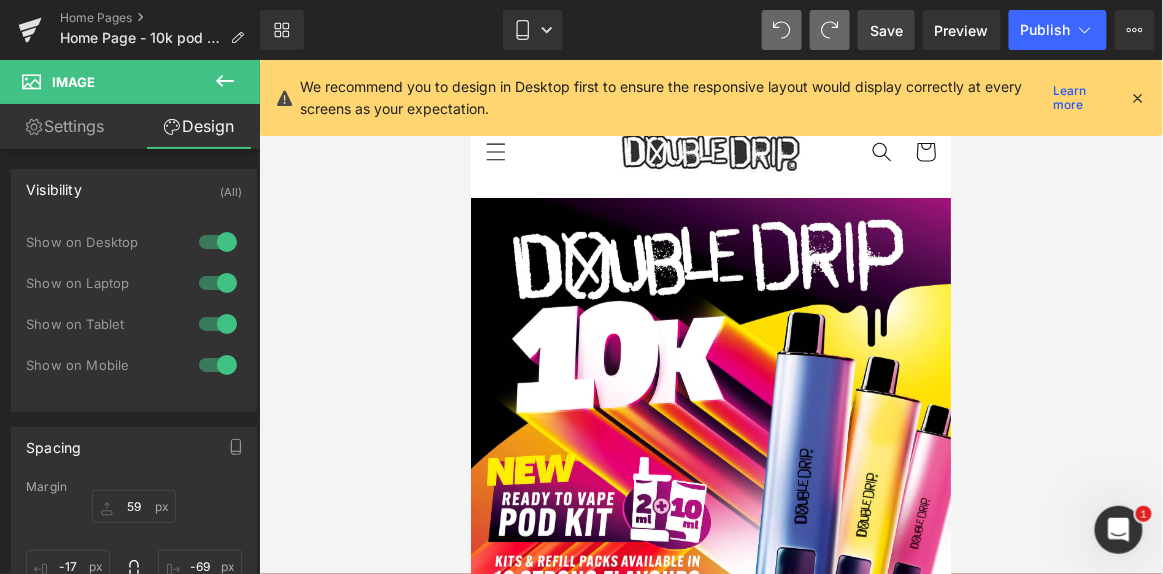 type on "-69" 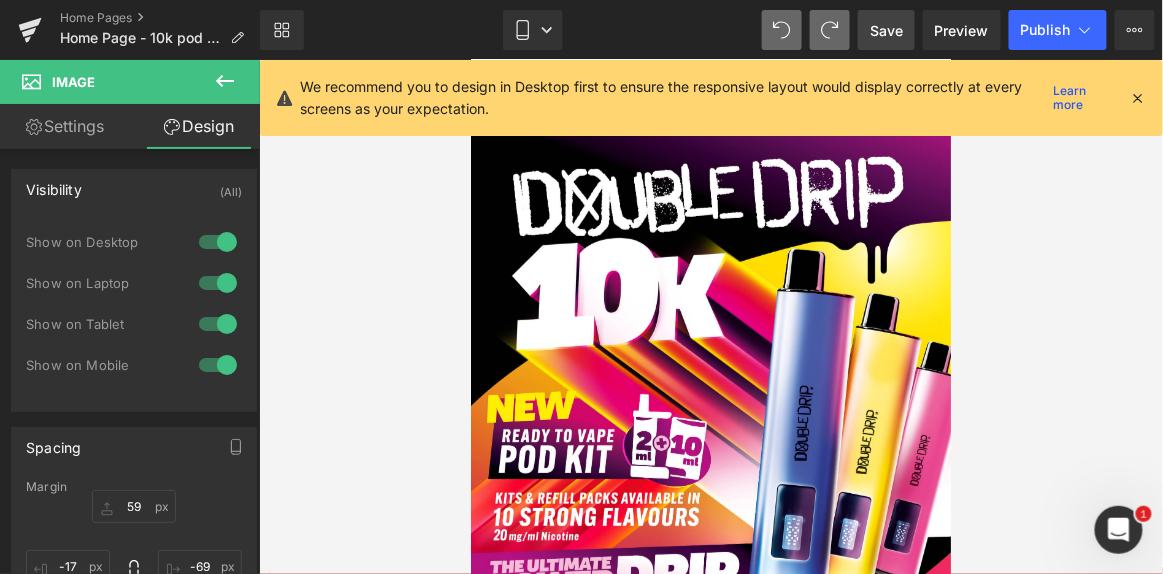 scroll, scrollTop: 0, scrollLeft: 0, axis: both 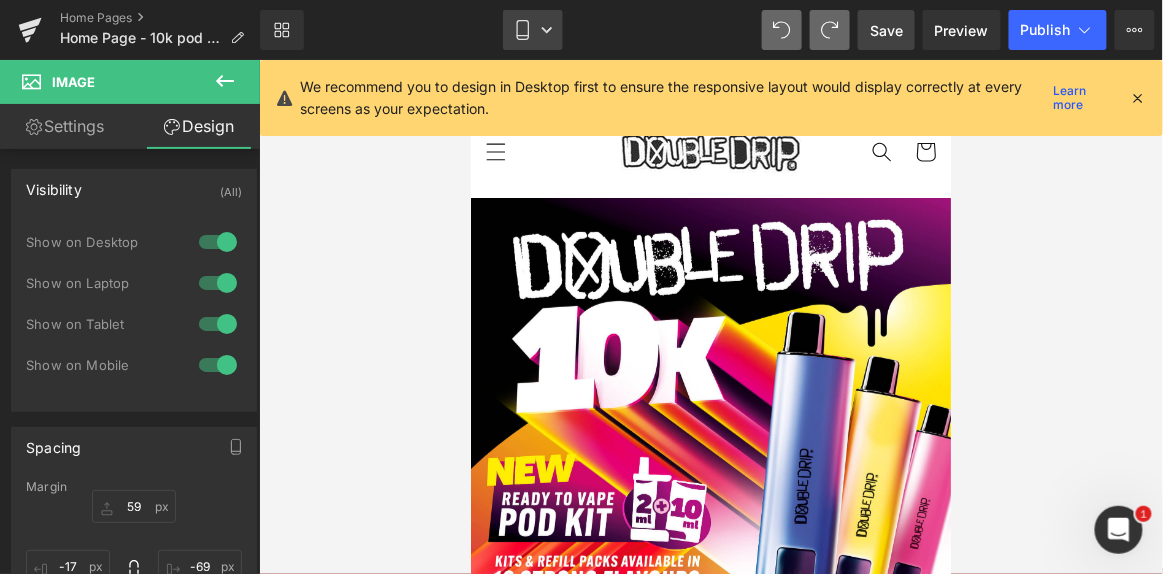 click 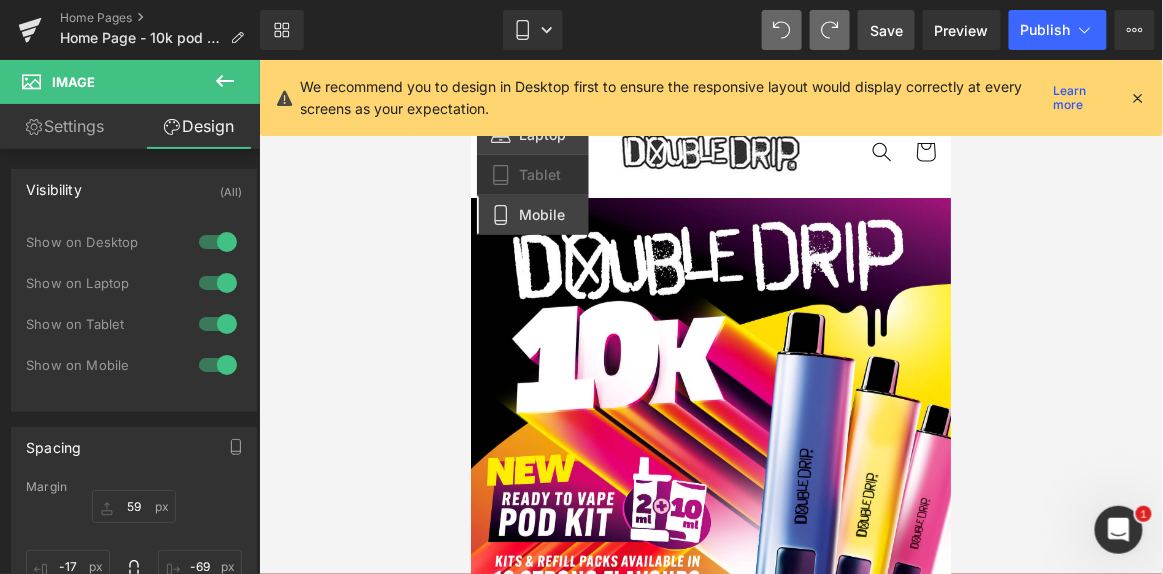 click on "Laptop" at bounding box center [533, 135] 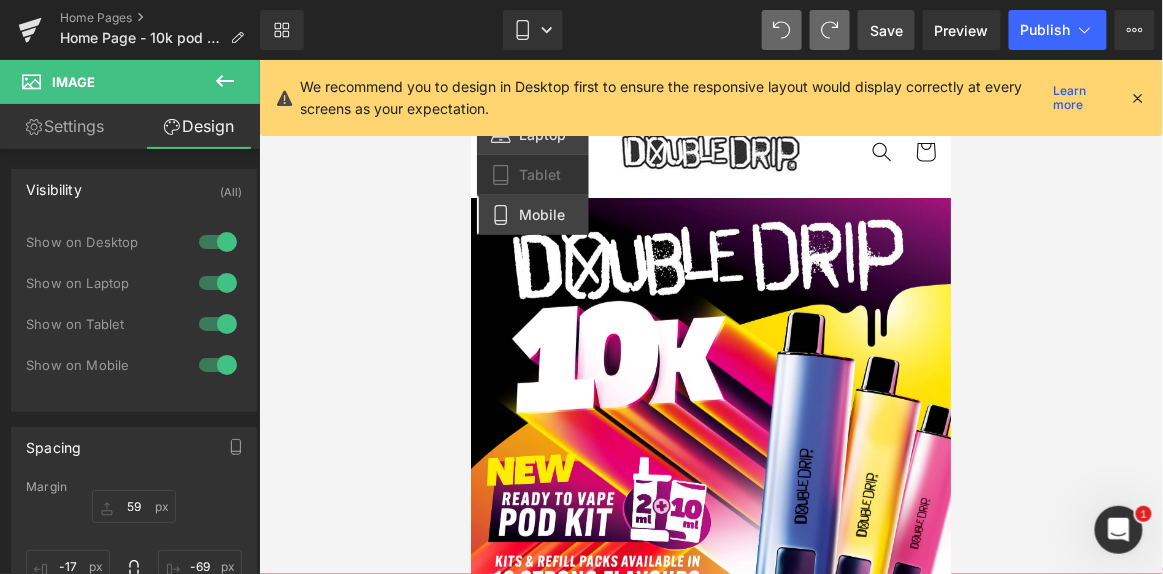 type on "164" 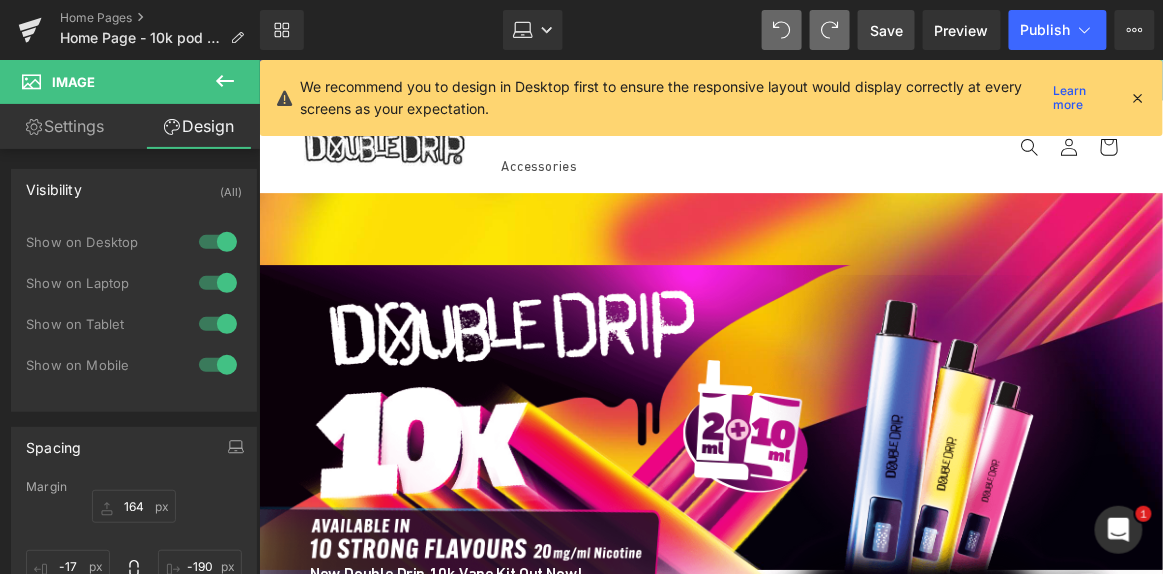 scroll, scrollTop: 50, scrollLeft: 0, axis: vertical 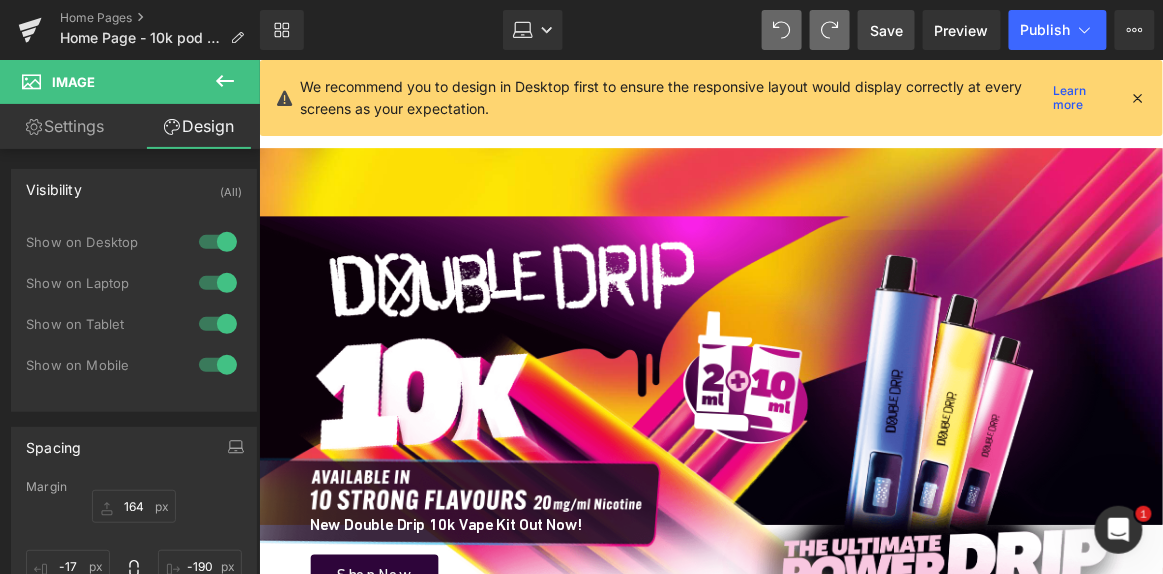 click at bounding box center [1139, 98] 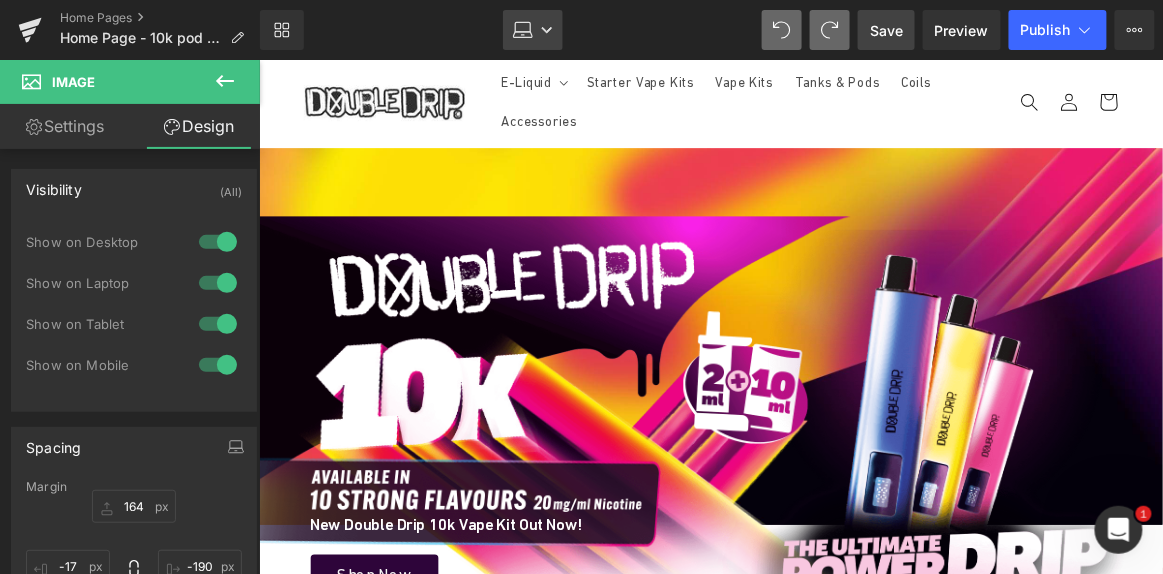 click on "Laptop" at bounding box center [533, 30] 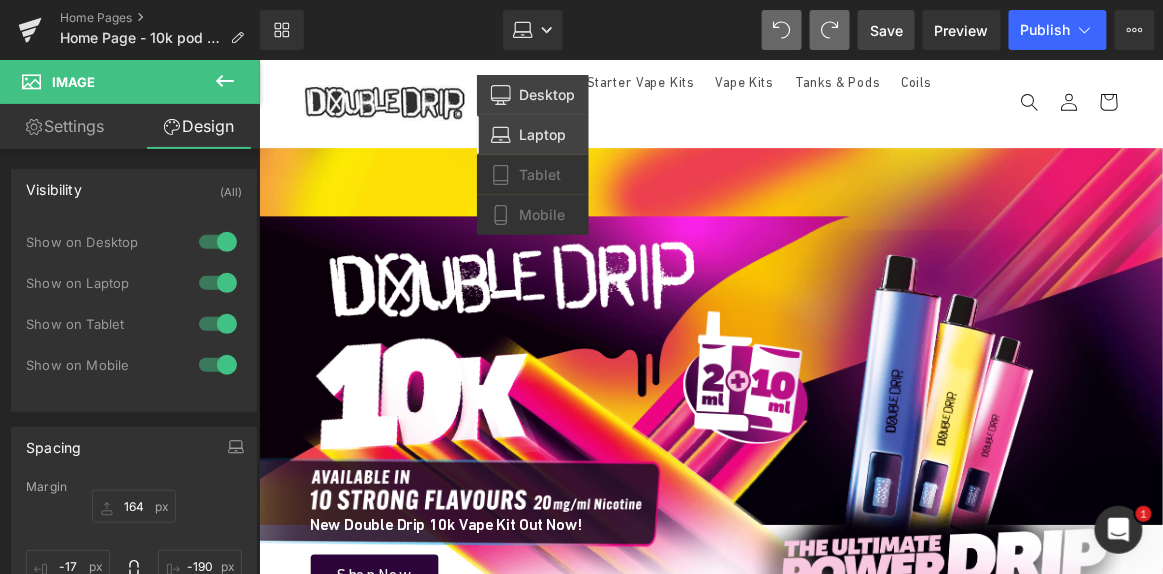 click on "Desktop" at bounding box center (547, 95) 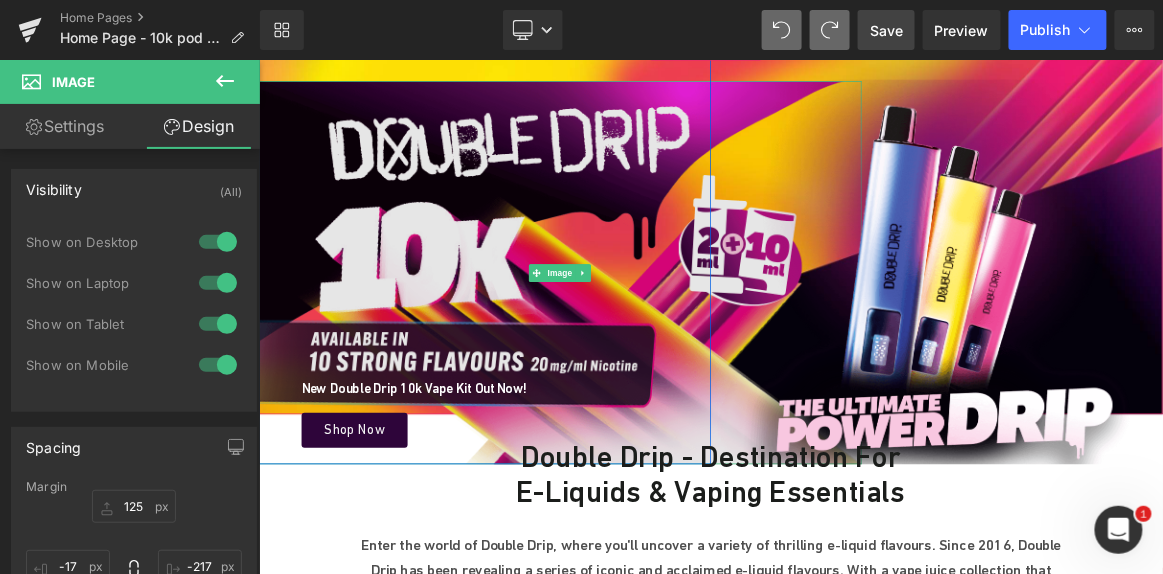 scroll, scrollTop: 176, scrollLeft: 0, axis: vertical 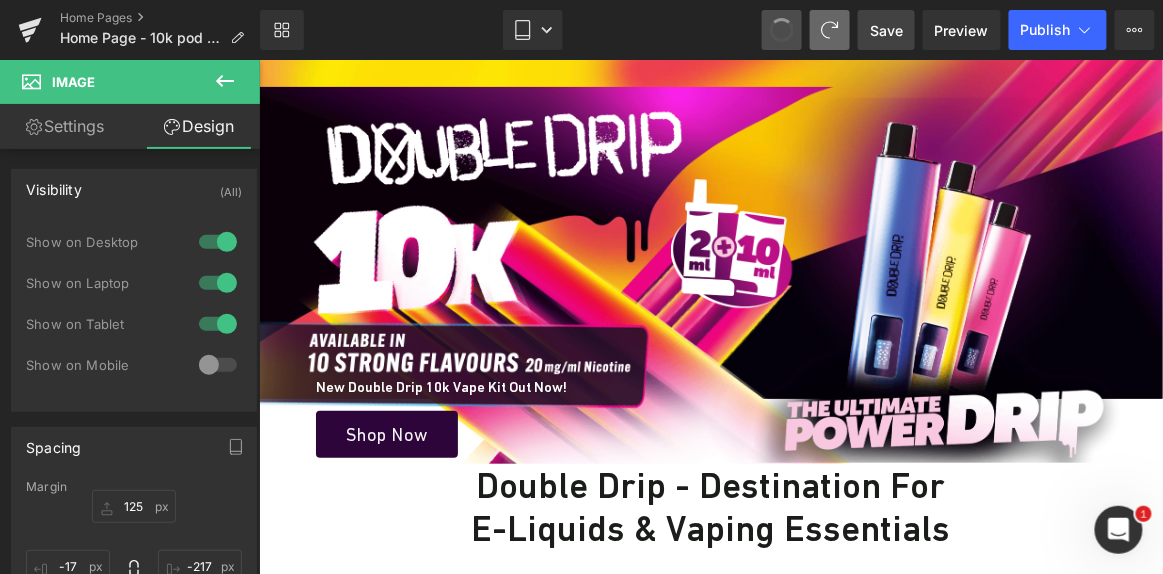 type on "196" 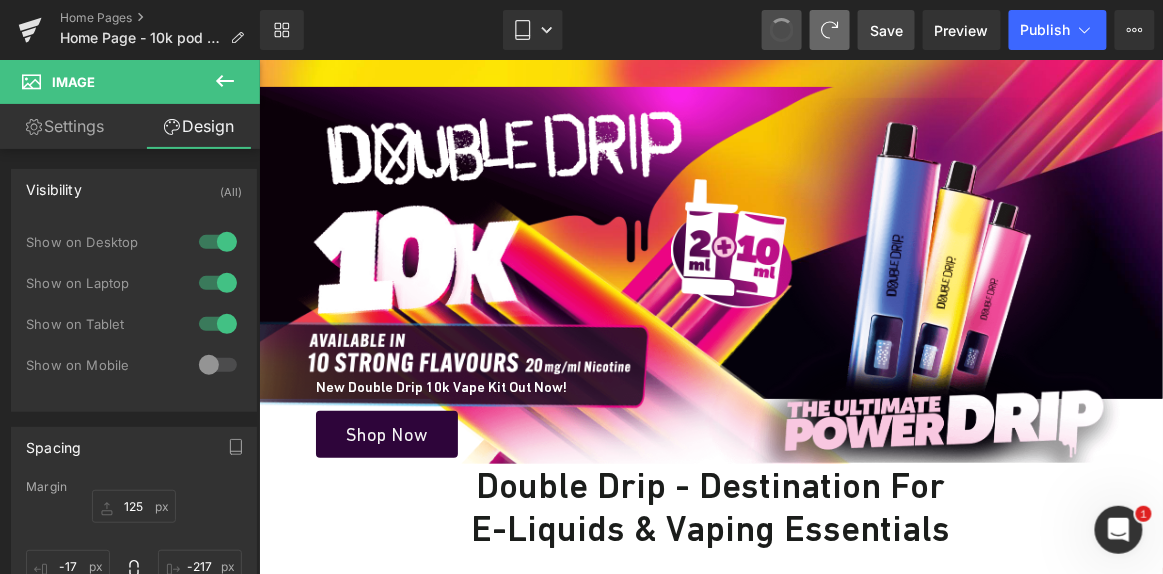 type on "-155" 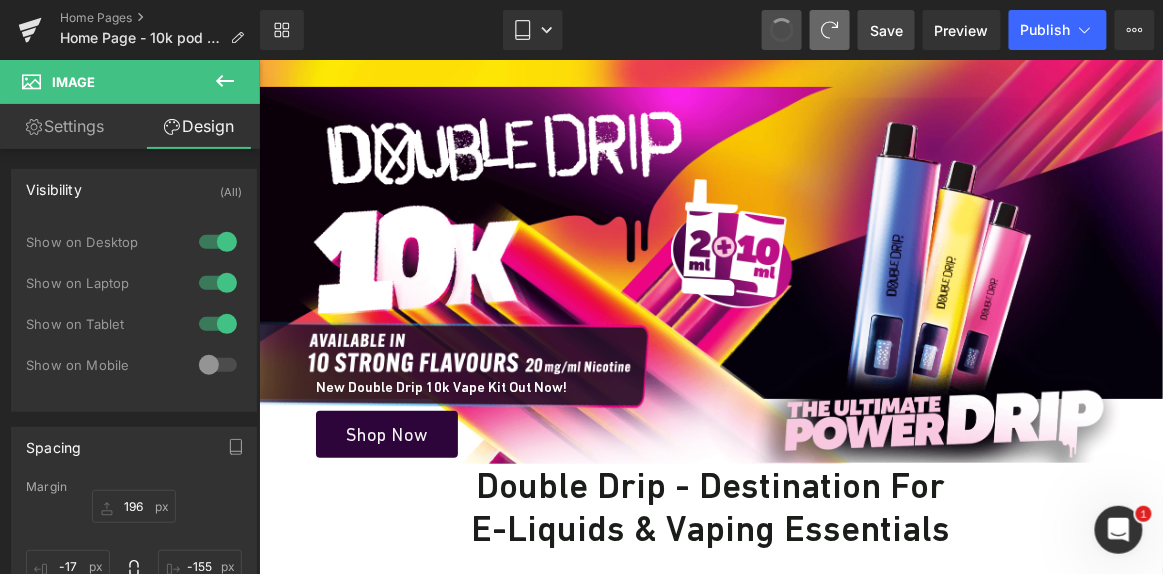 click at bounding box center (782, 30) 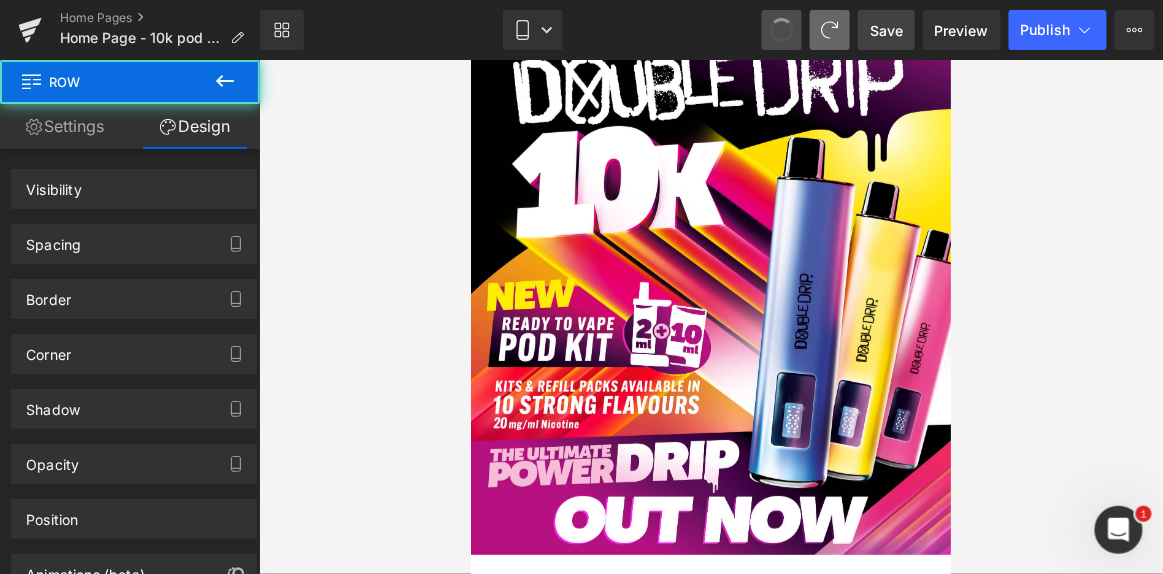 click at bounding box center (782, 30) 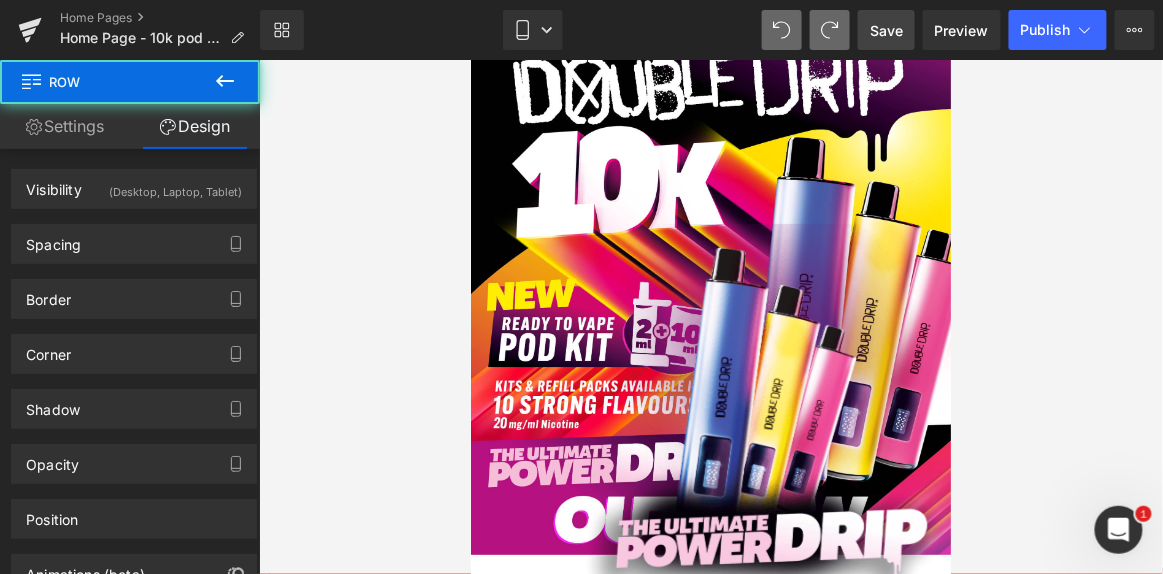 scroll, scrollTop: 0, scrollLeft: 0, axis: both 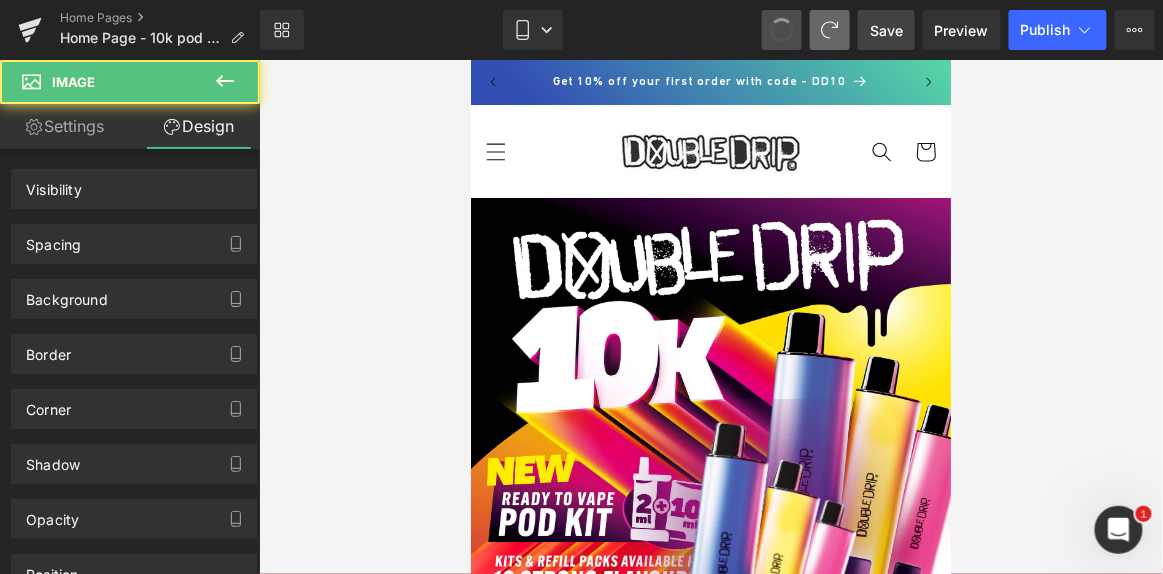 click at bounding box center (782, 30) 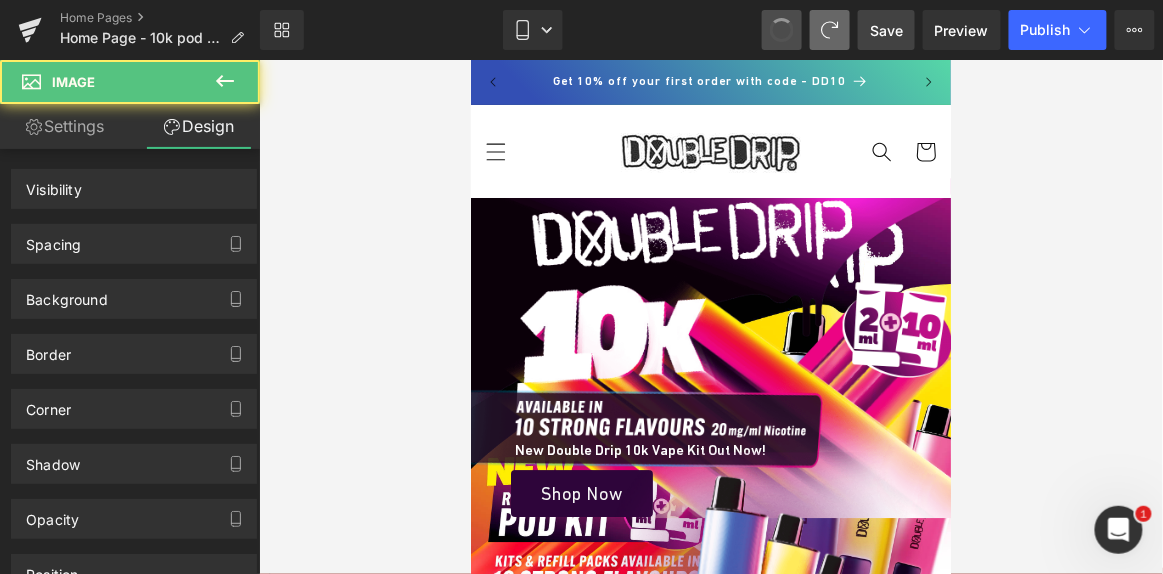 click at bounding box center (782, 30) 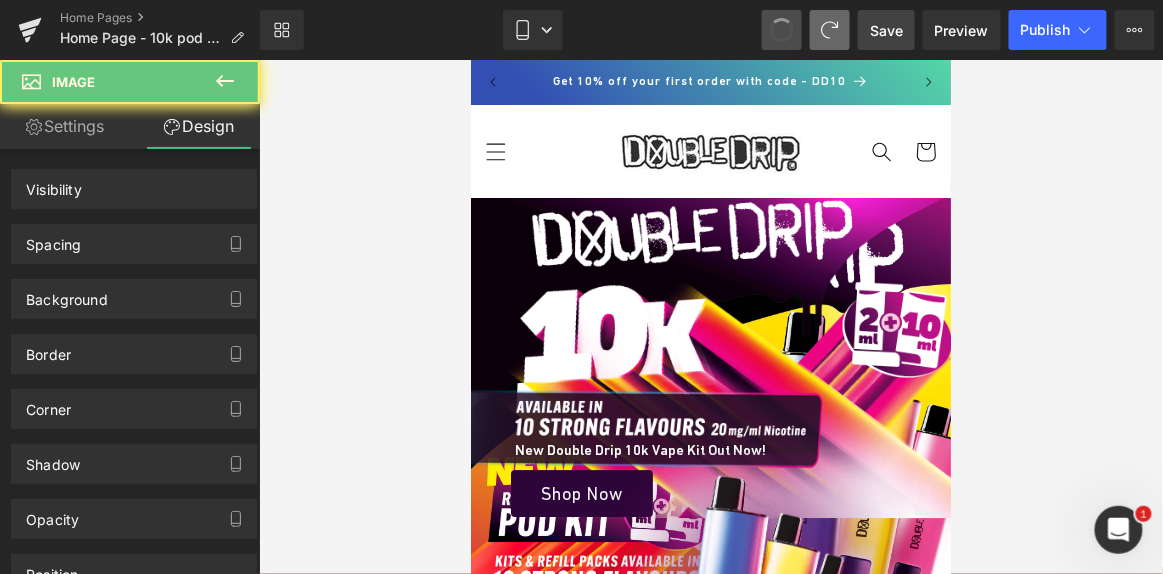 click at bounding box center [782, 30] 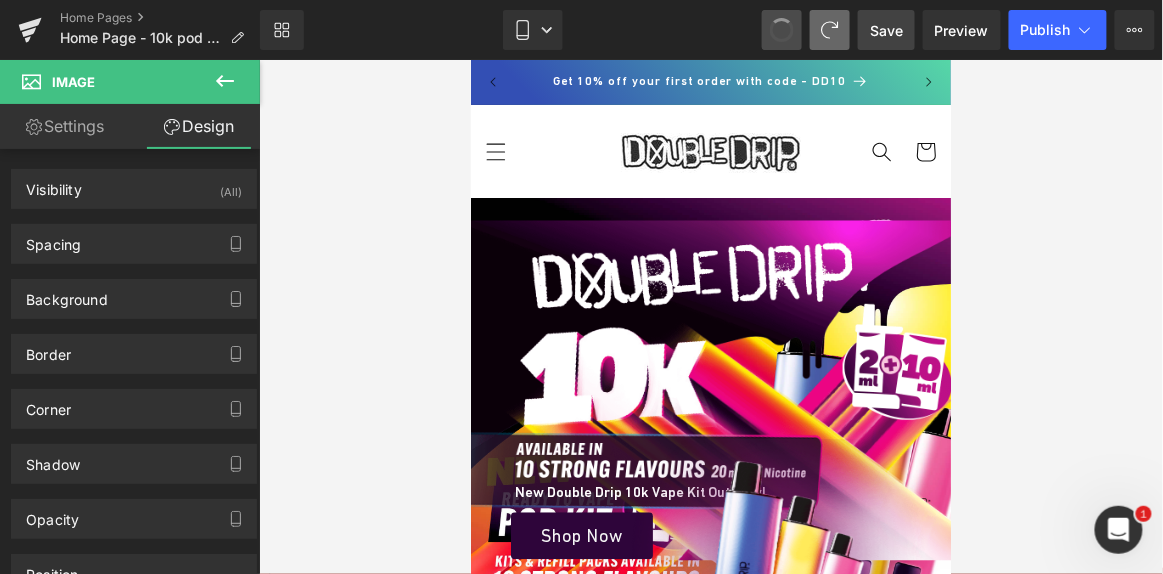 click at bounding box center [782, 30] 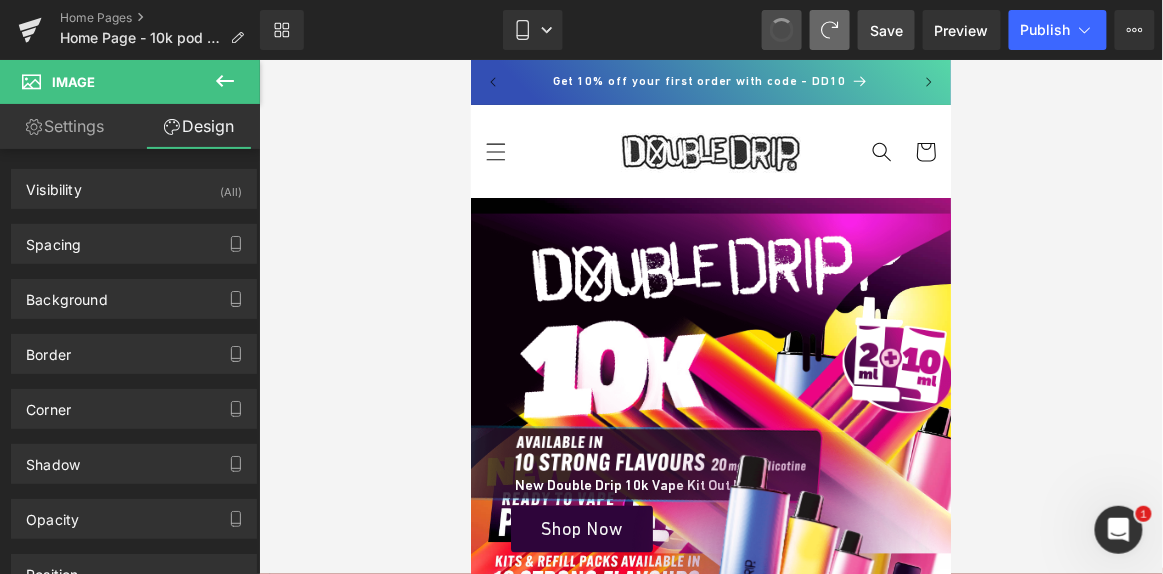 click at bounding box center (782, 30) 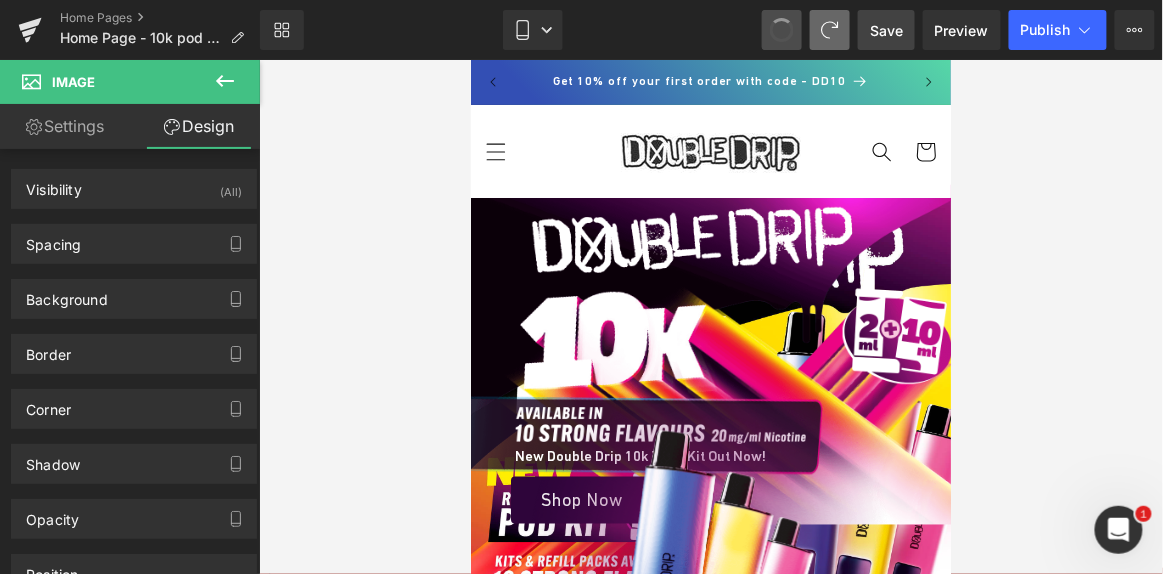 click at bounding box center (782, 30) 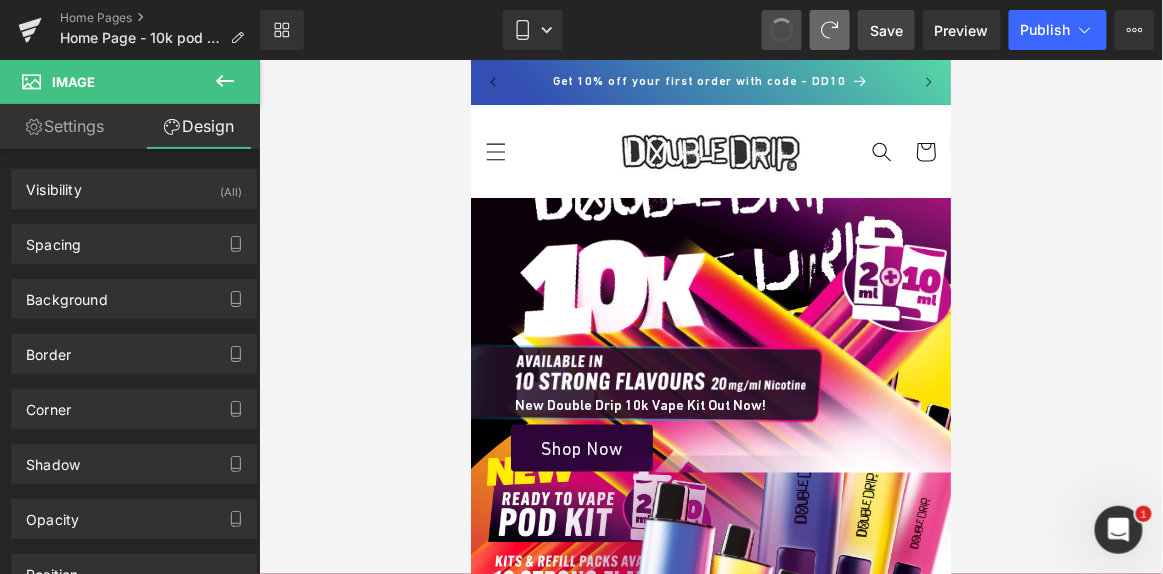 click at bounding box center [782, 30] 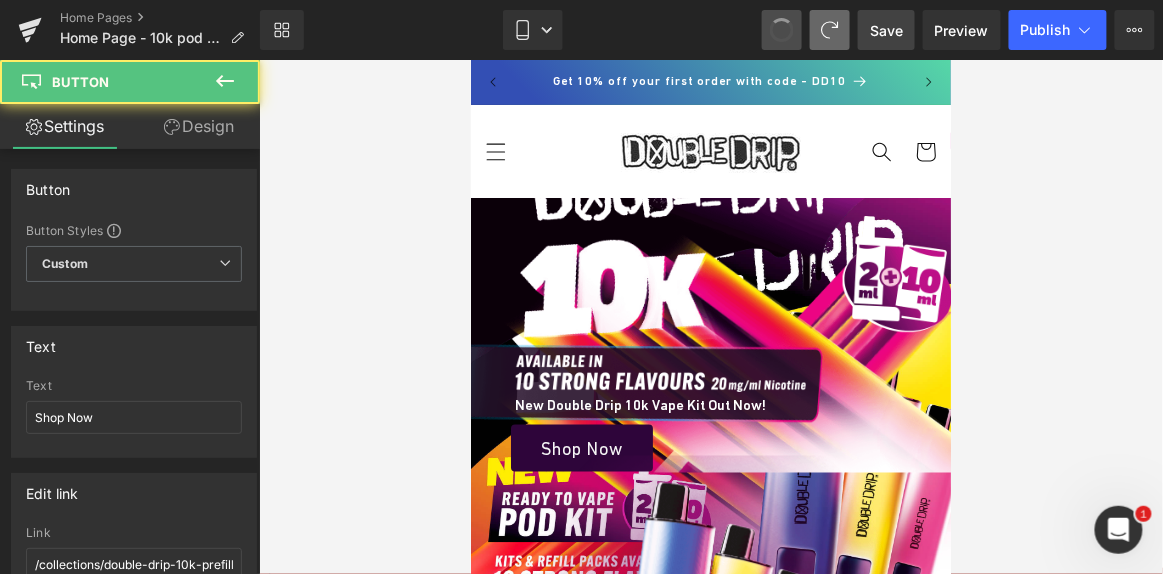 click at bounding box center (782, 30) 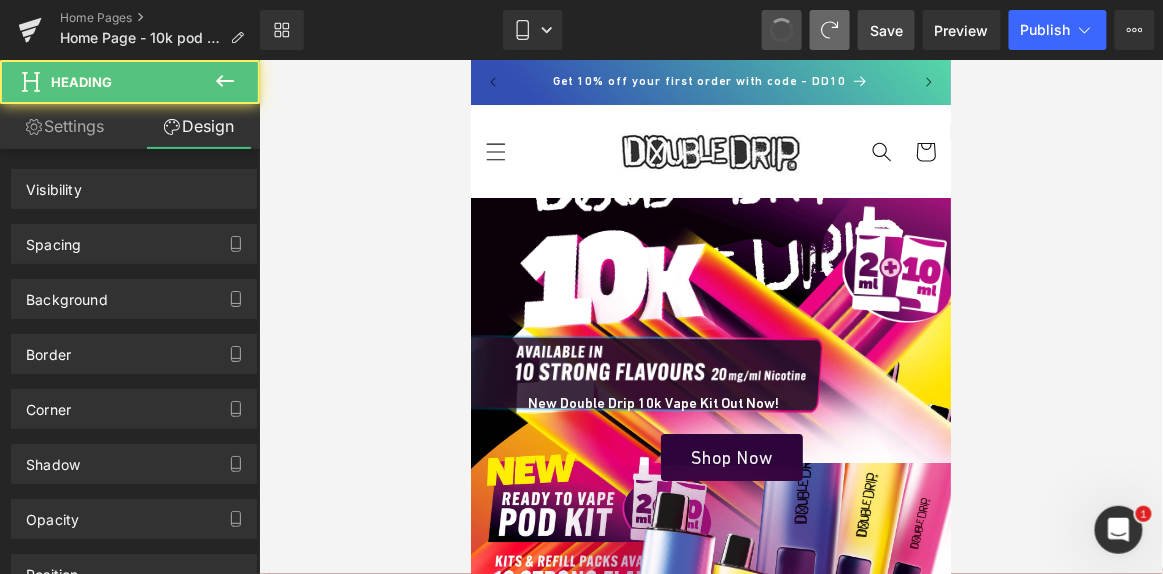 click at bounding box center [782, 30] 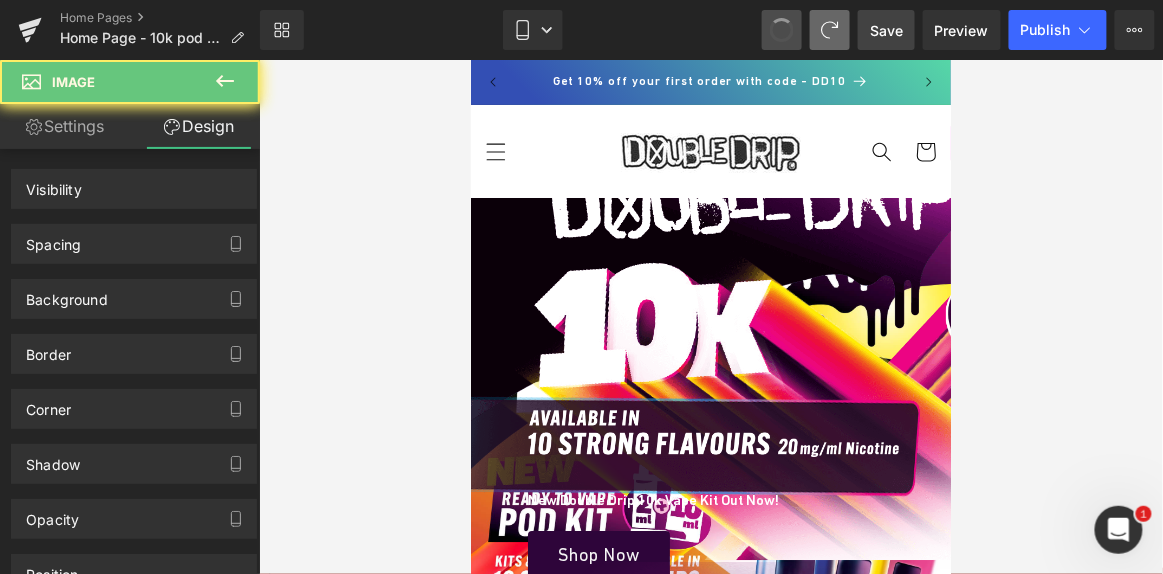 click at bounding box center [782, 30] 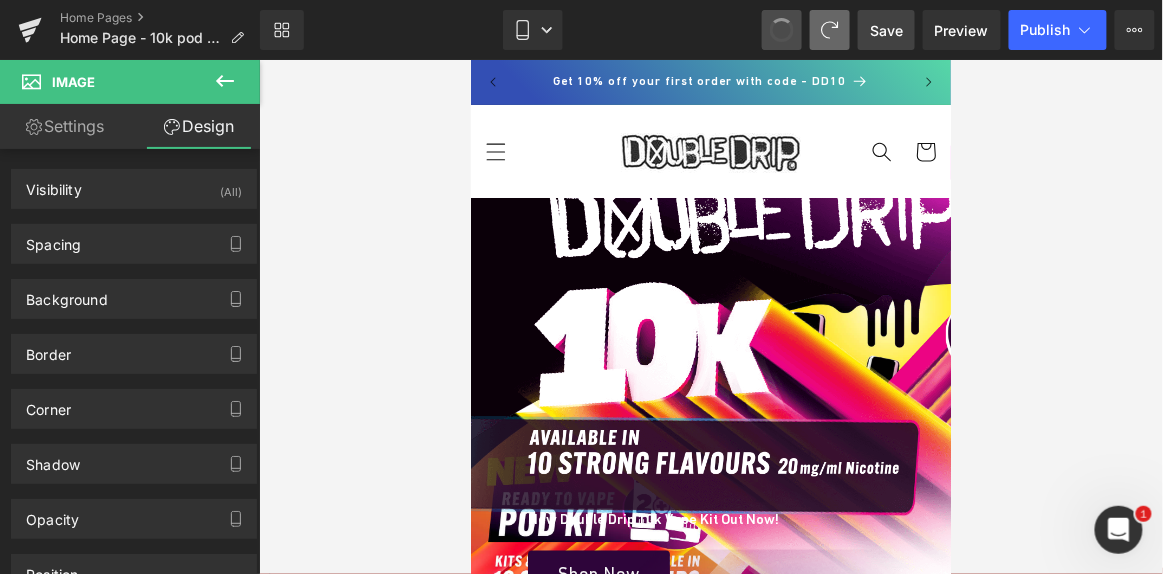 click at bounding box center (782, 30) 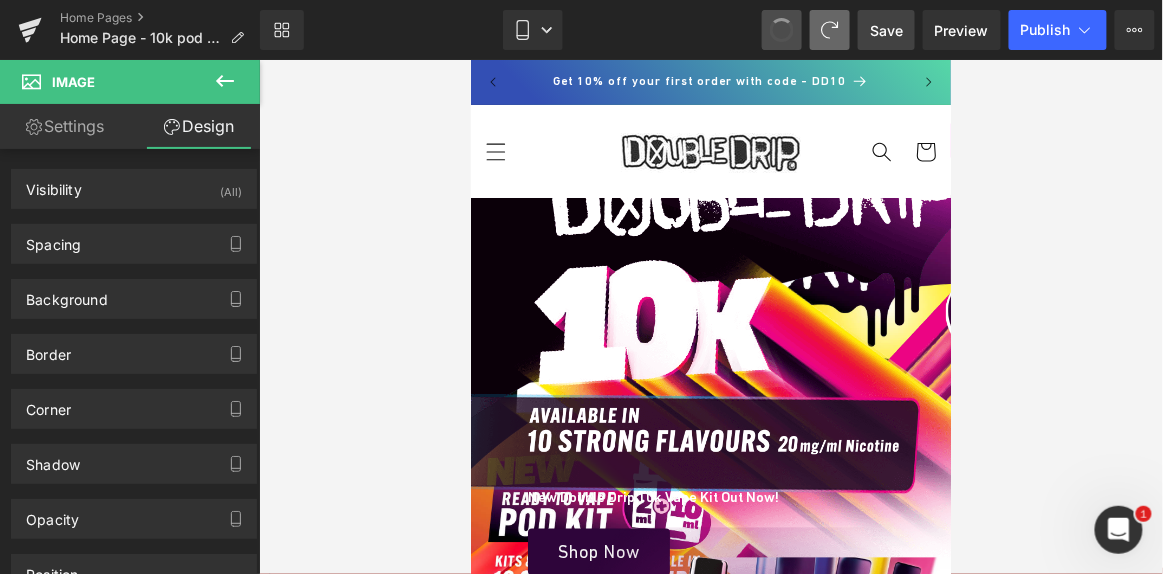 click at bounding box center [782, 30] 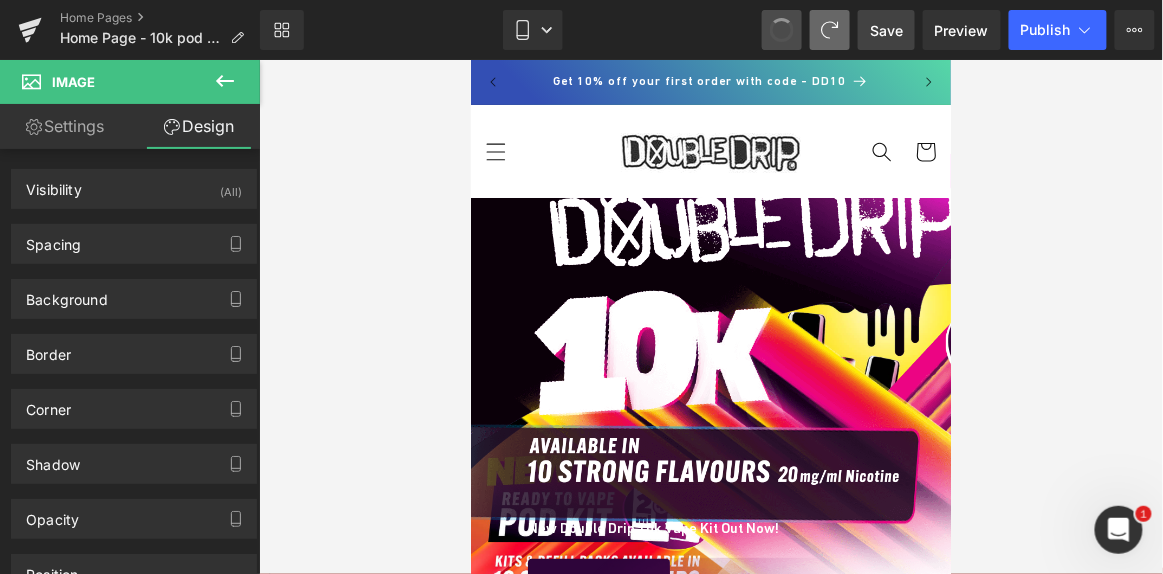 click at bounding box center (782, 30) 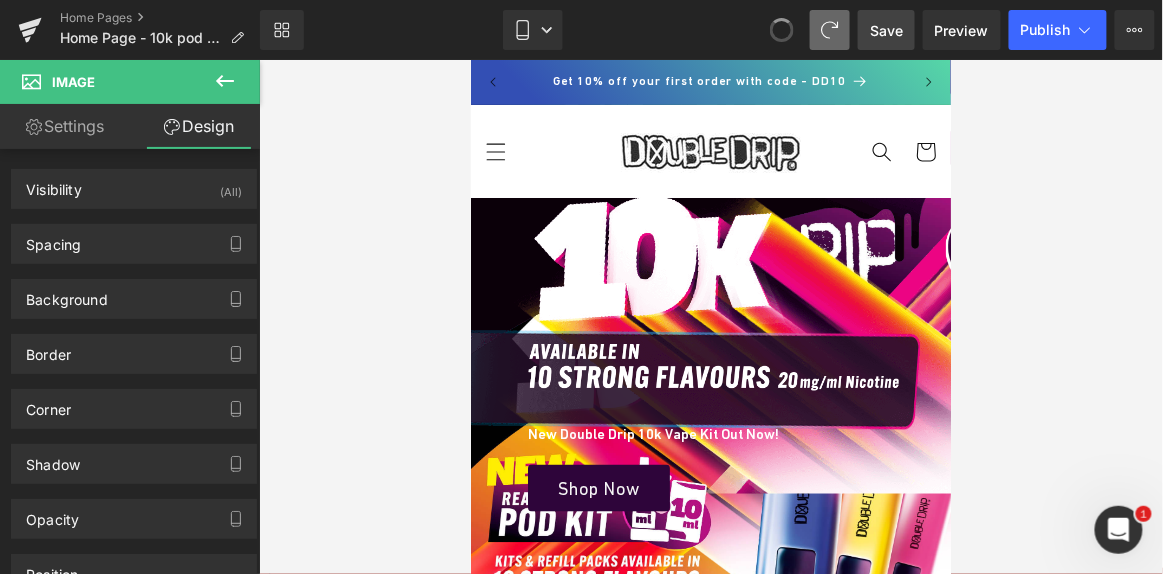 click at bounding box center [782, 30] 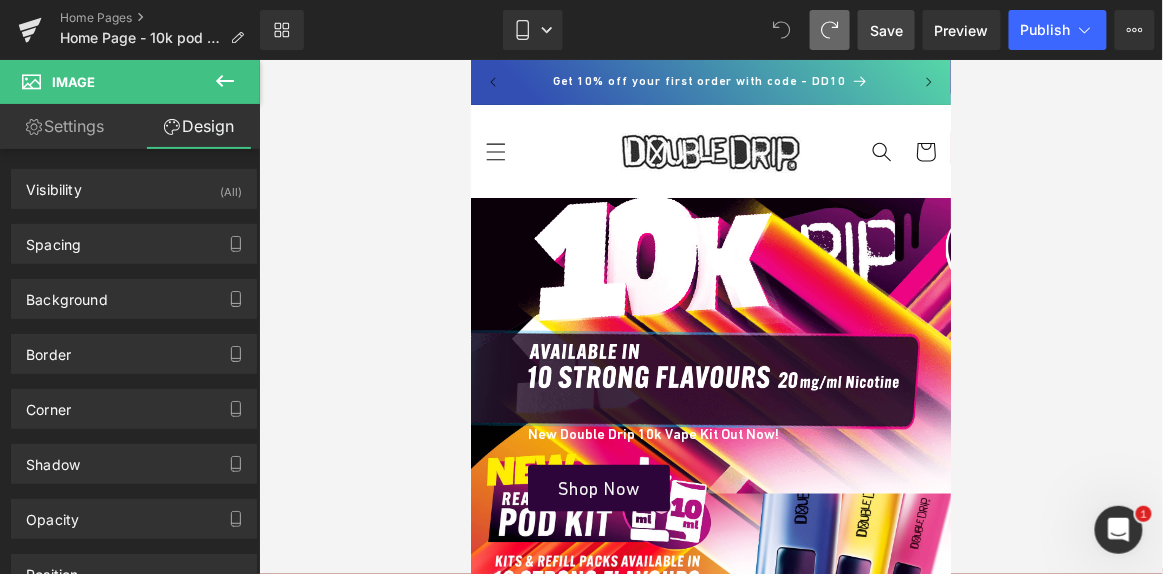 click 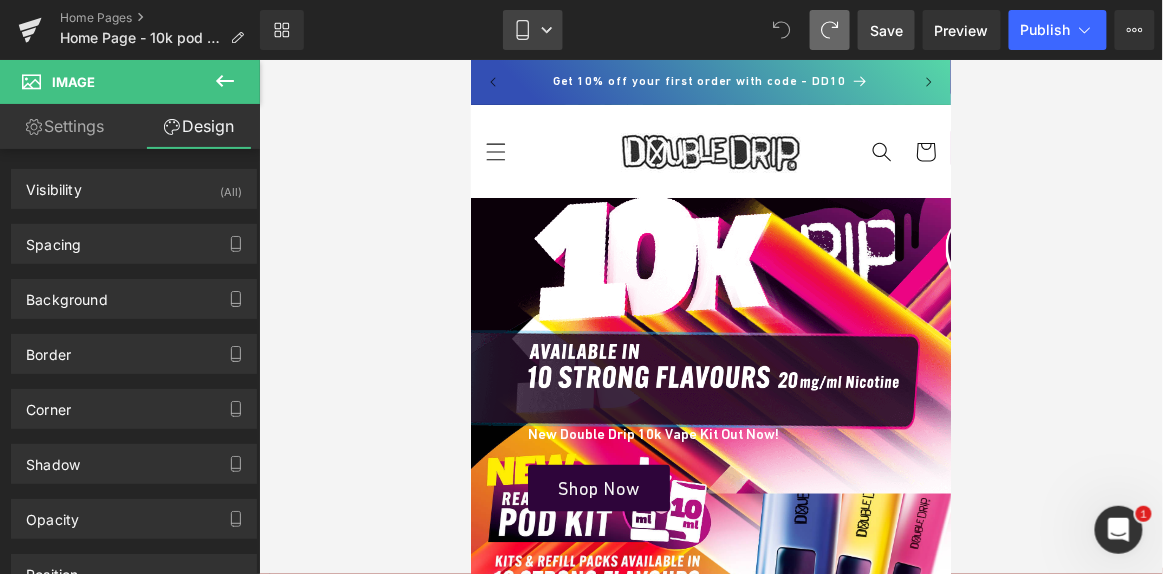 click 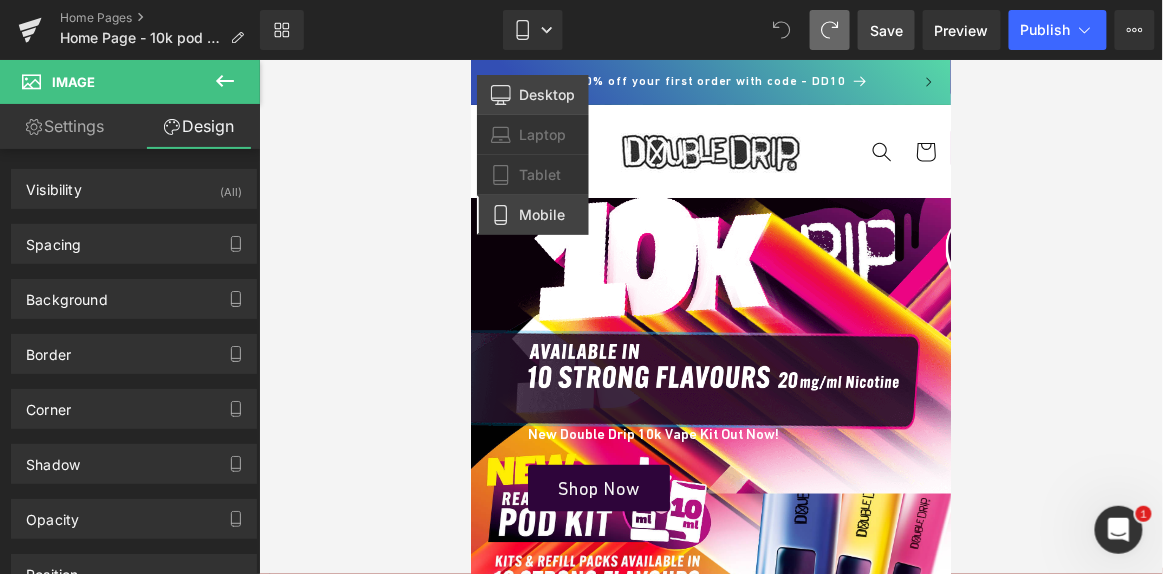 click on "Desktop" at bounding box center [547, 95] 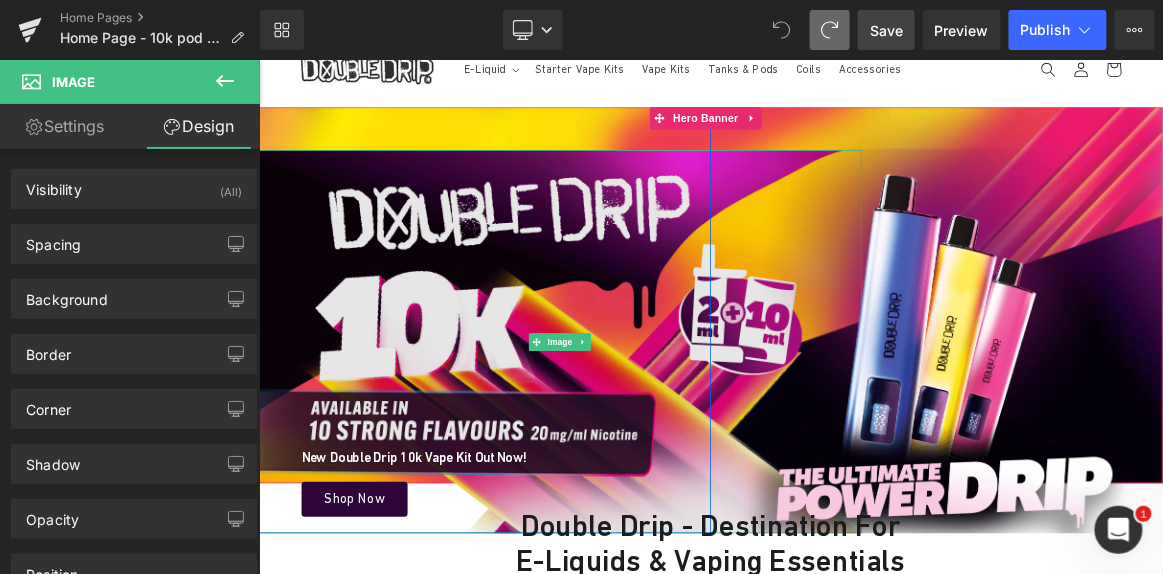 scroll, scrollTop: 67, scrollLeft: 0, axis: vertical 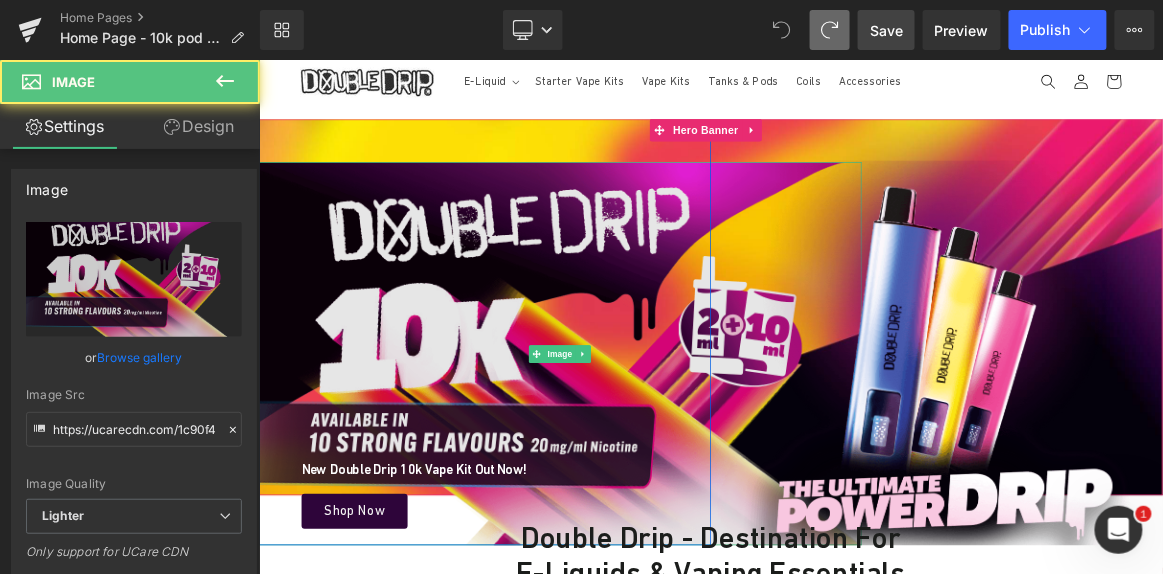 click at bounding box center [660, 452] 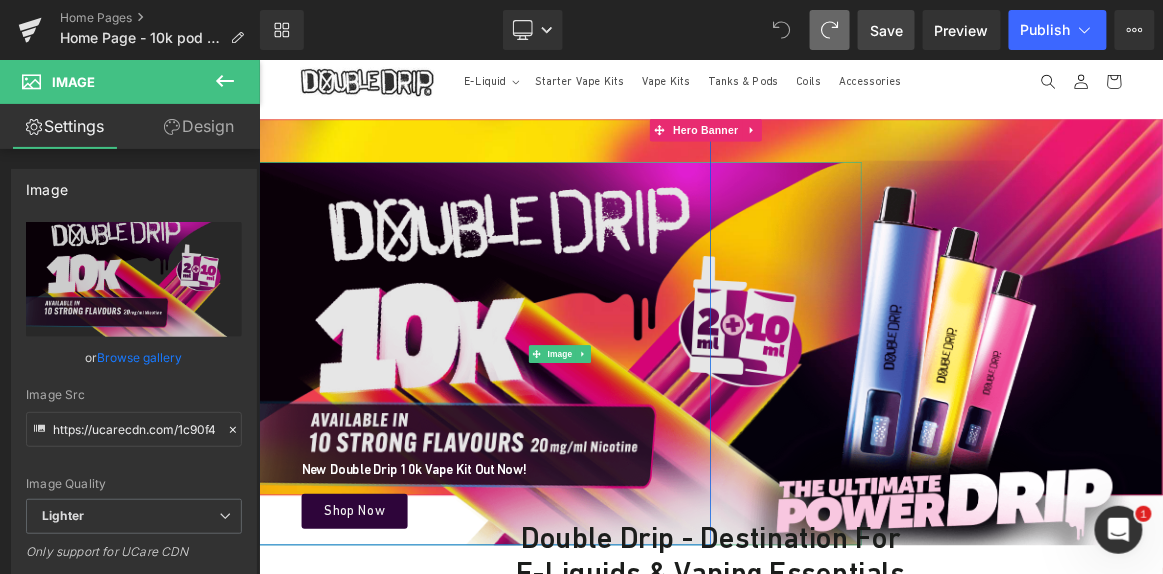 click at bounding box center (660, 452) 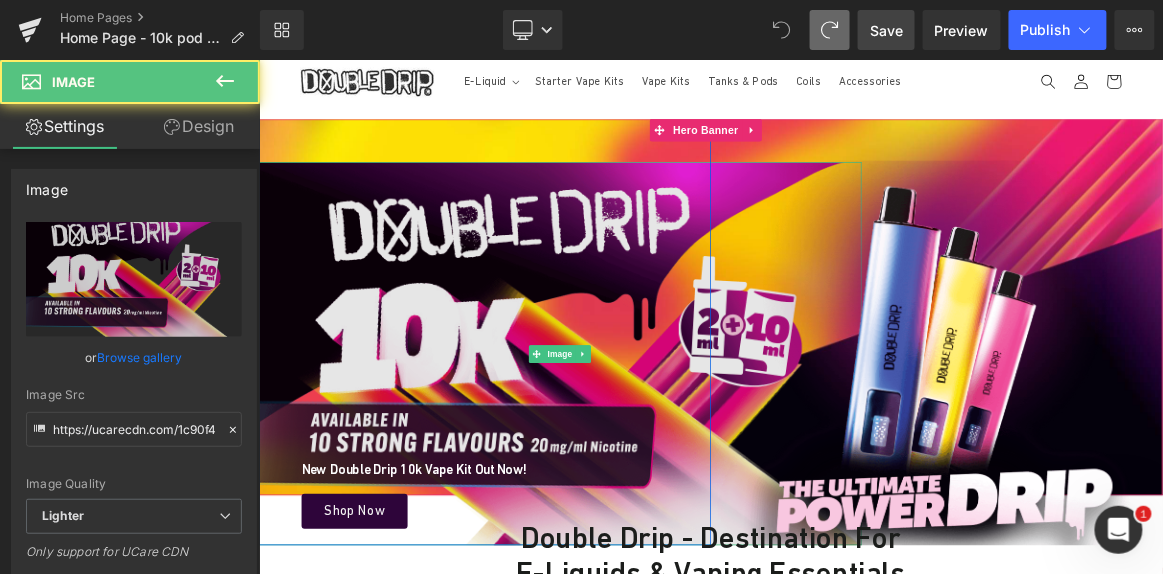 click at bounding box center (660, 452) 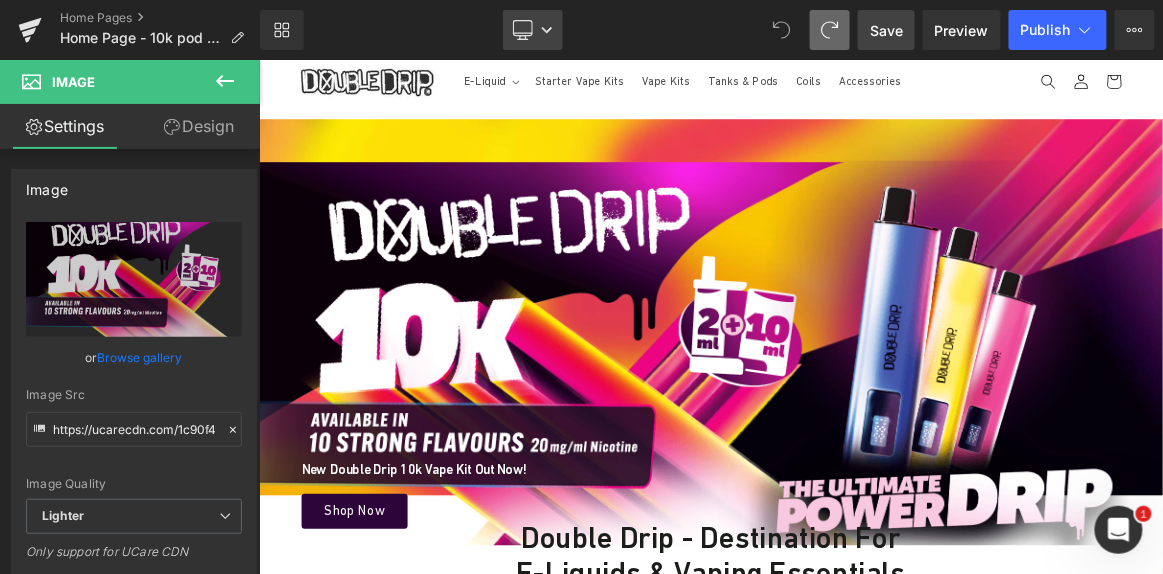 click on "Desktop" at bounding box center [533, 30] 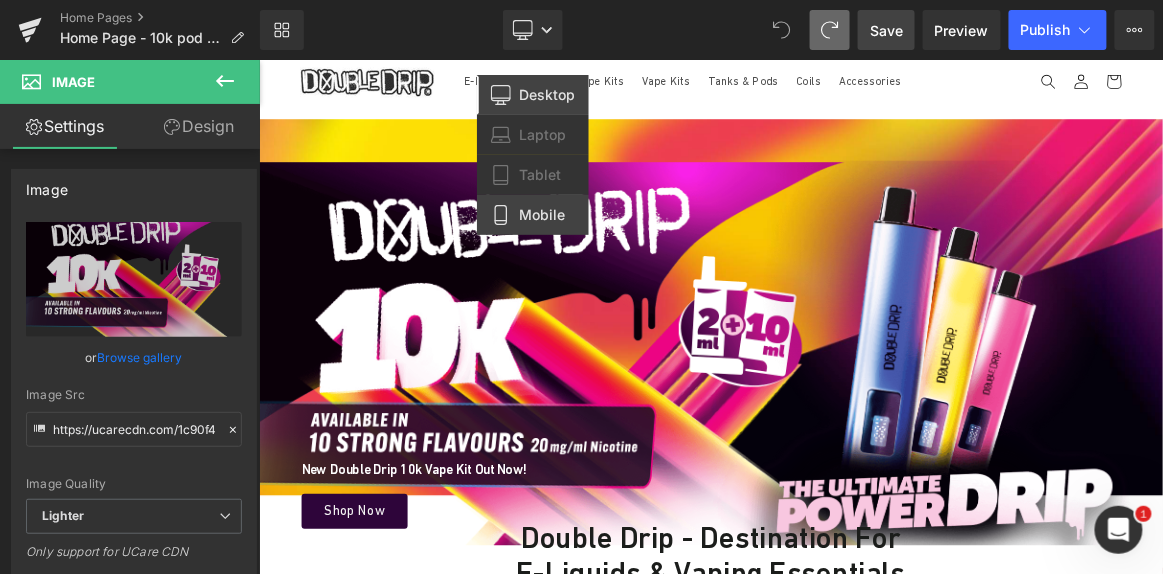 click on "Mobile" at bounding box center (542, 215) 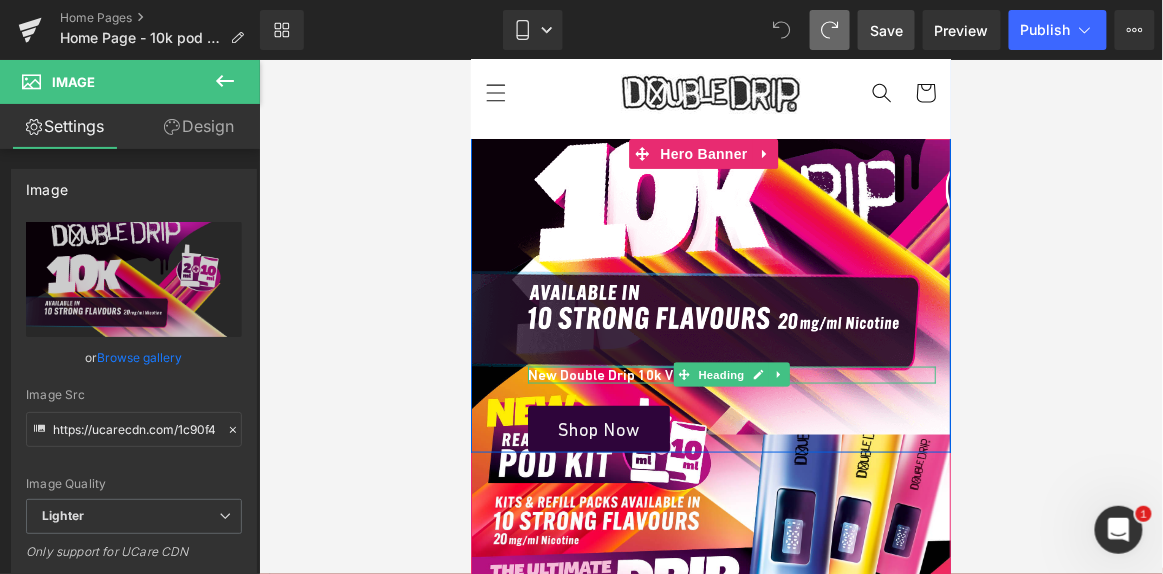 scroll, scrollTop: 57, scrollLeft: 0, axis: vertical 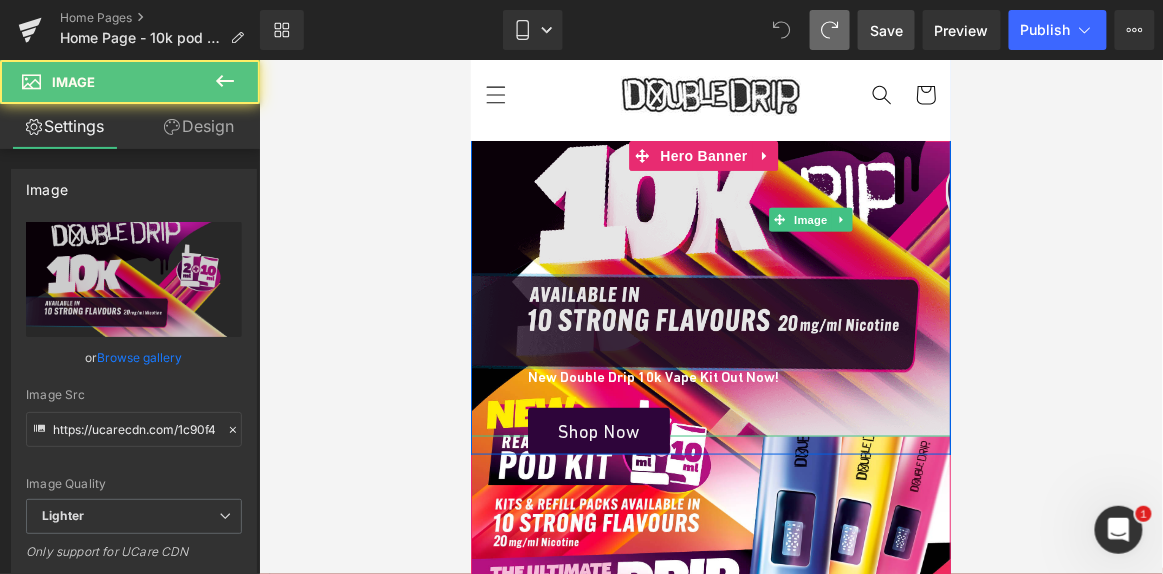 click at bounding box center (810, 219) 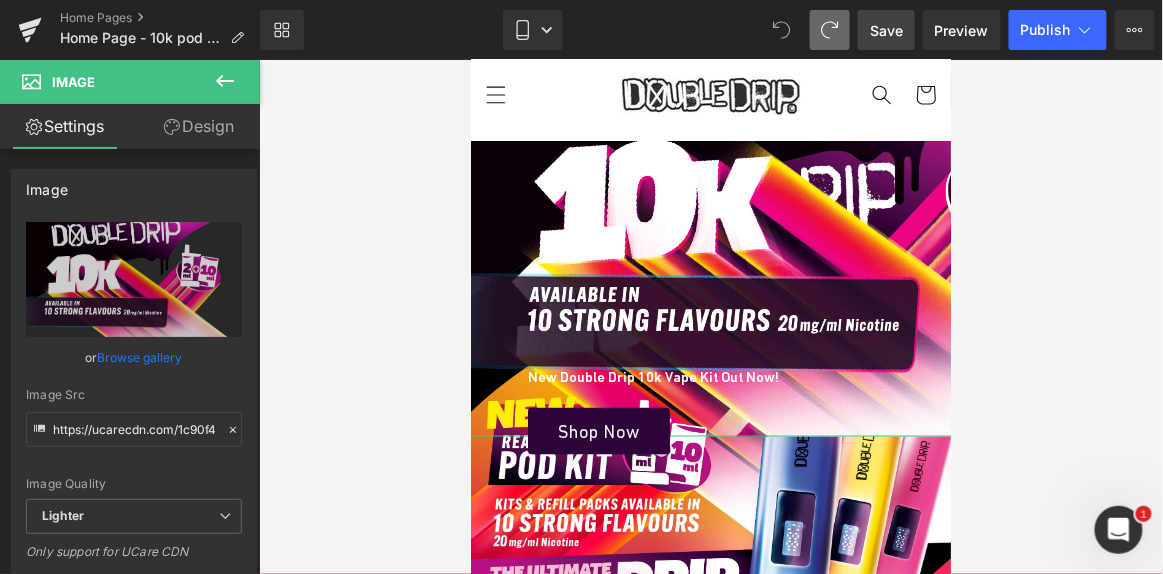 click on "Design" at bounding box center (199, 126) 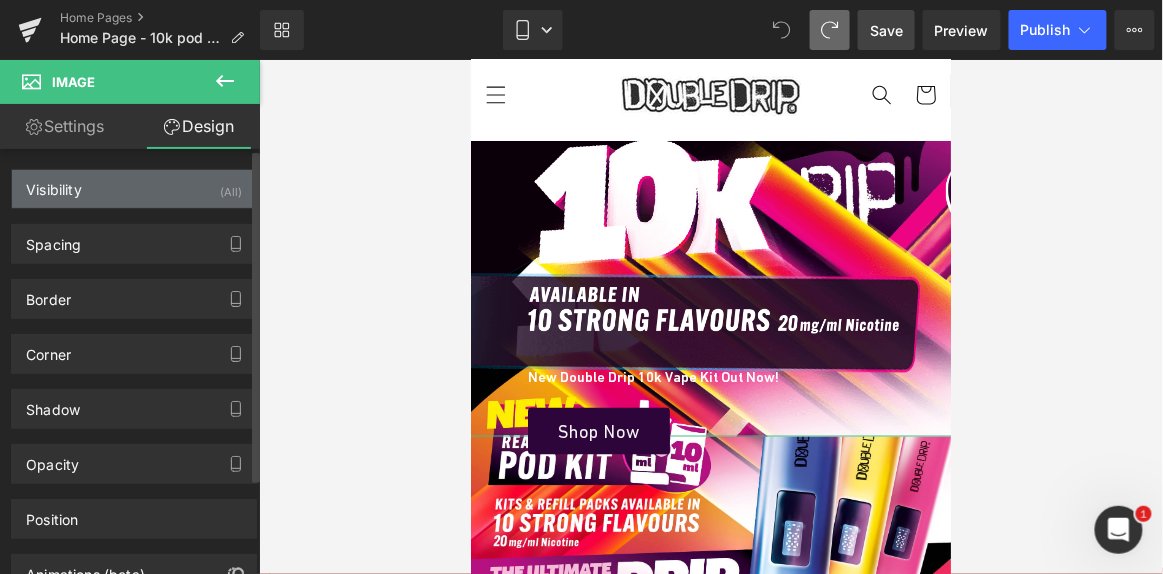 click on "Visibility
(All)" at bounding box center [134, 189] 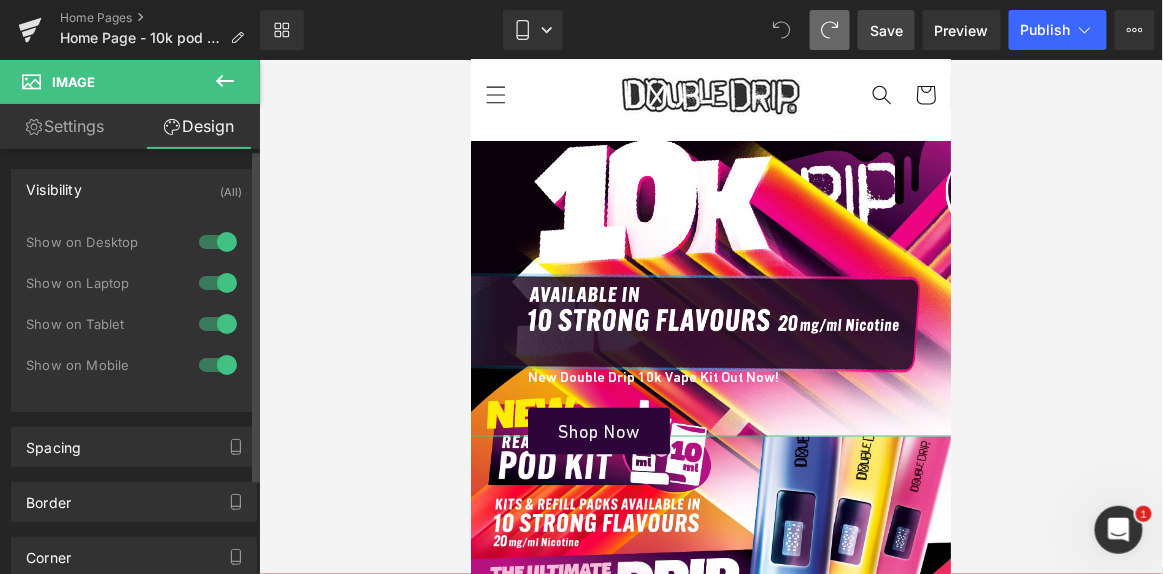 click at bounding box center (218, 365) 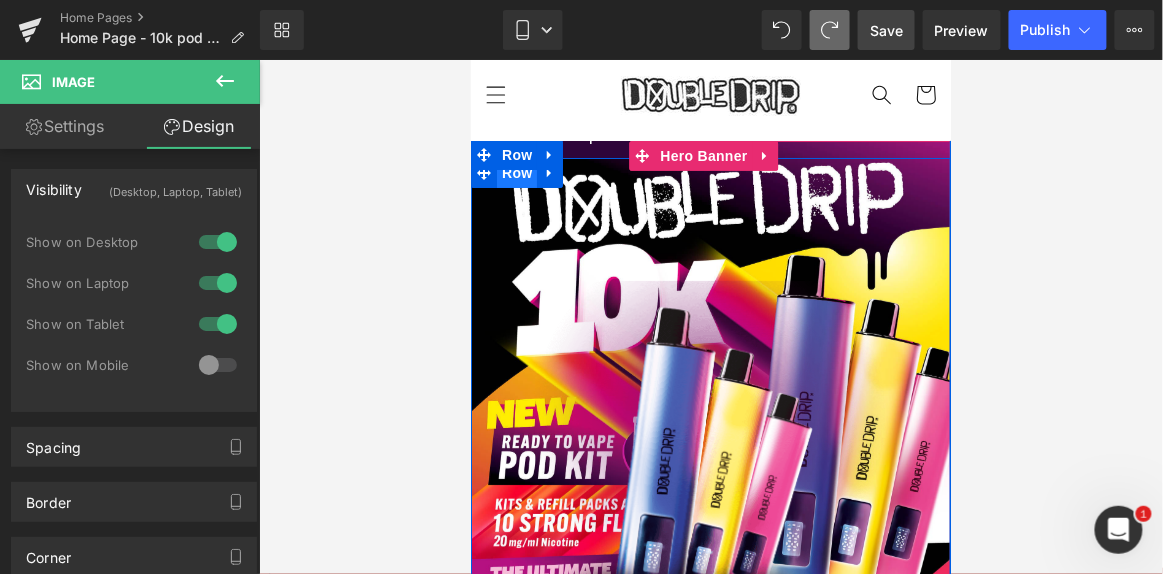 click on "Row" at bounding box center (516, 172) 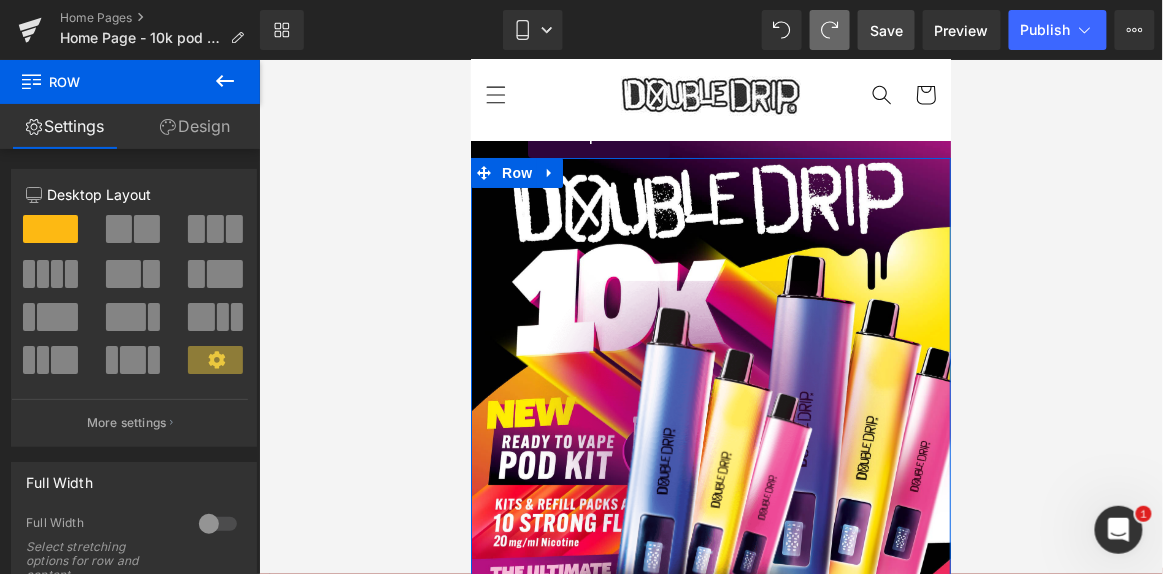 click on "Design" at bounding box center [195, 126] 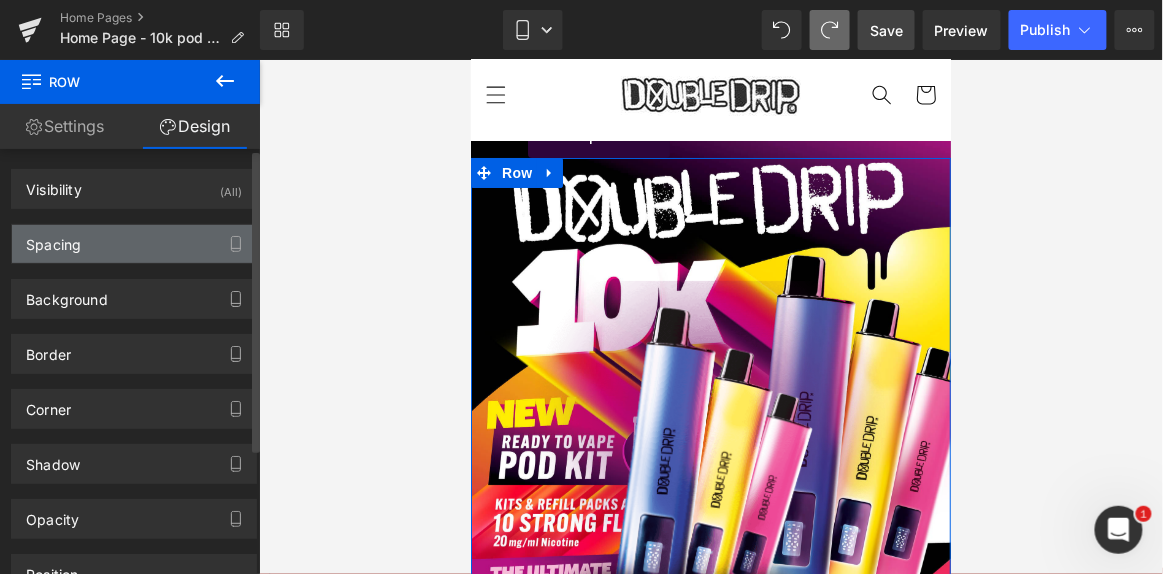 click on "Spacing" at bounding box center [134, 244] 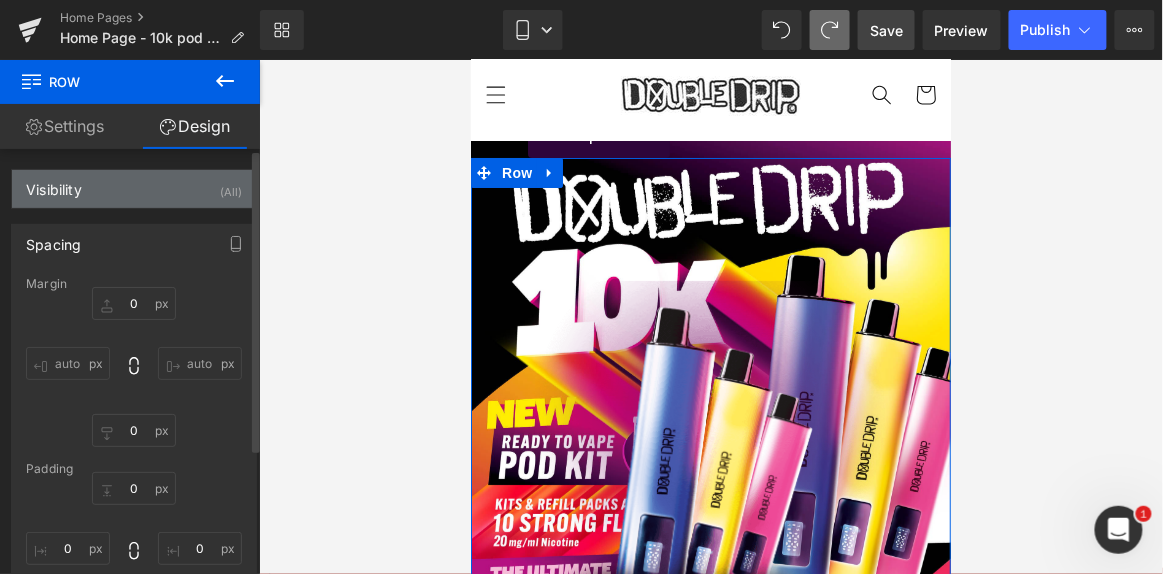 click on "Visibility
(All)" at bounding box center [134, 189] 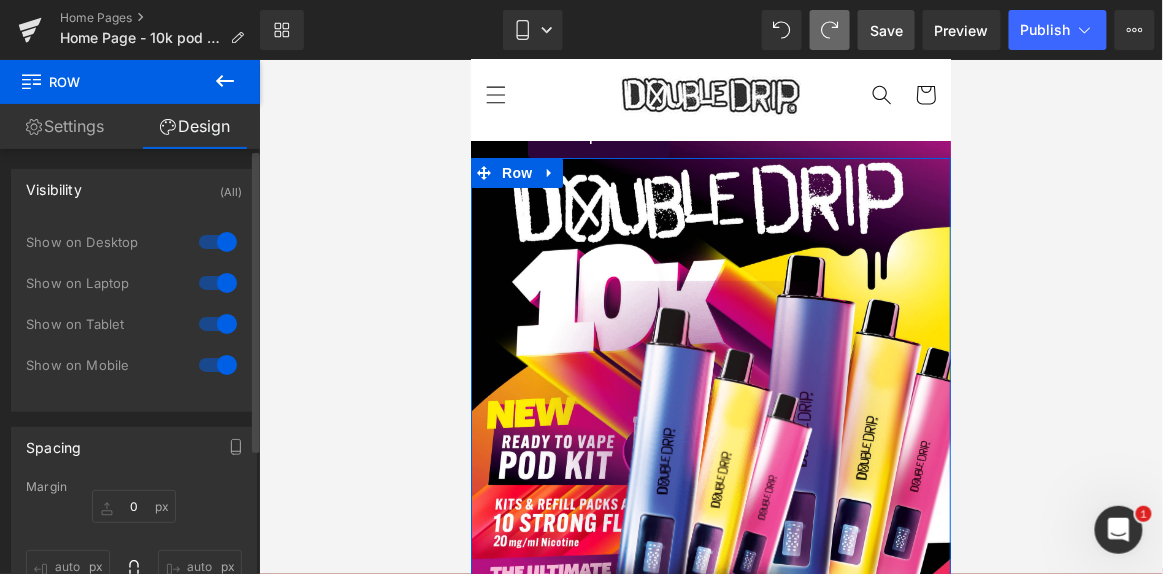click on "Visibility
(All)" at bounding box center (134, 189) 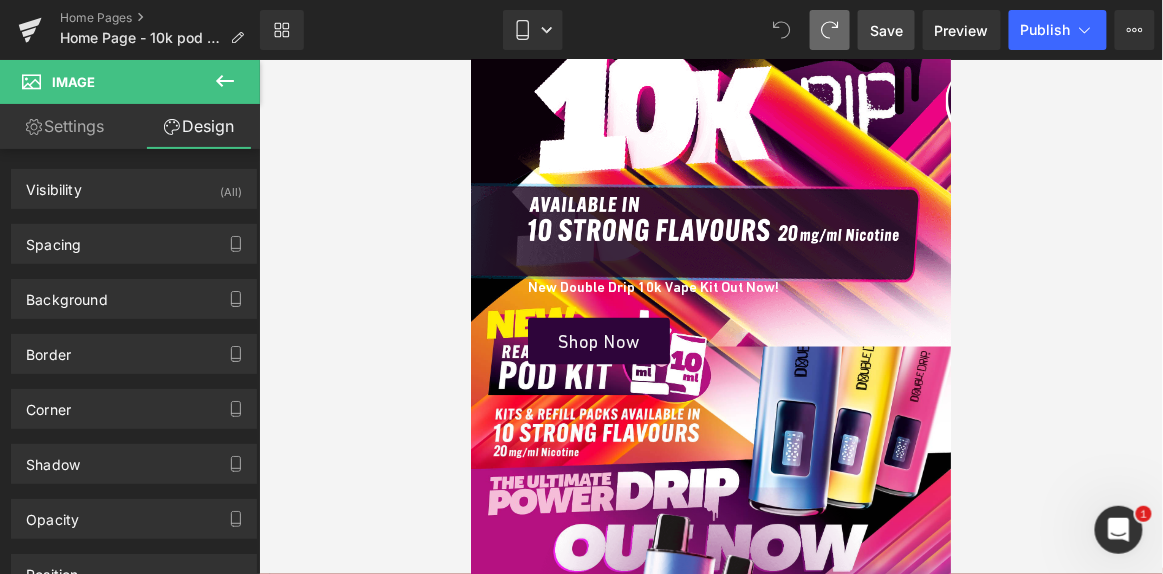 scroll, scrollTop: 0, scrollLeft: 0, axis: both 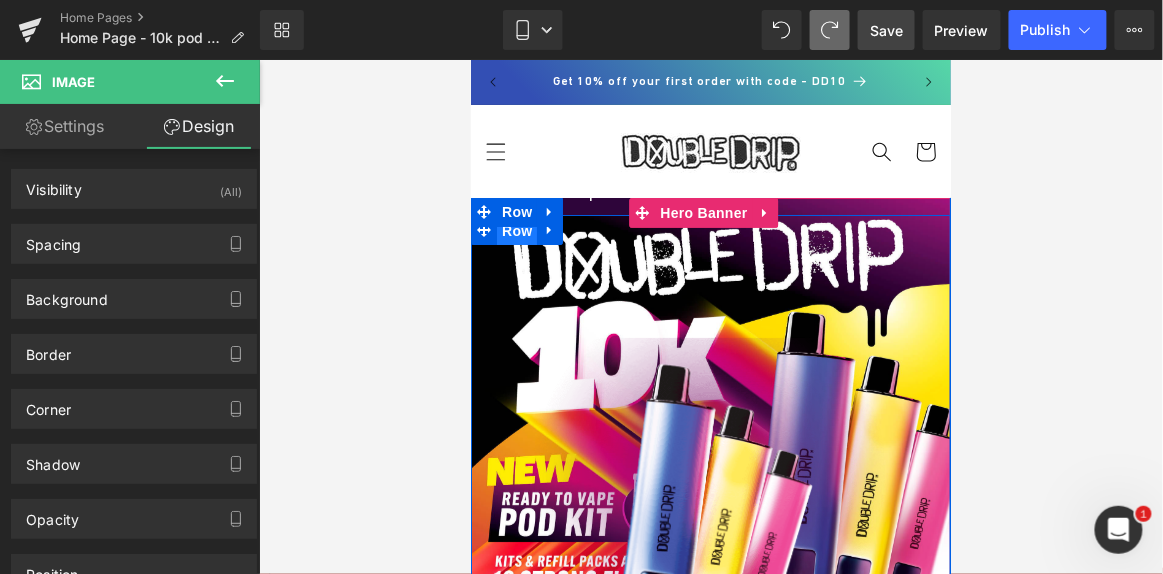click on "Row" at bounding box center (516, 230) 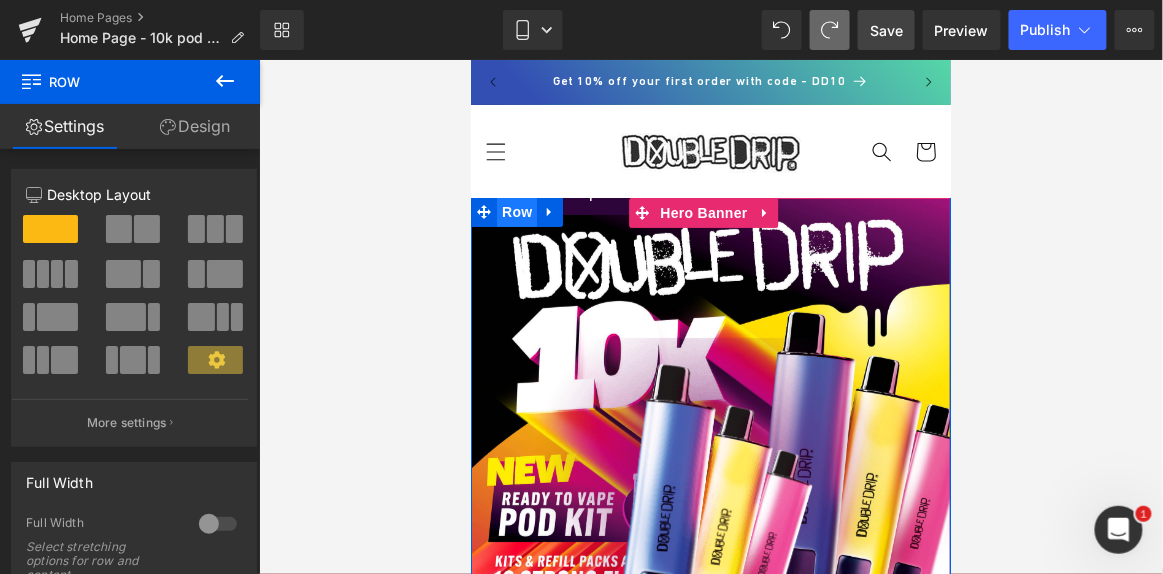 click on "Row" at bounding box center (516, 211) 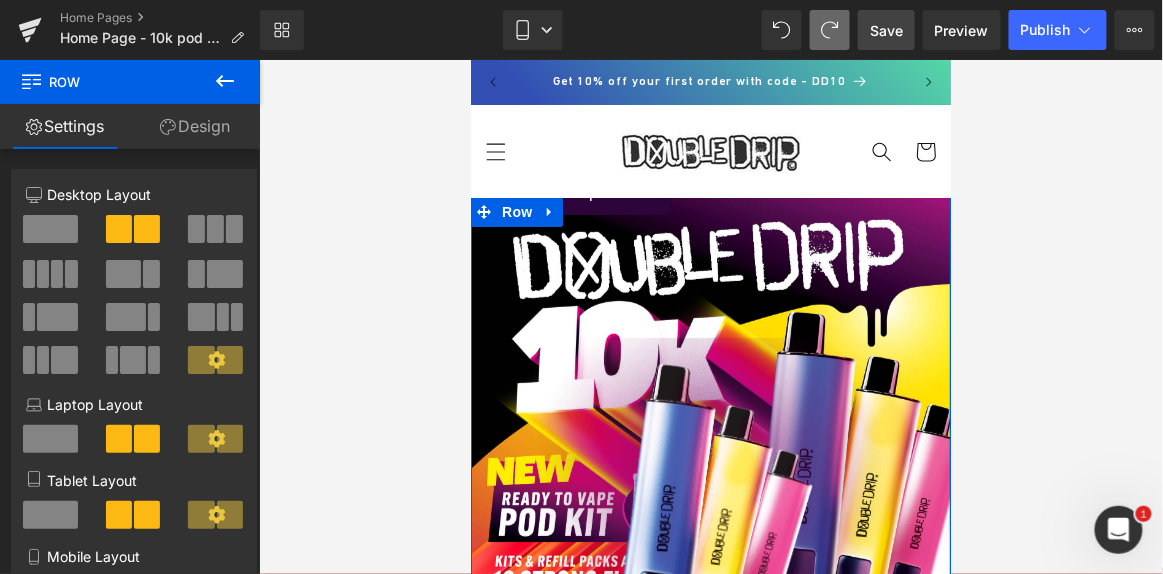 click on "Design" at bounding box center (195, 126) 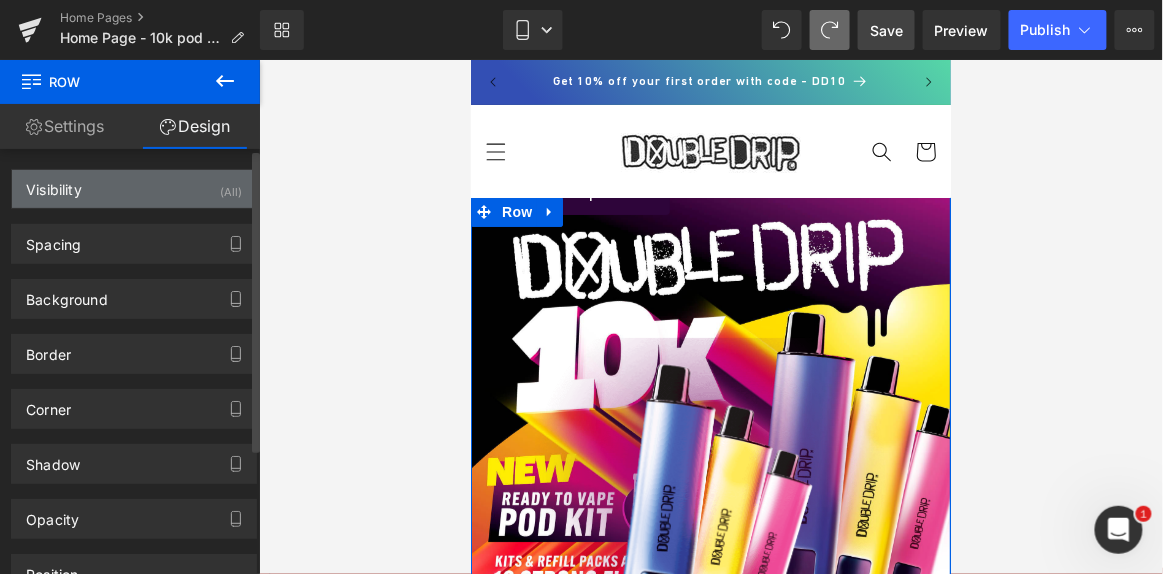 click on "Visibility
(All)" at bounding box center (134, 189) 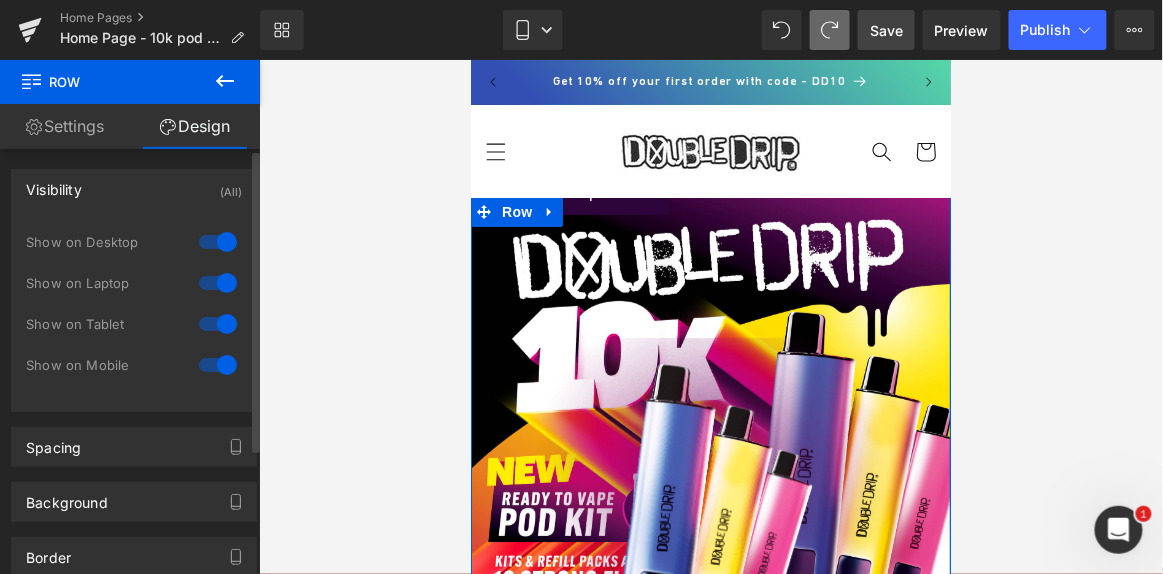 click at bounding box center [218, 365] 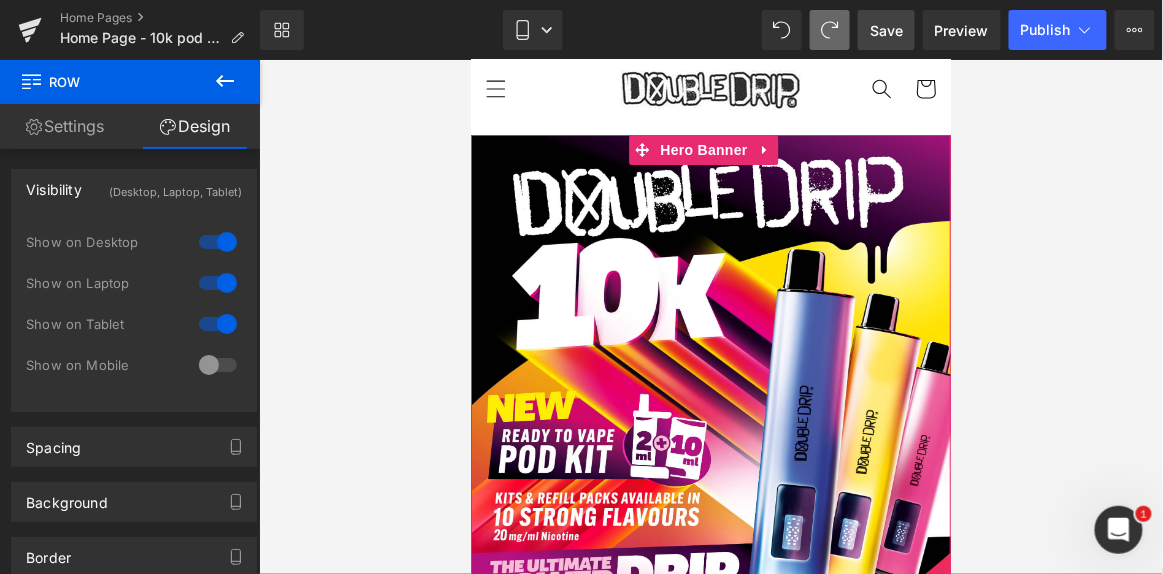 scroll, scrollTop: 52, scrollLeft: 0, axis: vertical 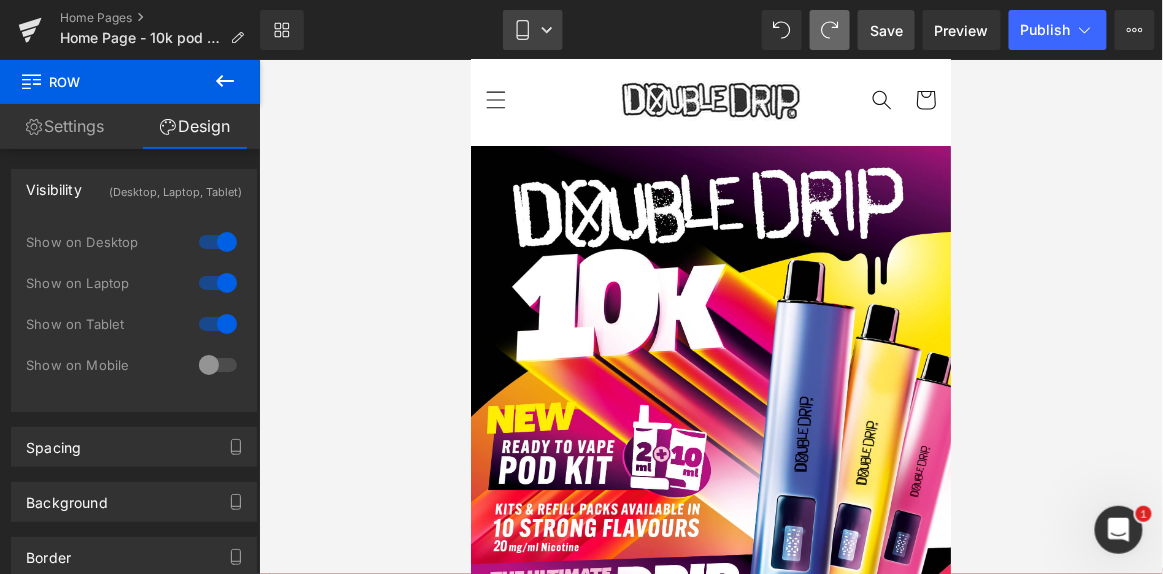 click on "Mobile" at bounding box center (533, 30) 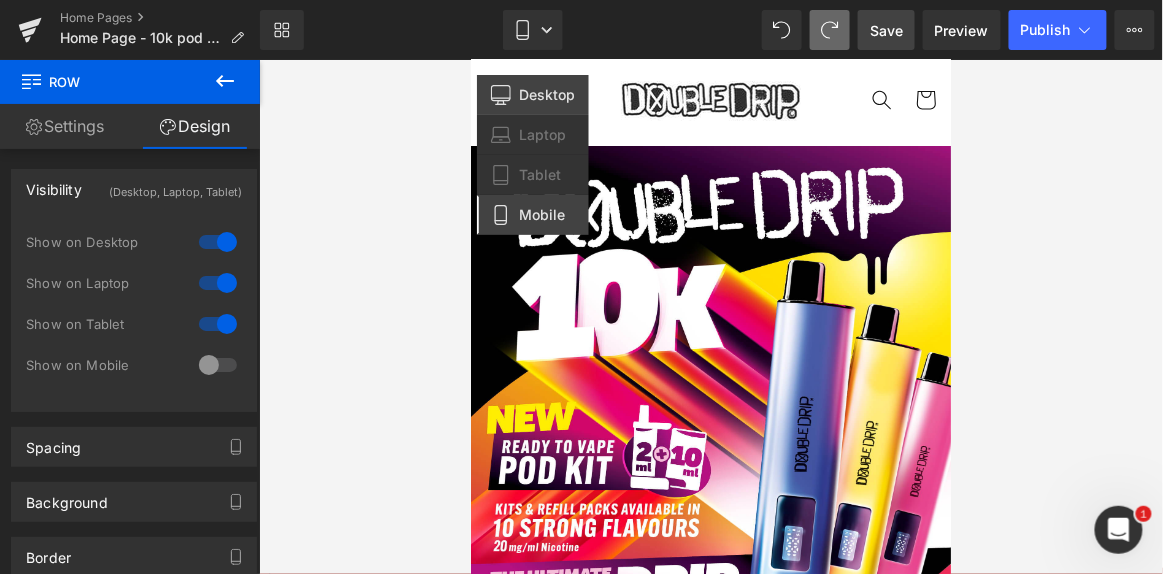 click on "Desktop" at bounding box center (547, 95) 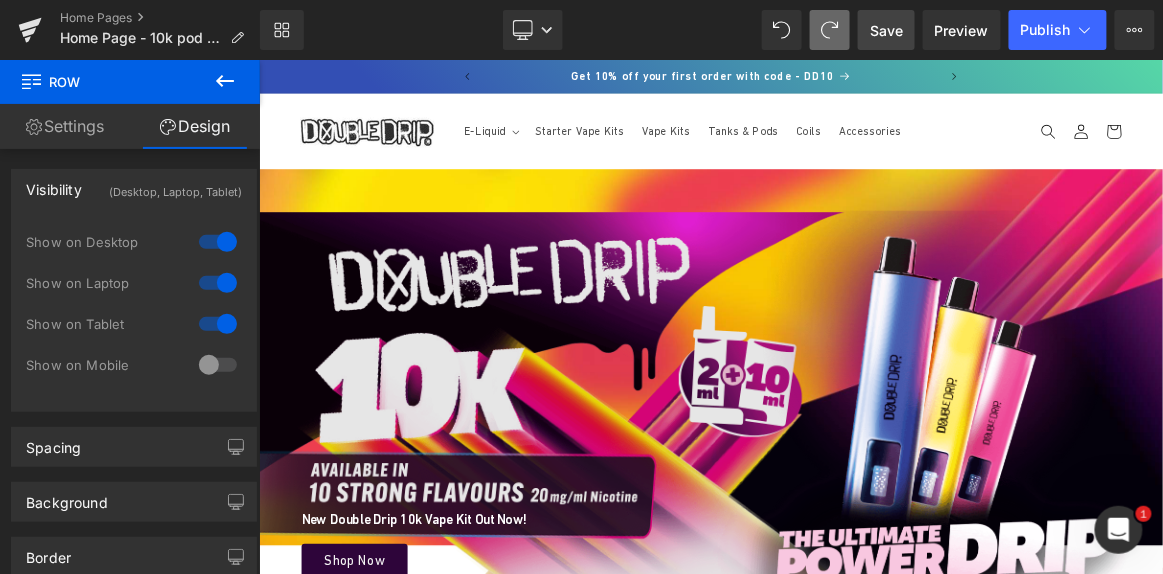 scroll, scrollTop: 0, scrollLeft: 0, axis: both 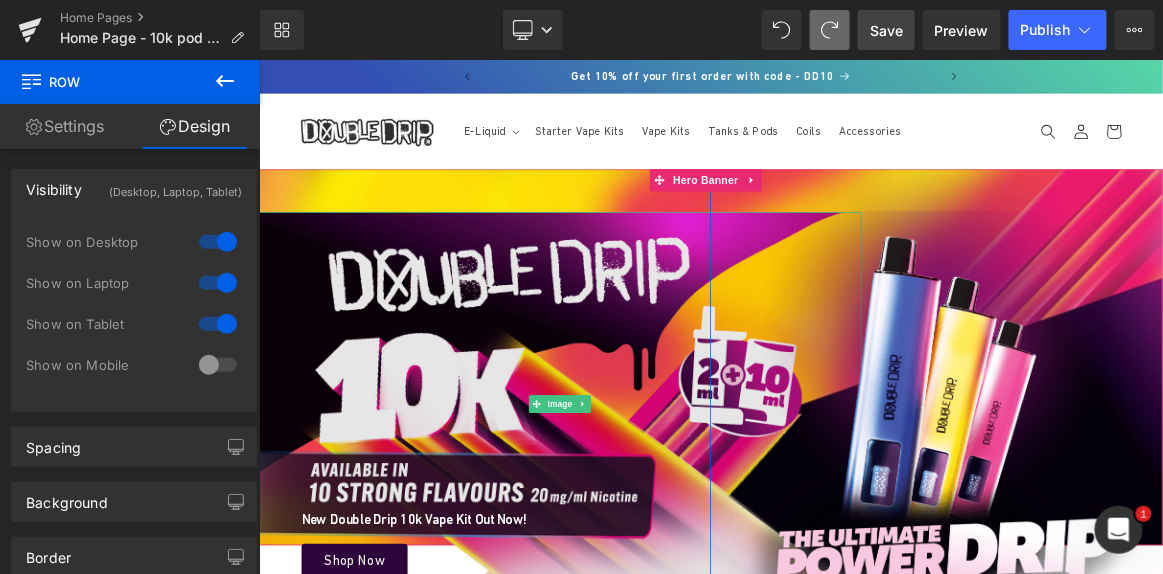 click at bounding box center (660, 519) 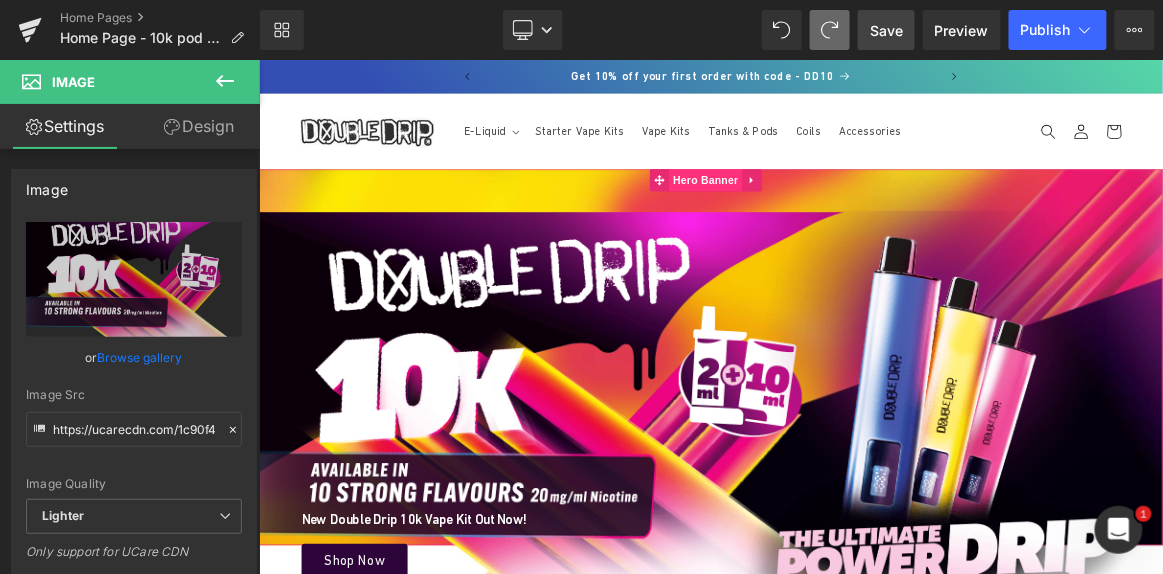 click on "Hero Banner" at bounding box center [856, 220] 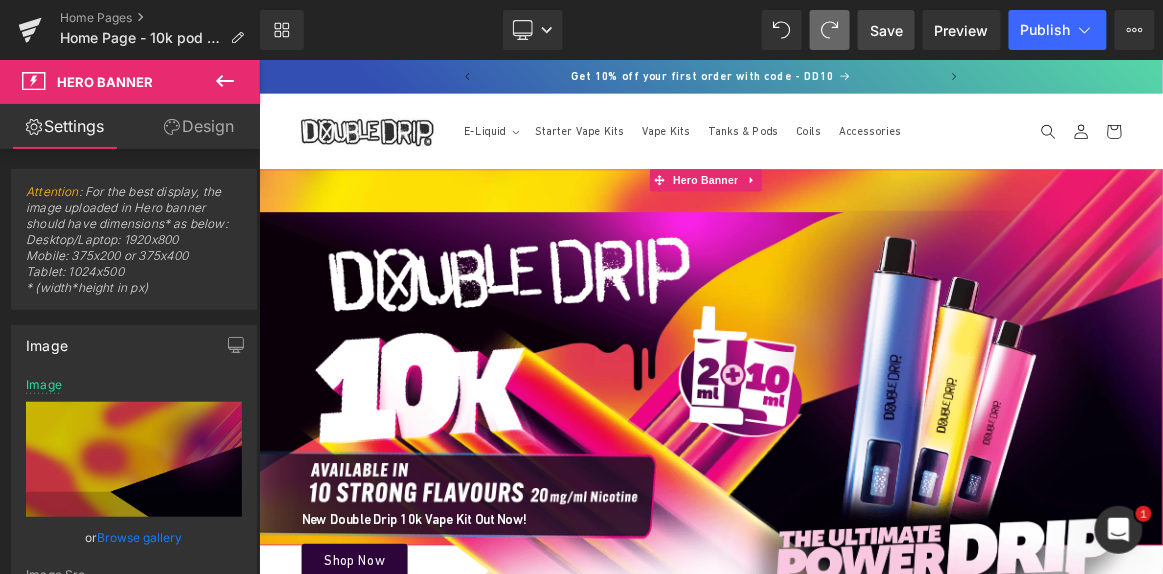 click on "Design" at bounding box center [199, 126] 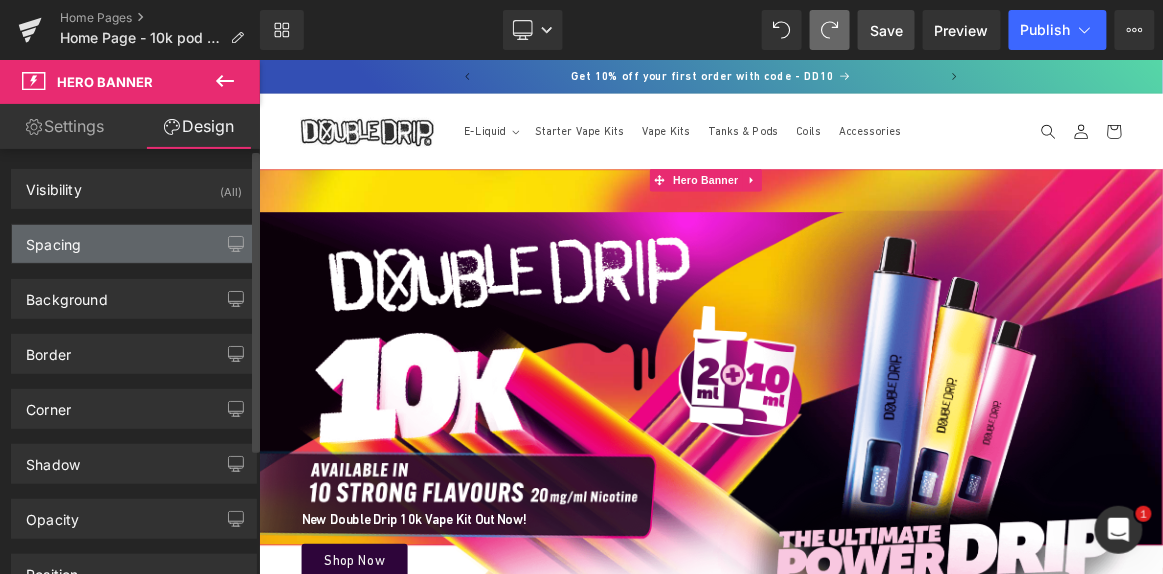 click on "Spacing" at bounding box center [134, 244] 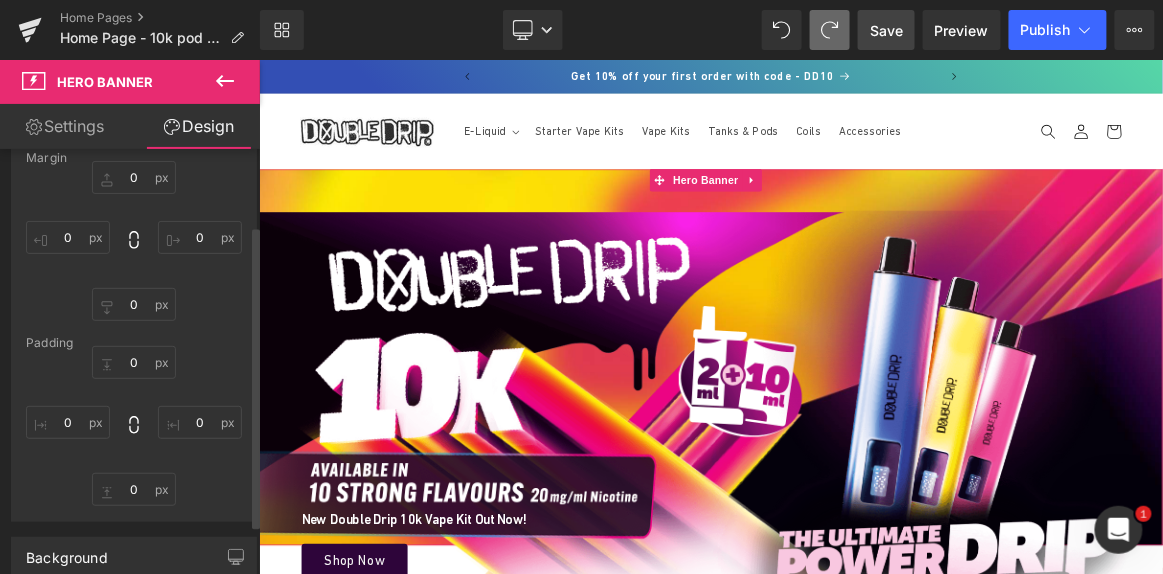 scroll, scrollTop: 127, scrollLeft: 0, axis: vertical 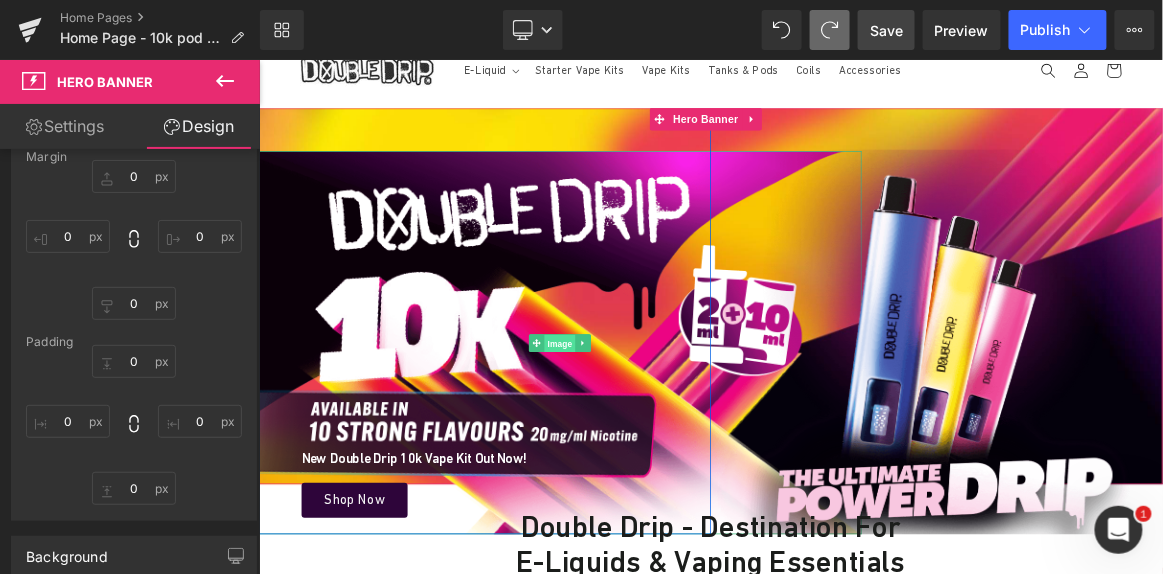 click on "Image" at bounding box center (661, 438) 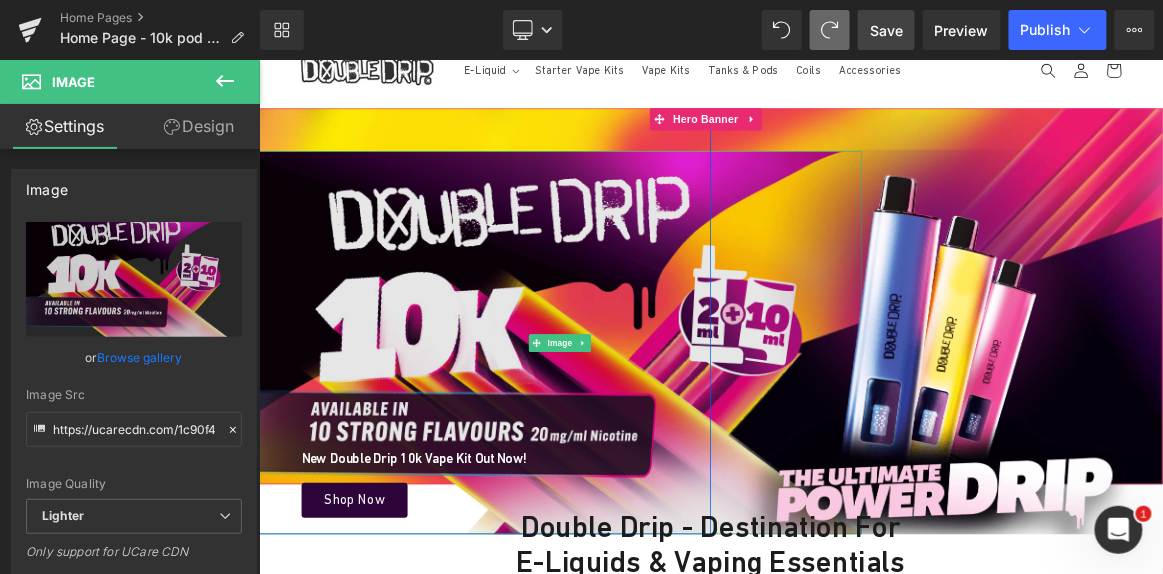 click at bounding box center [660, 437] 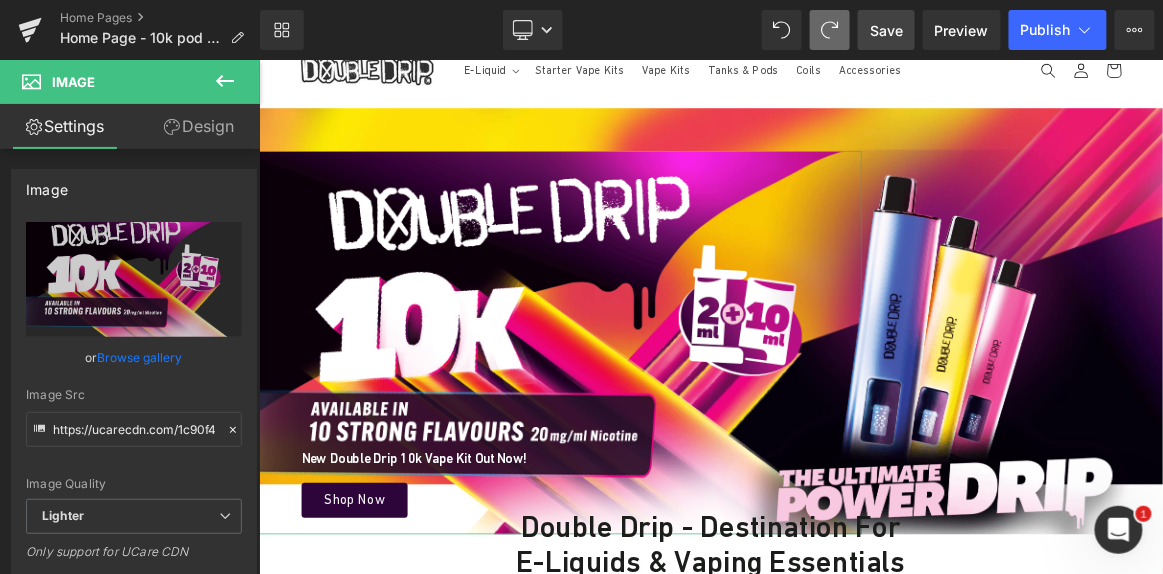 click on "Design" at bounding box center (199, 126) 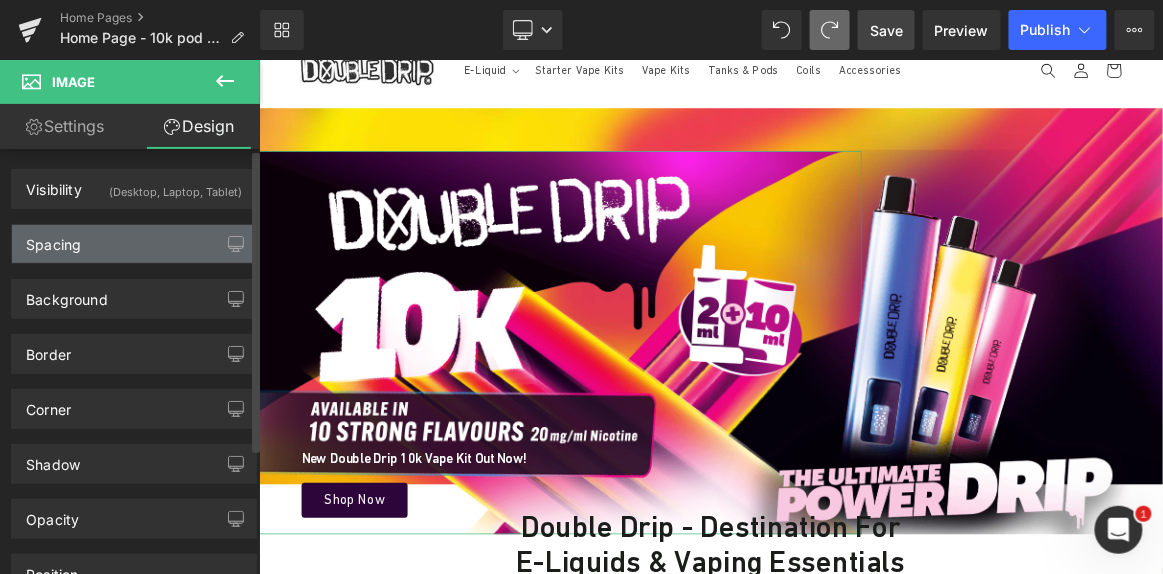 click on "Spacing" at bounding box center (134, 244) 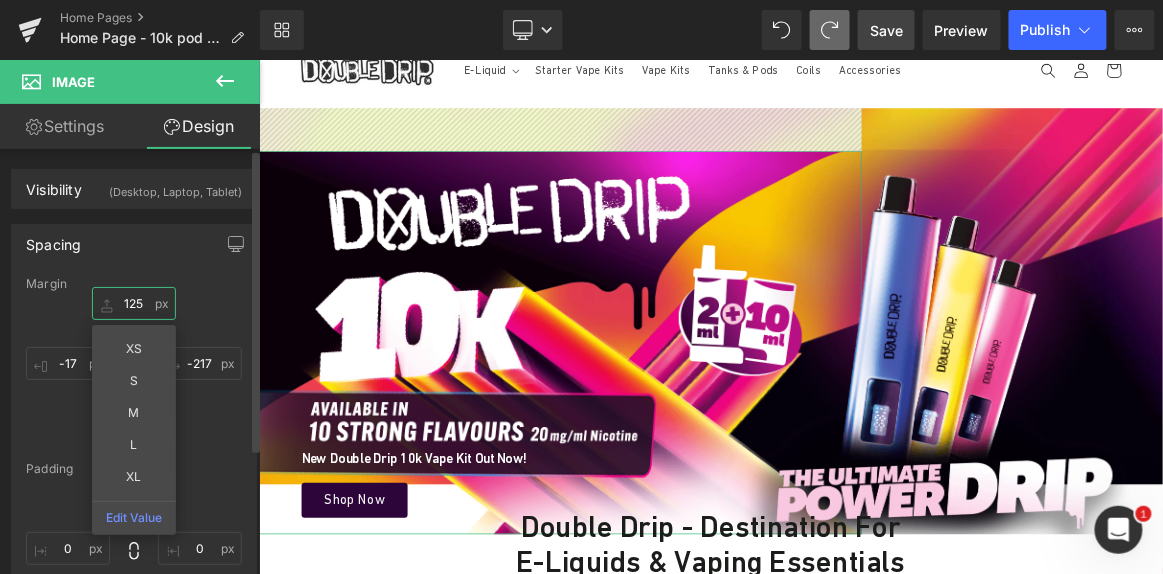 click on "125" at bounding box center [134, 303] 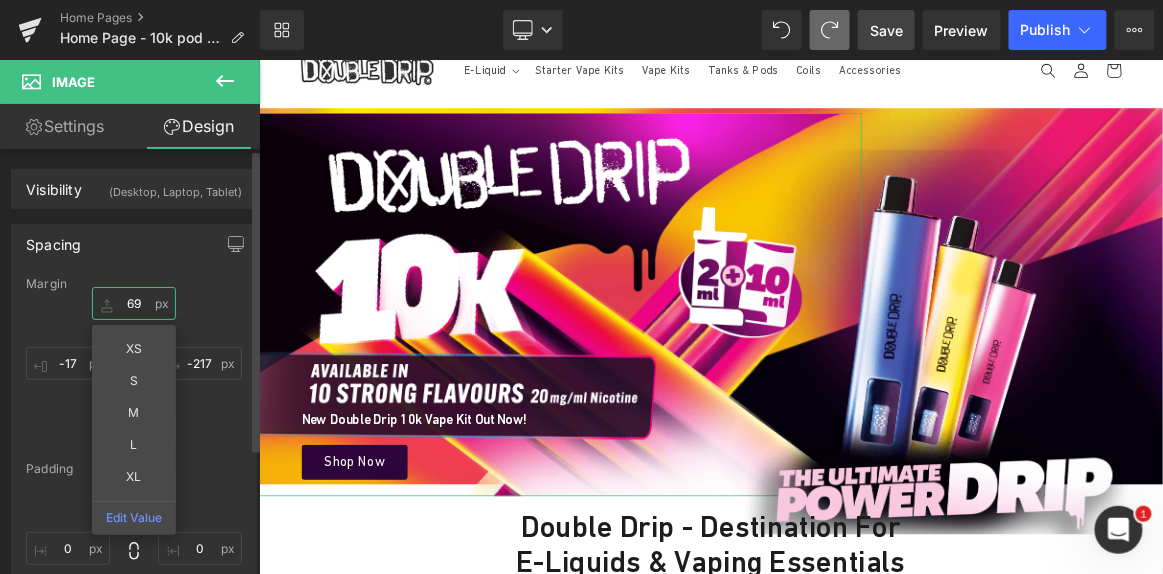type on "68" 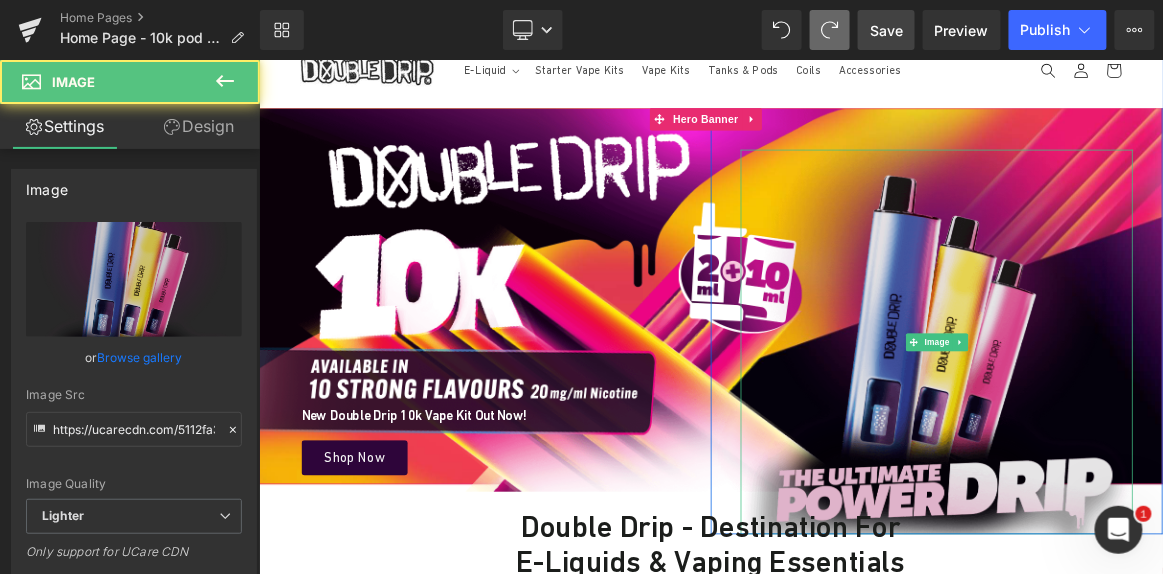 click at bounding box center [1165, 436] 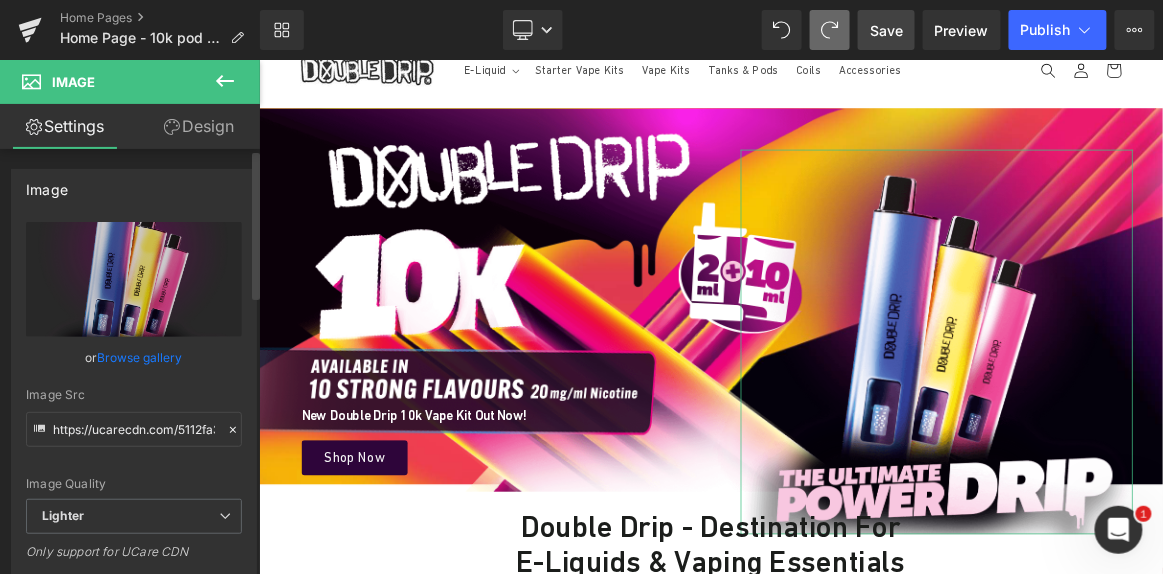 click on "Image https://ucarecdn.com/5112fa3a-4ea4-4881-86a4-f8a067c39e30/-/format/auto/-/preview/3000x3000/-/quality/lighter/double%20drip%2010k%20vape%20kit.png  Replace Image  Upload image or  Browse gallery Image Src https://ucarecdn.com/5112fa3a-4ea4-4881-86a4-f8a067c39e30/-/format/auto/-/preview/3000x3000/-/quality/lighter/double%20drip%2010k%20vape%20kit.png Image Quality Lighter Lightest
Lighter
Lighter Lightest Only support for UCare CDN 100x100 240x240 480x480 576x576 640x640 768x768 800x800 960x960 1024x1024 1280x1280 1440x1440 1600x1600 1920x1920 2560x2560 3000x3000 Image Resolution
3000x3000
100x100 240x240 480x480 576x576 640x640 768x768 800x800 960x960 1024x1024 1280x1280 1440x1440 1600x1600 1920x1920 2560x2560 3000x3000 Only support for UCare CDN and Shopify CDN More settings Image Title Show title when hover to image Back Dimension auto Width" at bounding box center [134, 1009] 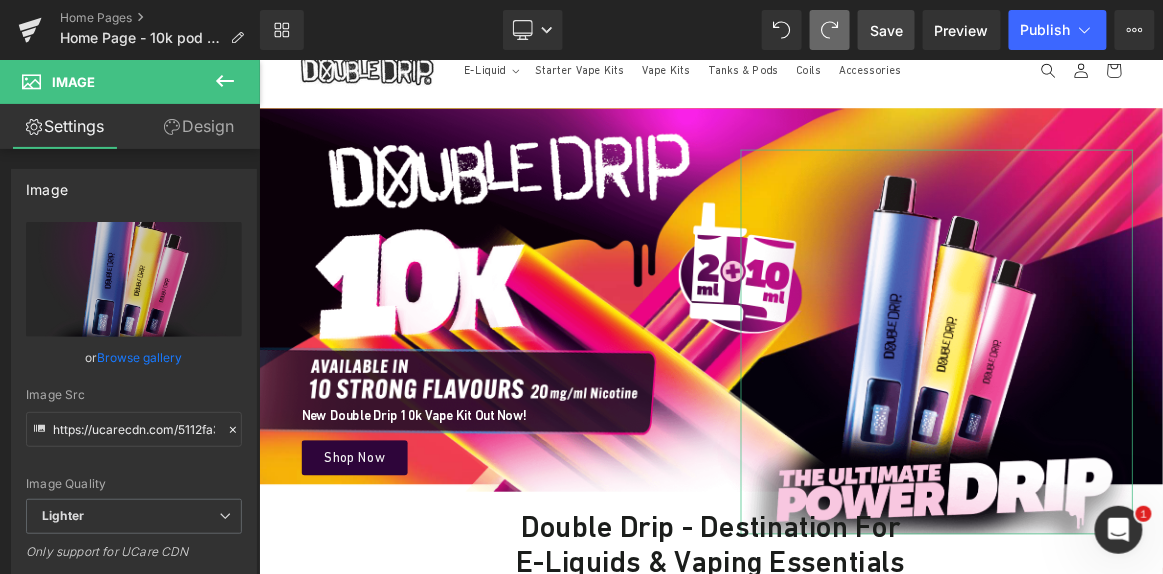click on "Design" at bounding box center (199, 126) 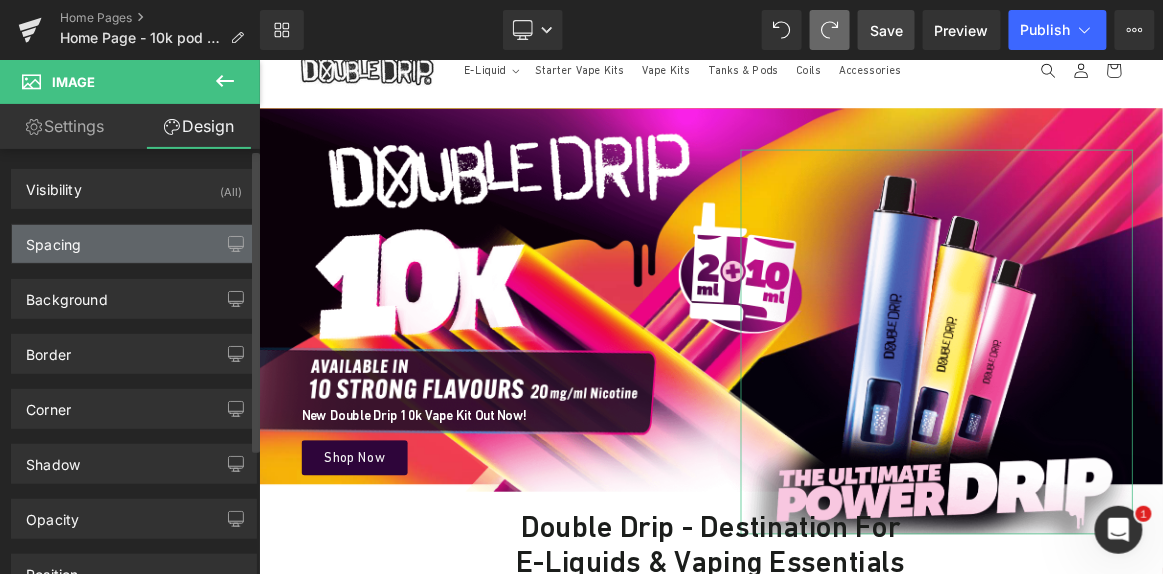 click on "Spacing" at bounding box center [134, 244] 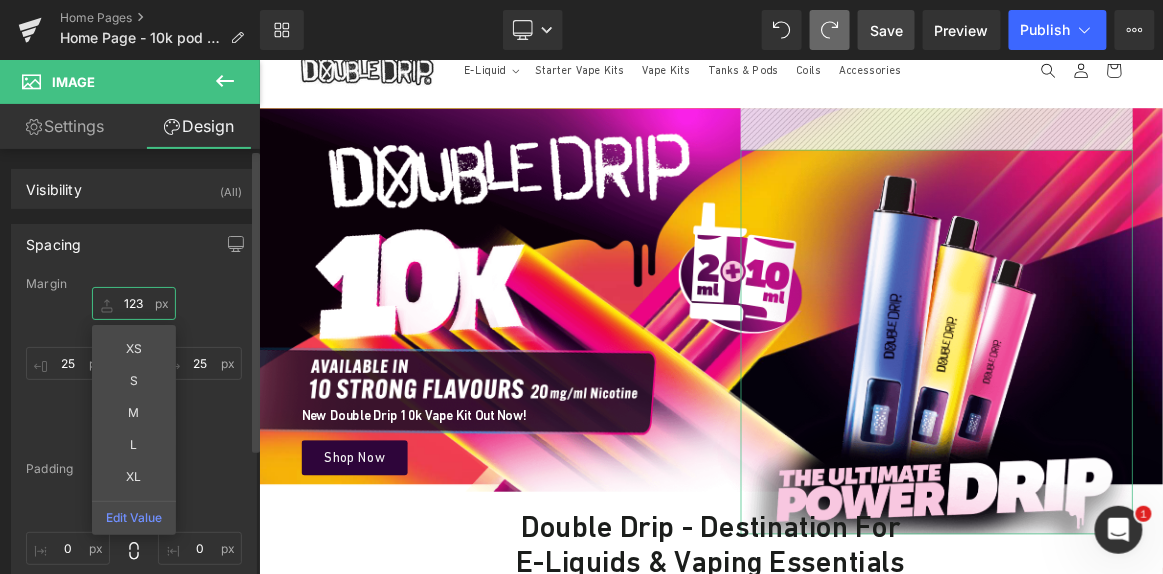 click on "123" at bounding box center [134, 303] 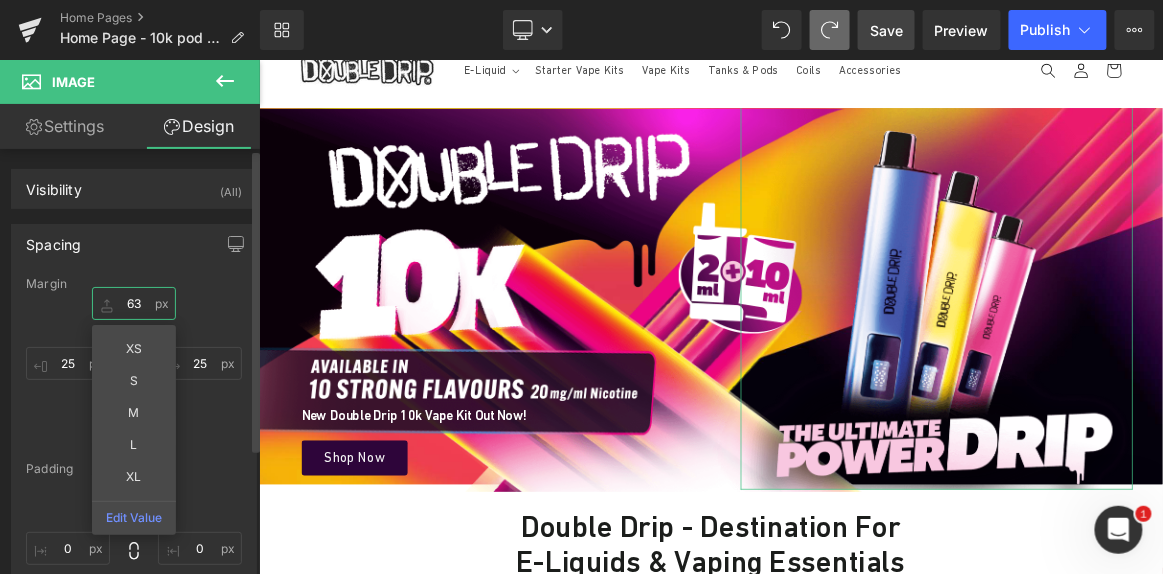 click on "63" at bounding box center (134, 303) 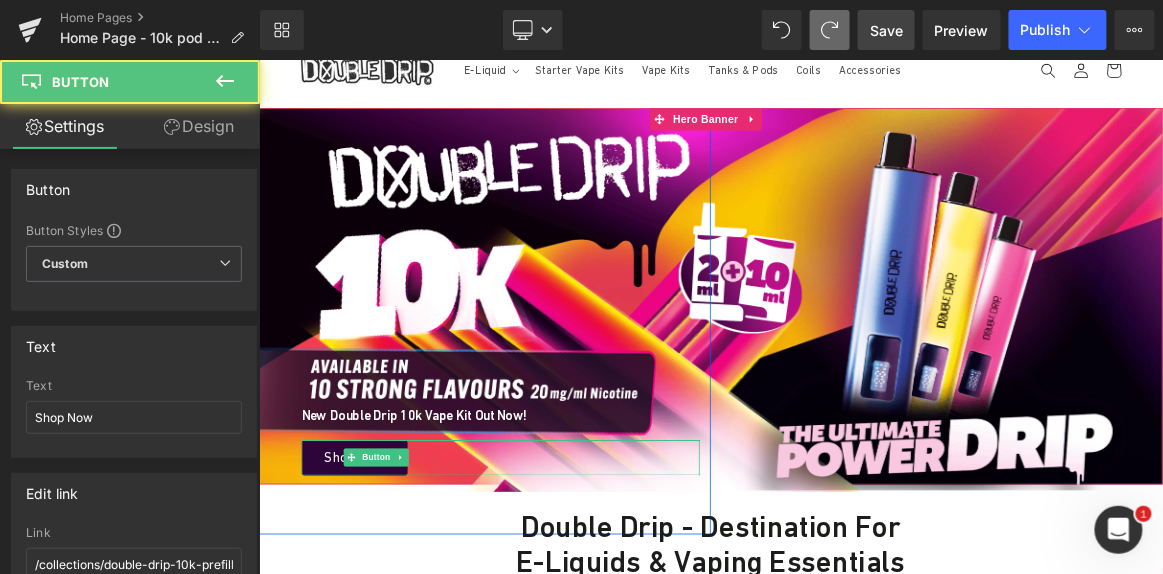 click on "Shop Now" at bounding box center [581, 591] 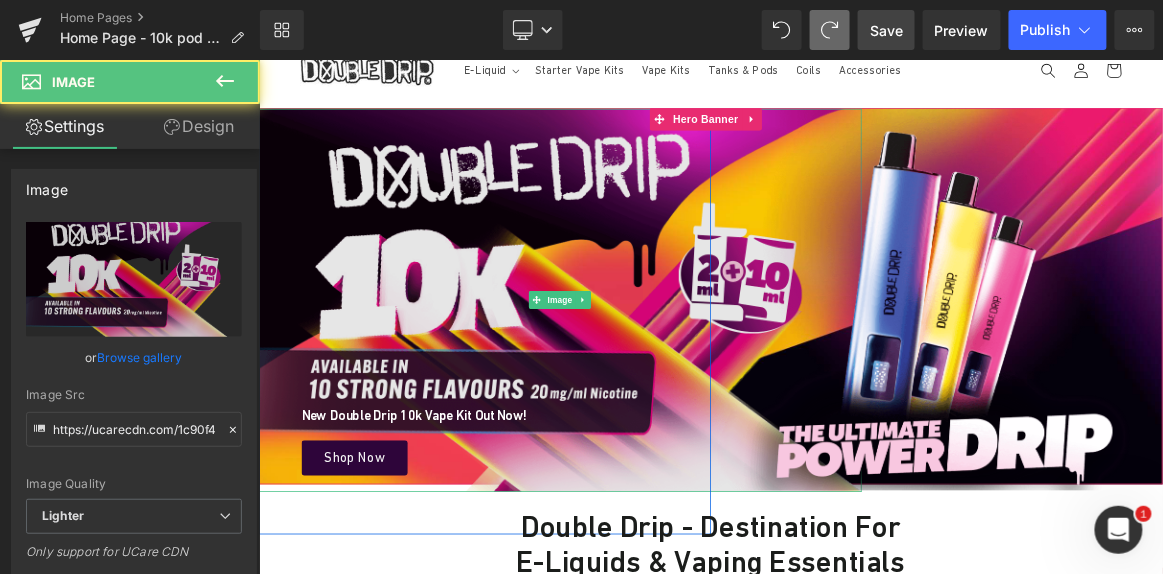 click at bounding box center (660, 380) 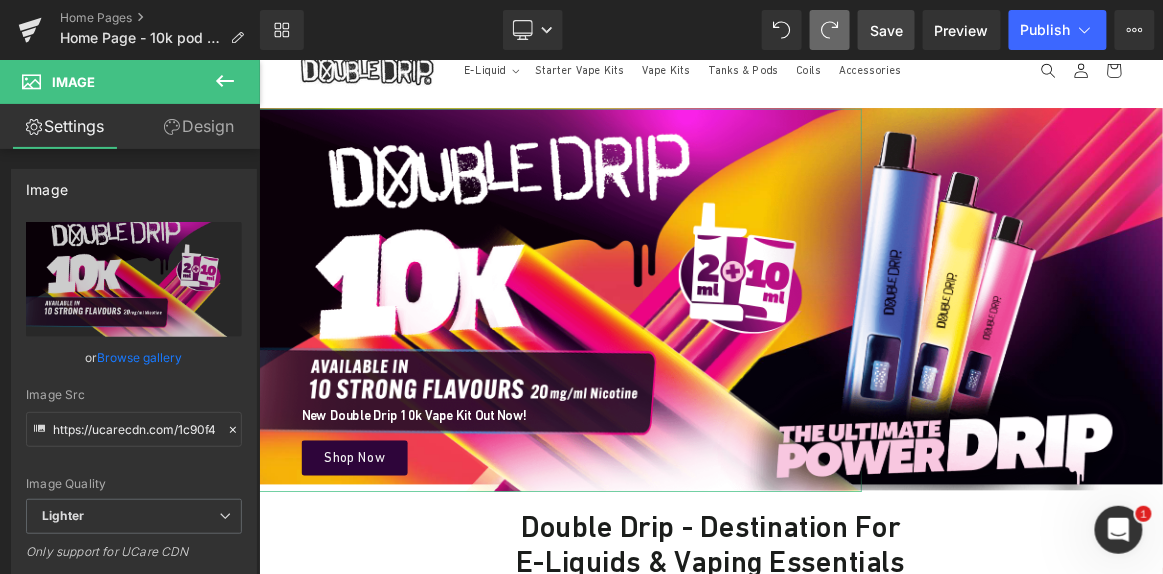 click on "Design" at bounding box center [199, 126] 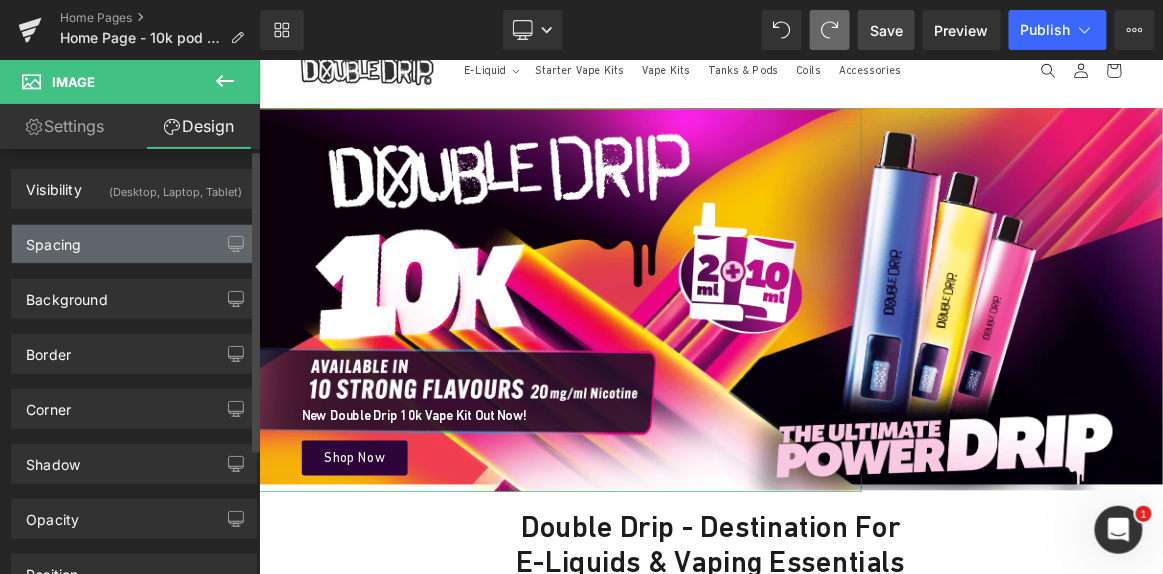 click on "Spacing" at bounding box center (134, 244) 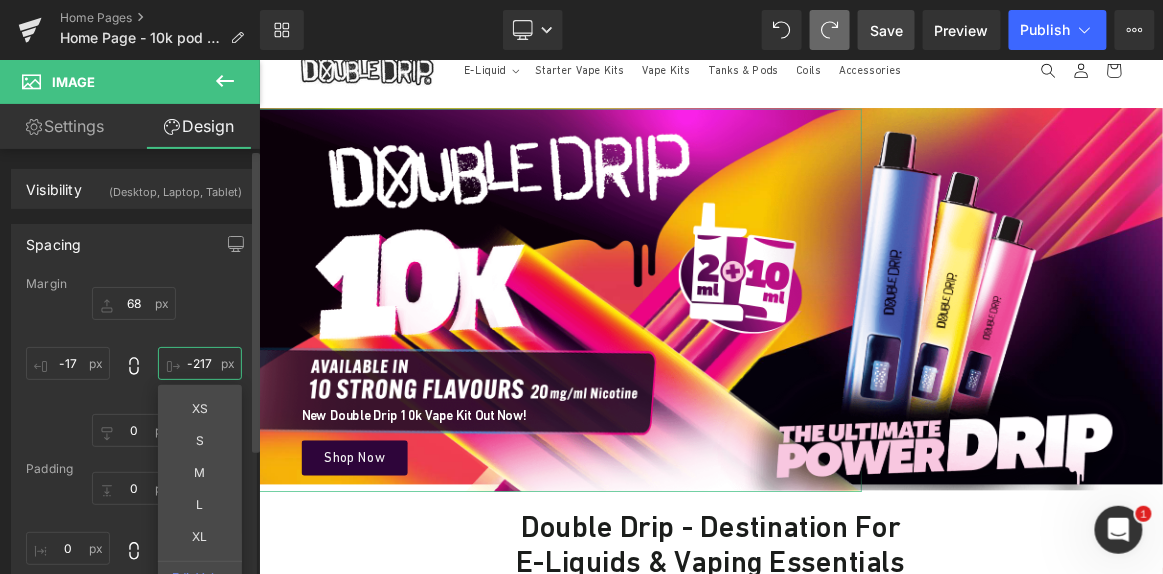 click on "-217" at bounding box center [200, 363] 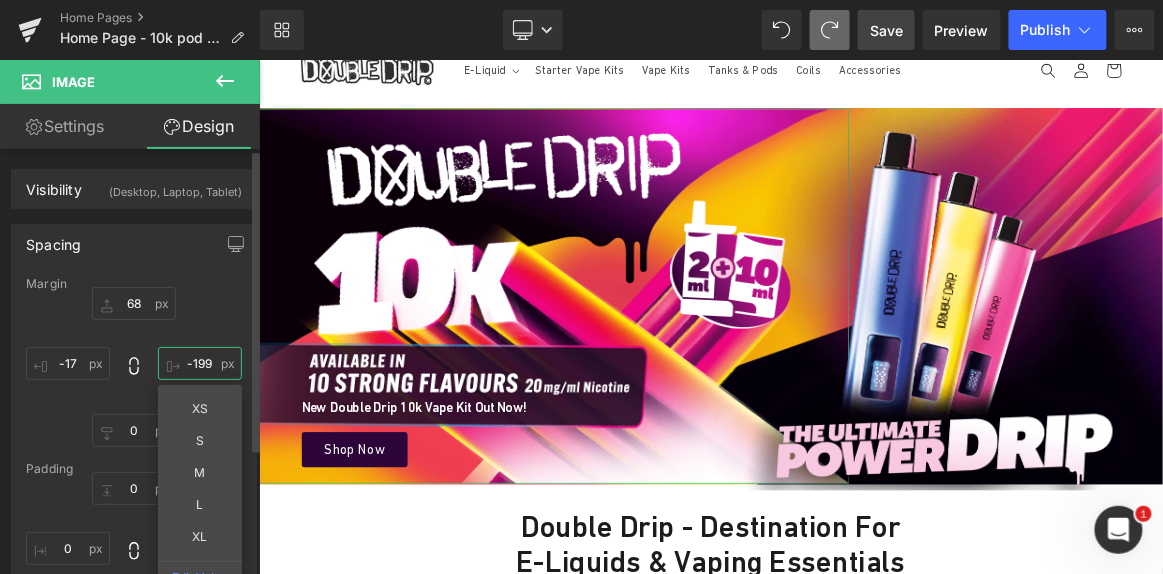 type on "-198" 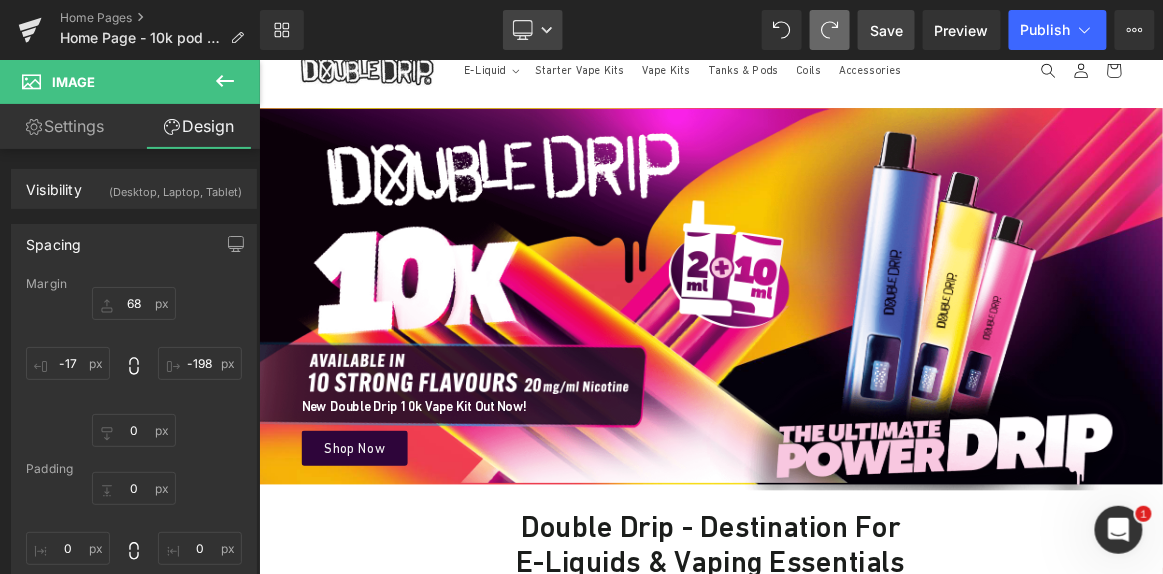 drag, startPoint x: 565, startPoint y: 23, endPoint x: 541, endPoint y: 37, distance: 27.784887 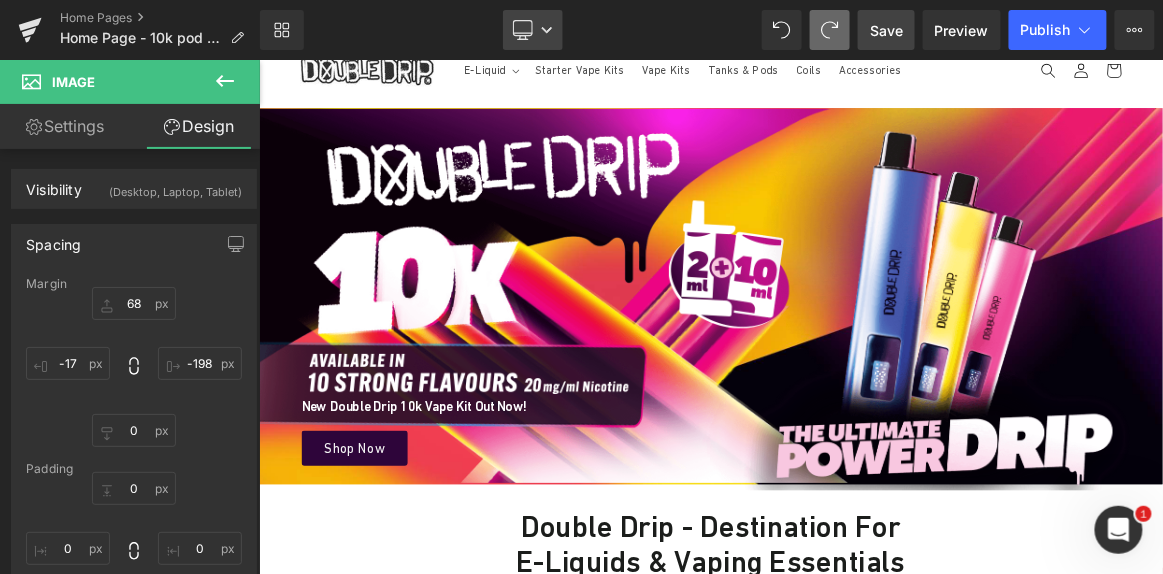 click on "Library Desktop Desktop Laptop Tablet Mobile Save Preview Publish Scheduled View Live Page View with current Template Save Template to Library Schedule Publish  Optimize  Publish Settings Shortcuts  Your page can’t be published   You've reached the maximum number of published pages on your plan  (0/0).  You need to upgrade your plan or unpublish all your pages to get 1 publish slot.   Unpublish pages   Upgrade plan" at bounding box center [711, 30] 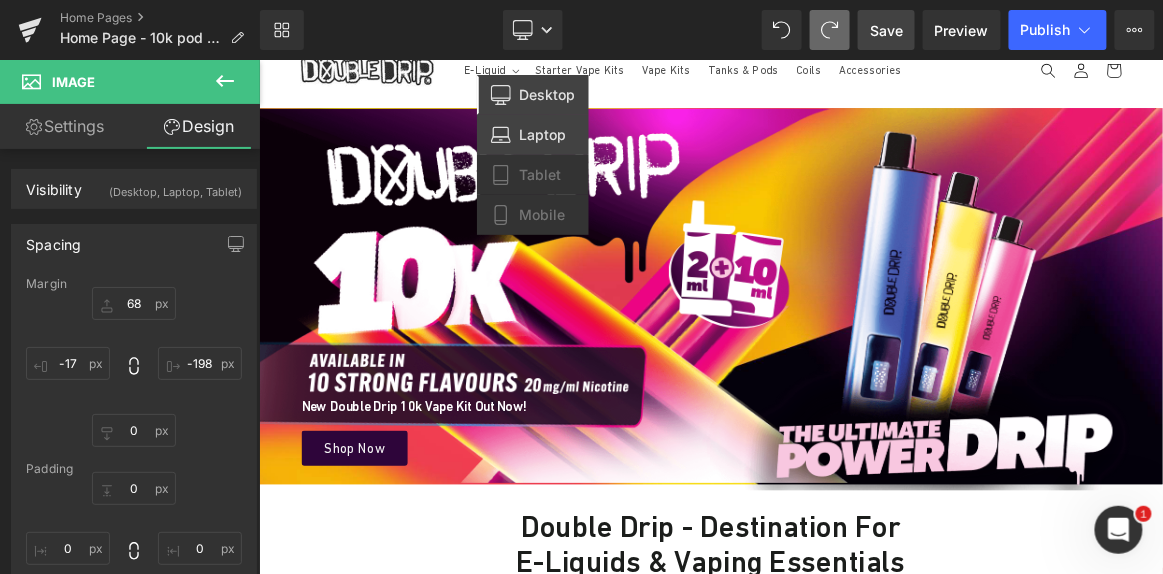 click on "Laptop" at bounding box center [542, 135] 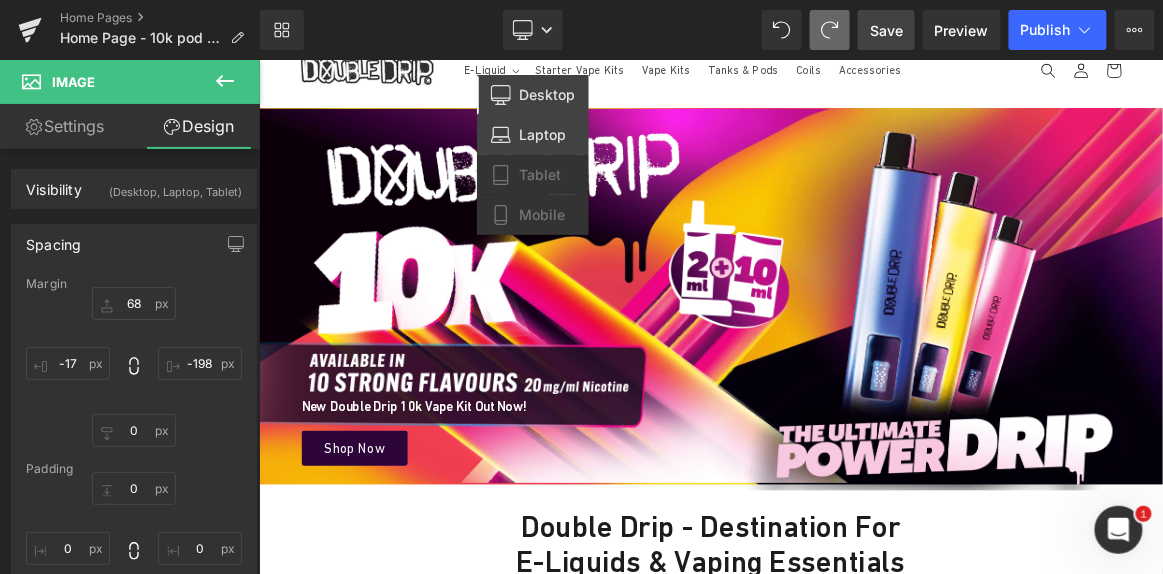 type on "164" 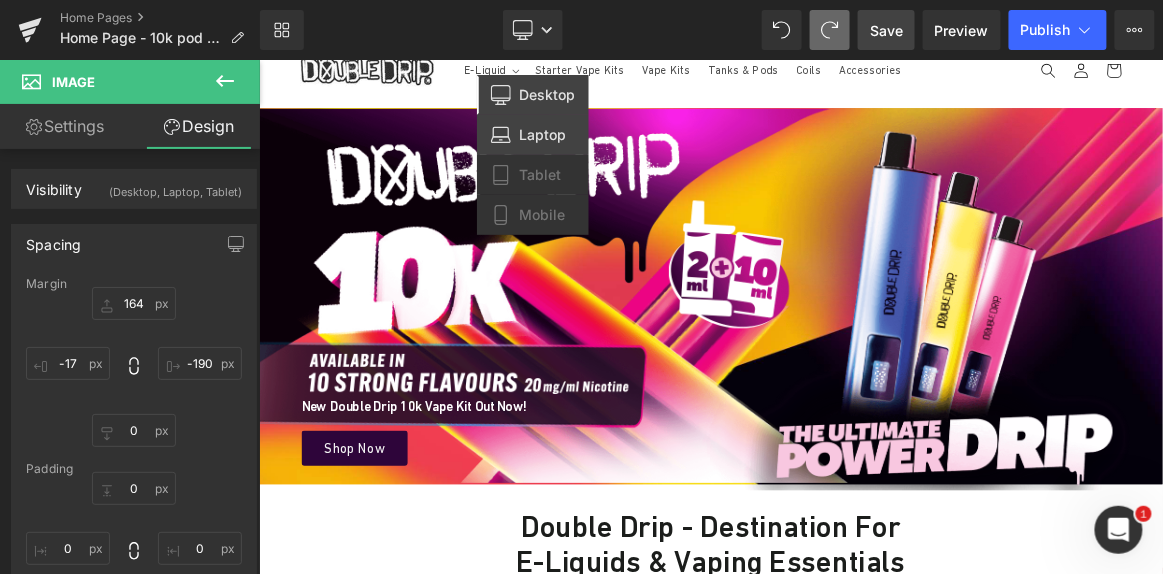 type on "-17" 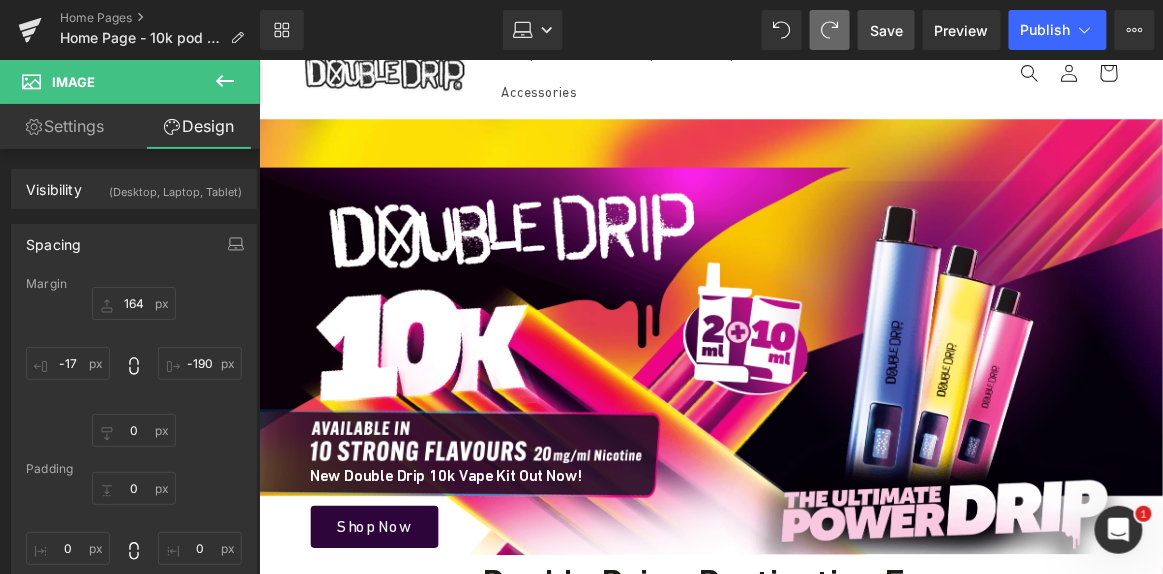 scroll, scrollTop: 137, scrollLeft: 0, axis: vertical 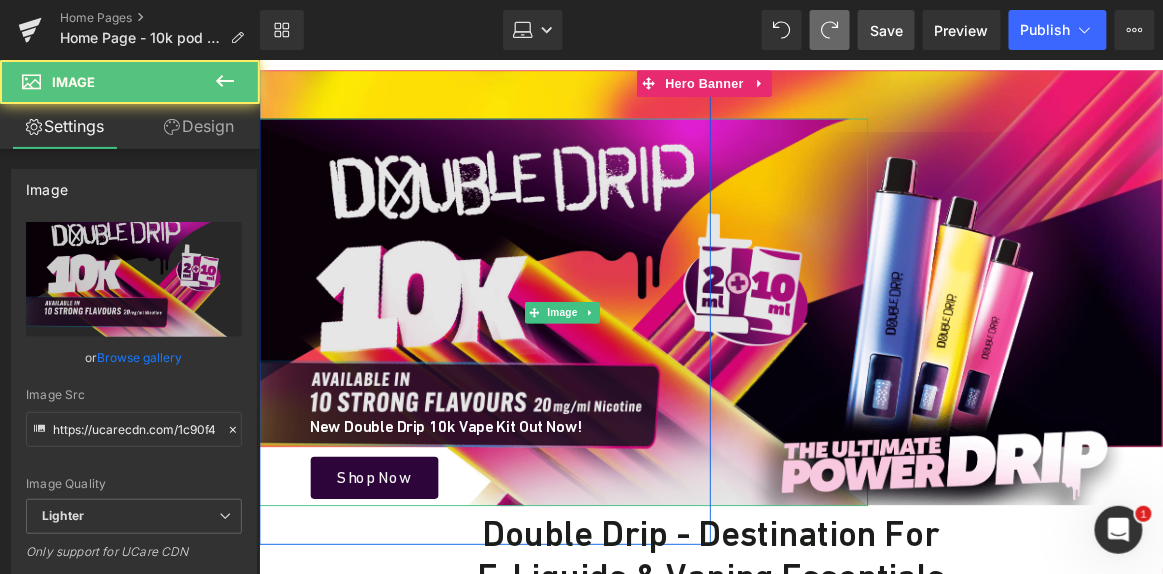 click at bounding box center [596, 339] 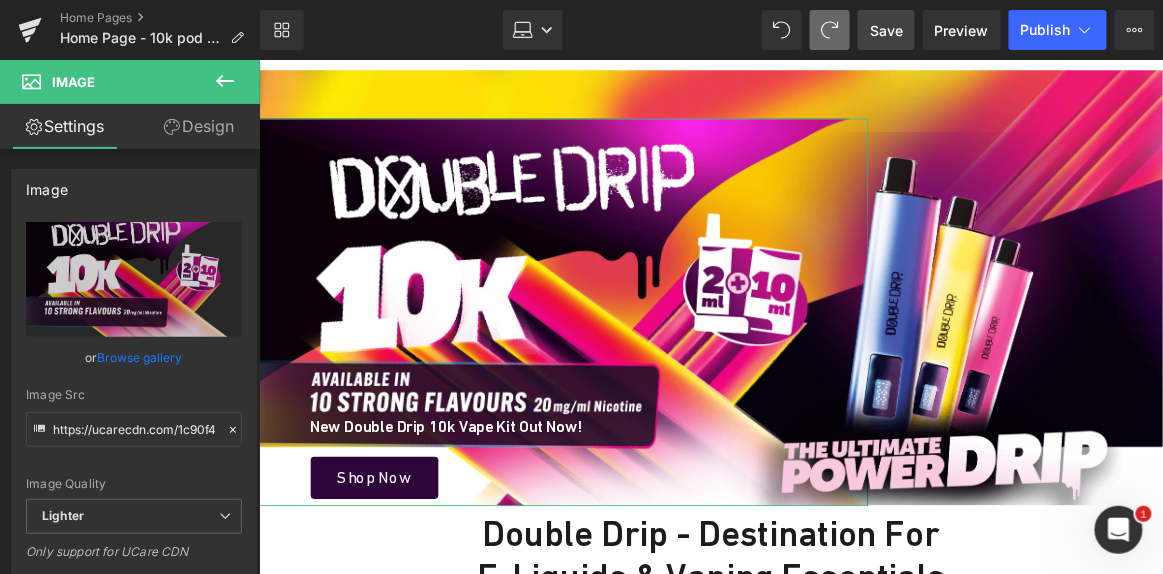 click on "Design" at bounding box center [199, 126] 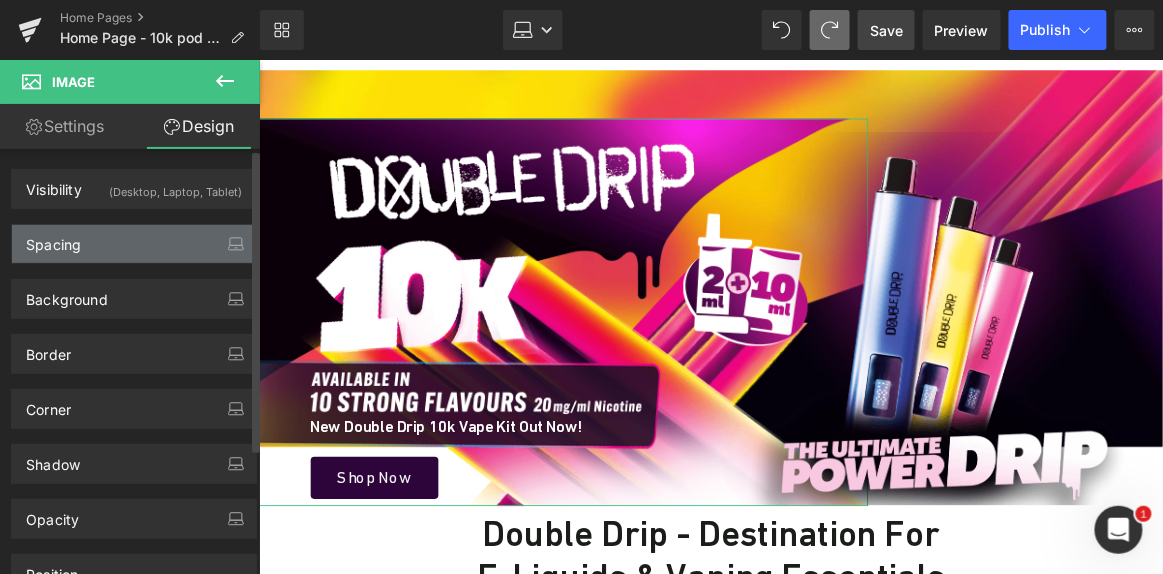 click on "Spacing" at bounding box center (134, 244) 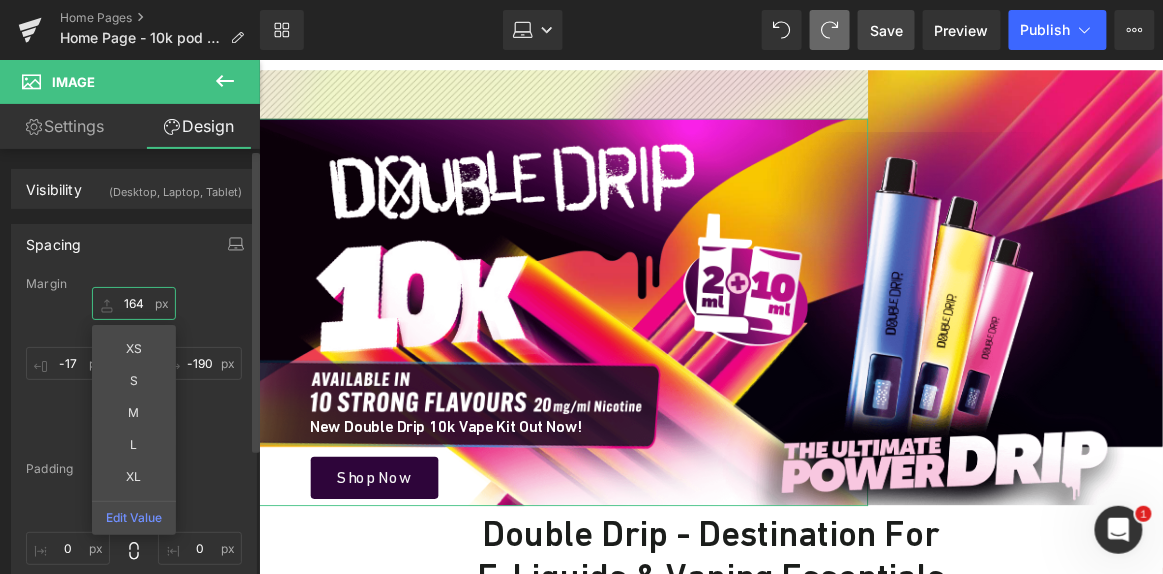 click on "164" at bounding box center (134, 303) 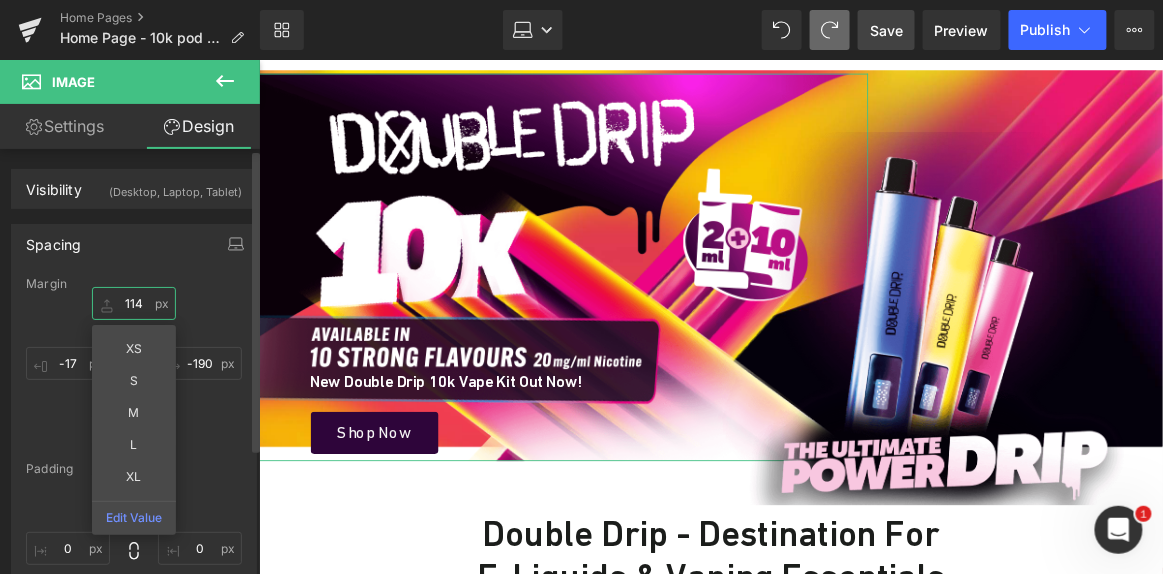 type on "113" 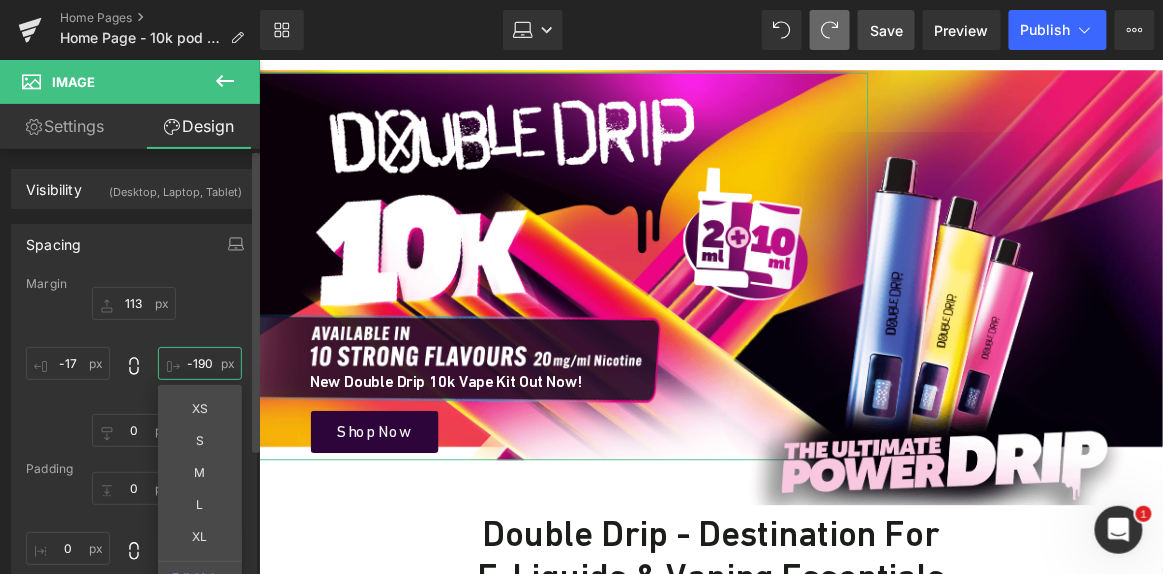 click on "-190" at bounding box center (200, 363) 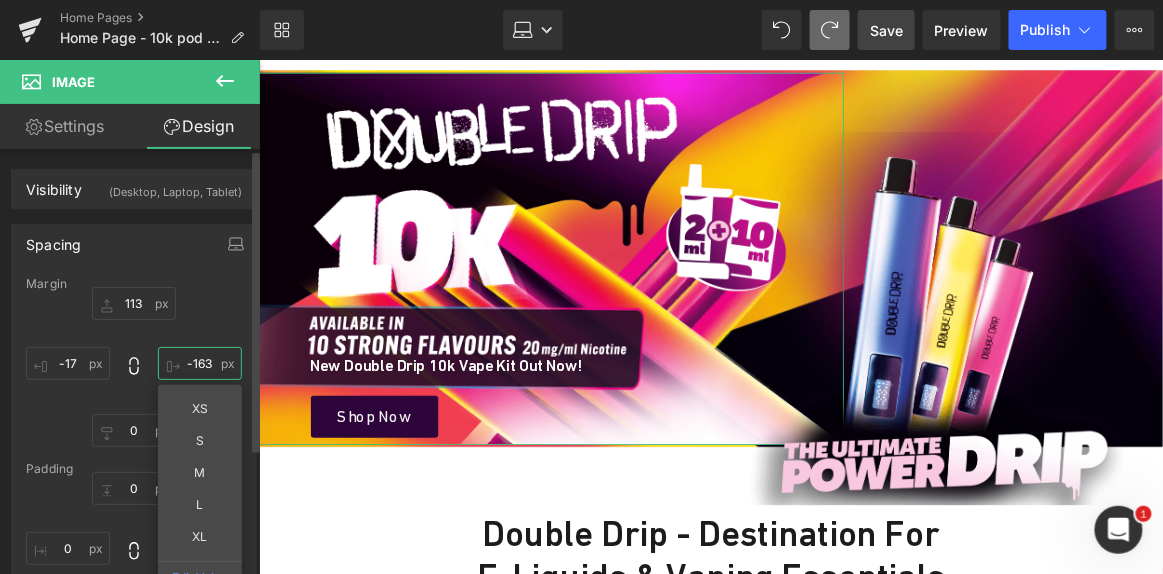 type on "-164" 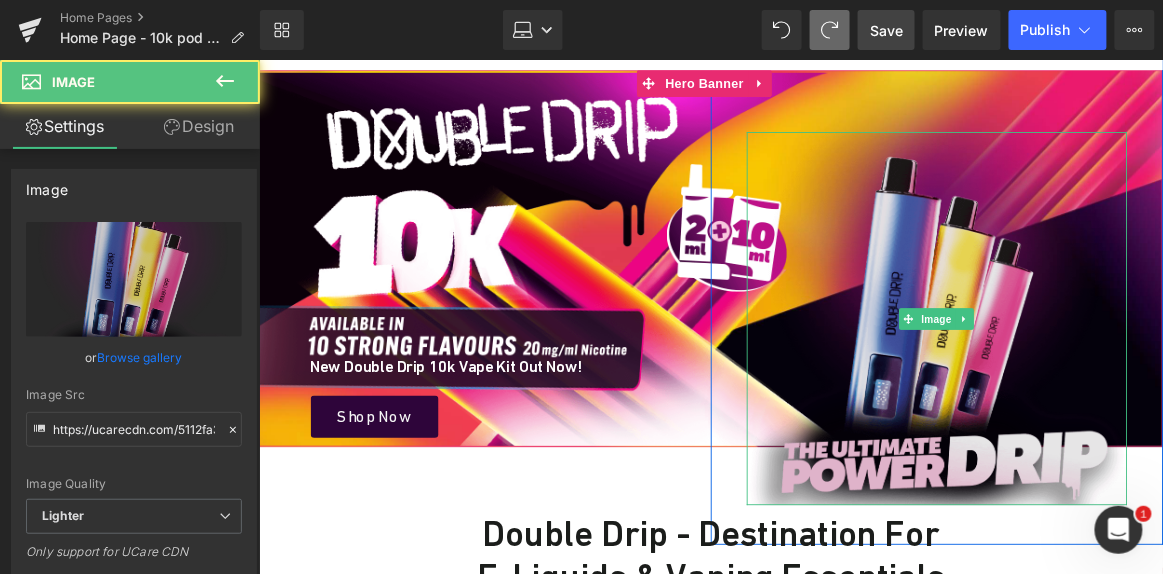 click at bounding box center [1012, 346] 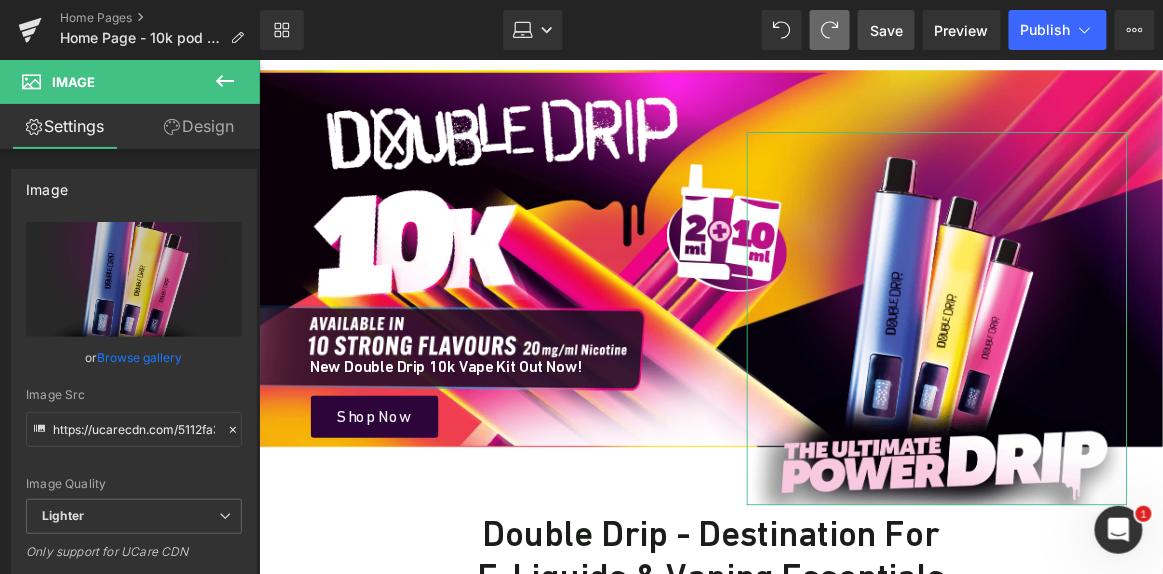 click on "Design" at bounding box center (199, 126) 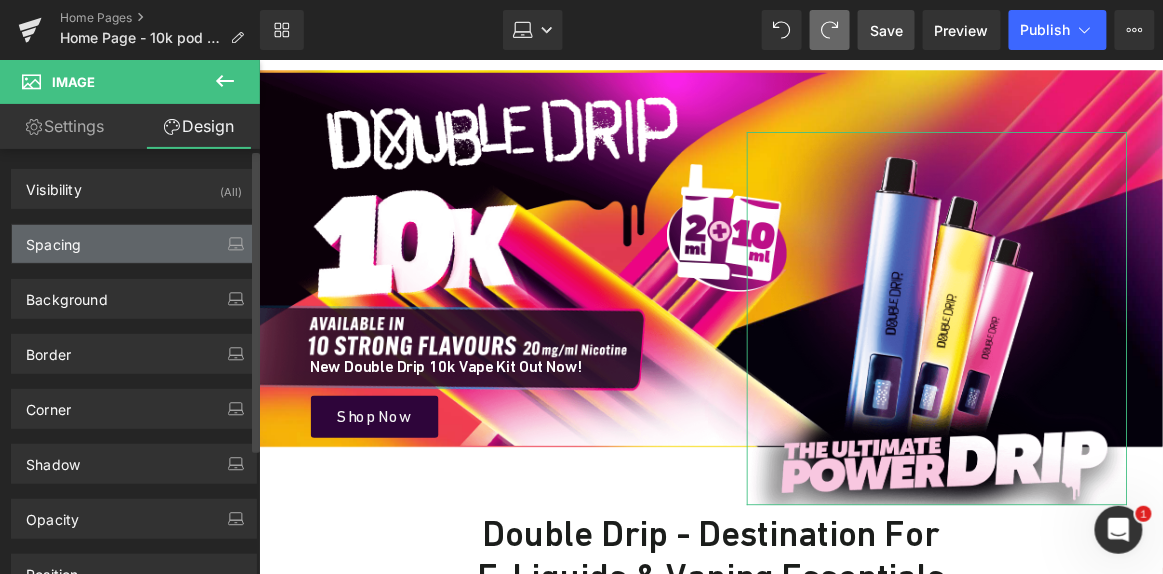 click on "Spacing" at bounding box center [134, 244] 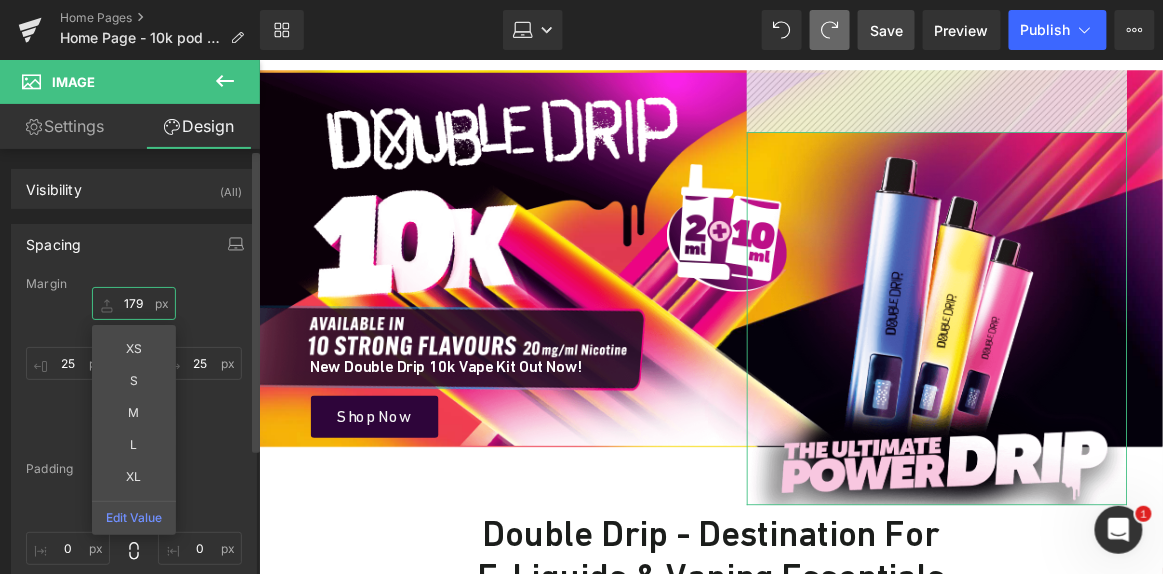 click on "179" at bounding box center (134, 303) 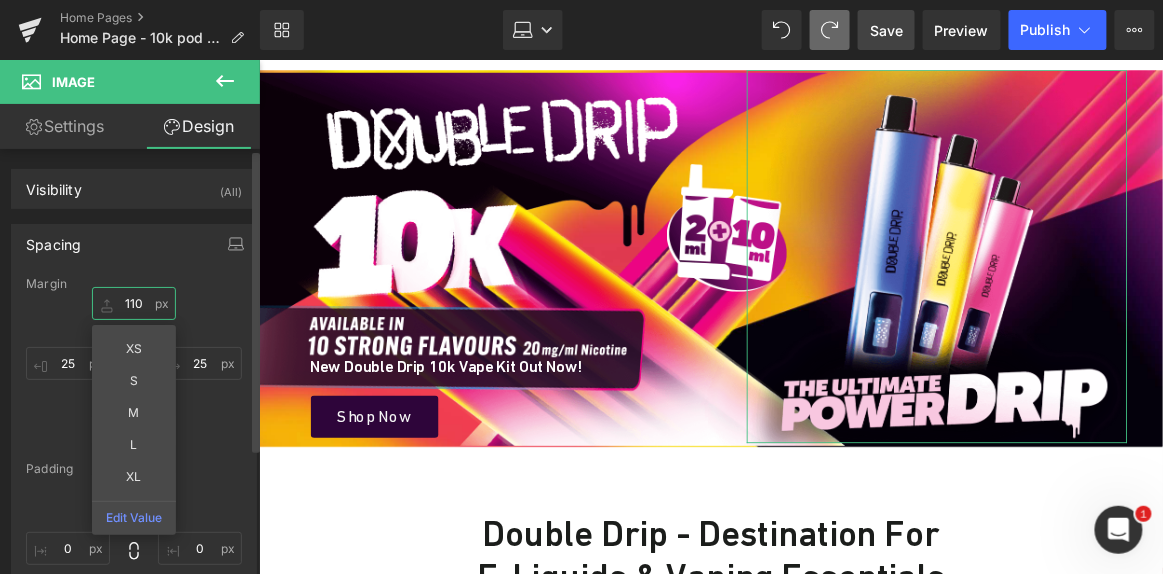 type on "111" 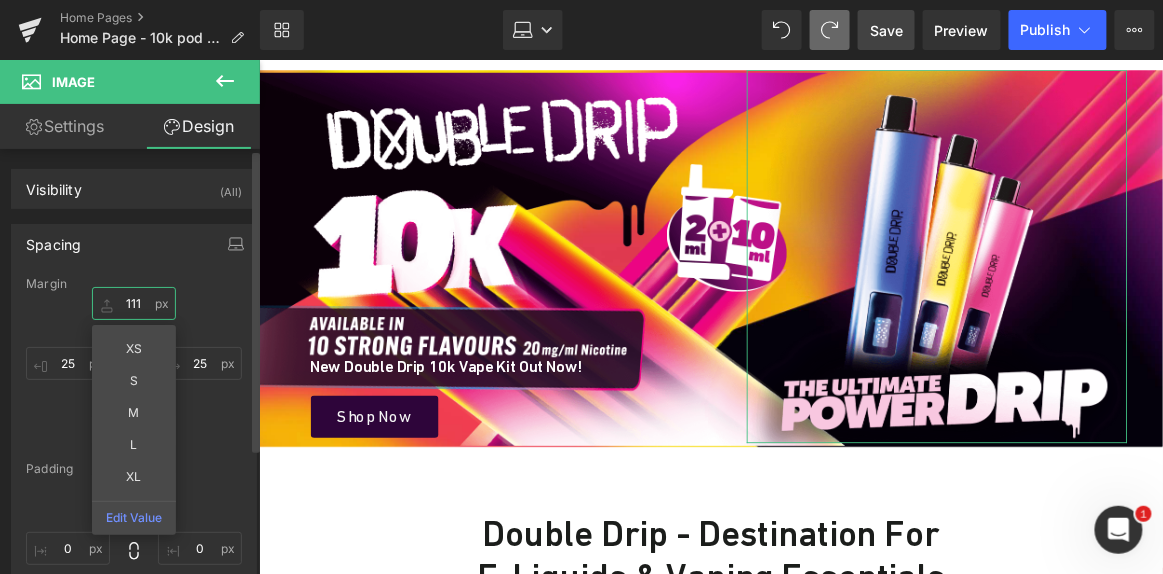 click on "111" at bounding box center [134, 303] 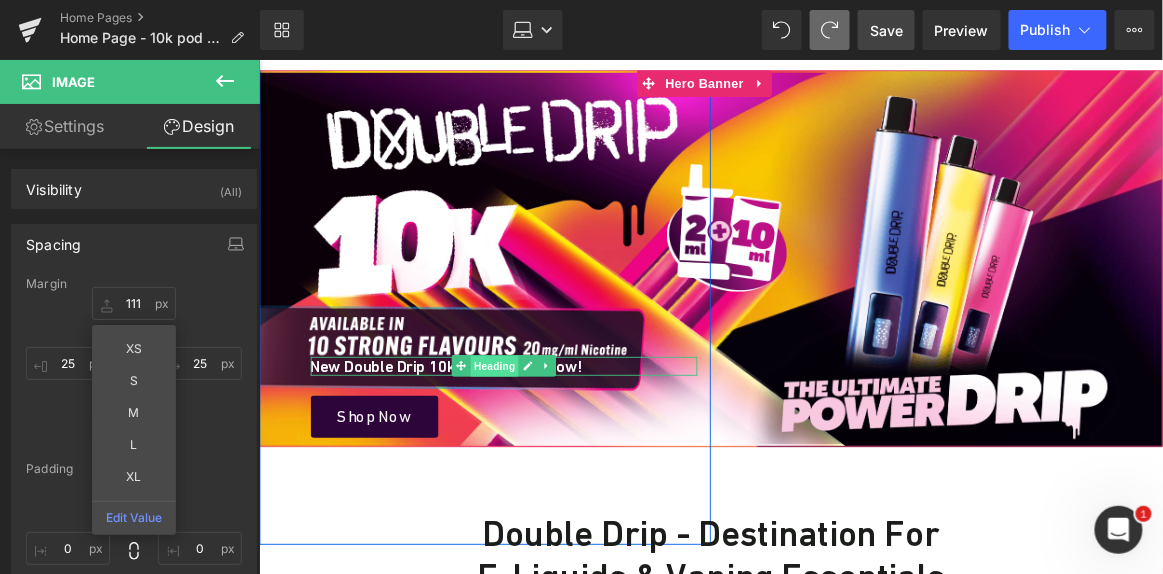 click on "Heading" at bounding box center [520, 400] 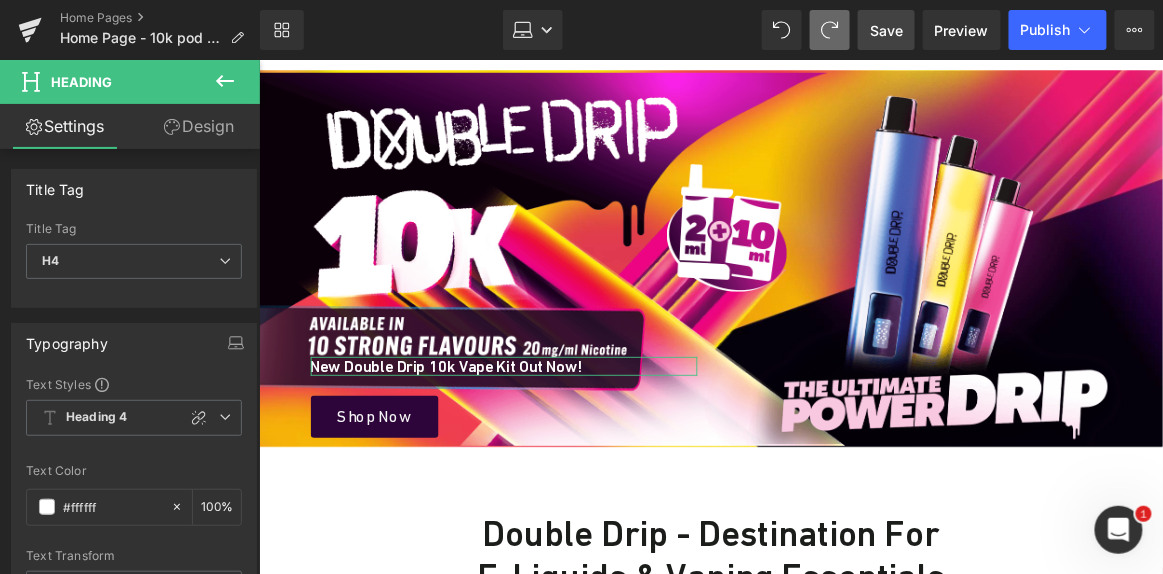click on "Design" at bounding box center [199, 126] 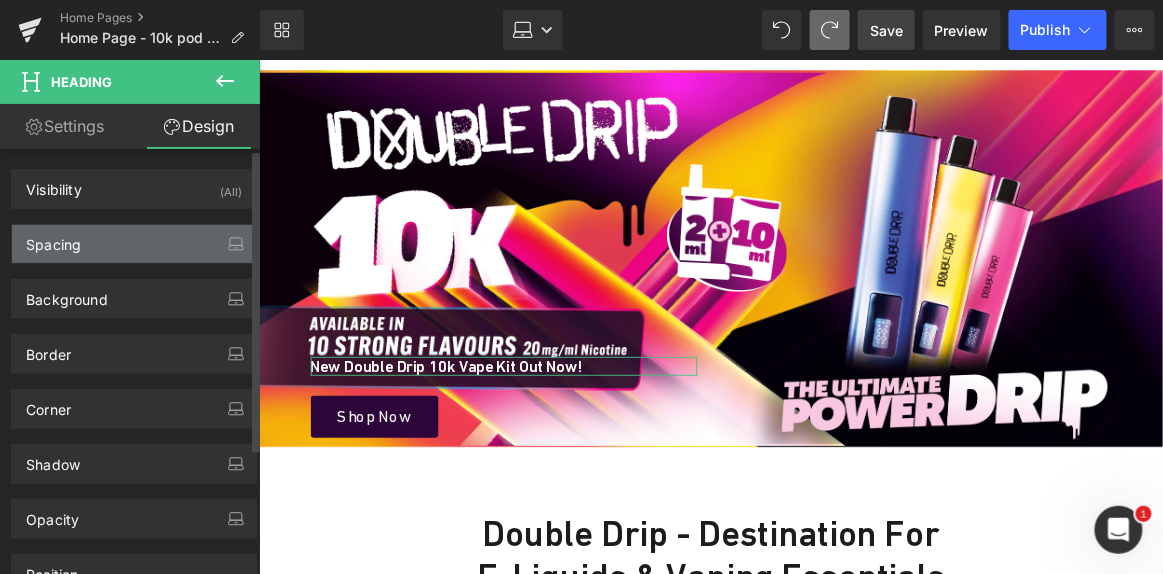 click on "Spacing" at bounding box center [134, 244] 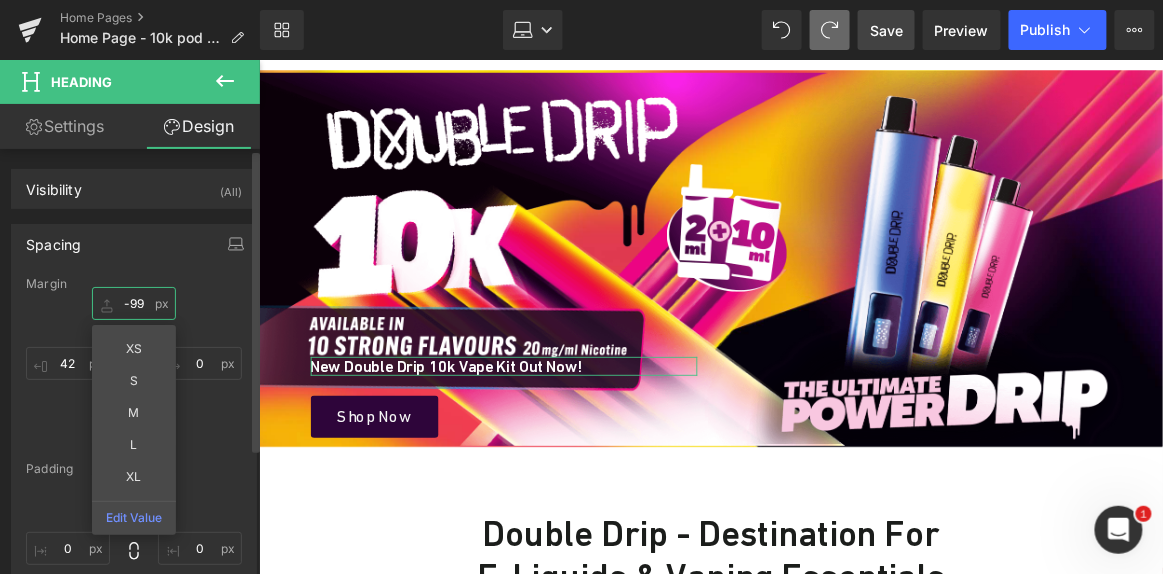 click on "-99" at bounding box center (134, 303) 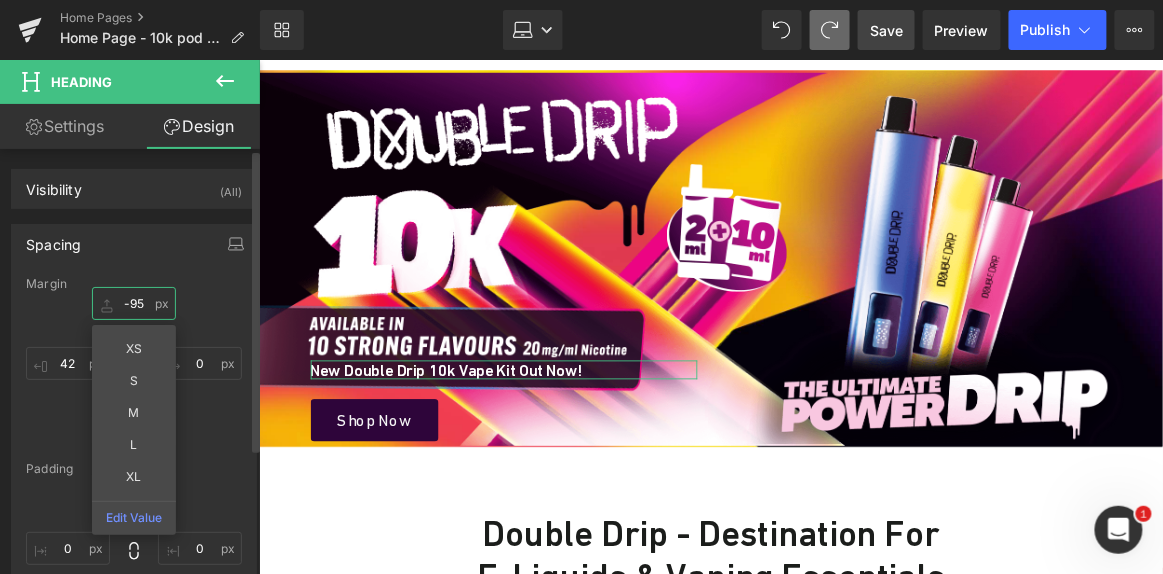 type on "-94" 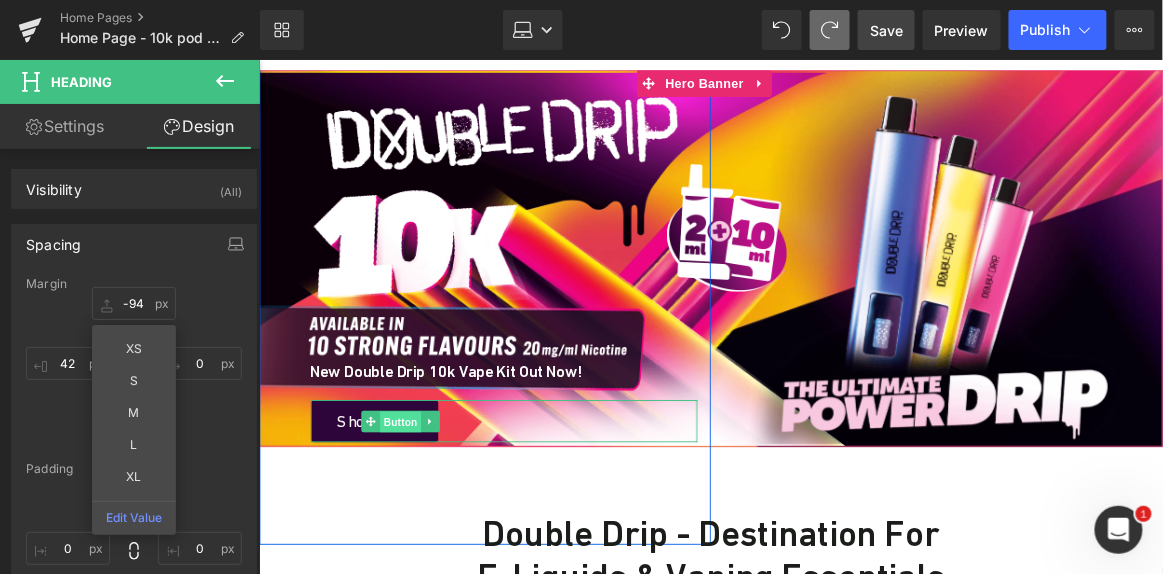 click on "Button" at bounding box center [415, 462] 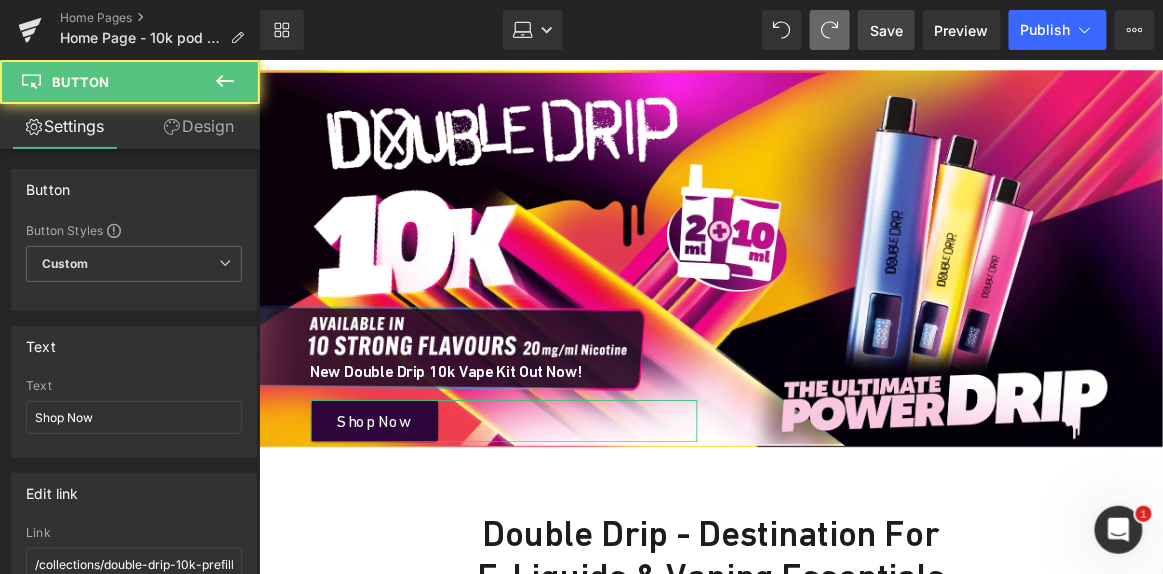 click on "Design" at bounding box center [199, 126] 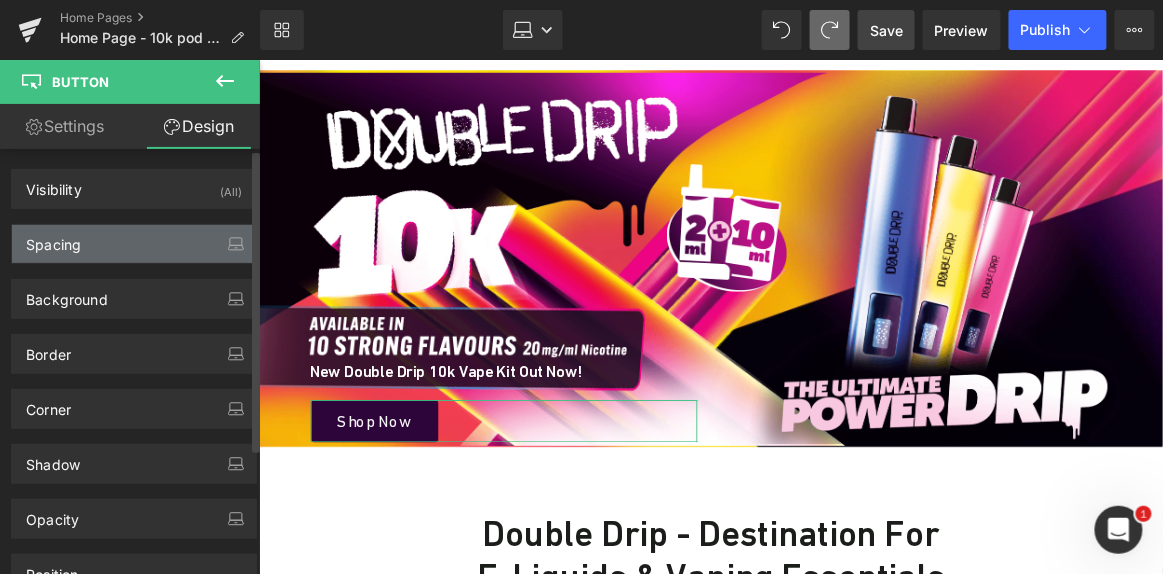 click on "Spacing" at bounding box center [134, 244] 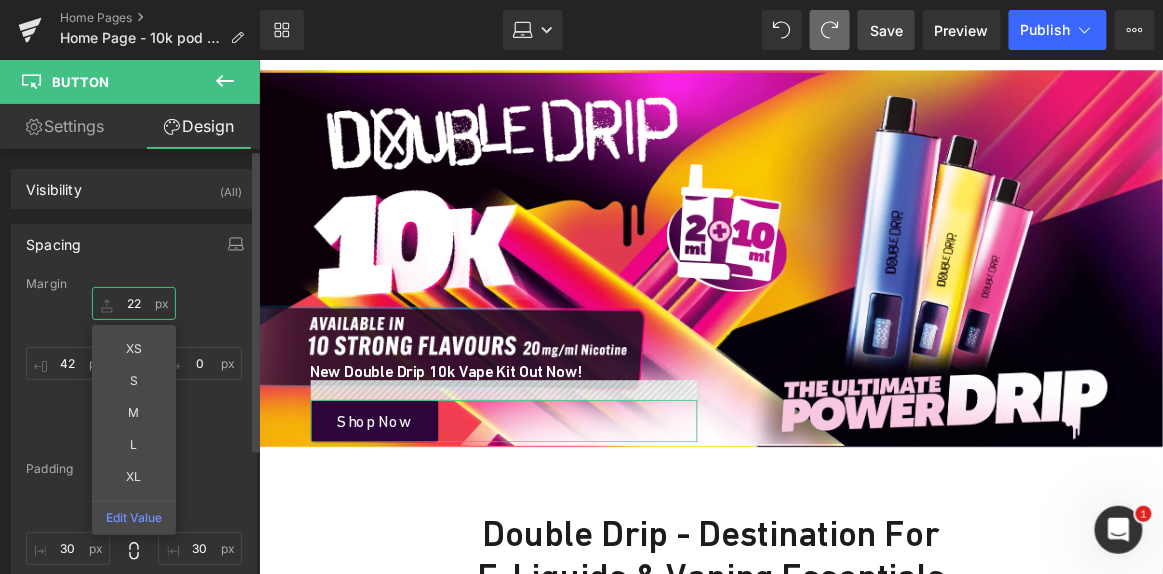 click on "22" at bounding box center (134, 303) 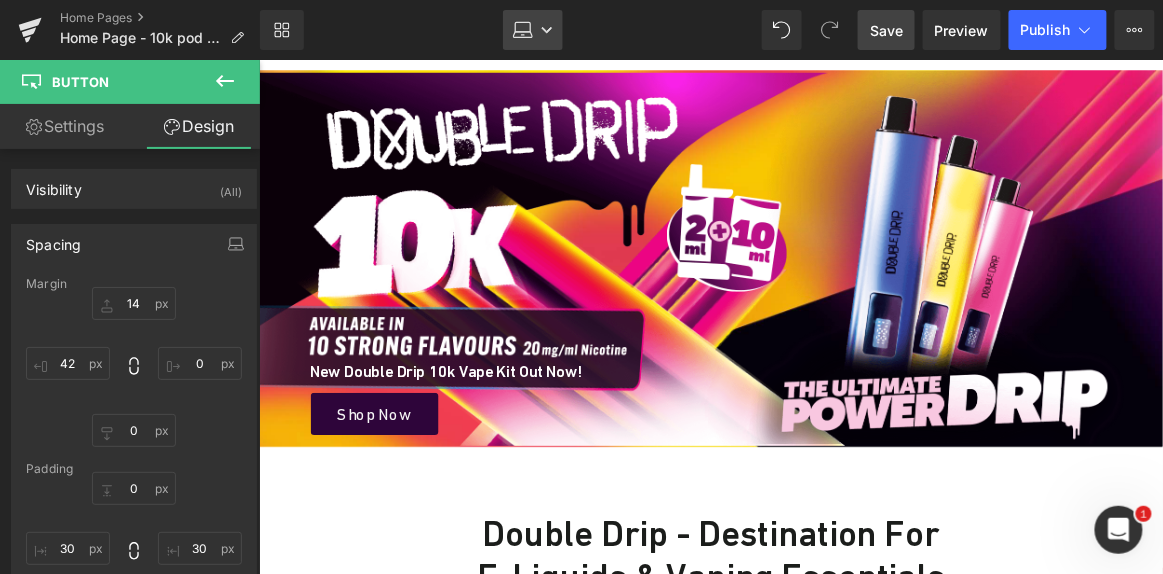click on "Laptop" at bounding box center (533, 30) 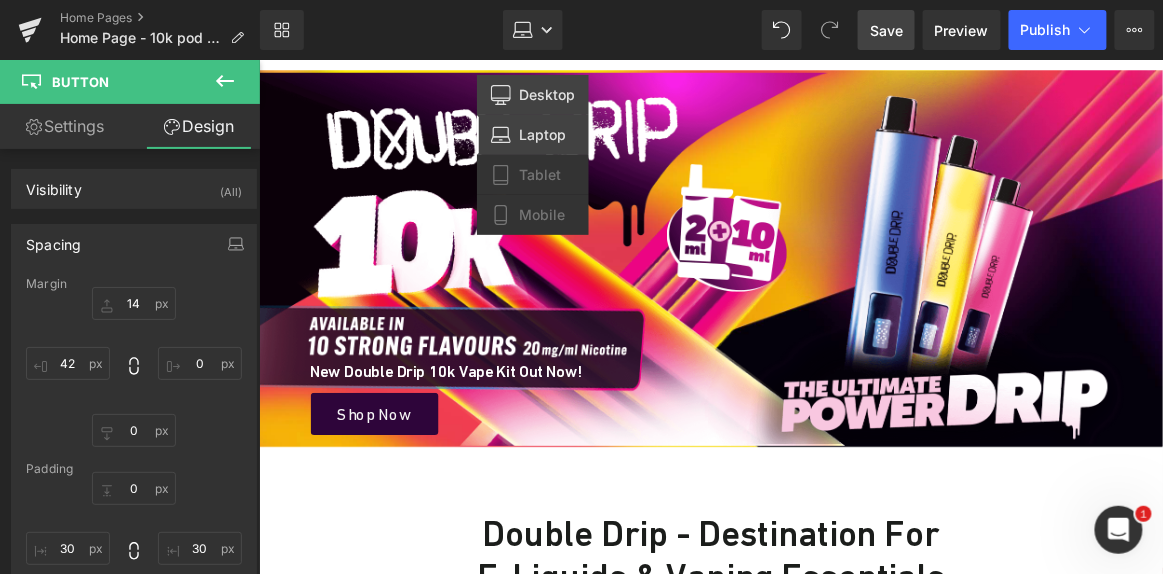 click on "Desktop" at bounding box center [533, 95] 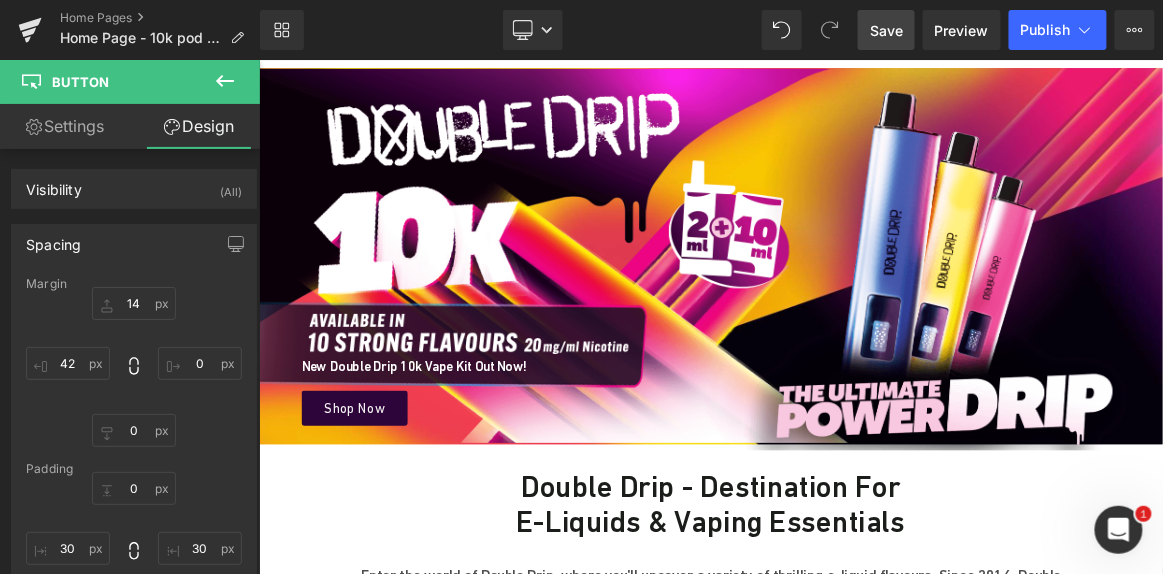 type on "22" 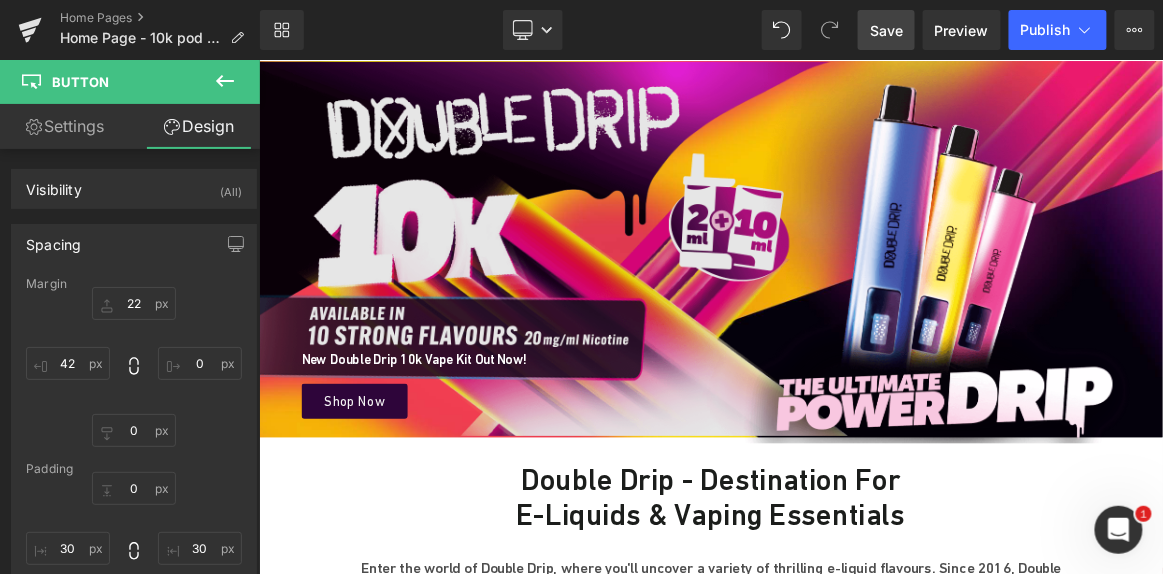 scroll, scrollTop: 143, scrollLeft: 0, axis: vertical 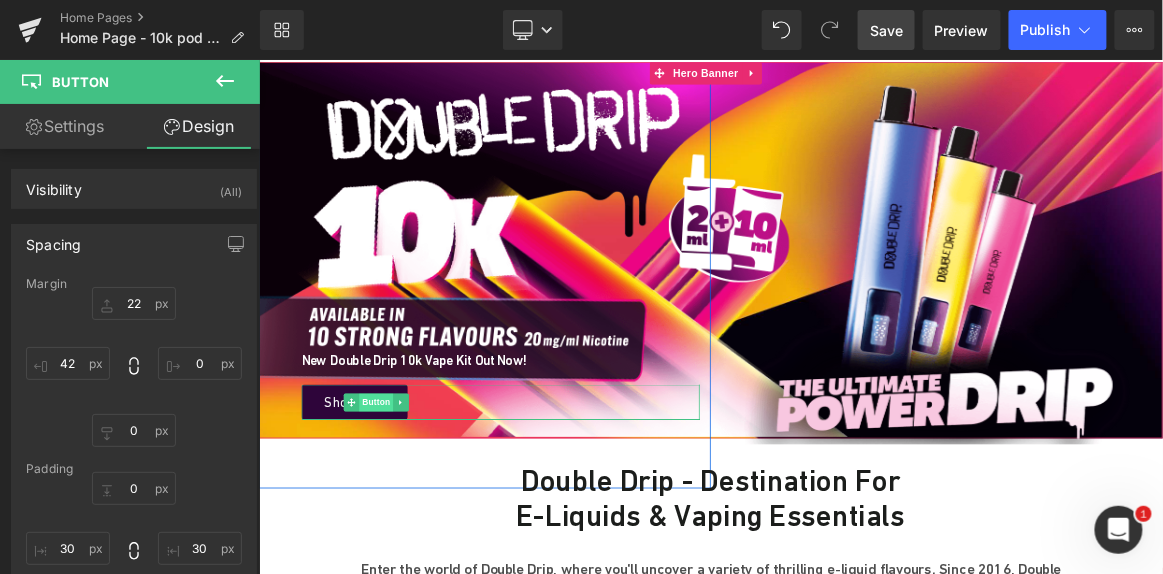 click on "Button" at bounding box center [415, 518] 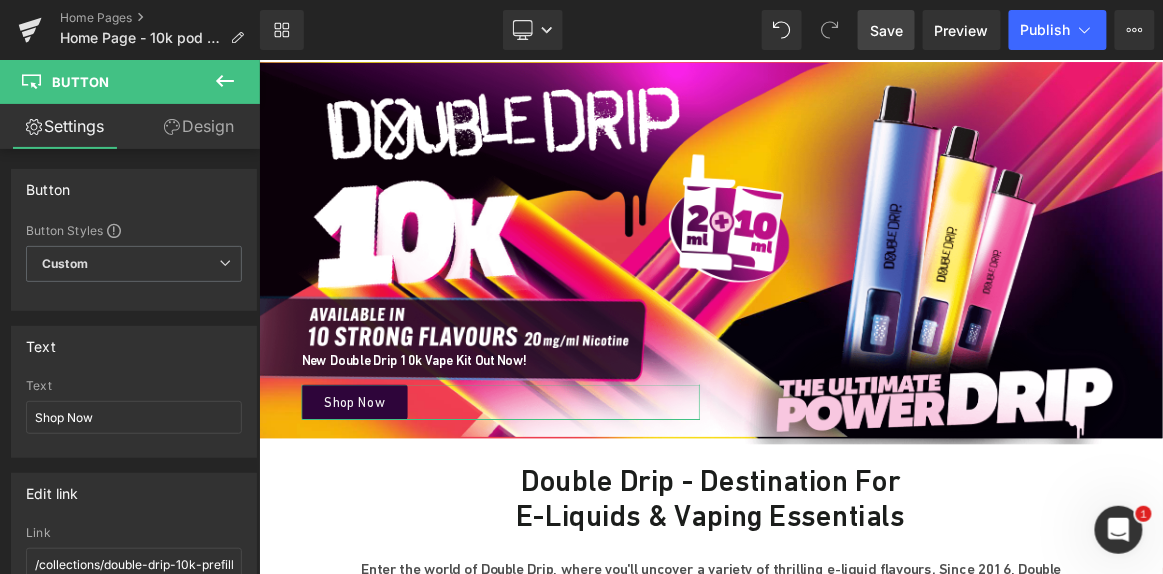 click on "Design" at bounding box center (199, 126) 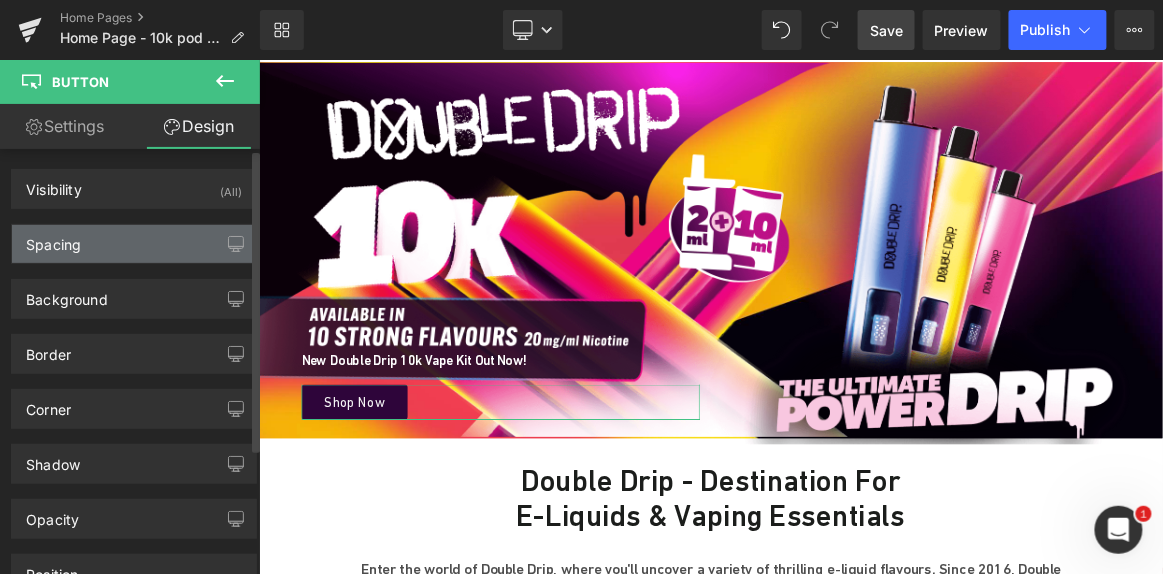 type on "22" 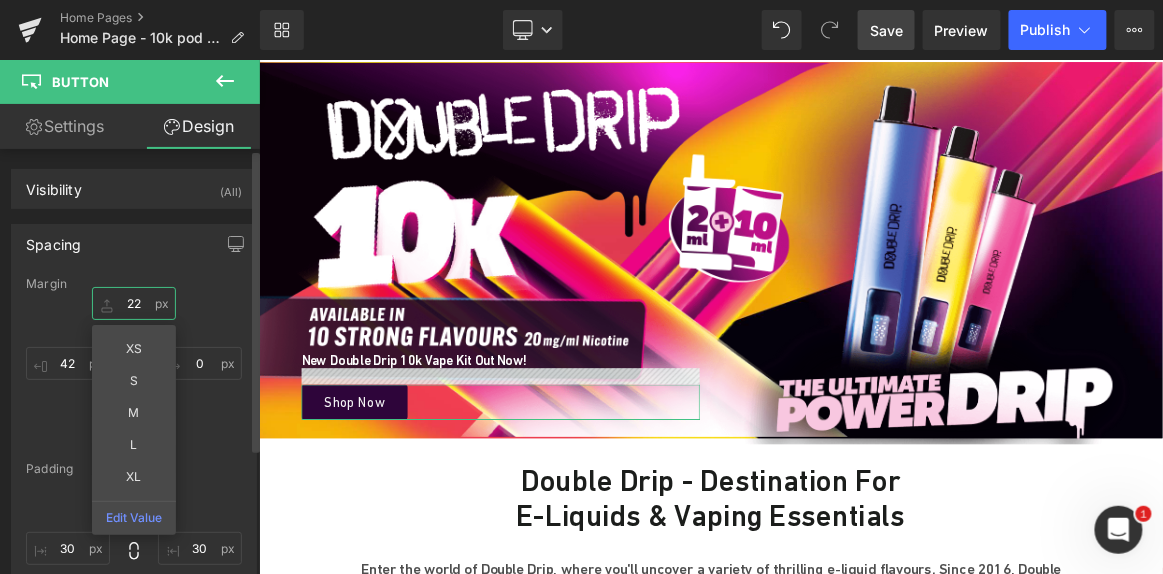 click on "22" at bounding box center (134, 303) 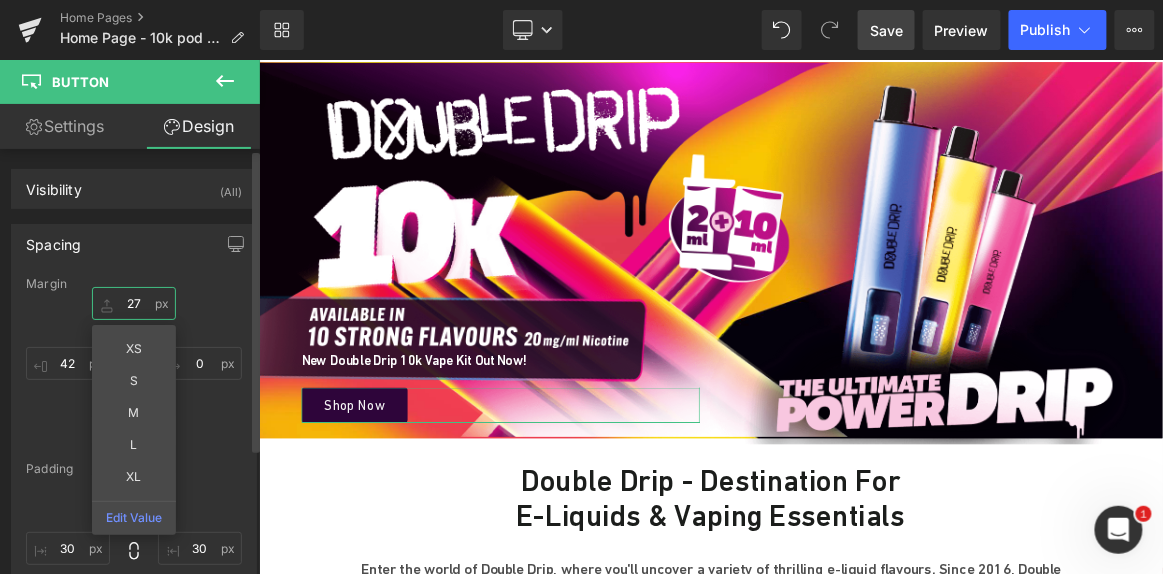 type on "28" 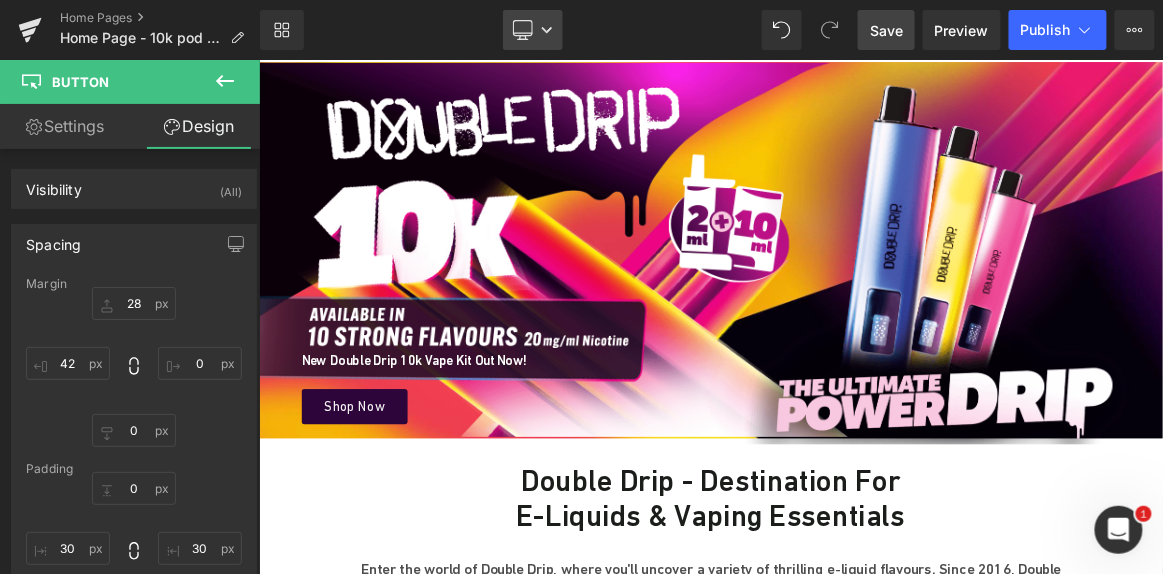 click 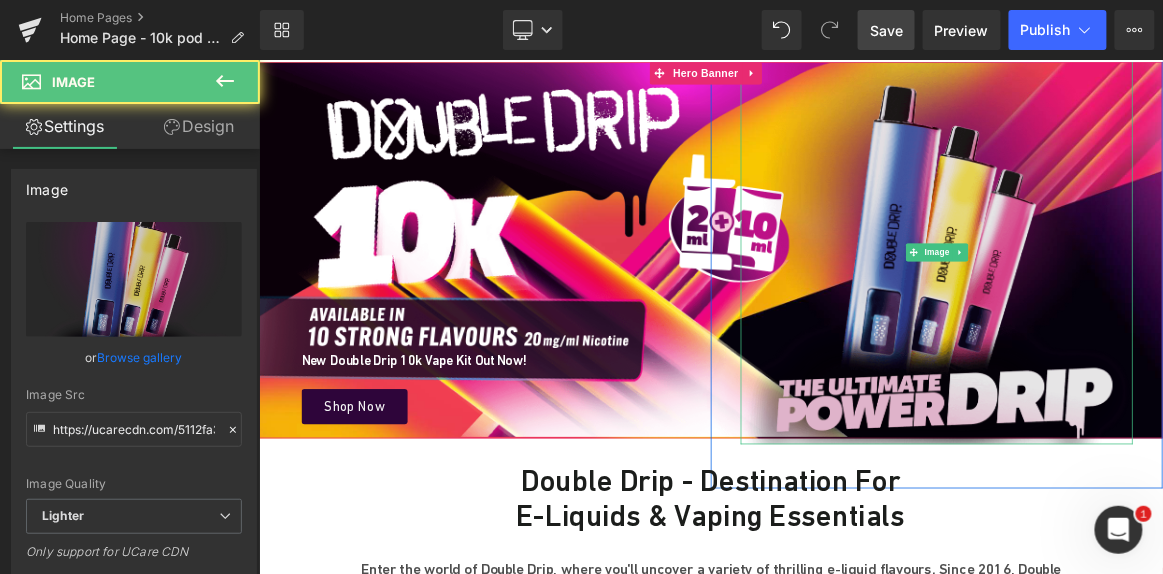 click at bounding box center [1165, 316] 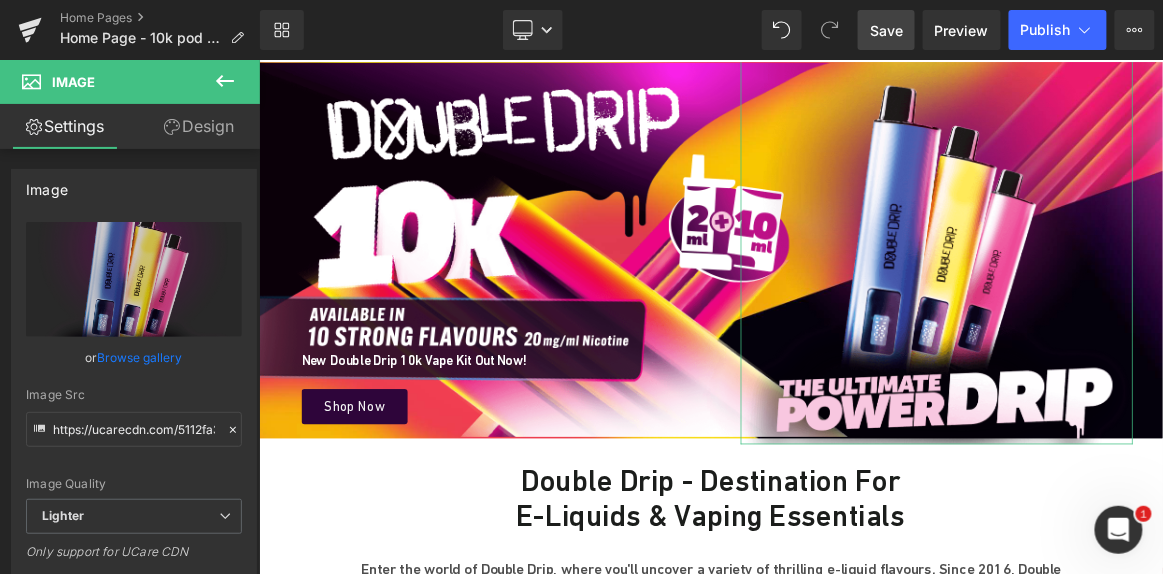 click on "Design" at bounding box center [199, 126] 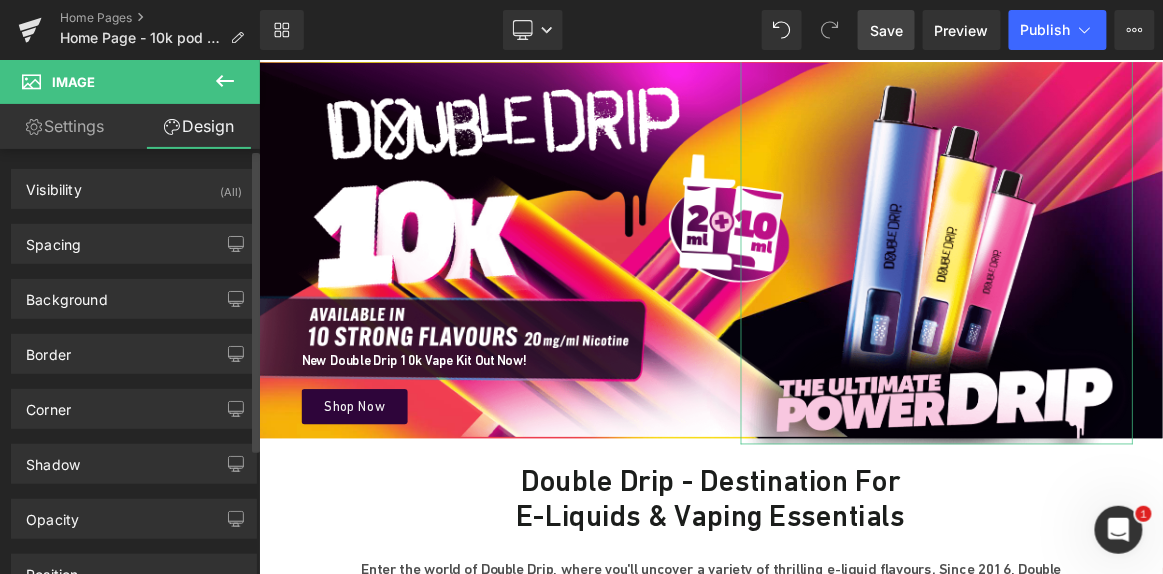 click on "Background
Color & Image color
transparent Color transparent 0 %
Image  Replace Image  Upload image or  Browse gallery Image Src Image Quality Lighter Lightest
Lighter
Lighter Lightest Only support for UCare CDN
More settings" at bounding box center (134, 291) 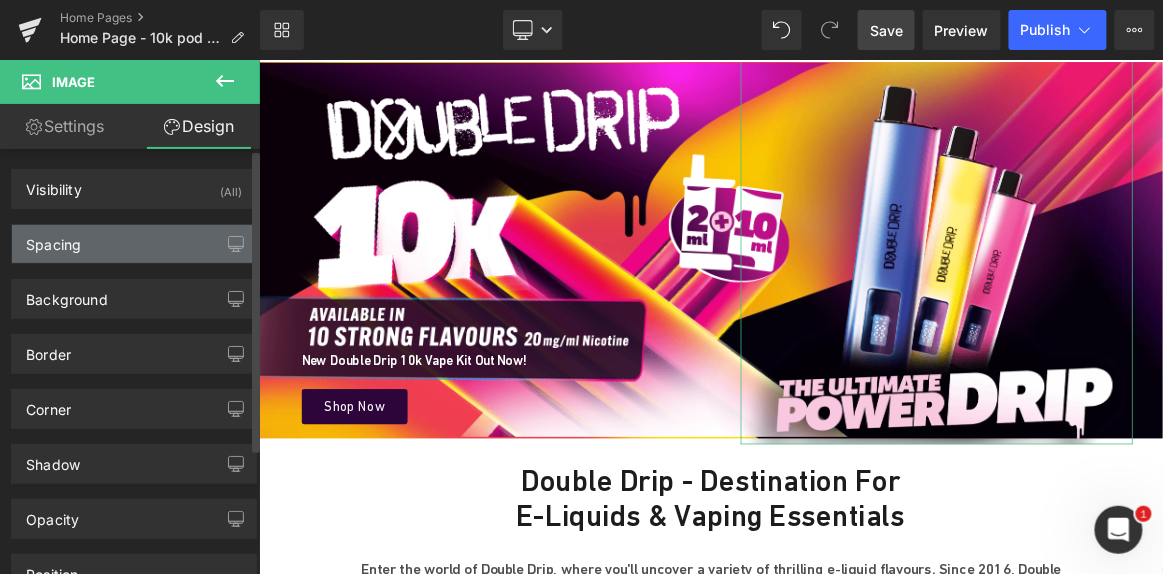 drag, startPoint x: 125, startPoint y: 263, endPoint x: 123, endPoint y: 253, distance: 10.198039 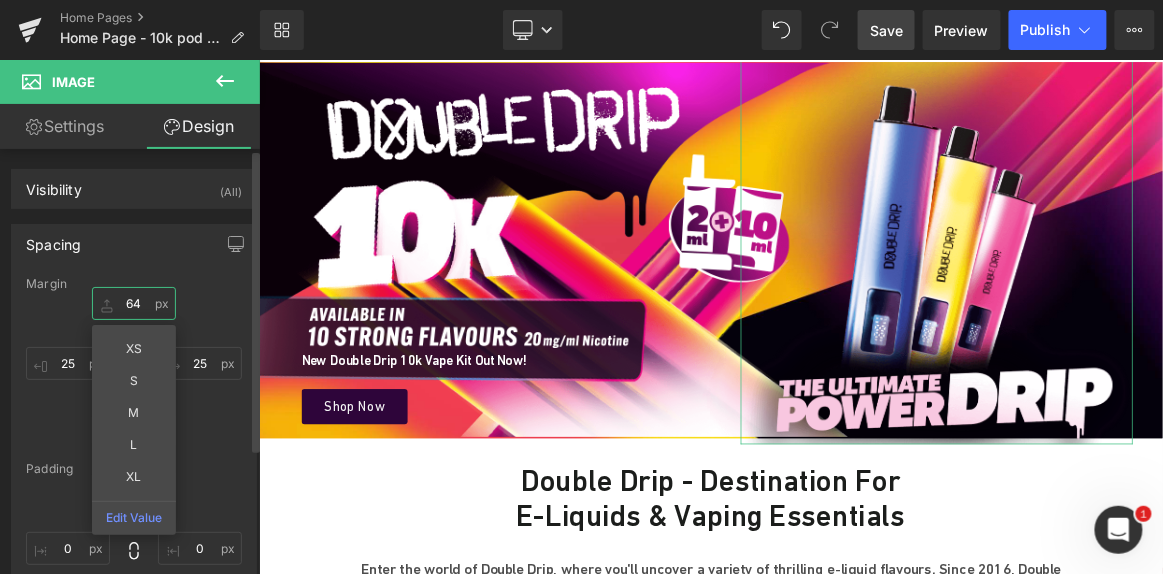 click on "64" at bounding box center [134, 303] 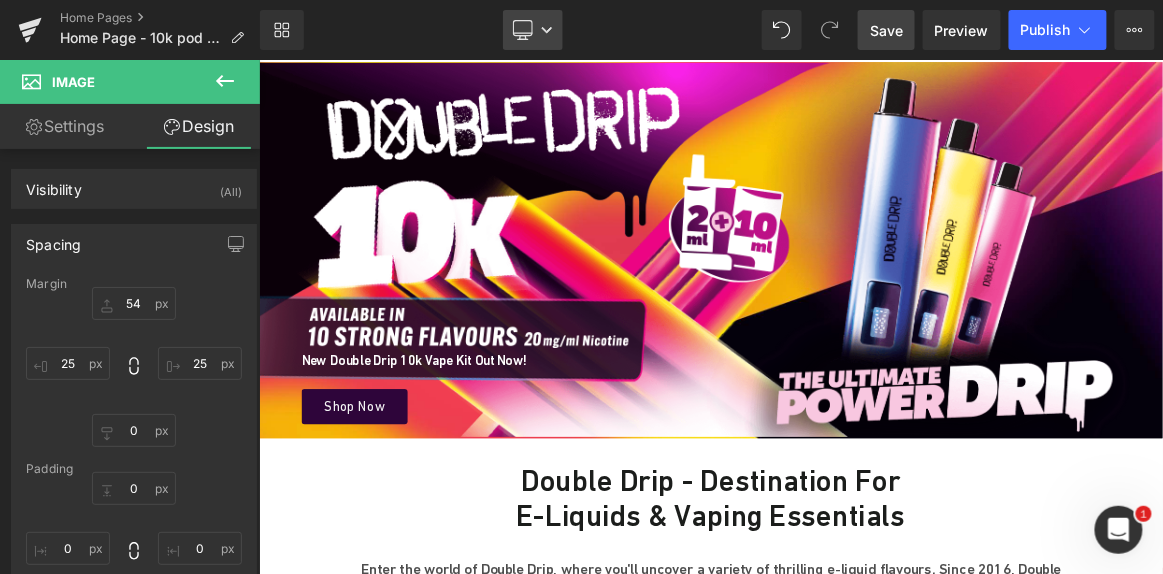 click on "Desktop" at bounding box center [533, 30] 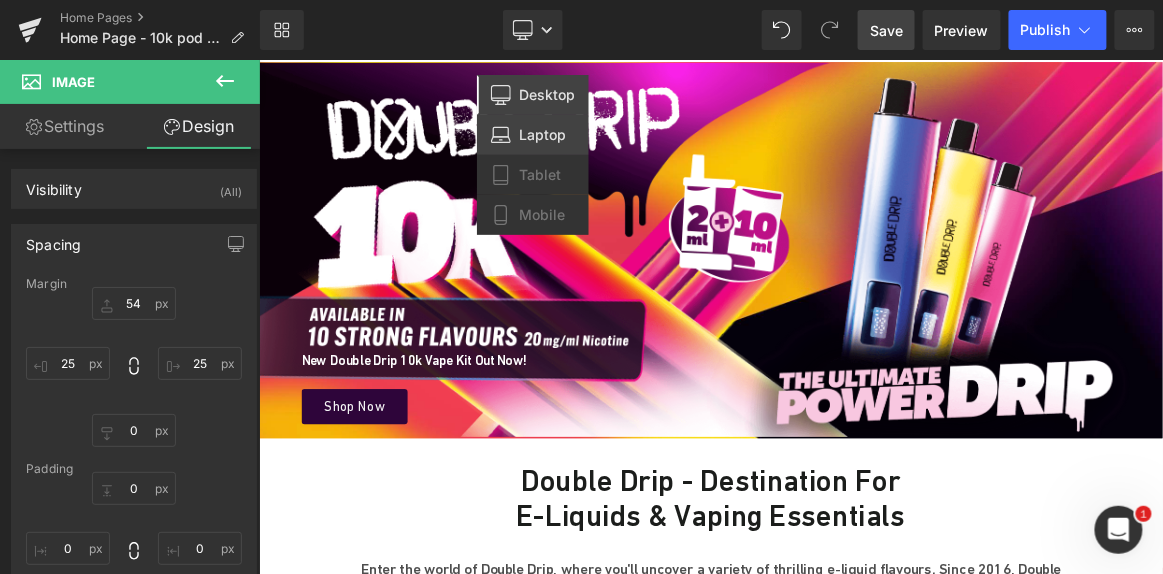 click on "Laptop" at bounding box center [533, 135] 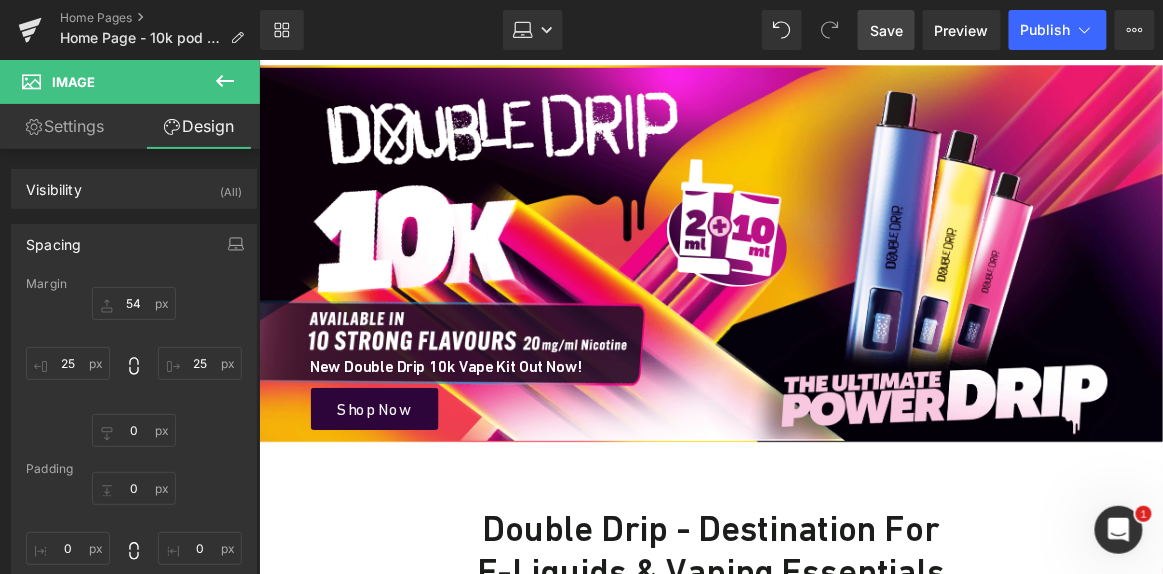 type on "111" 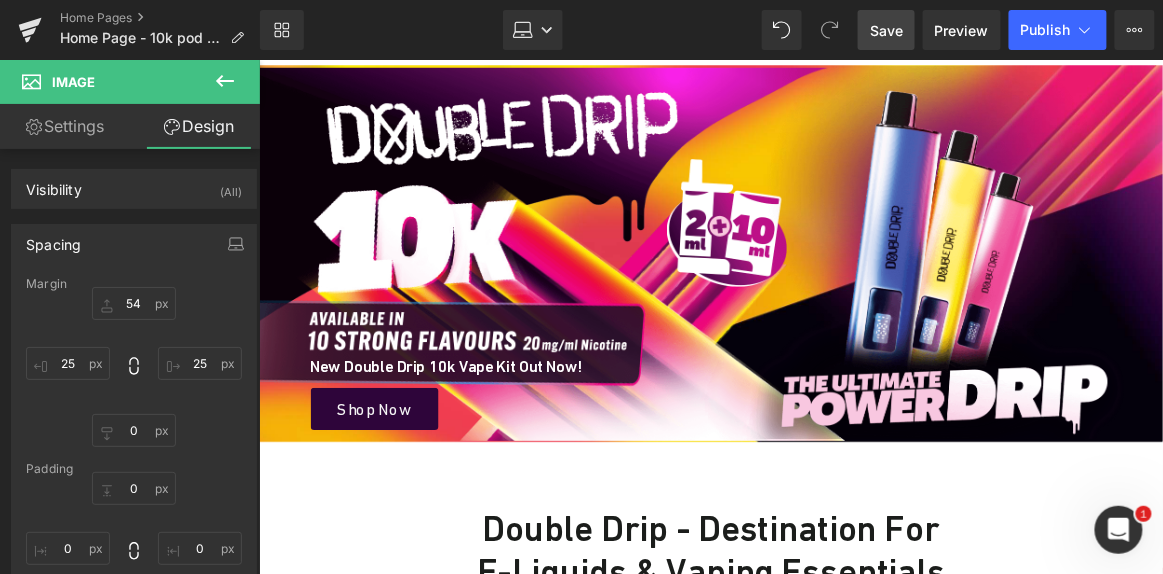 type on "25" 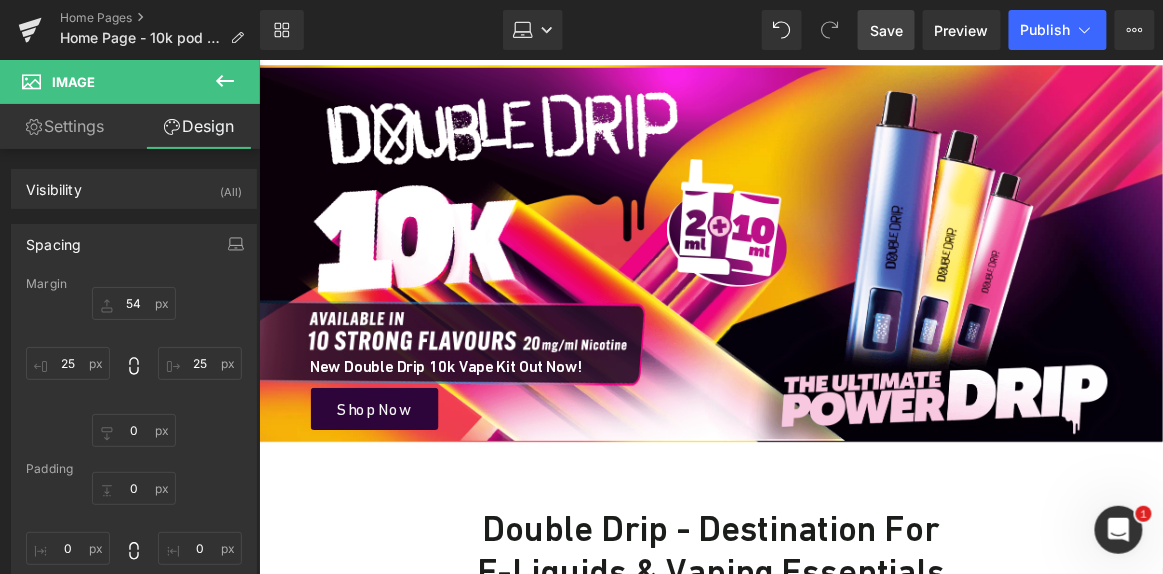 type on "25" 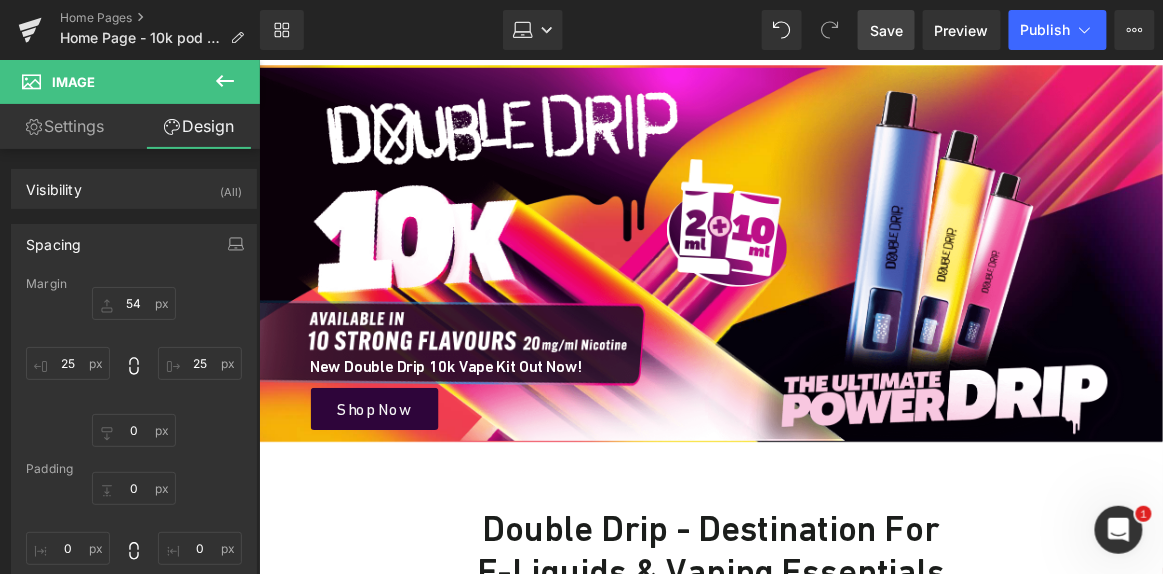 type on "0" 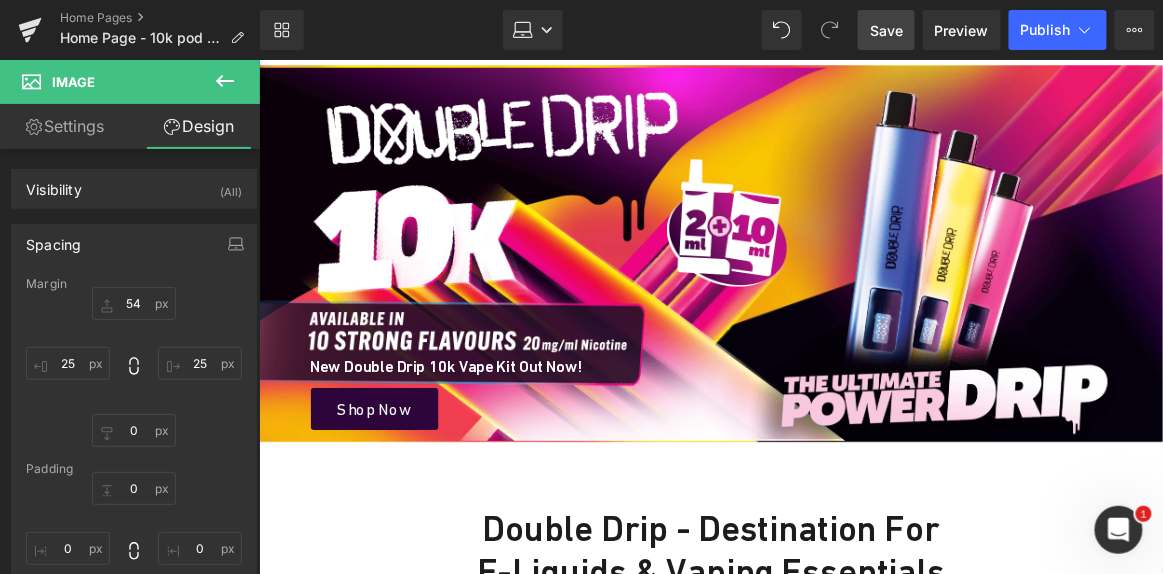 type on "0" 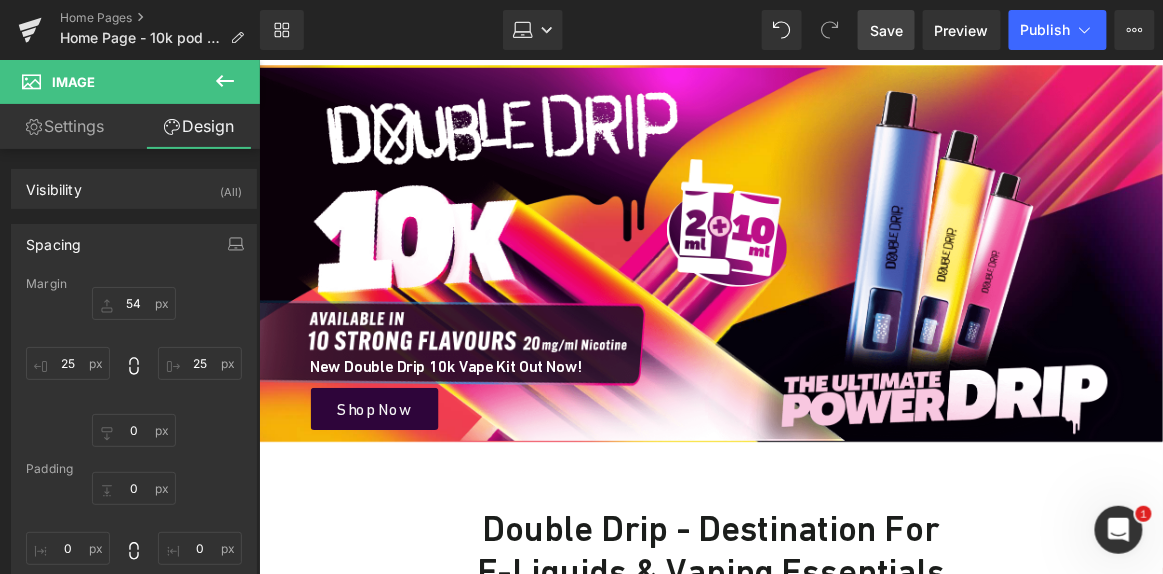 type on "0" 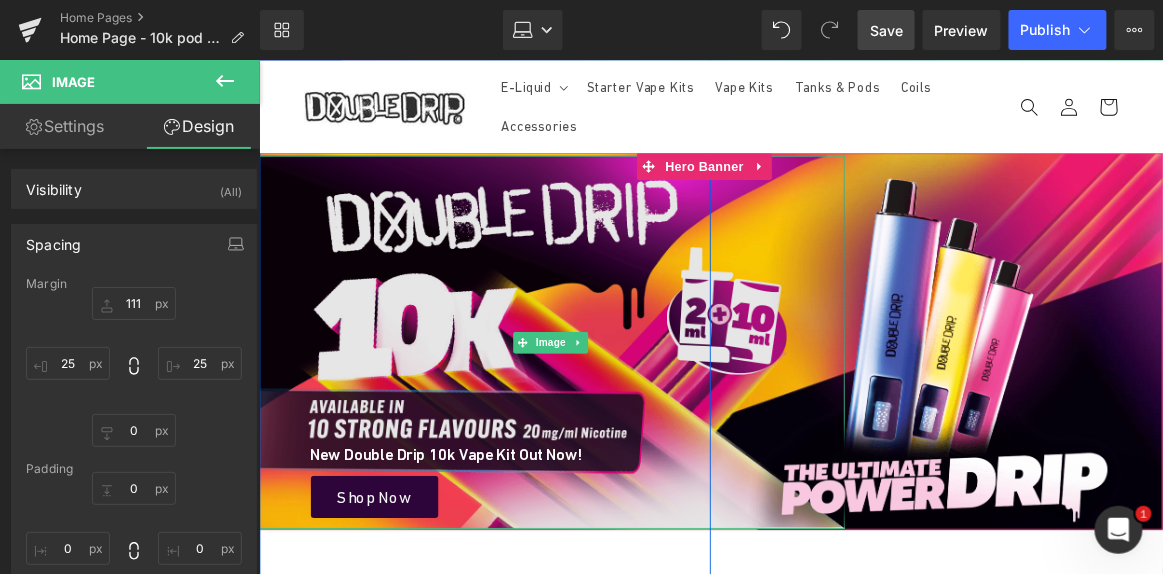 scroll, scrollTop: 19, scrollLeft: 0, axis: vertical 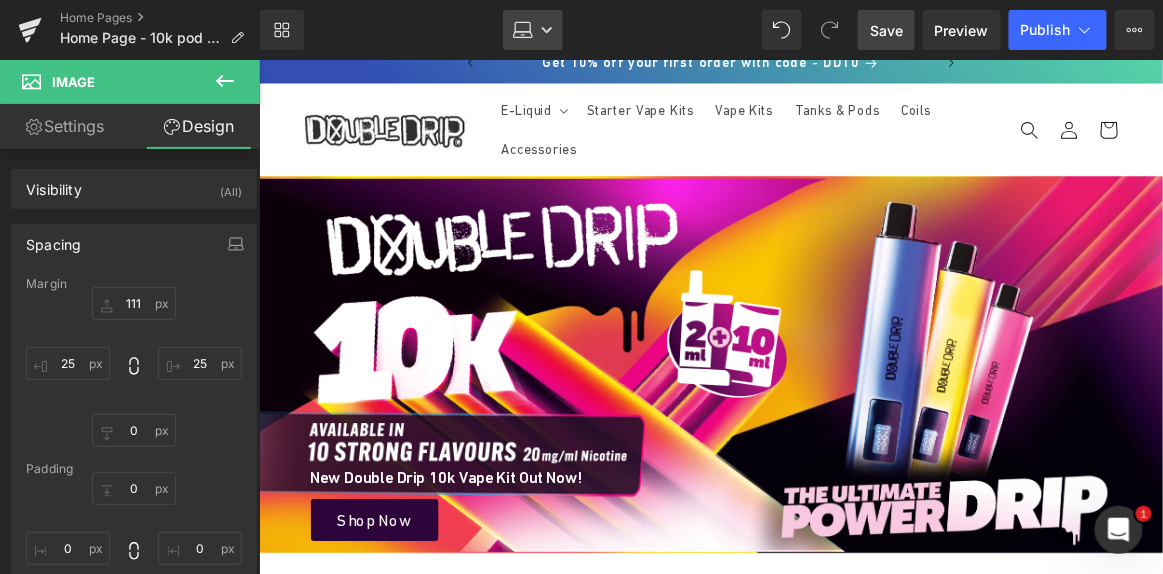 click 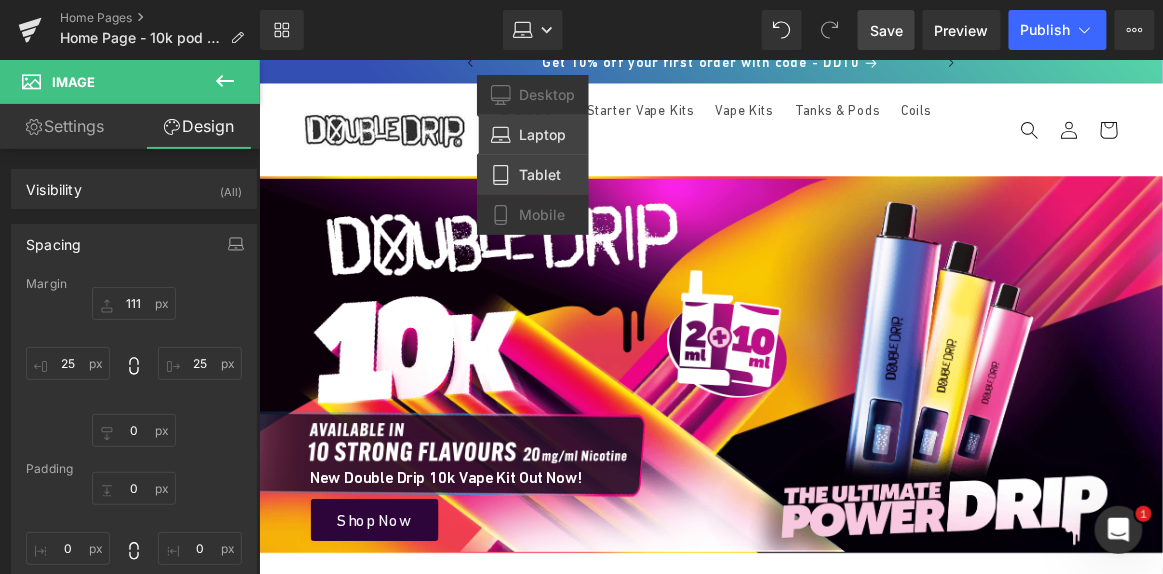 click on "Tablet" at bounding box center [540, 175] 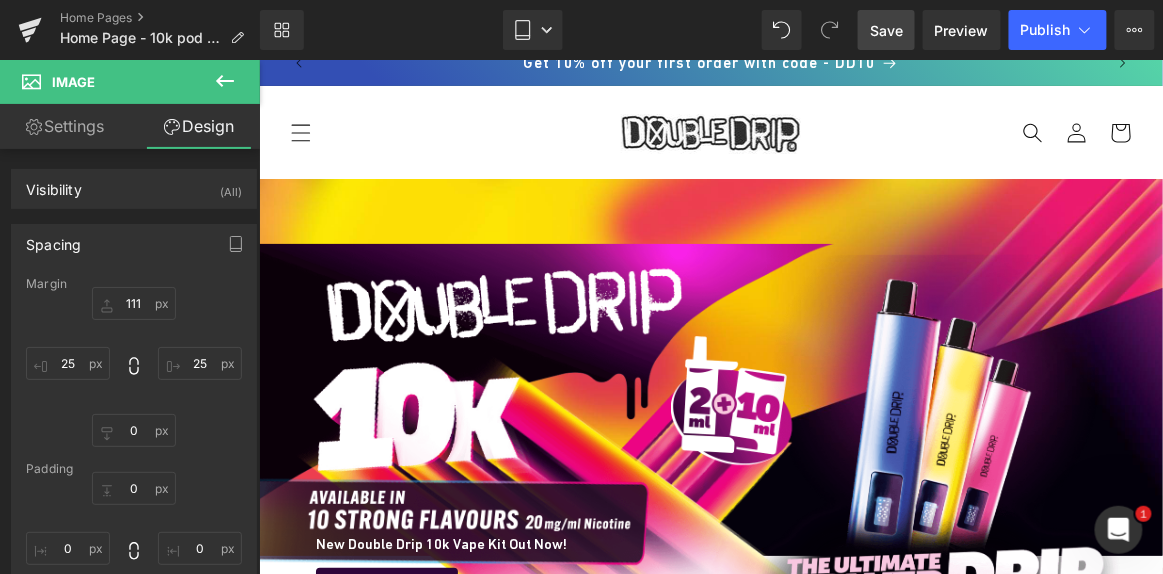 type on "207" 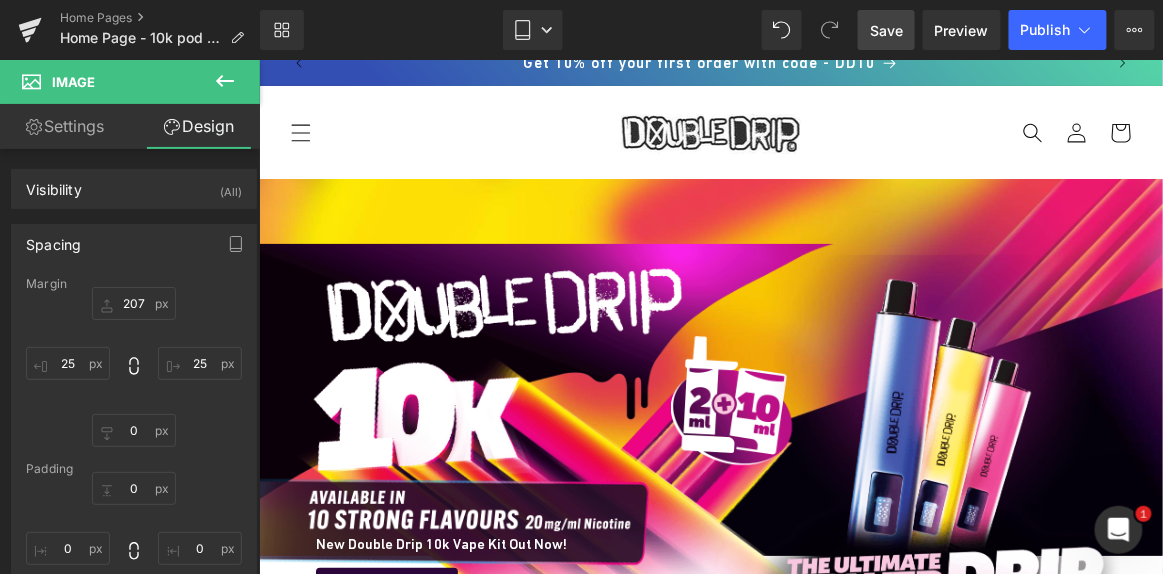 scroll, scrollTop: 84, scrollLeft: 0, axis: vertical 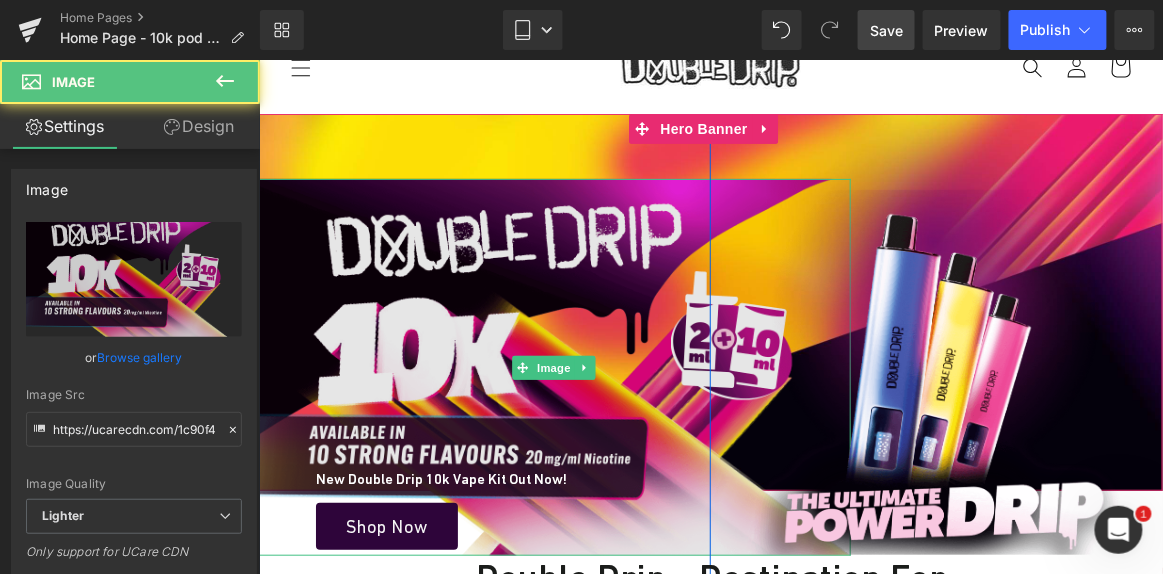click at bounding box center (553, 366) 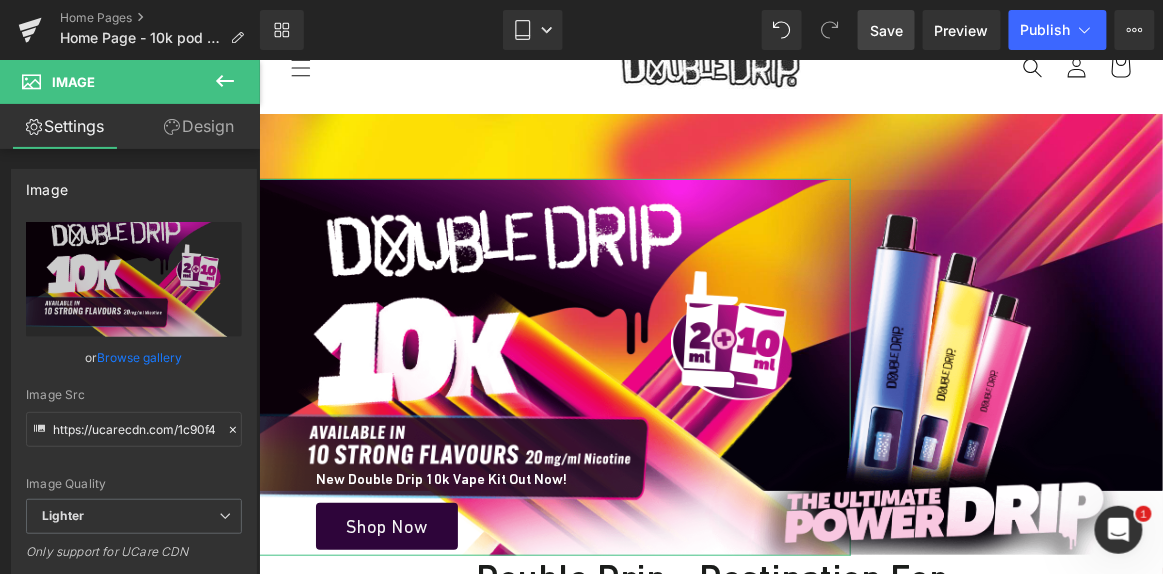 click on "Design" at bounding box center [199, 126] 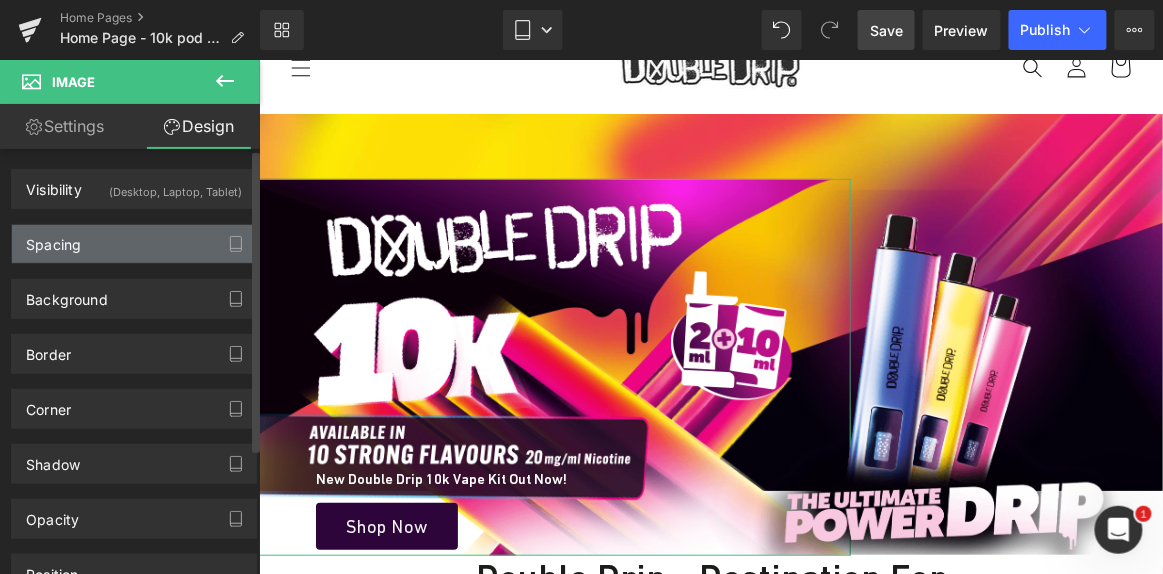 click on "Spacing" at bounding box center (134, 244) 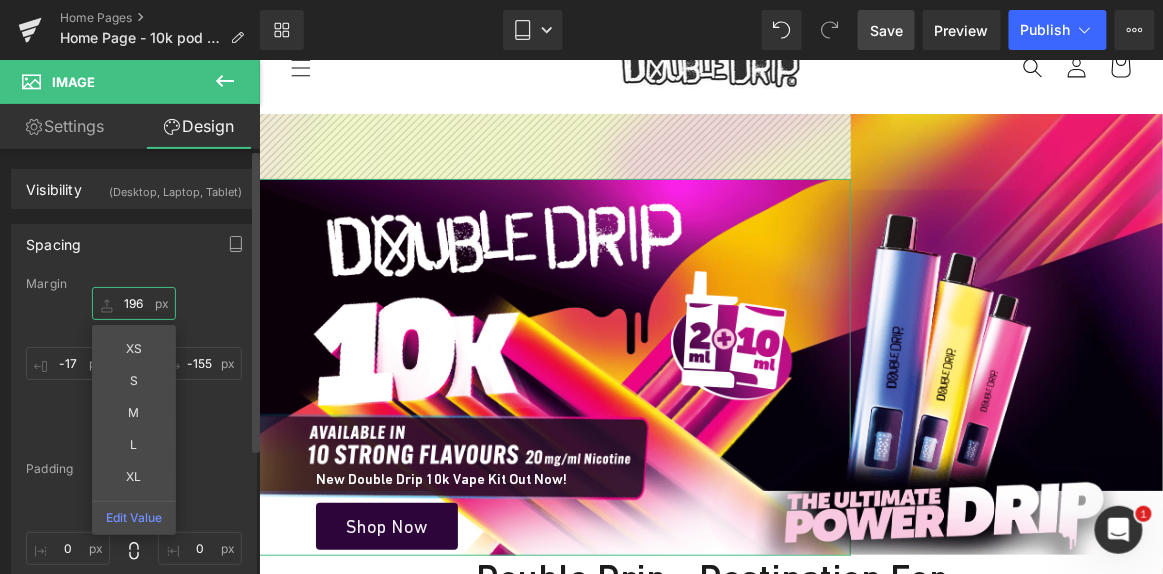click on "196" at bounding box center (134, 303) 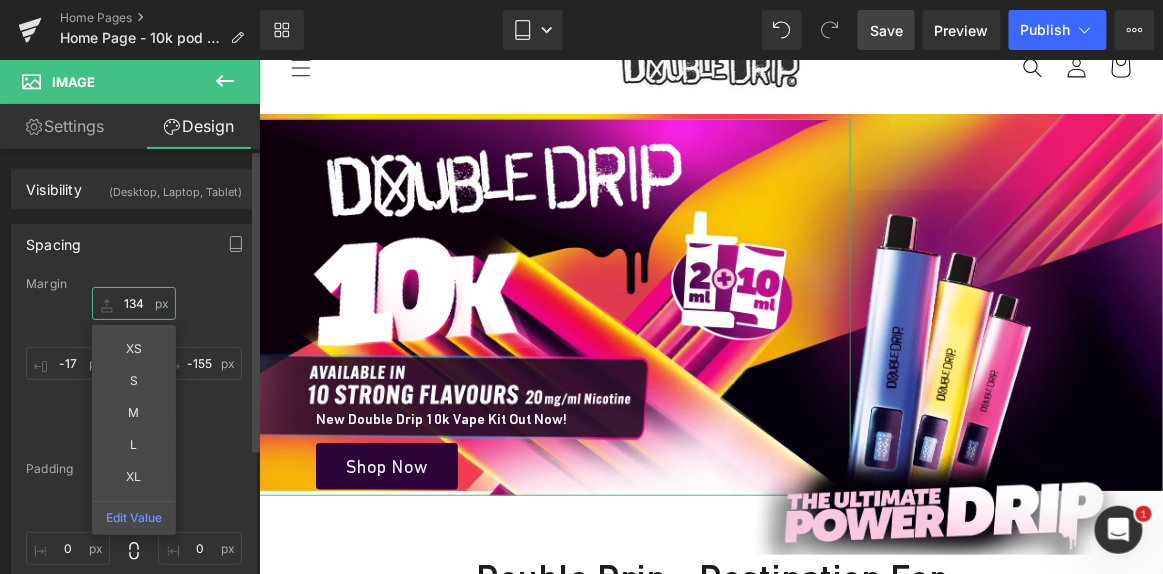 type on "133" 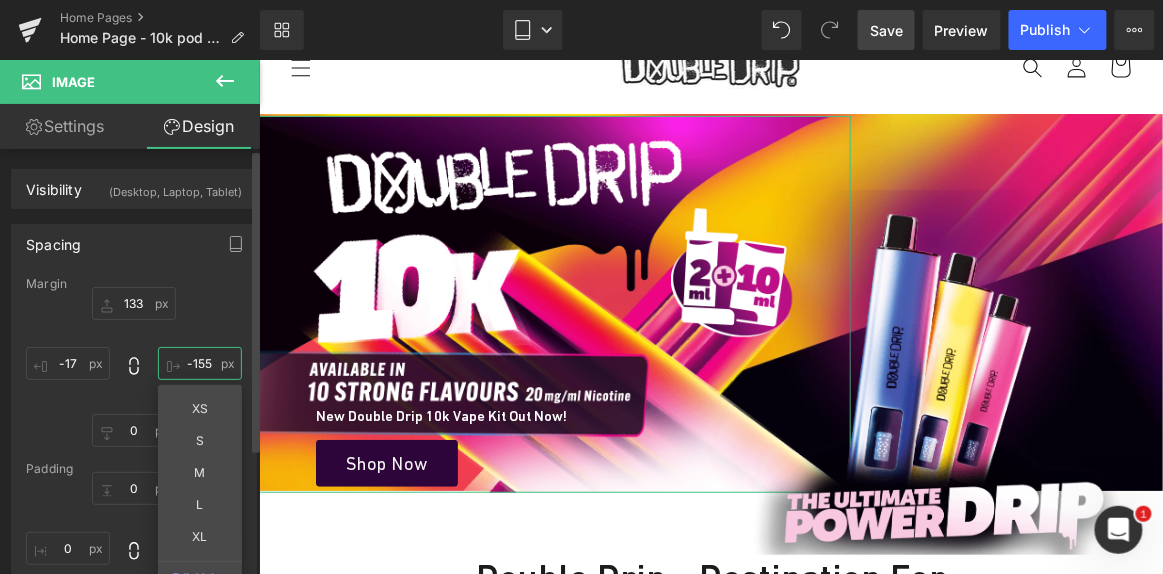 click on "-155" at bounding box center (200, 363) 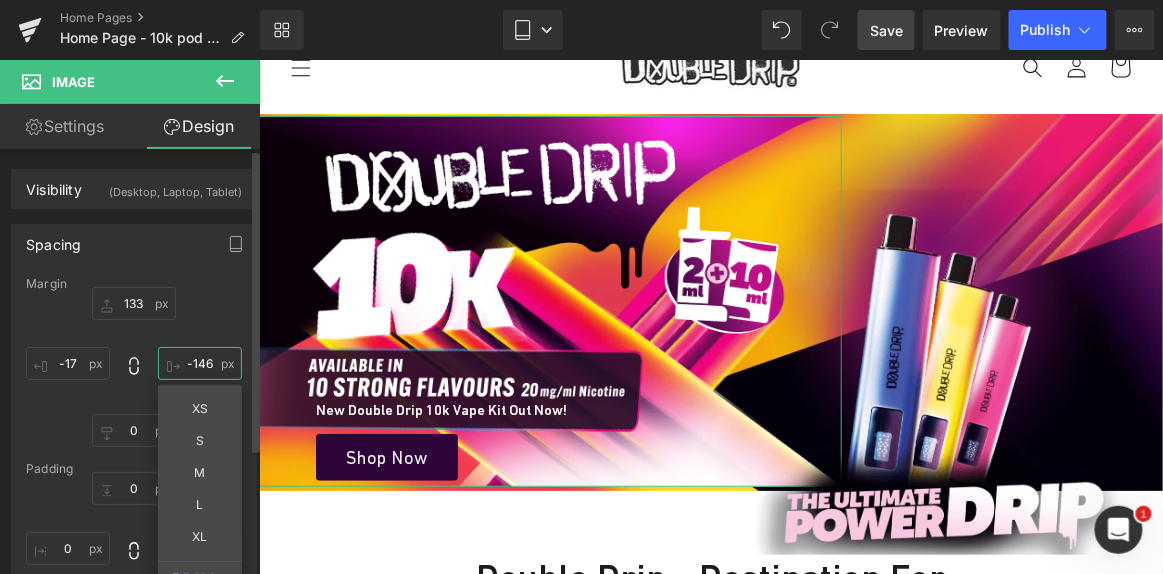 type on "-147" 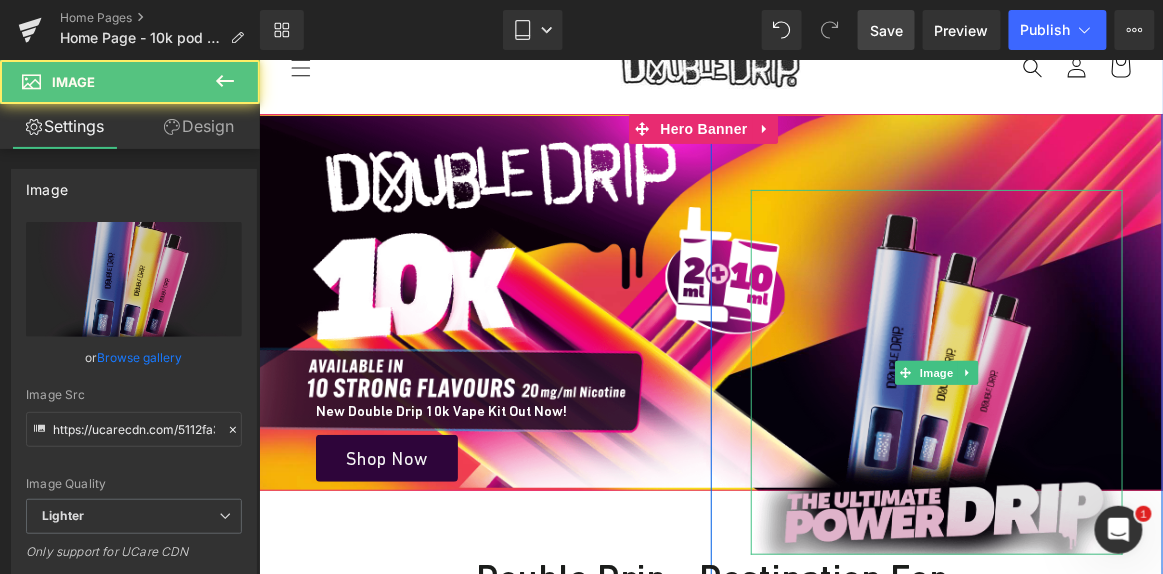 click at bounding box center (936, 371) 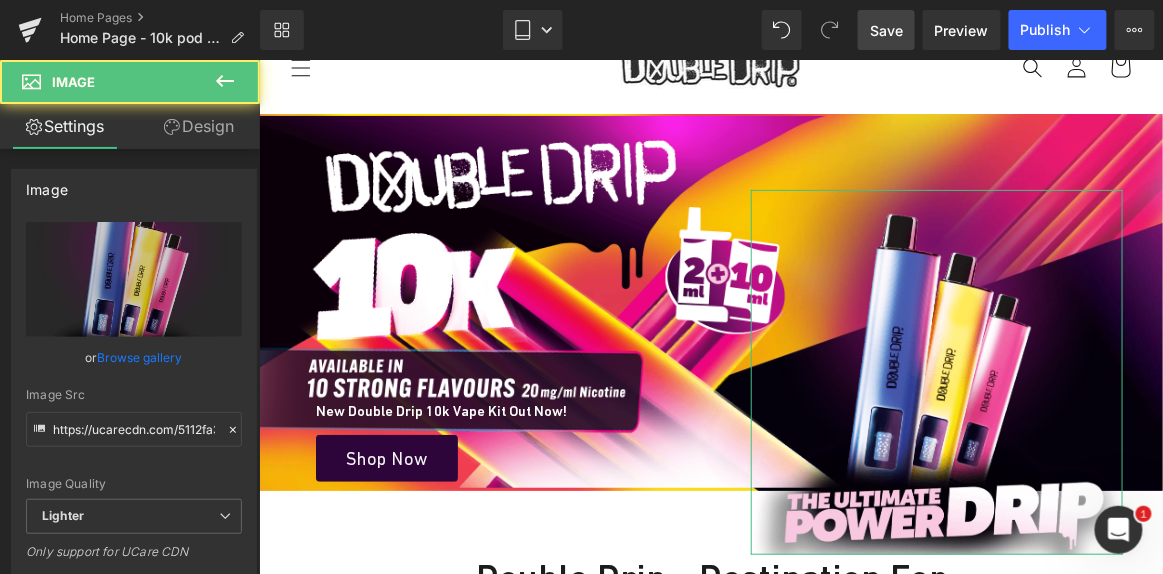click on "Design" at bounding box center (199, 126) 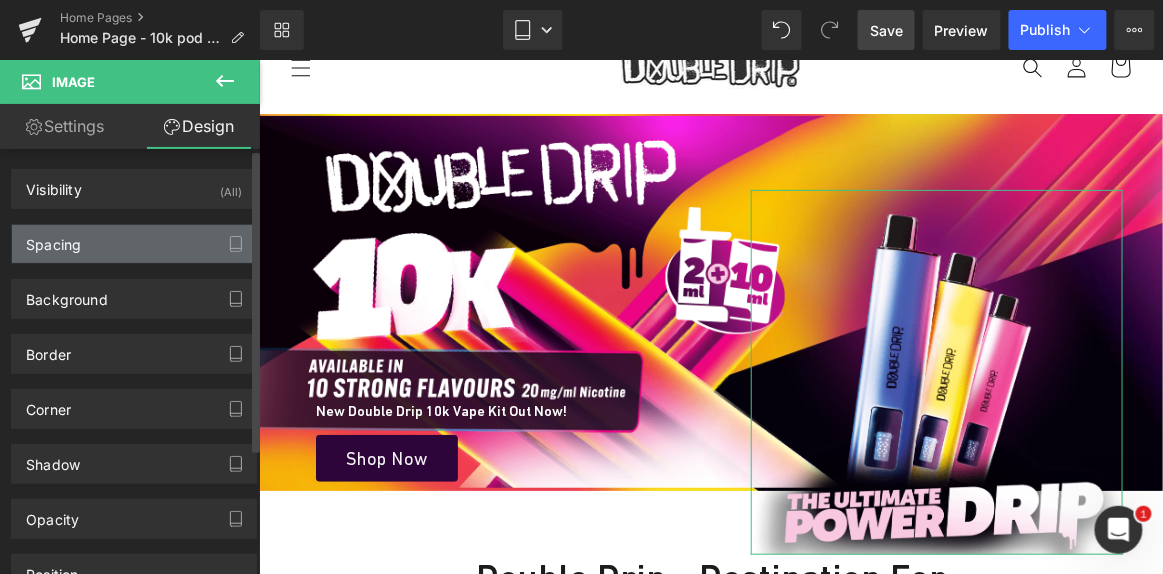 click on "Spacing" at bounding box center [134, 244] 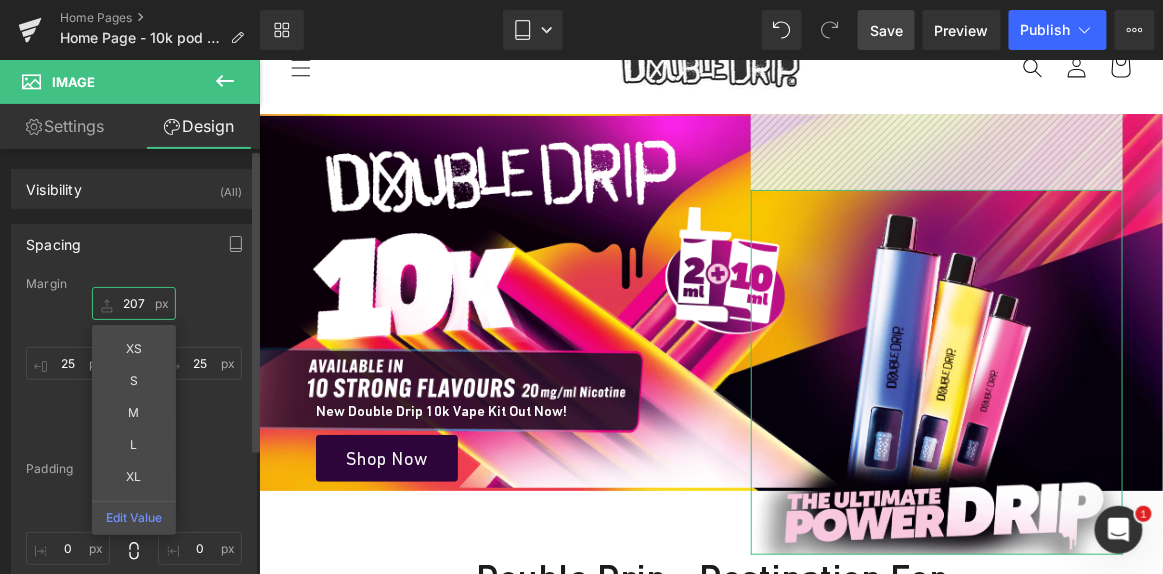click on "207" at bounding box center [134, 303] 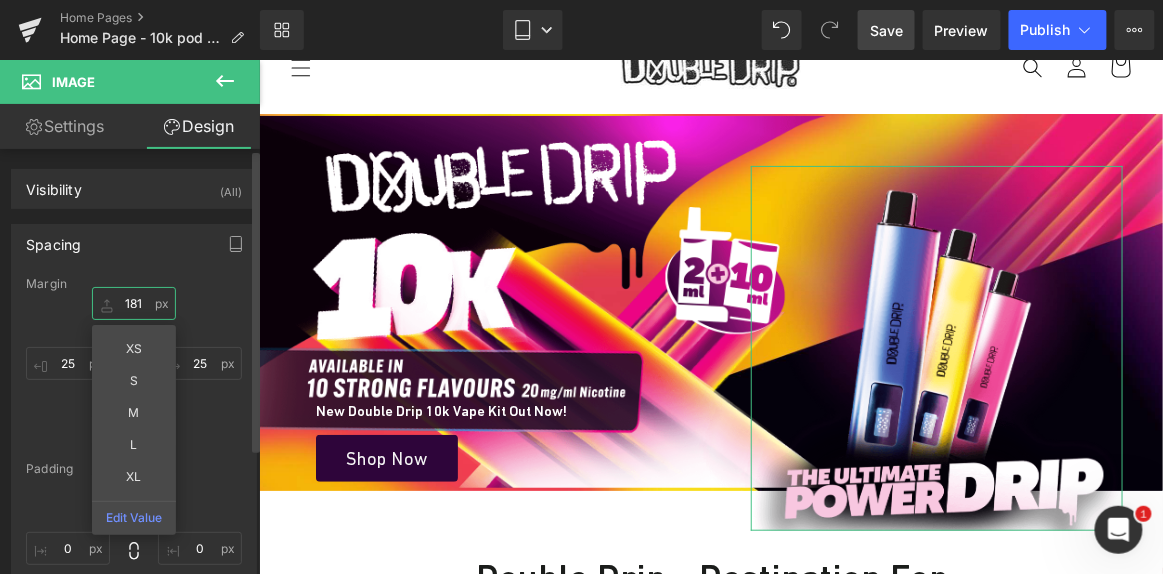 click on "181" at bounding box center [134, 303] 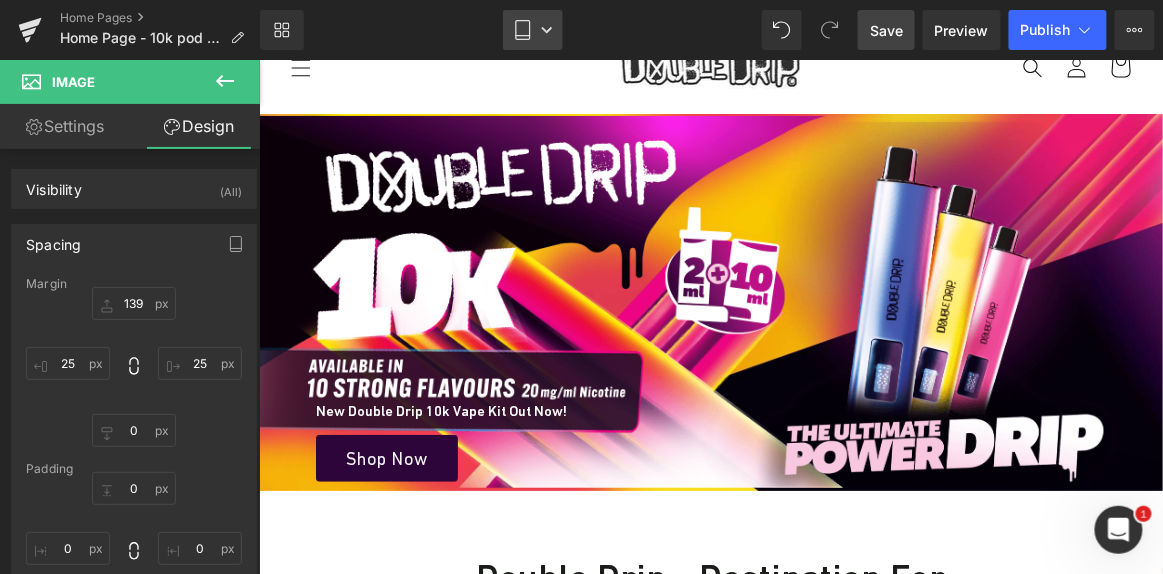 click 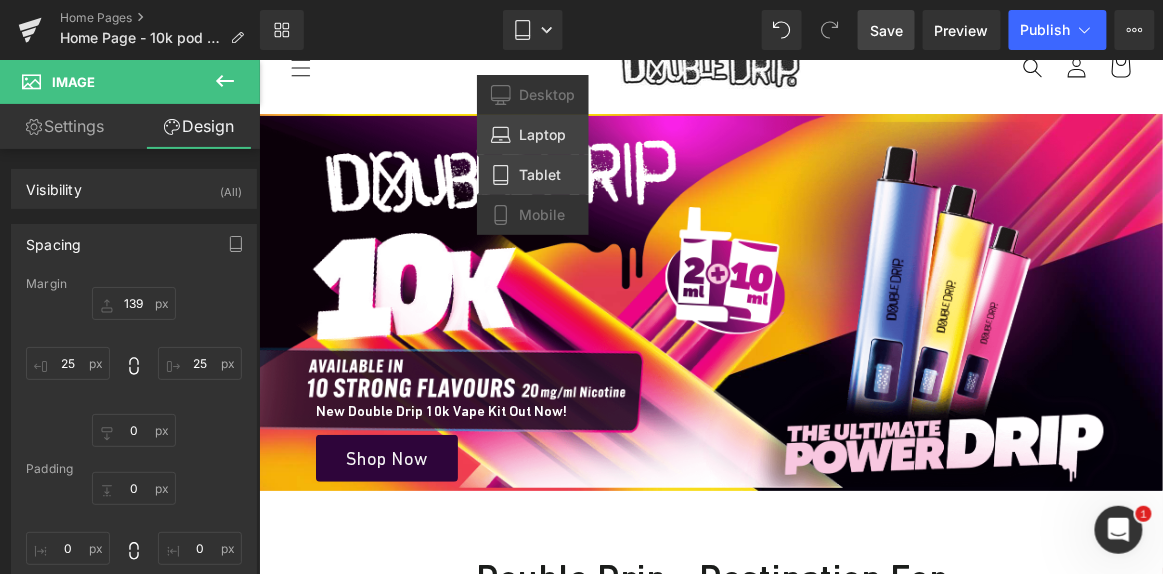 click on "Laptop" at bounding box center [542, 135] 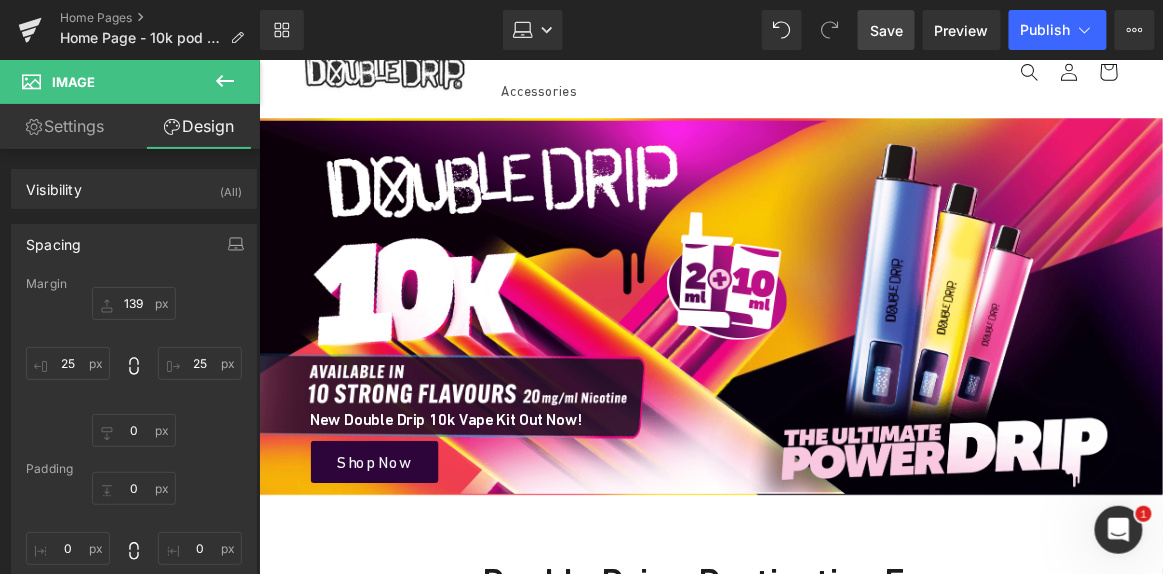 type on "111" 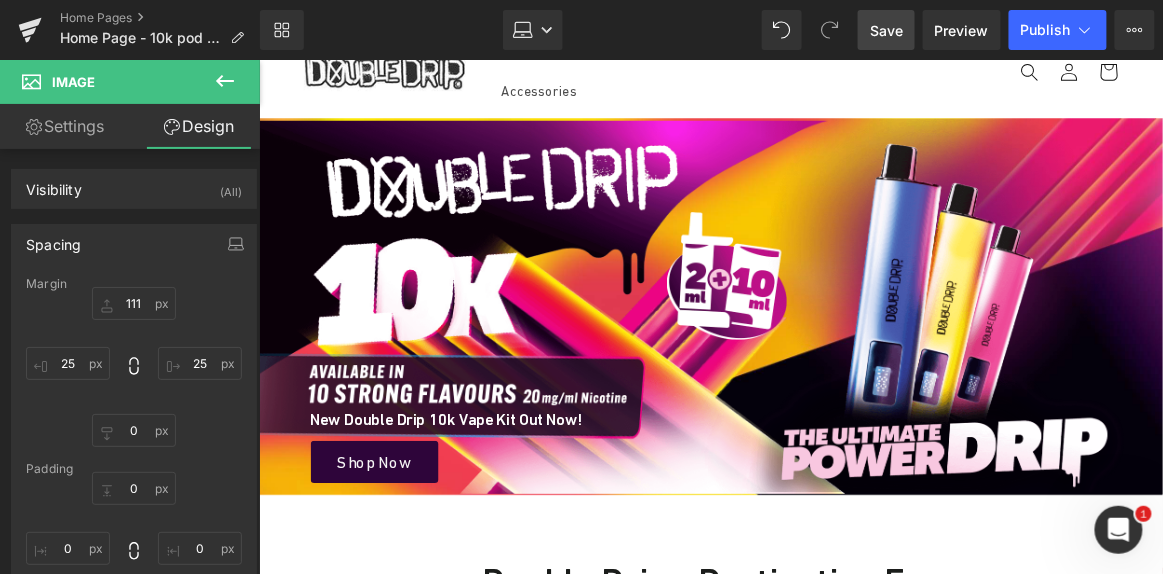 scroll, scrollTop: 87, scrollLeft: 0, axis: vertical 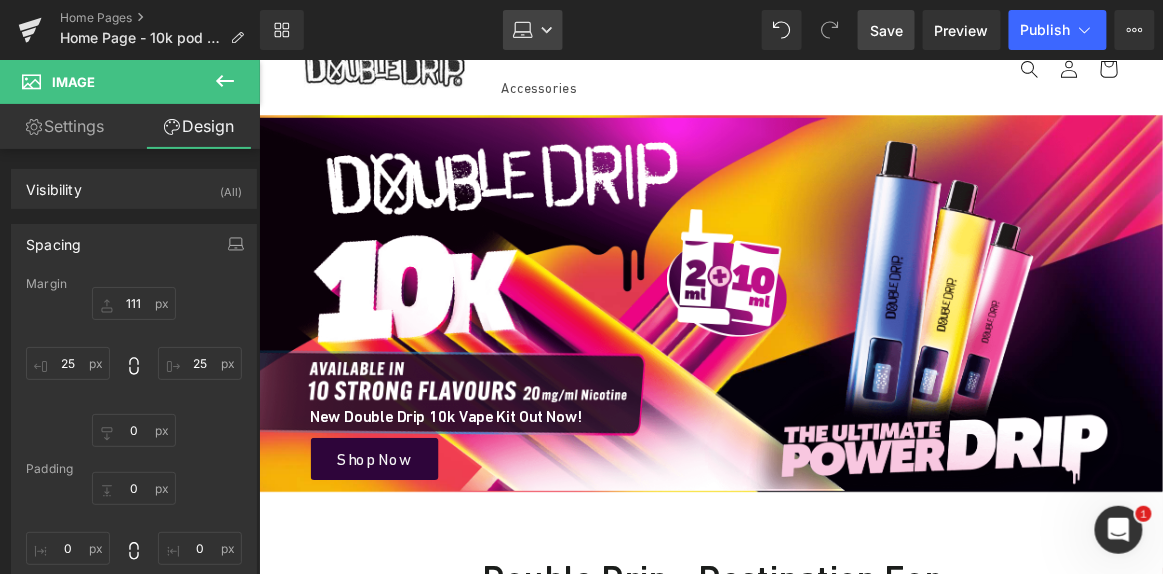 click on "Laptop" at bounding box center (533, 30) 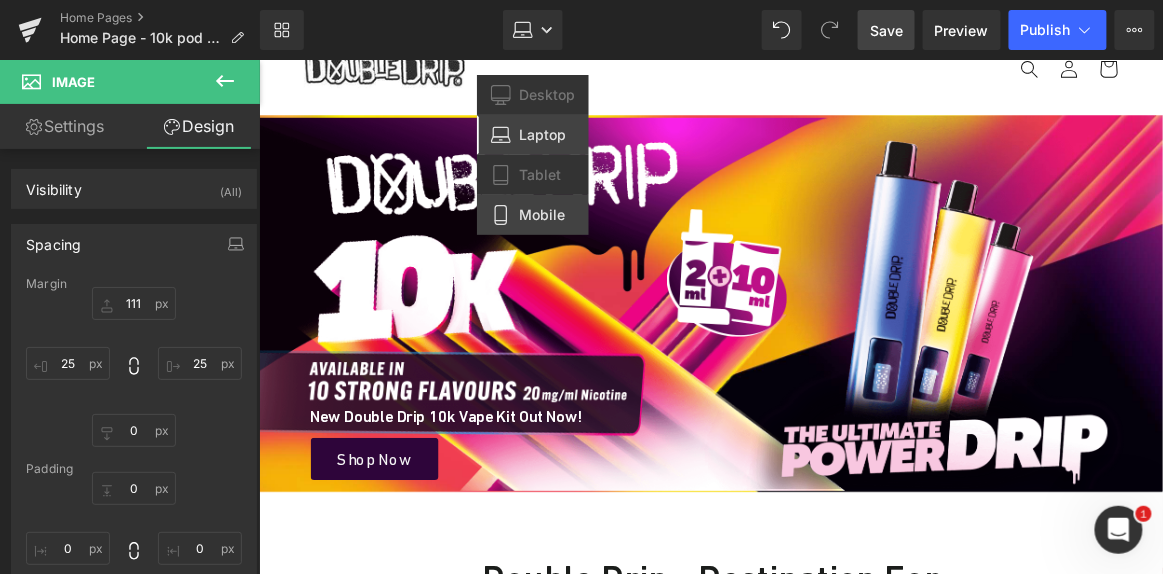 click on "Mobile" at bounding box center [542, 215] 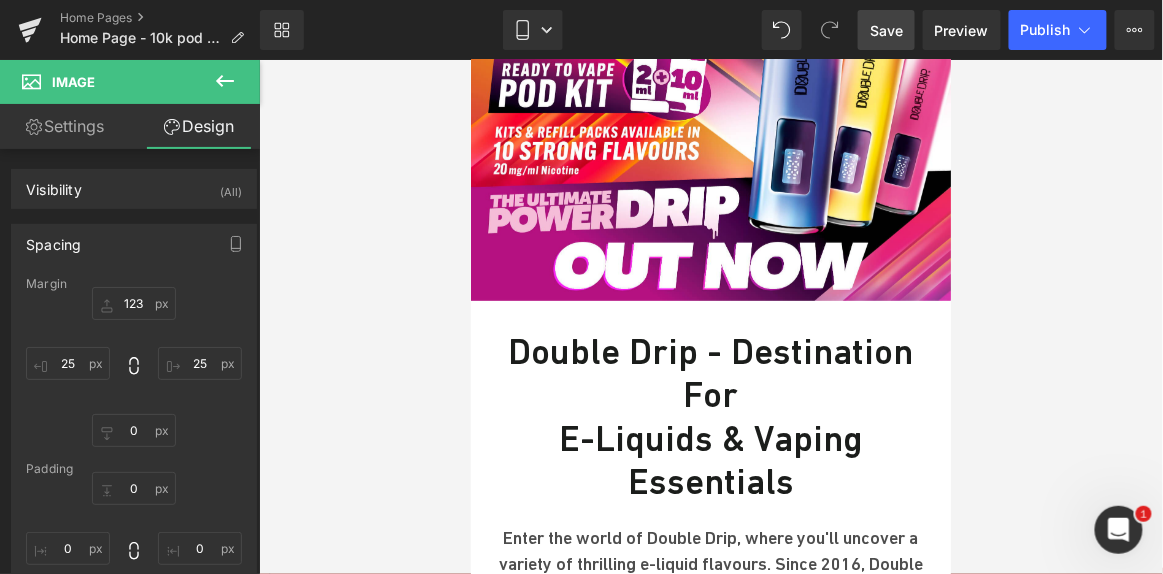scroll, scrollTop: 0, scrollLeft: 0, axis: both 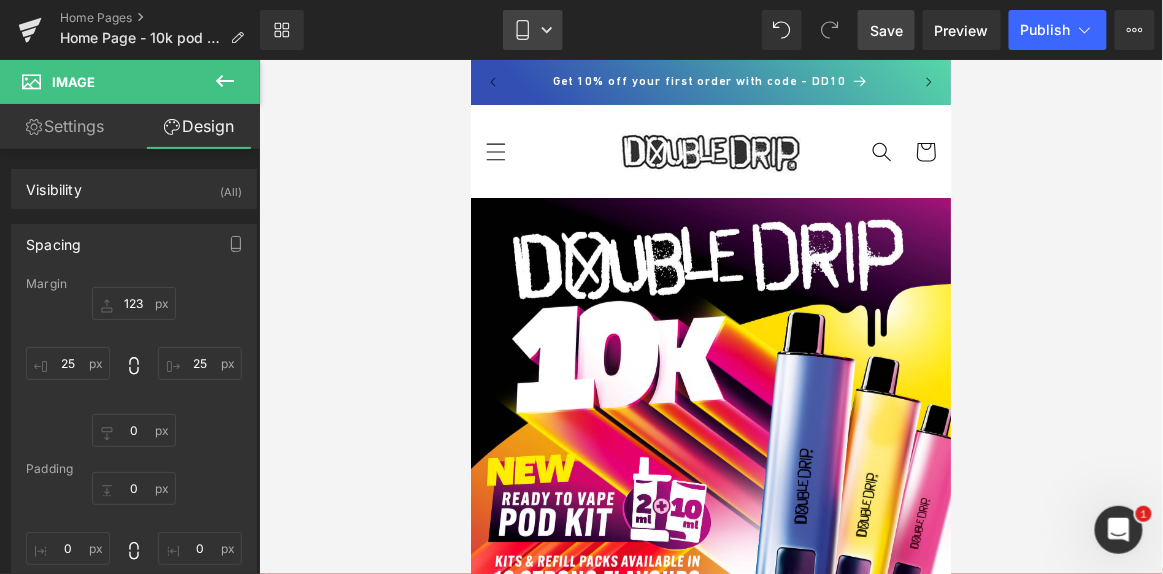 click on "Mobile" at bounding box center (533, 30) 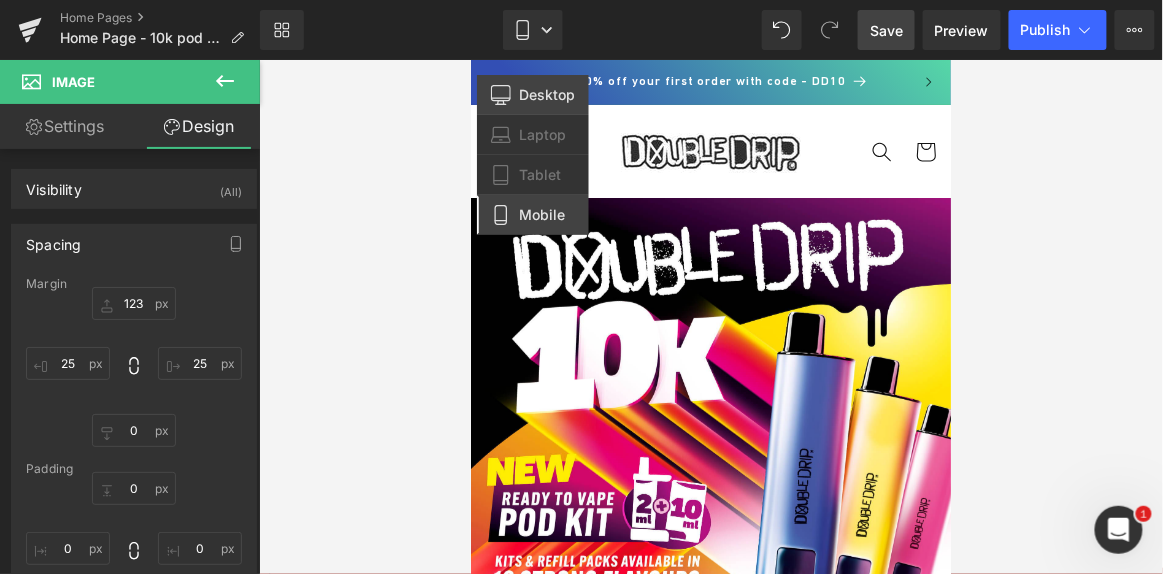 click on "Desktop" at bounding box center [533, 95] 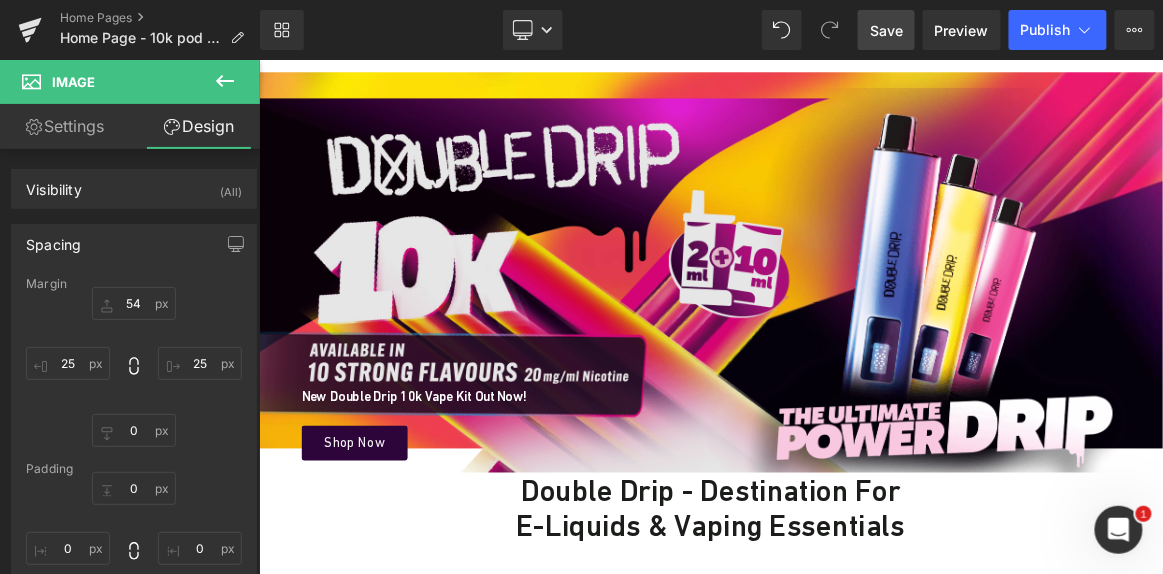 scroll, scrollTop: 132, scrollLeft: 0, axis: vertical 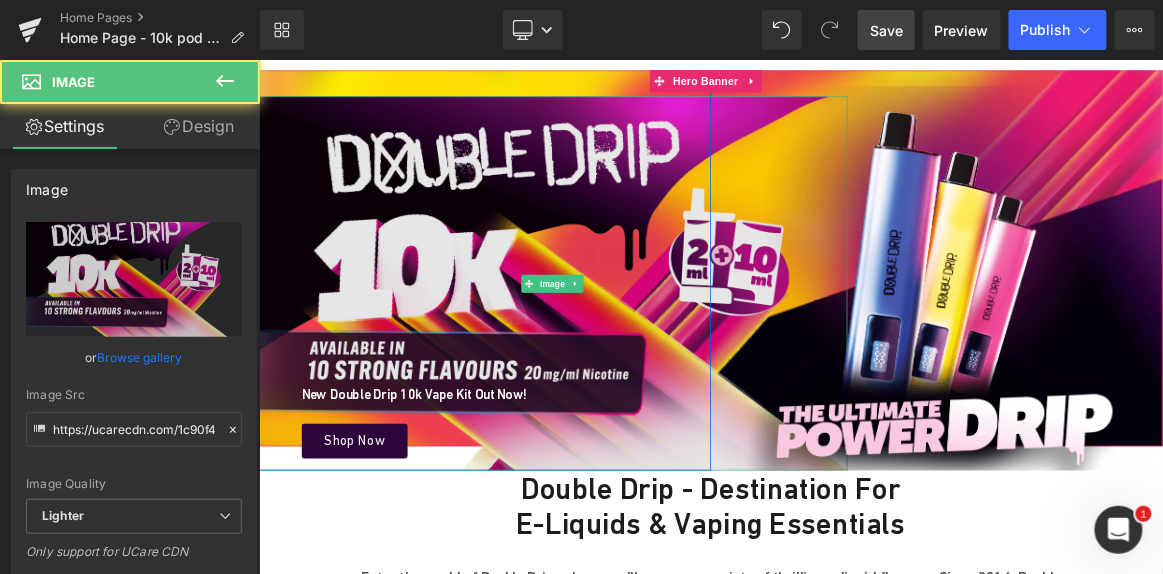 click at bounding box center (651, 359) 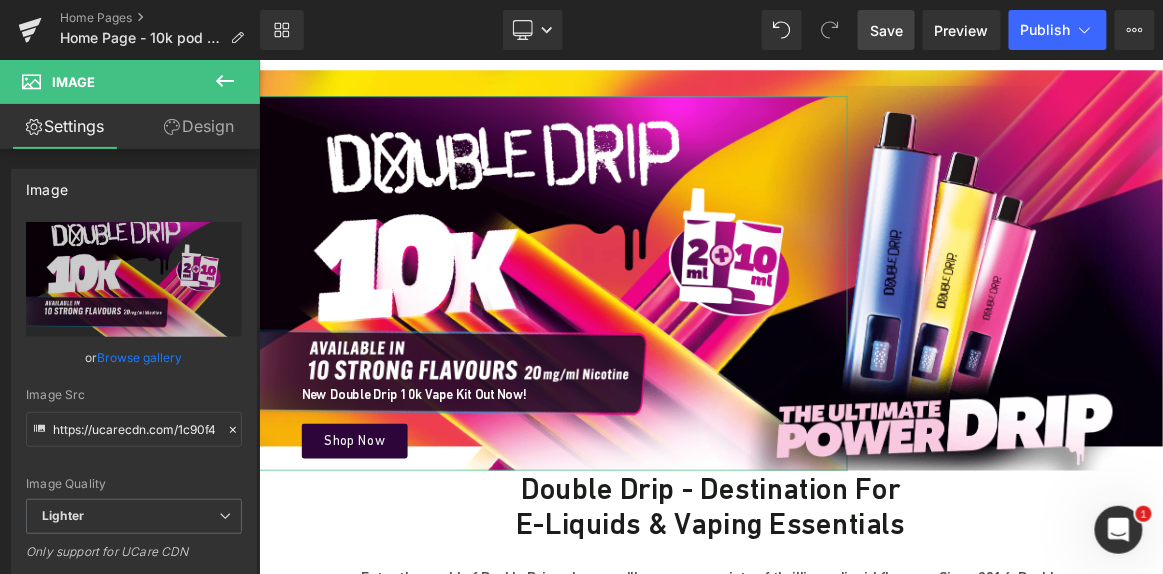 click on "Design" at bounding box center (199, 126) 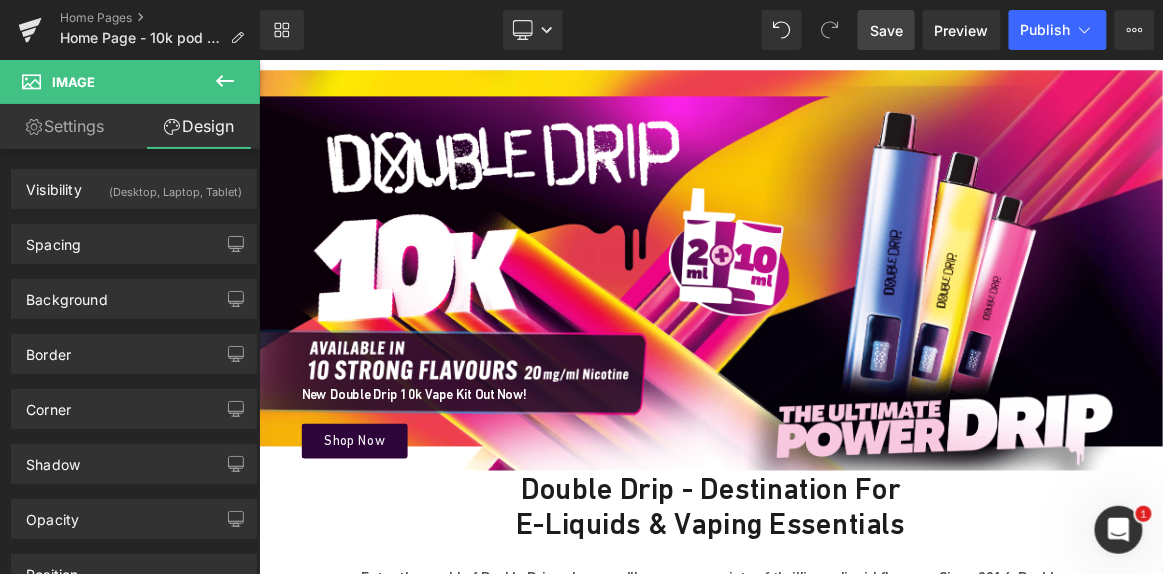 click on "Save" at bounding box center (886, 30) 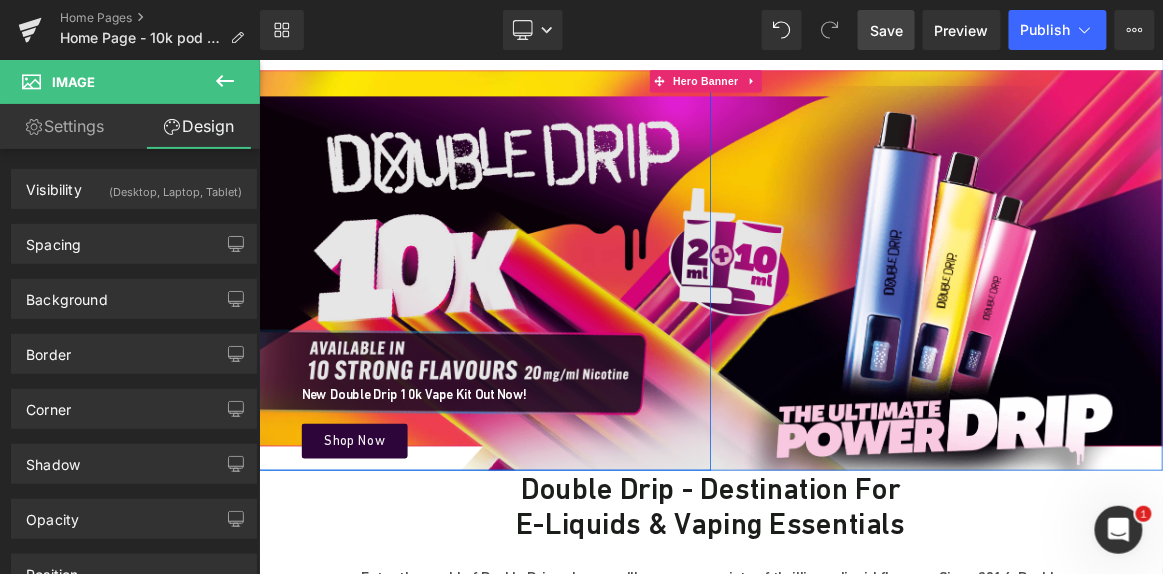 click at bounding box center [651, 359] 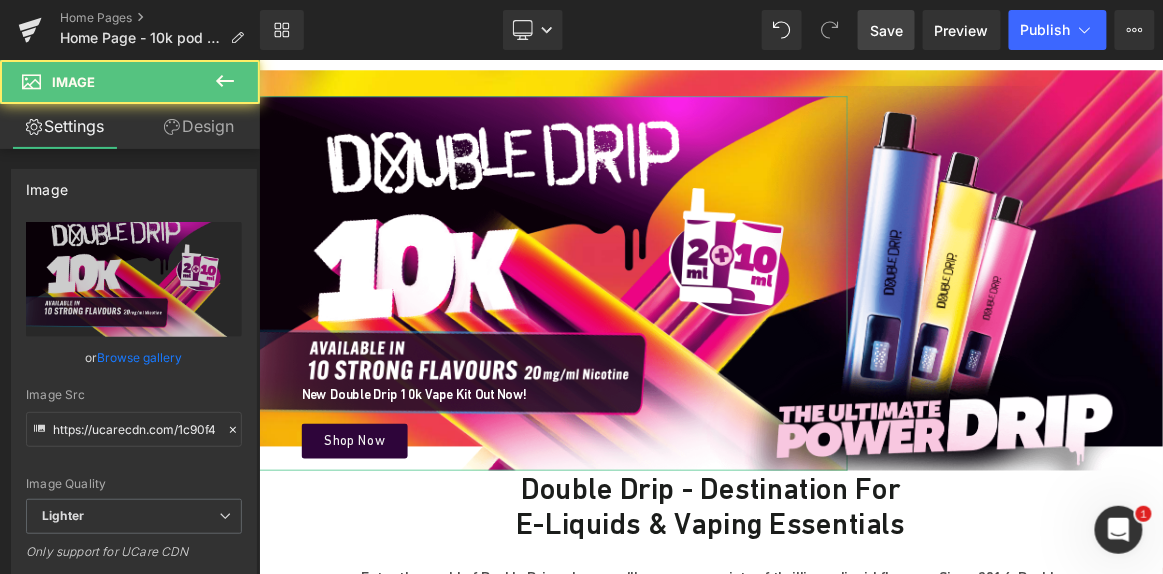 click on "Design" at bounding box center [199, 126] 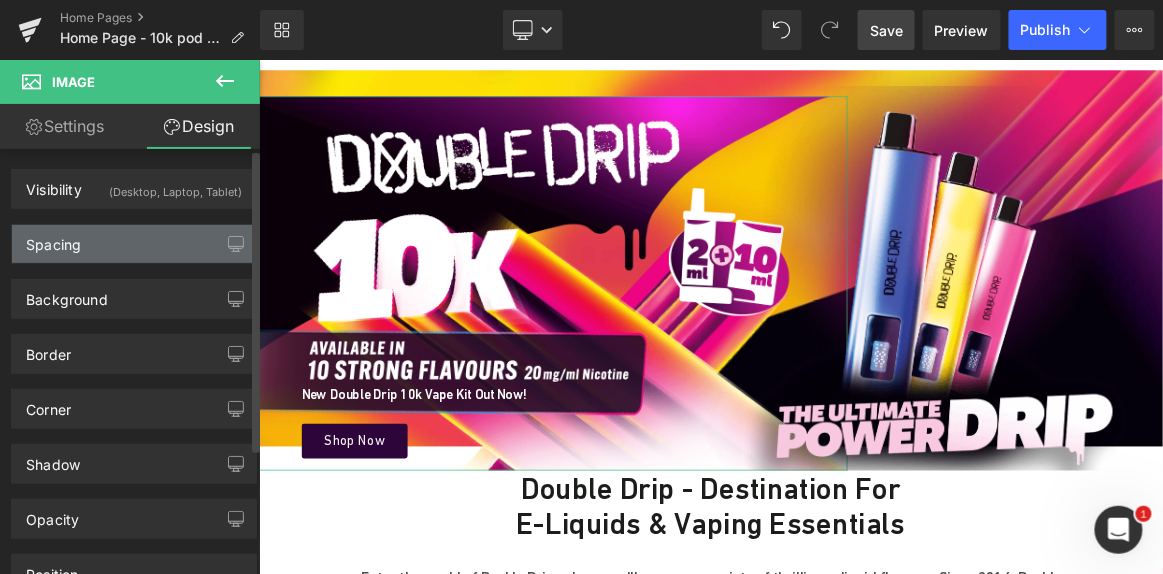 click on "Spacing" at bounding box center (134, 244) 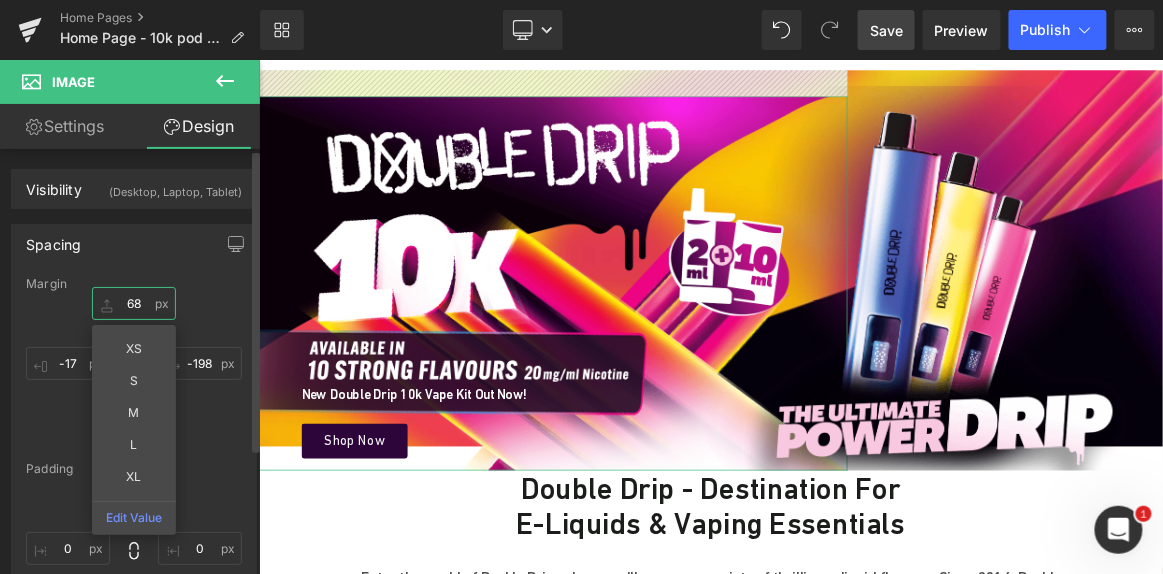 click on "68" at bounding box center (134, 303) 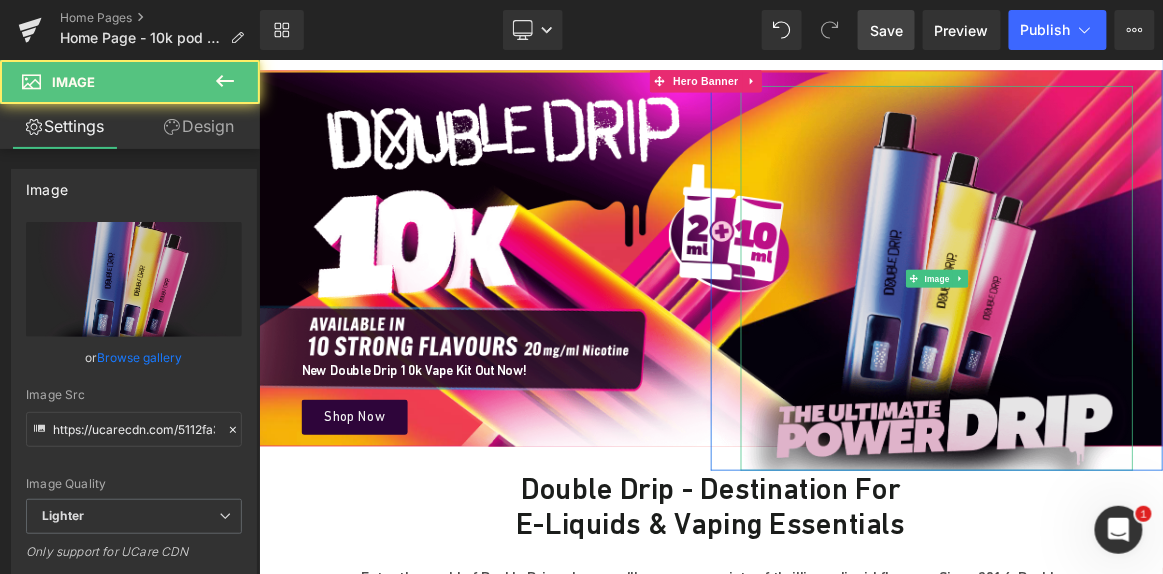 click at bounding box center [1165, 351] 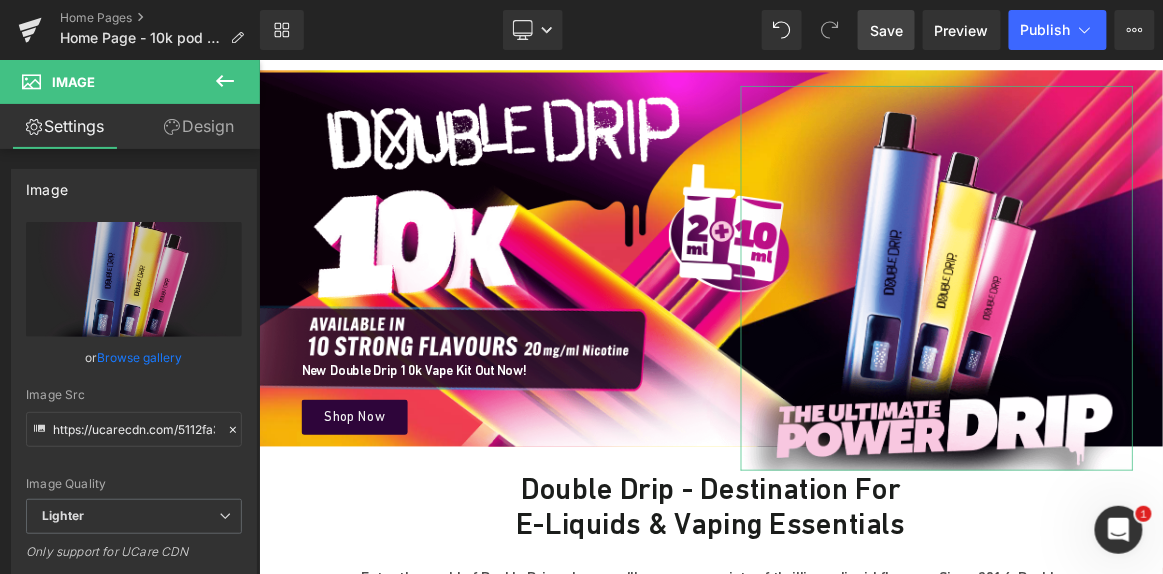 click on "Design" at bounding box center (199, 126) 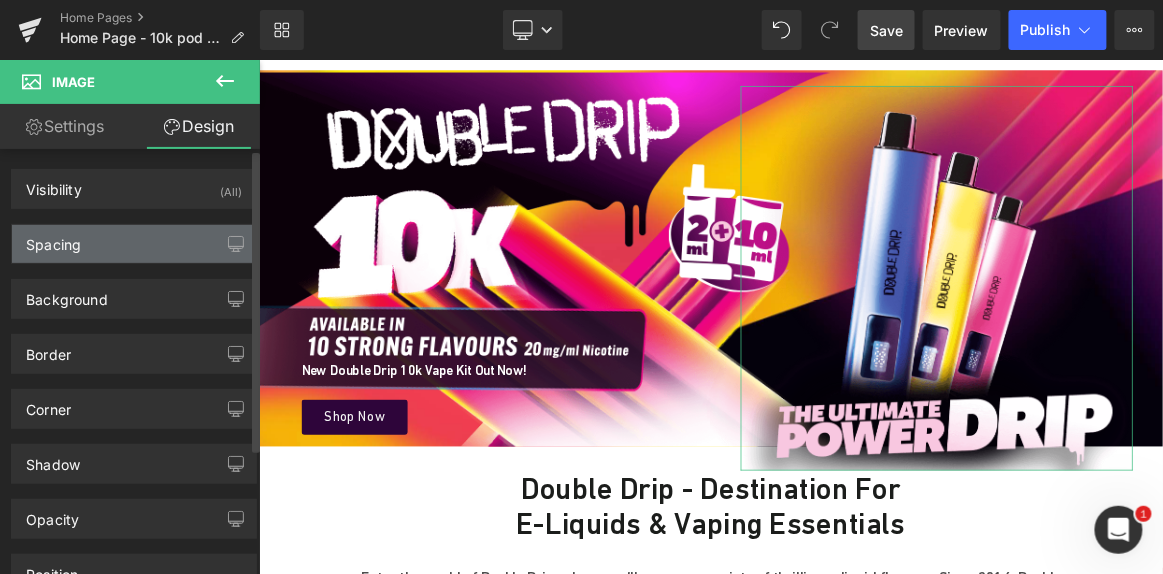 click on "Spacing" at bounding box center (134, 244) 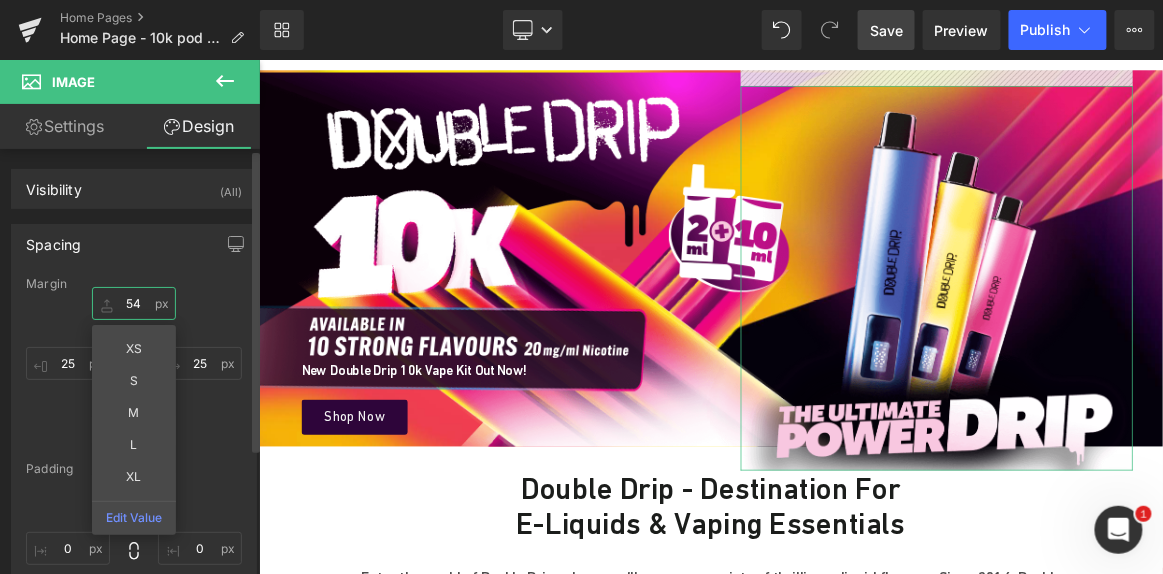 click on "54" at bounding box center (134, 303) 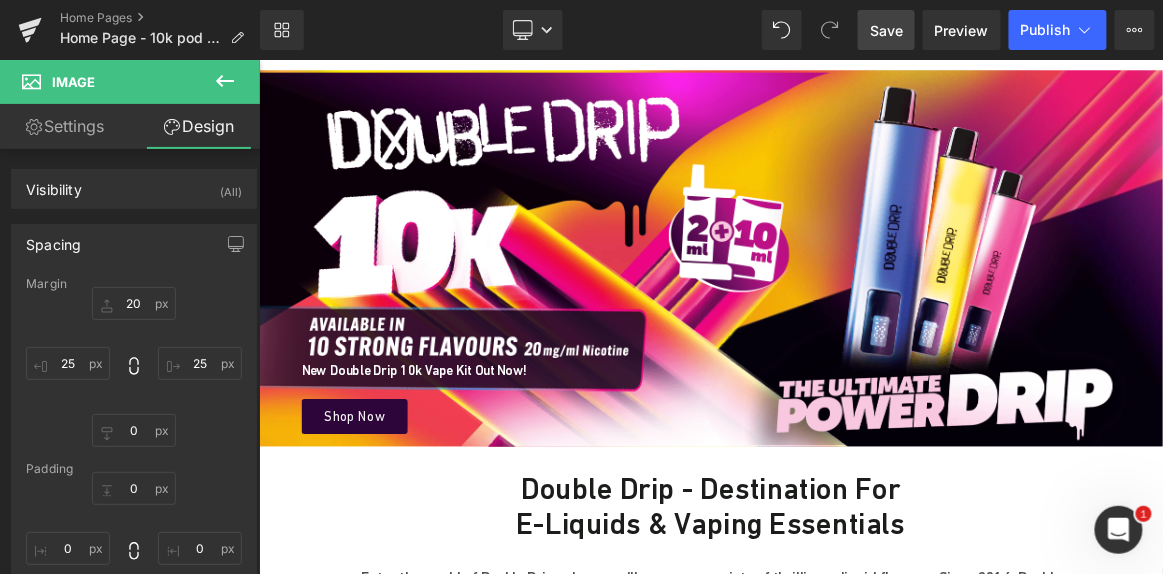 click on "Library Desktop Desktop Laptop Tablet Mobile Save Preview Publish Scheduled View Live Page View with current Template Save Template to Library Schedule Publish  Optimize  Publish Settings Shortcuts  Your page can’t be published   You've reached the maximum number of published pages on your plan  (0/0).  You need to upgrade your plan or unpublish all your pages to get 1 publish slot.   Unpublish pages   Upgrade plan" at bounding box center [711, 30] 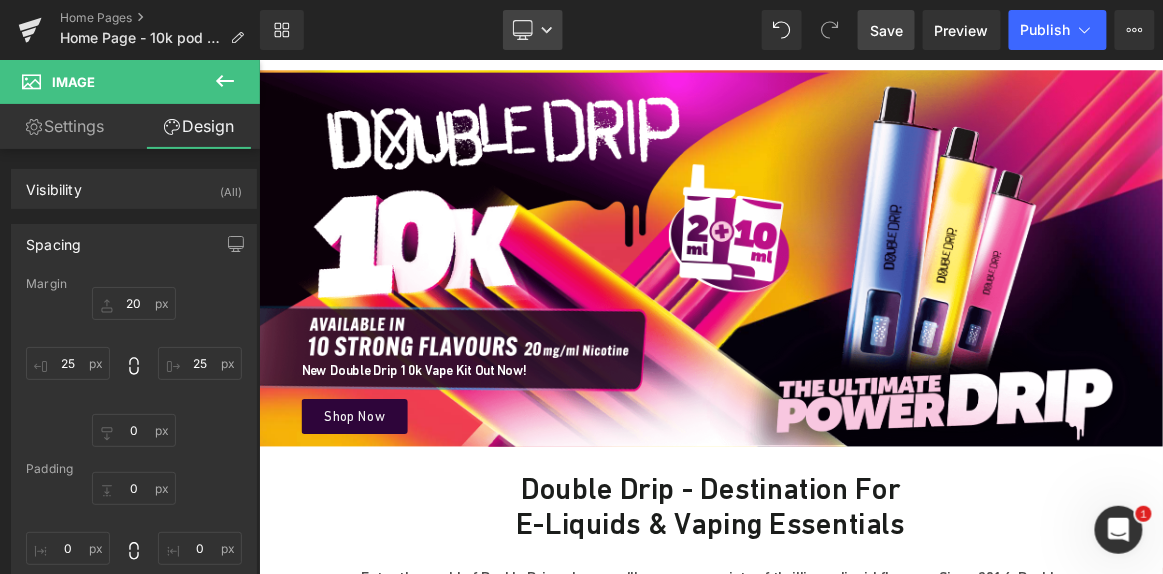 click on "Desktop" at bounding box center [533, 30] 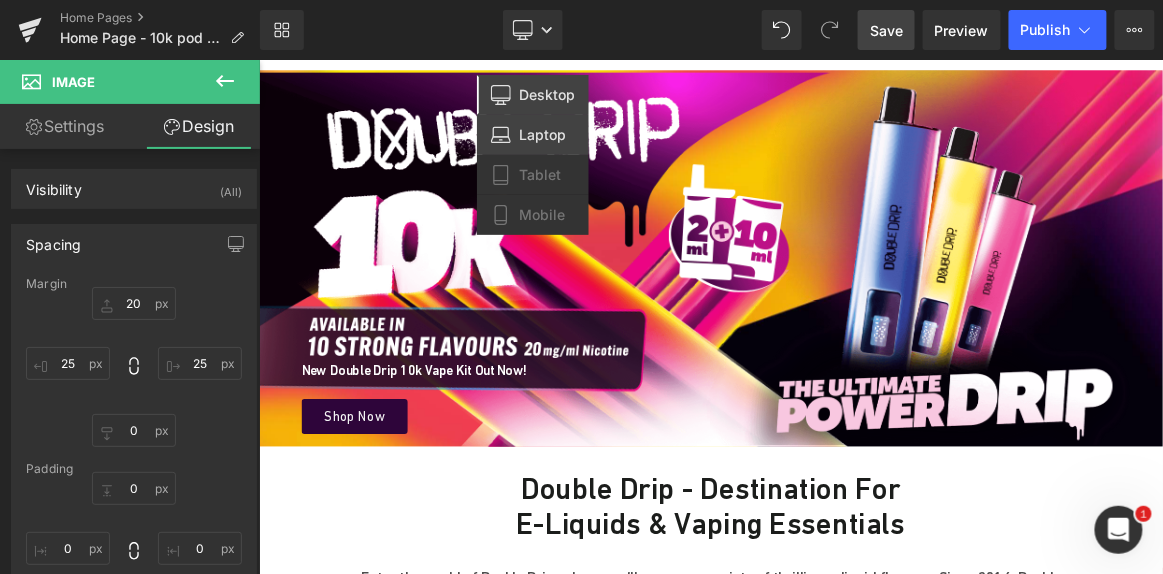 click on "Laptop" at bounding box center [533, 135] 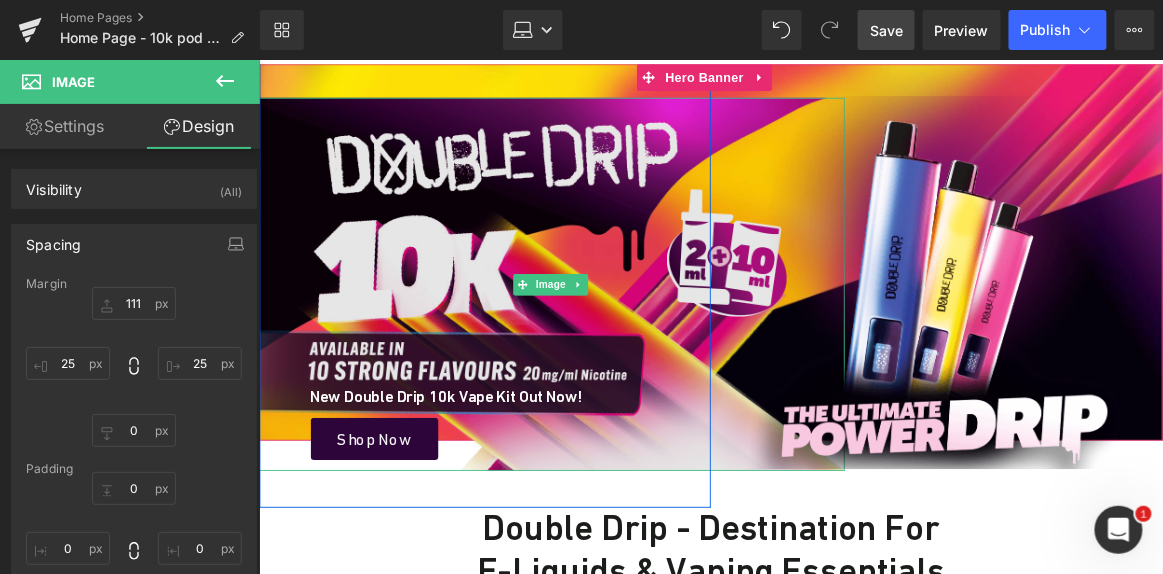 scroll, scrollTop: 141, scrollLeft: 0, axis: vertical 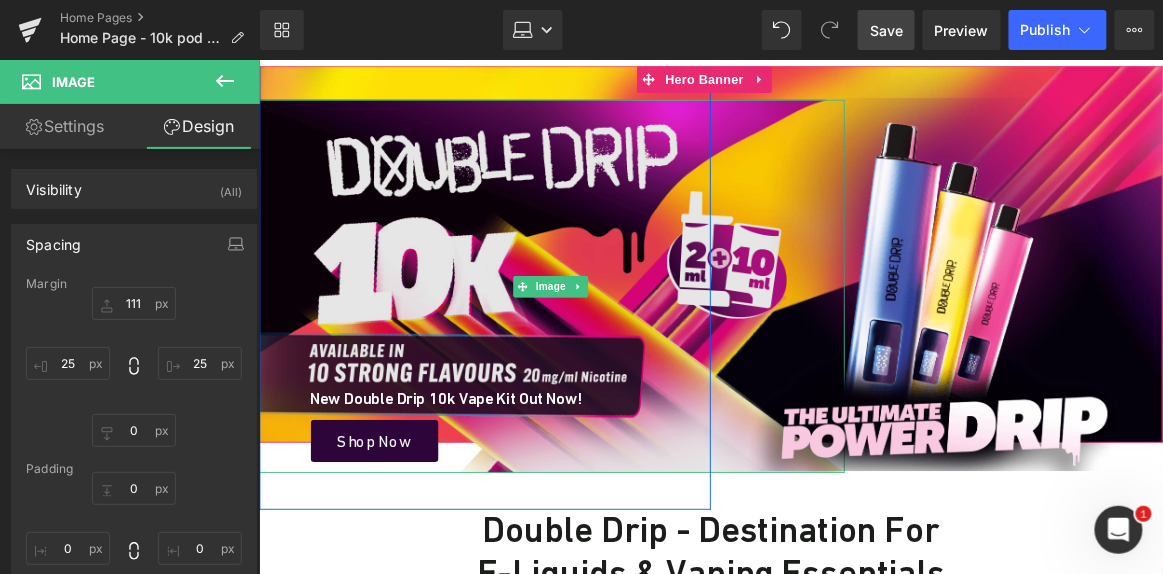 click at bounding box center [583, 311] 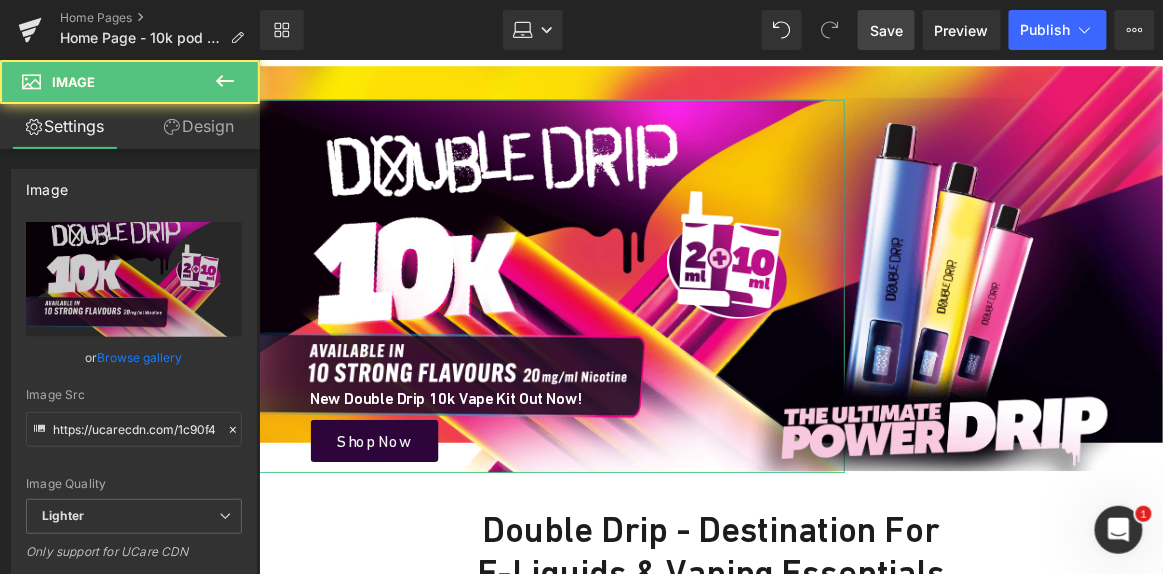click on "Design" at bounding box center (199, 126) 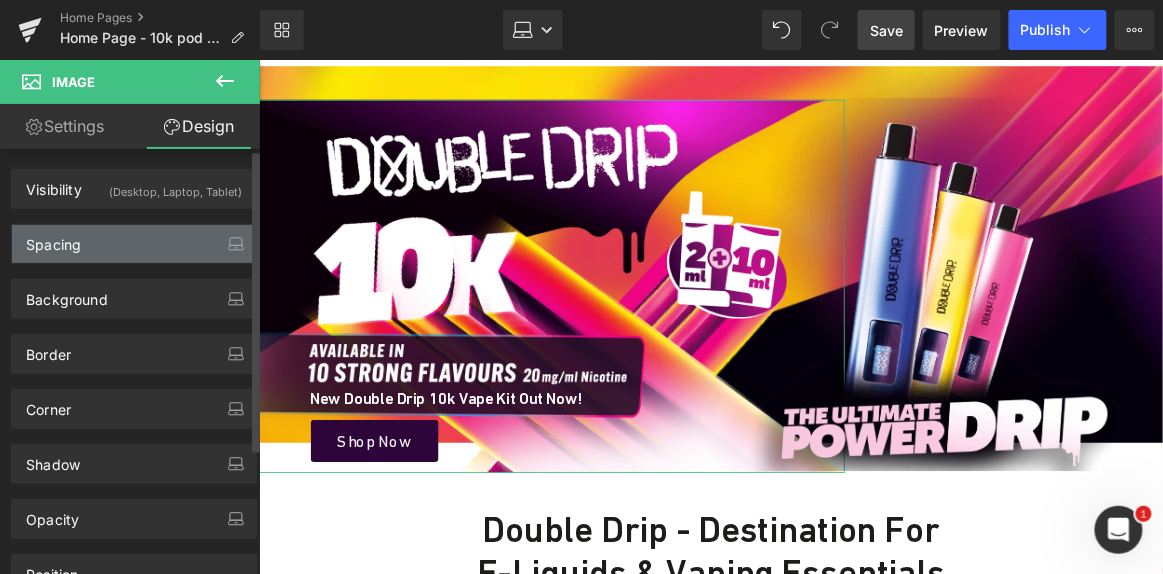 click on "Spacing" at bounding box center (134, 244) 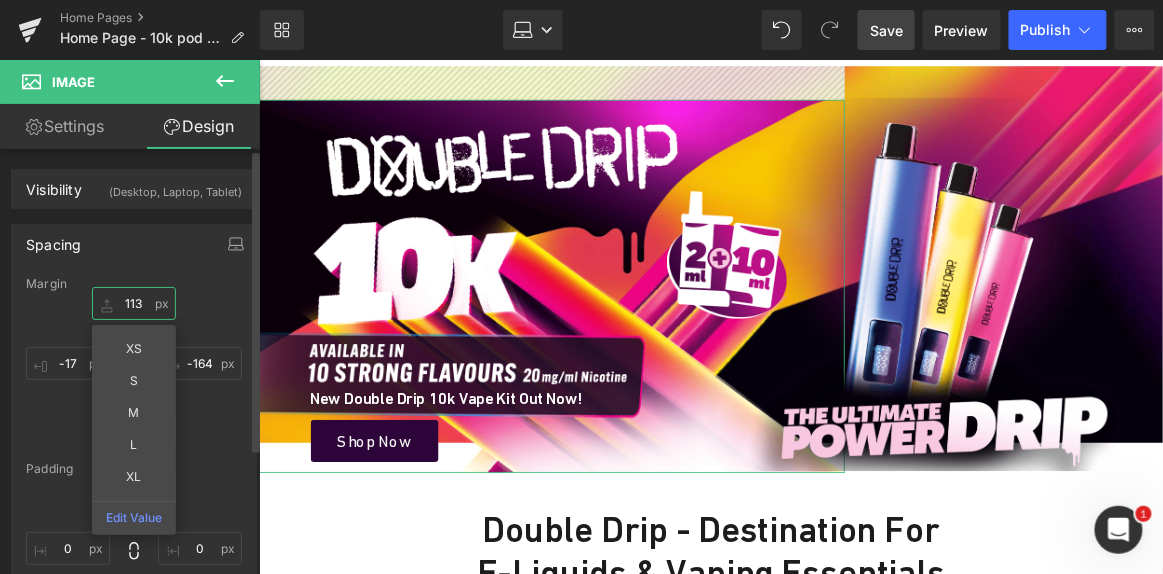 click on "113" at bounding box center [134, 303] 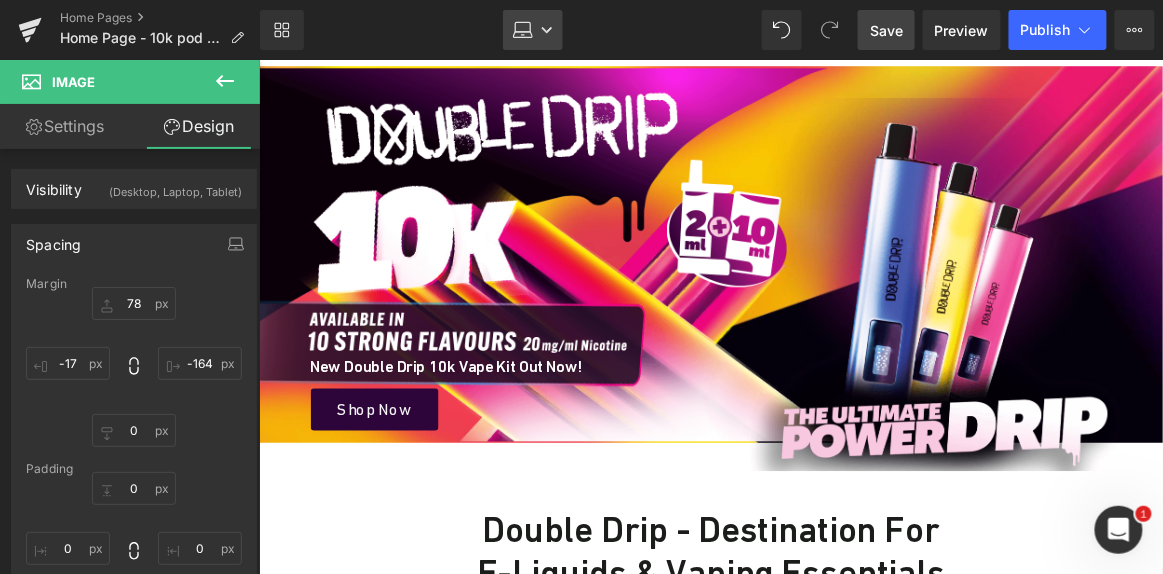 click 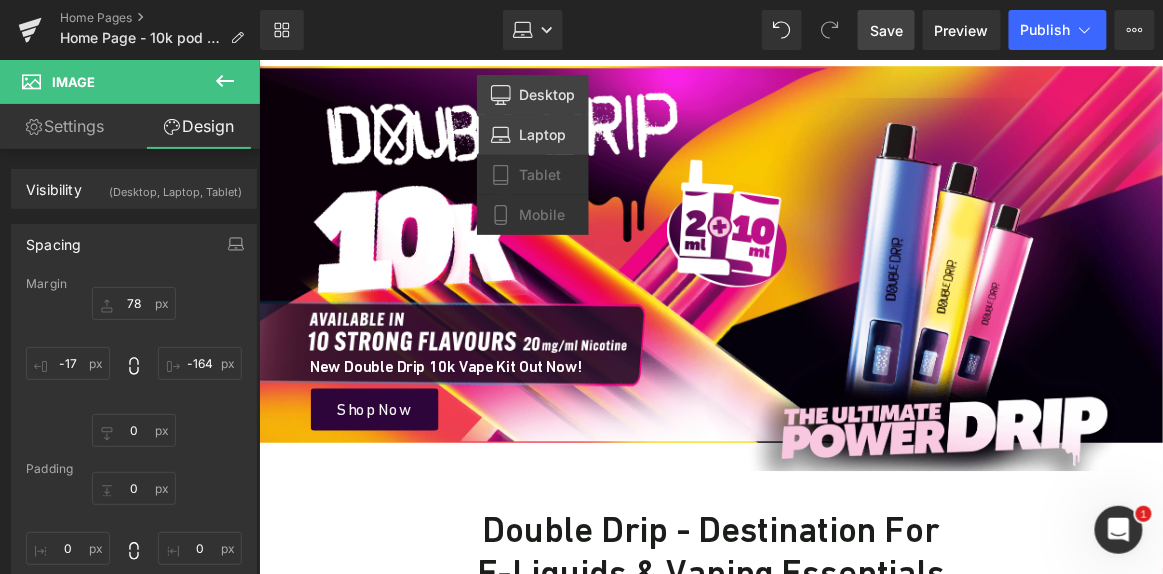 click on "Desktop" at bounding box center (547, 95) 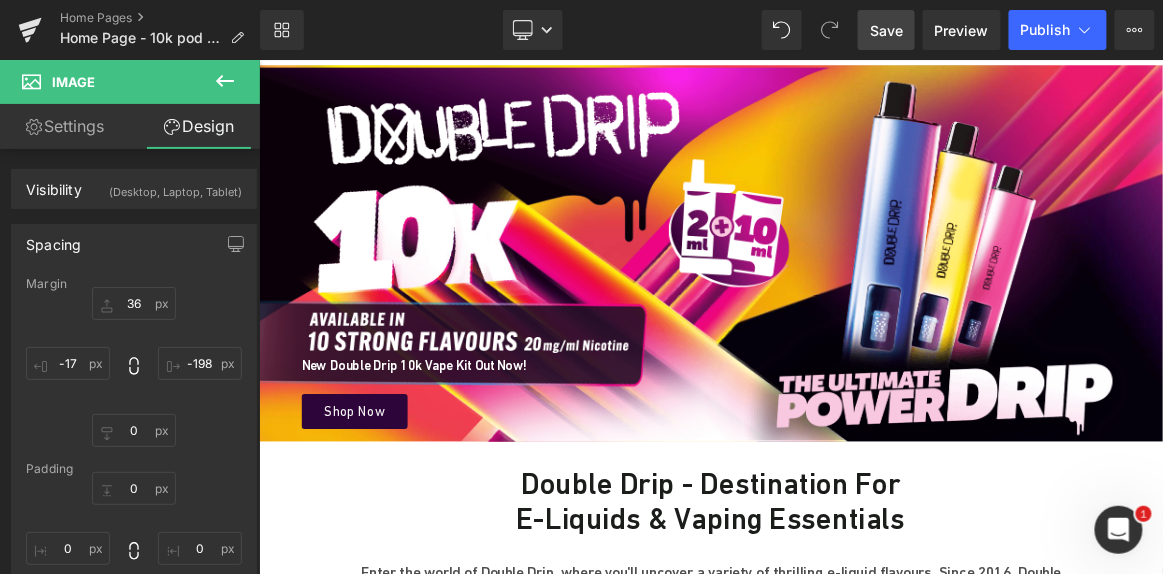 scroll, scrollTop: 139, scrollLeft: 0, axis: vertical 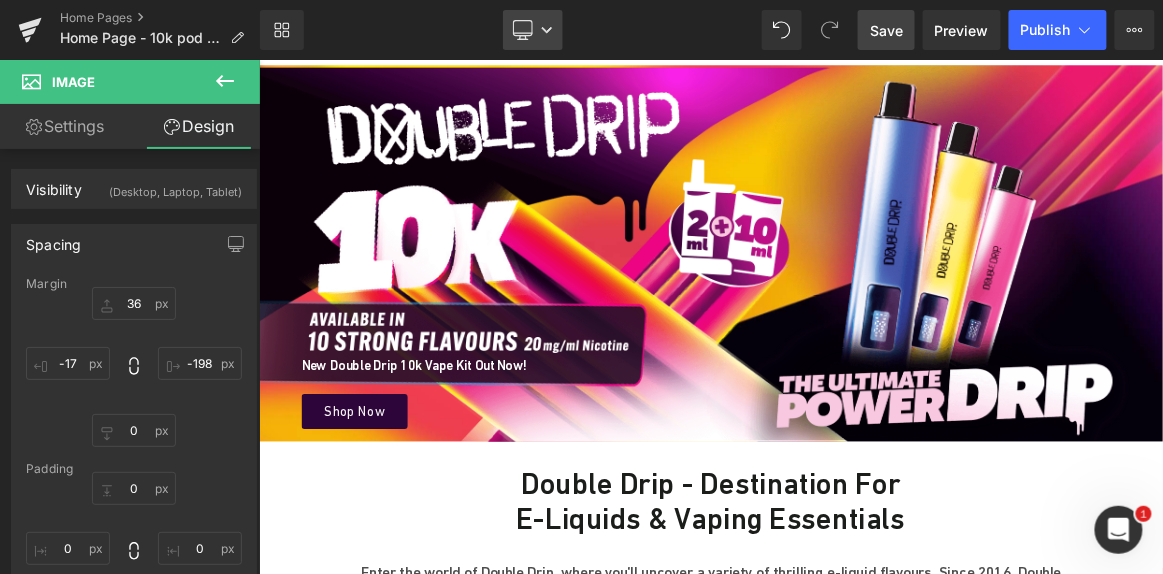click on "Desktop" at bounding box center (533, 30) 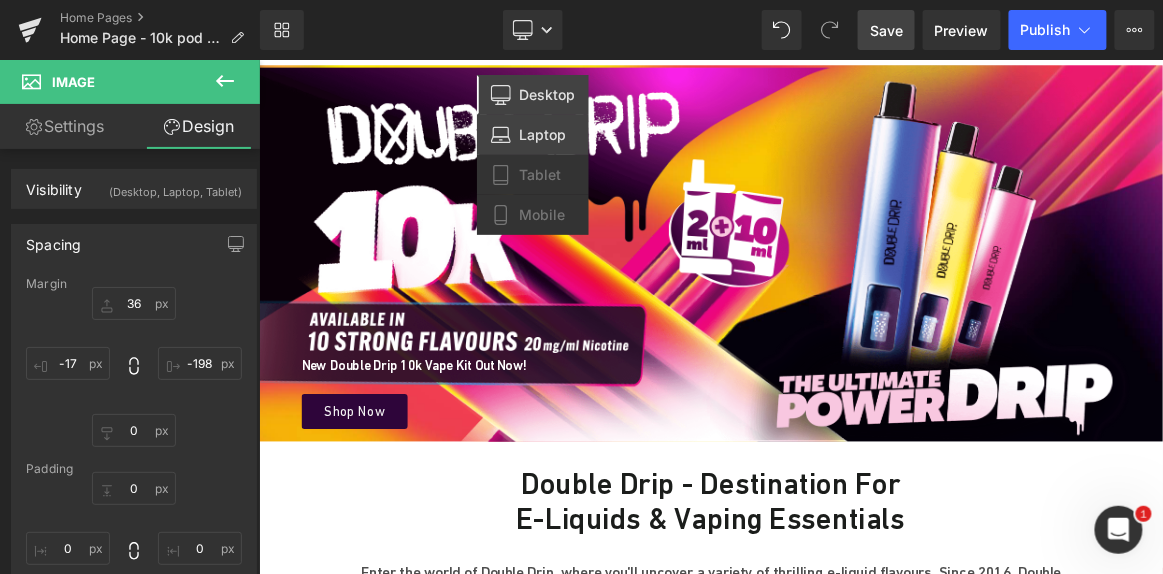click on "Laptop" at bounding box center [533, 135] 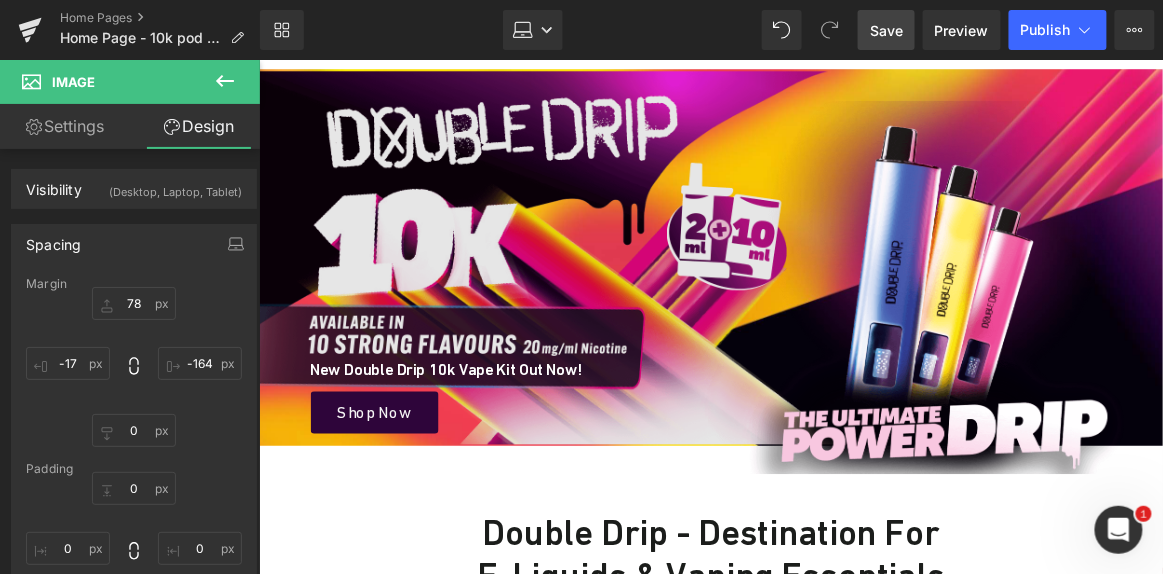 scroll, scrollTop: 141, scrollLeft: 0, axis: vertical 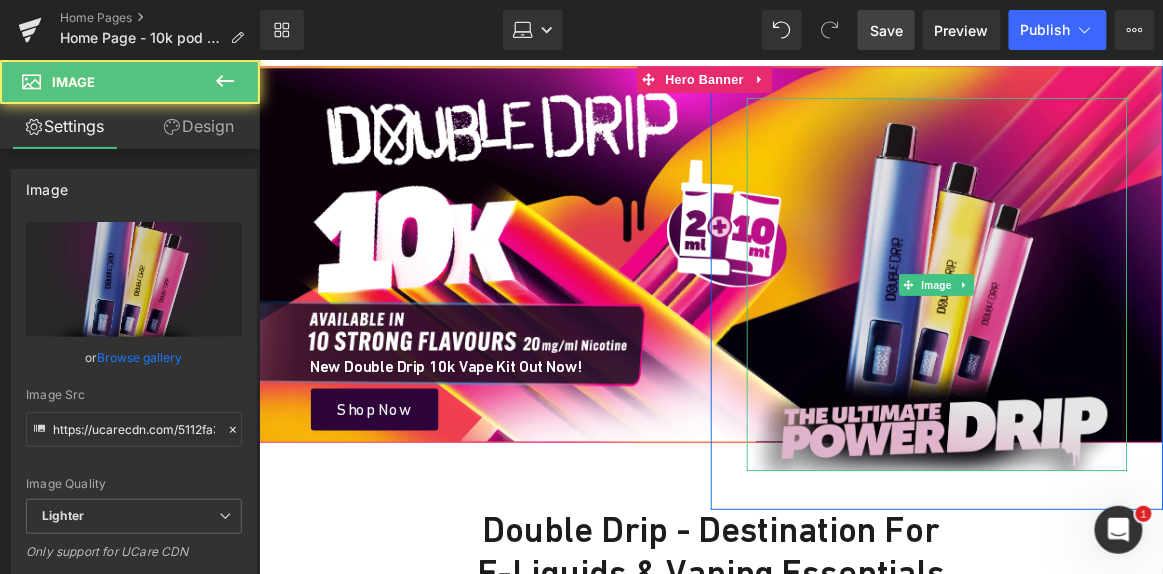 click at bounding box center (1012, 309) 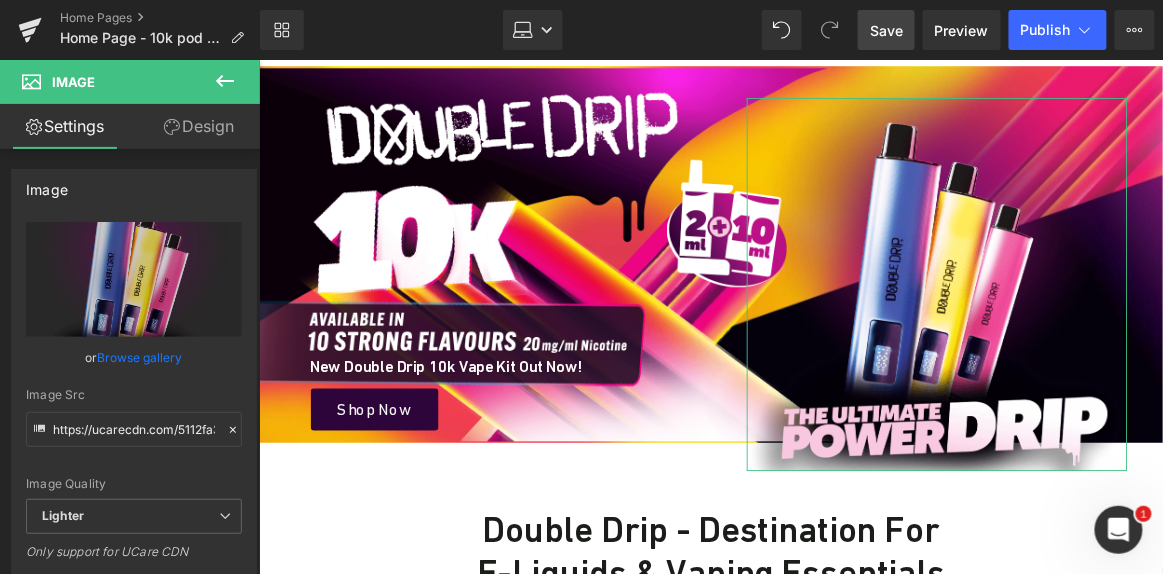 click on "Design" at bounding box center (199, 126) 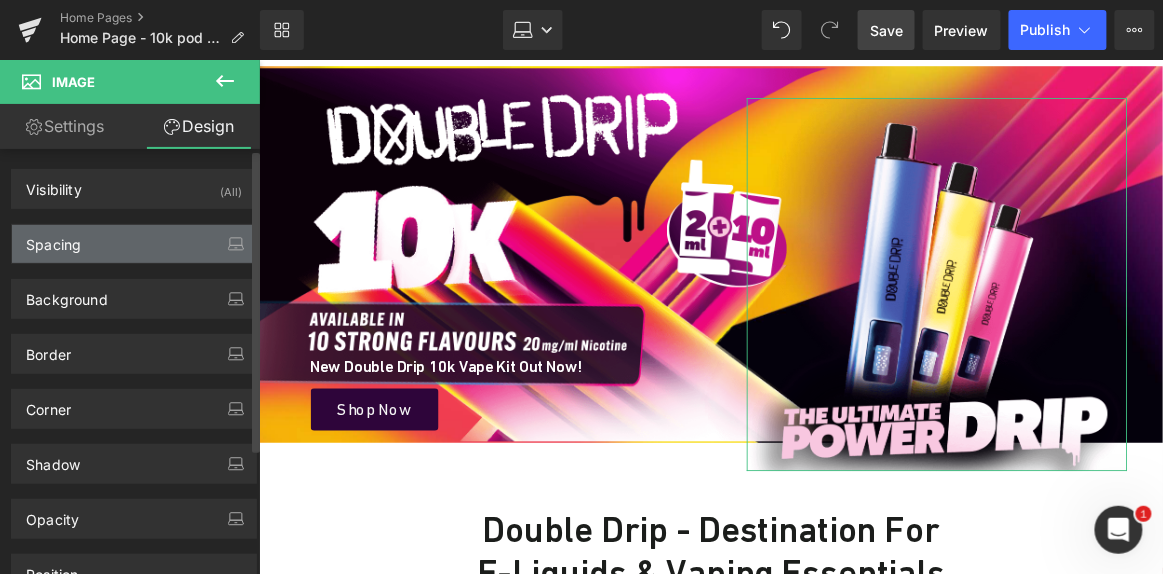 click on "Spacing" at bounding box center (134, 244) 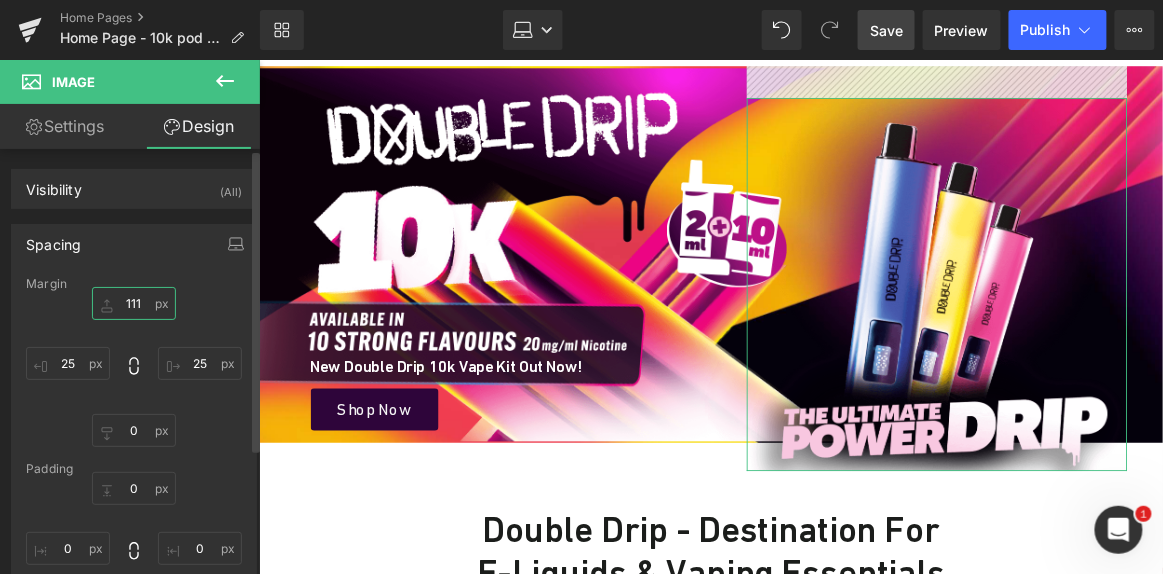 click on "111" at bounding box center [134, 303] 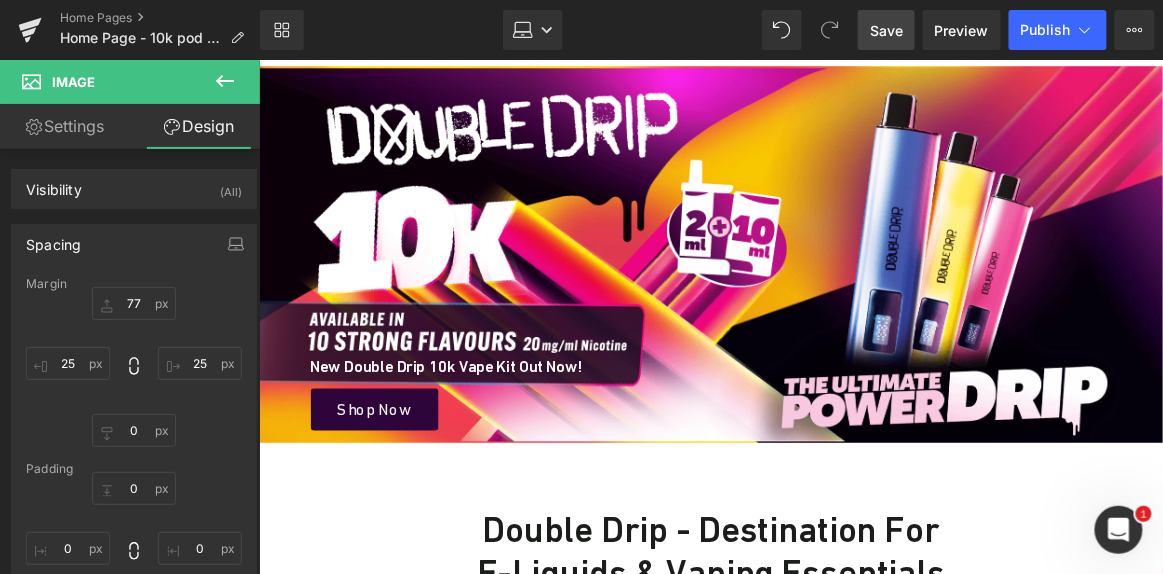 click on "Library Laptop Desktop Laptop Tablet Mobile Save Preview Publish Scheduled View Live Page View with current Template Save Template to Library Schedule Publish  Optimize  Publish Settings Shortcuts  Your page can’t be published   You've reached the maximum number of published pages on your plan  (0/0).  You need to upgrade your plan or unpublish all your pages to get 1 publish slot.   Unpublish pages   Upgrade plan" at bounding box center (711, 30) 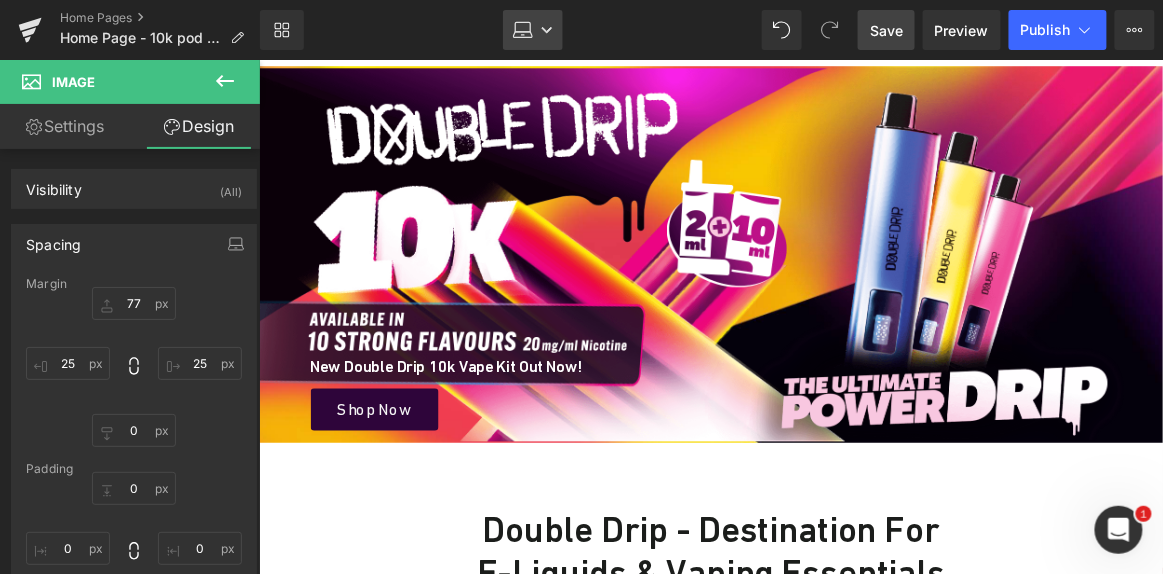 click 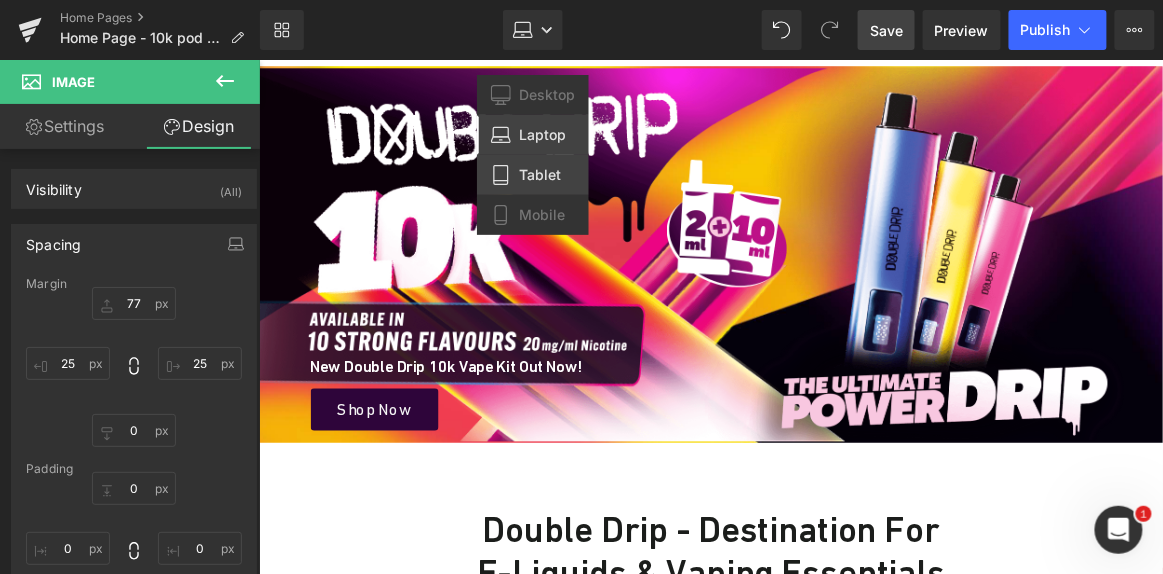 click on "Tablet" at bounding box center (540, 175) 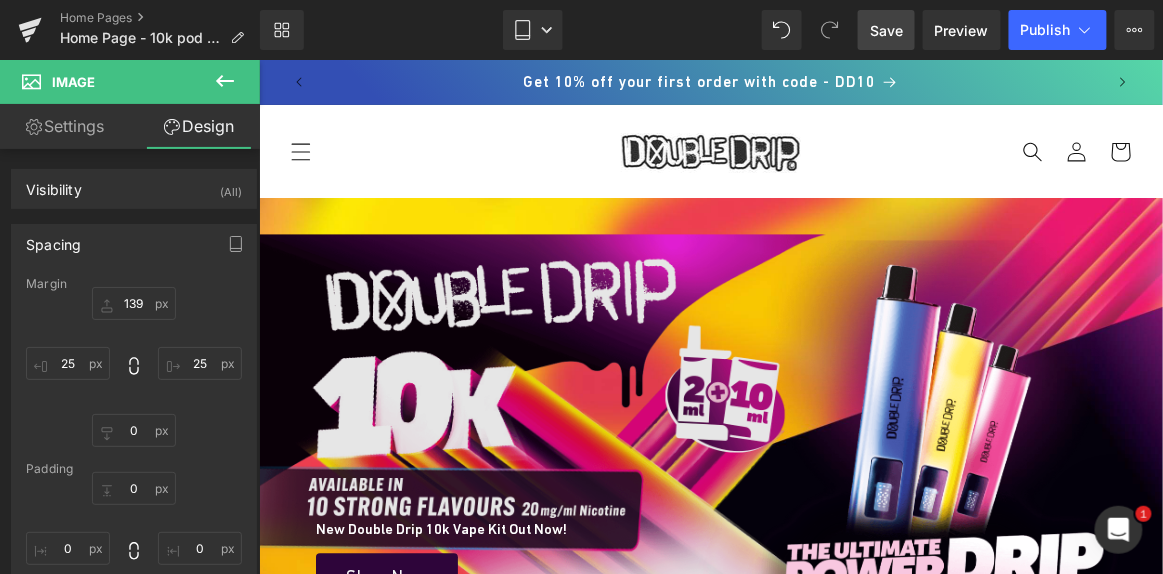 scroll, scrollTop: 1, scrollLeft: 0, axis: vertical 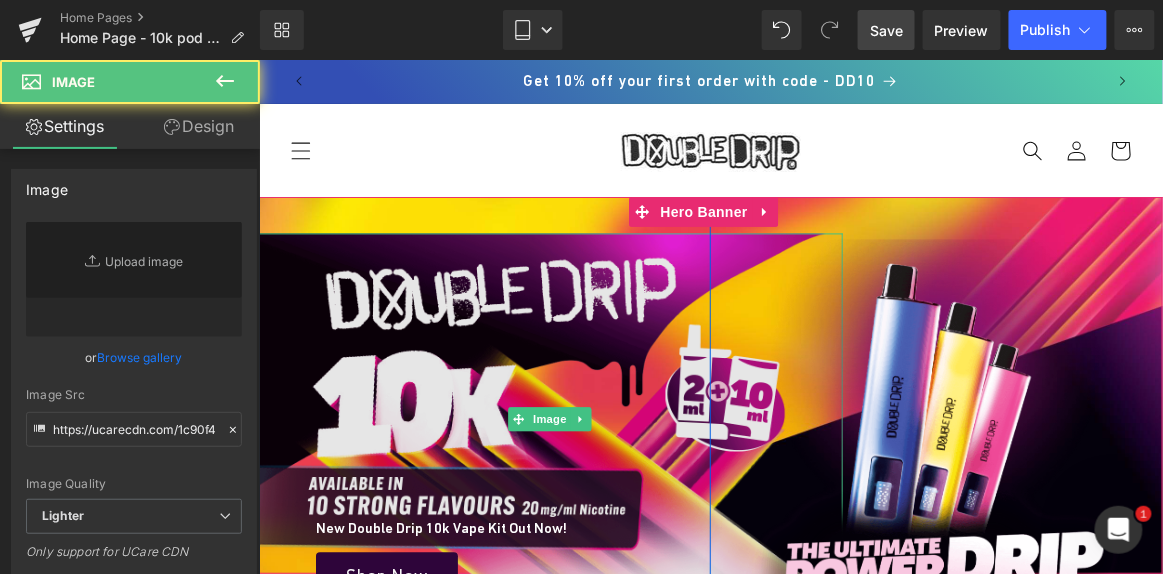 click at bounding box center [549, 418] 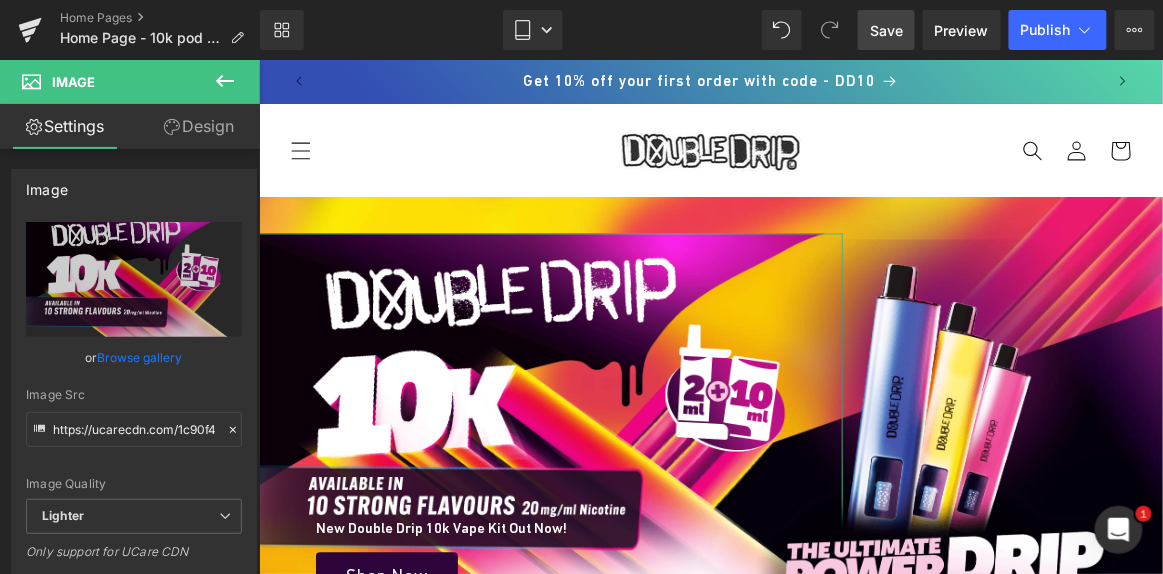 click on "Design" at bounding box center (199, 126) 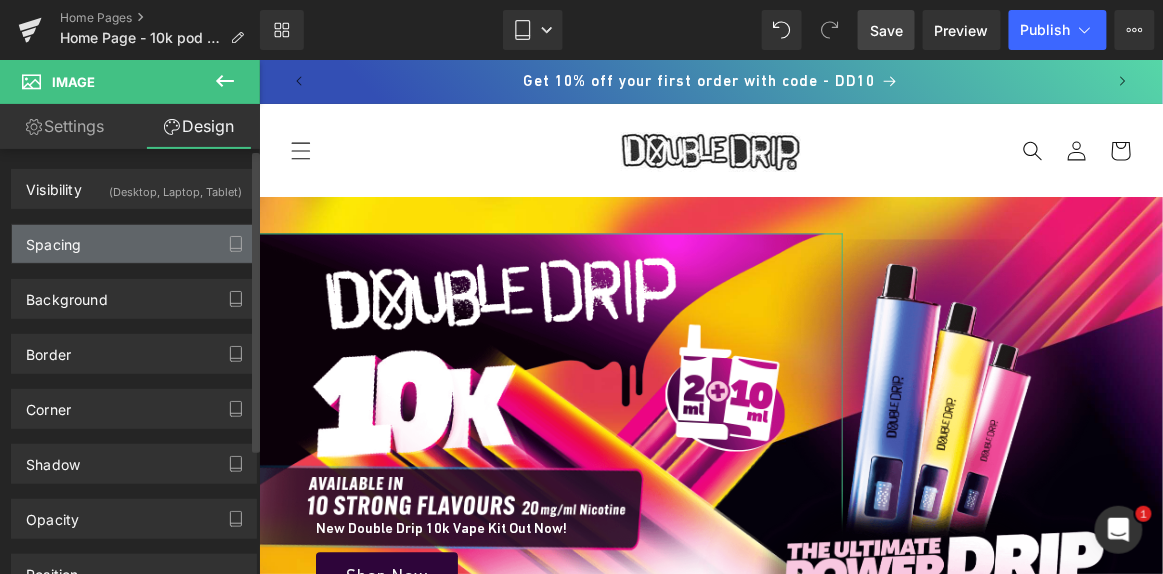 click on "Spacing" at bounding box center [134, 244] 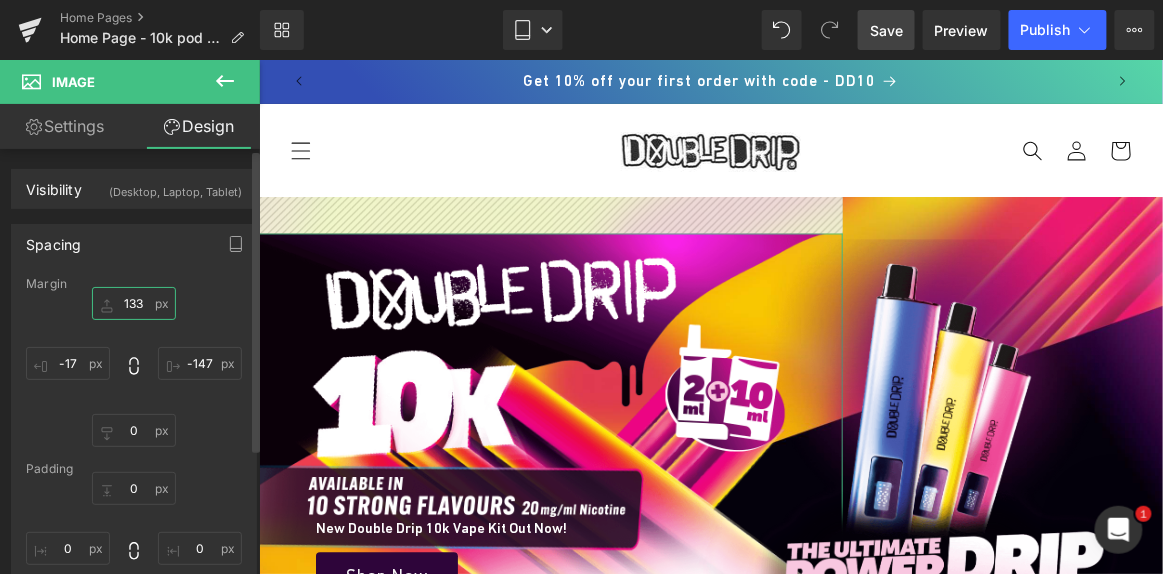 click on "133" at bounding box center (134, 303) 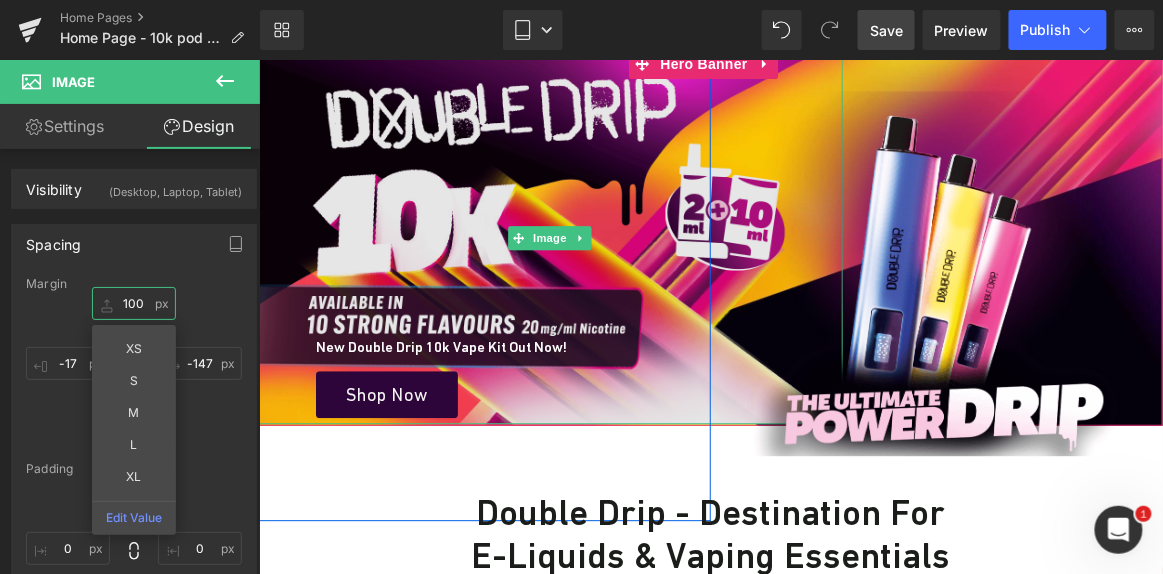 scroll, scrollTop: 150, scrollLeft: 0, axis: vertical 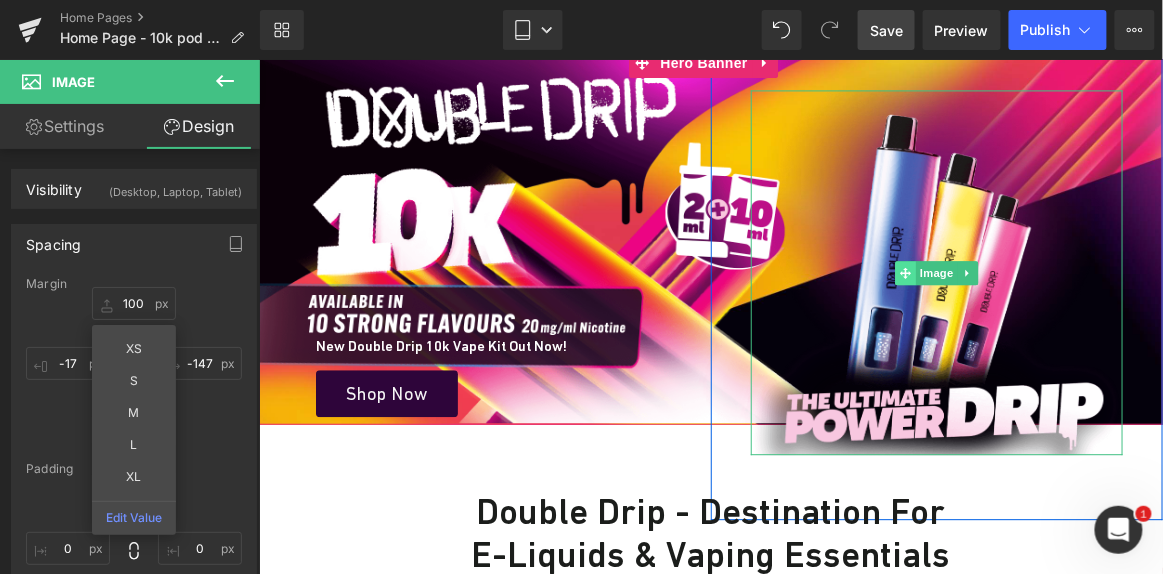 click at bounding box center [904, 272] 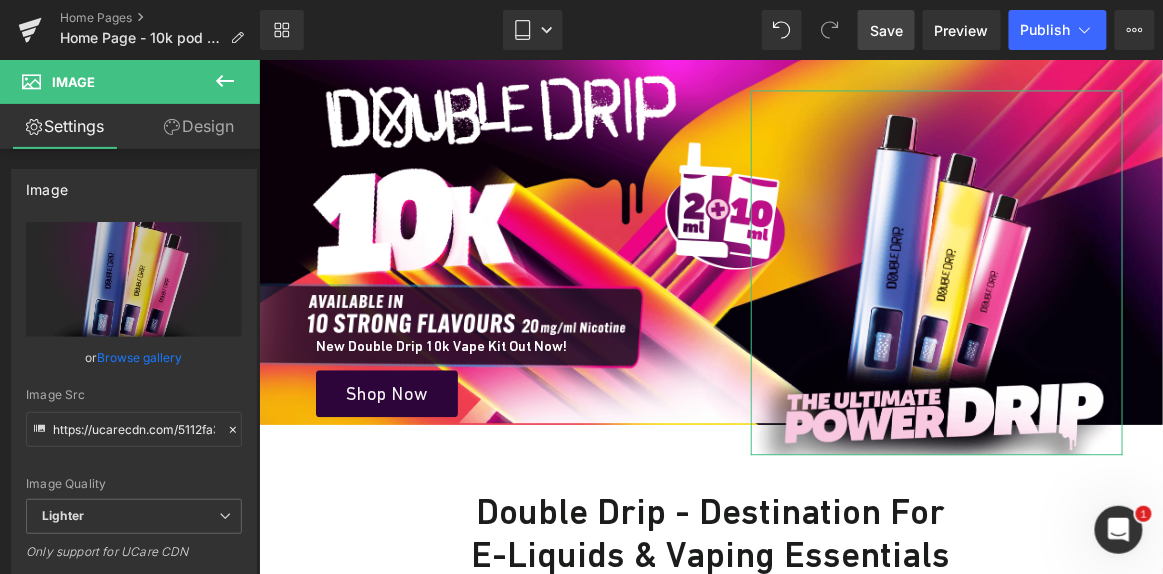 click on "Design" at bounding box center [199, 126] 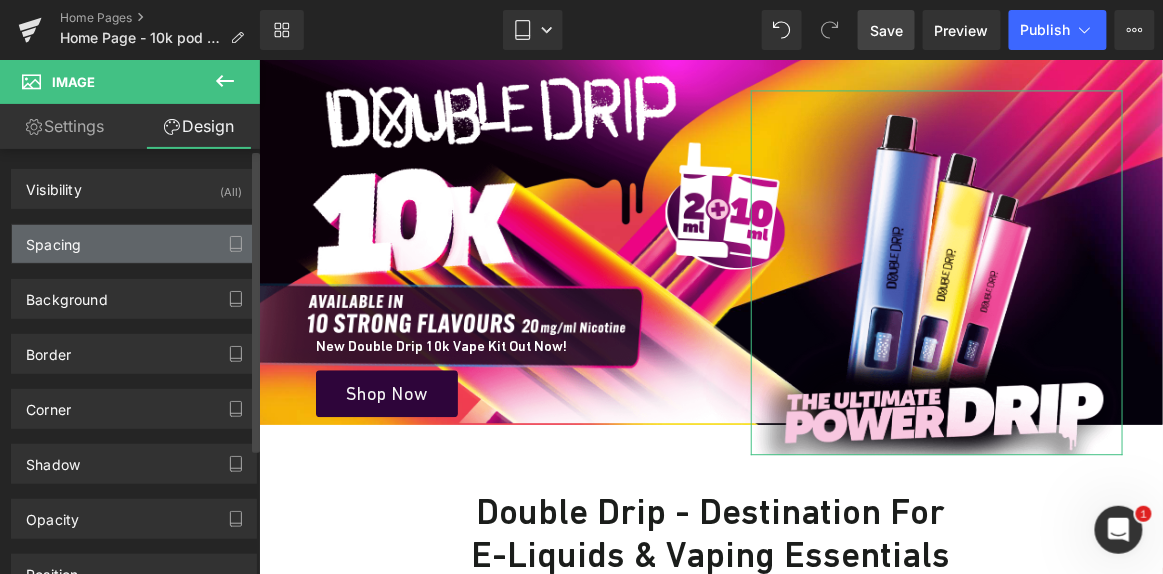 click on "Spacing" at bounding box center (134, 244) 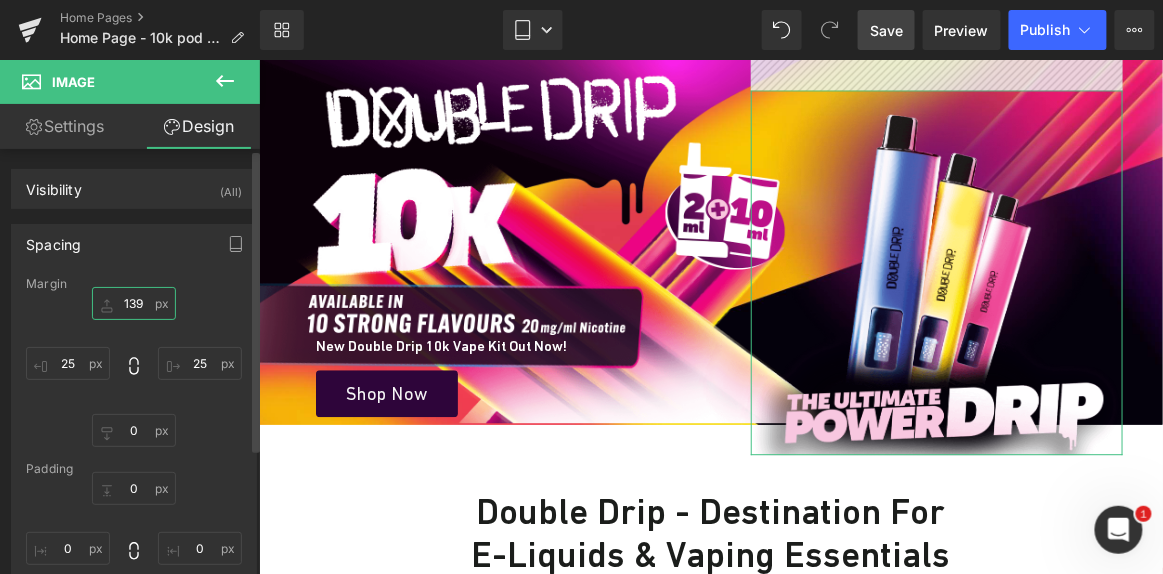 click on "139" at bounding box center [134, 303] 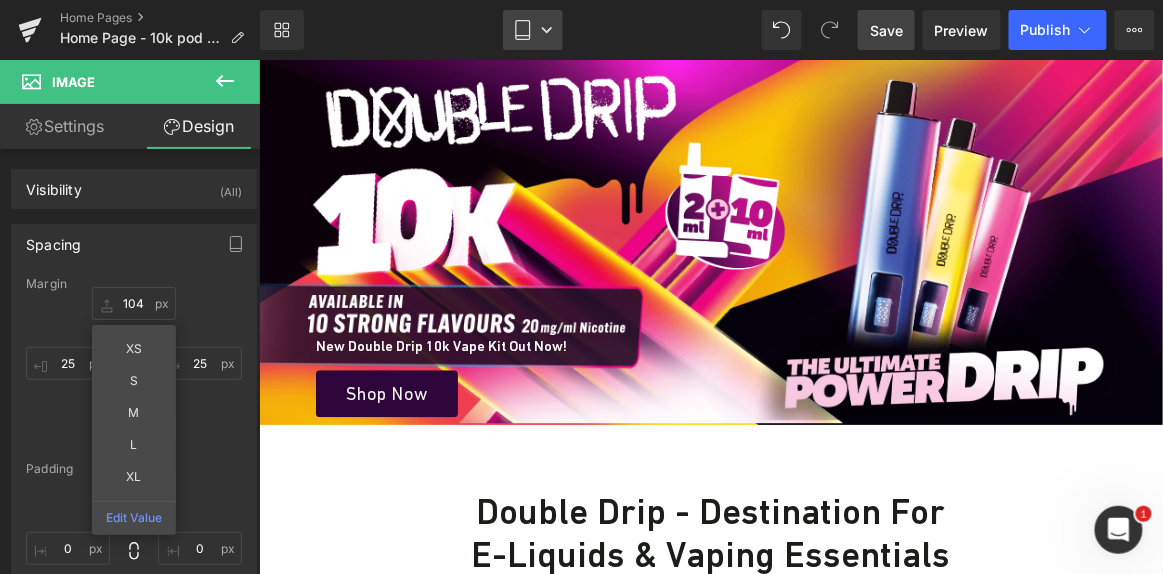 click on "Tablet" at bounding box center (533, 30) 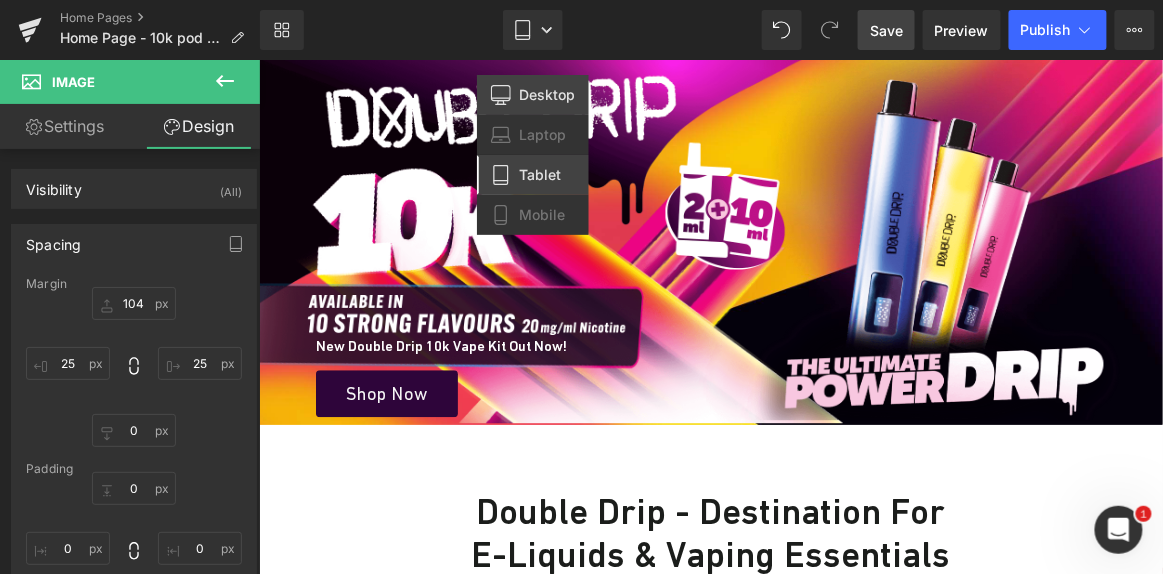 click on "Desktop" at bounding box center [547, 95] 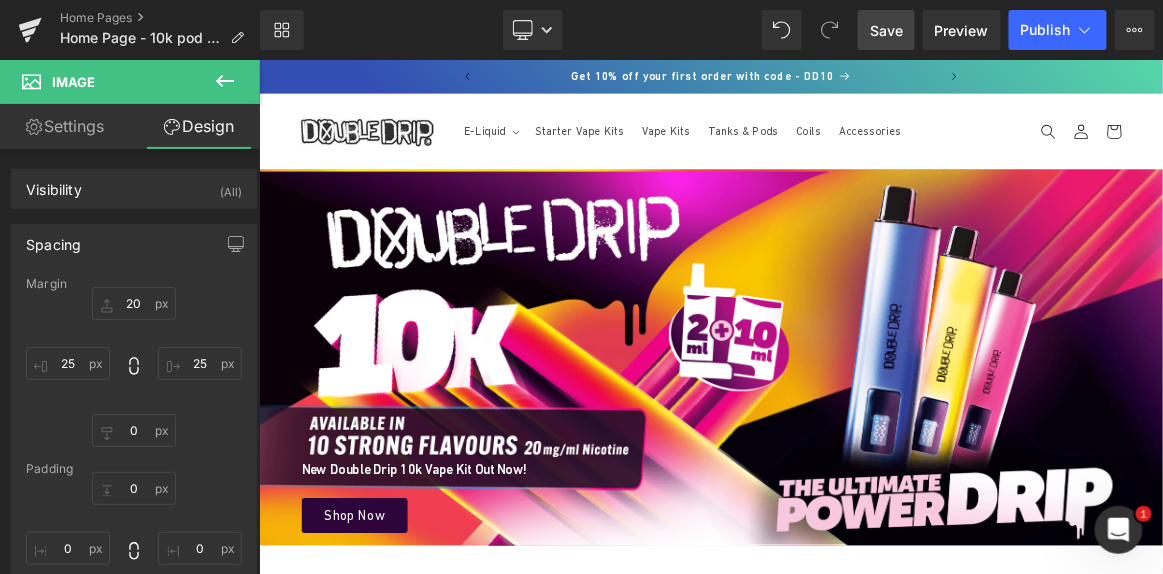 scroll, scrollTop: 0, scrollLeft: 0, axis: both 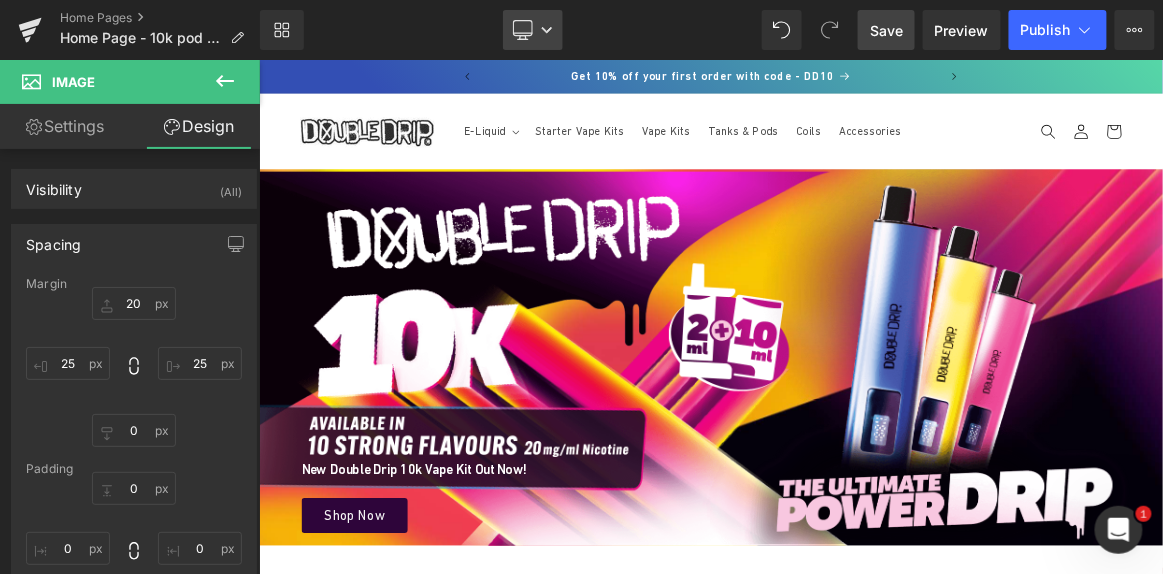 click on "Desktop" at bounding box center (533, 30) 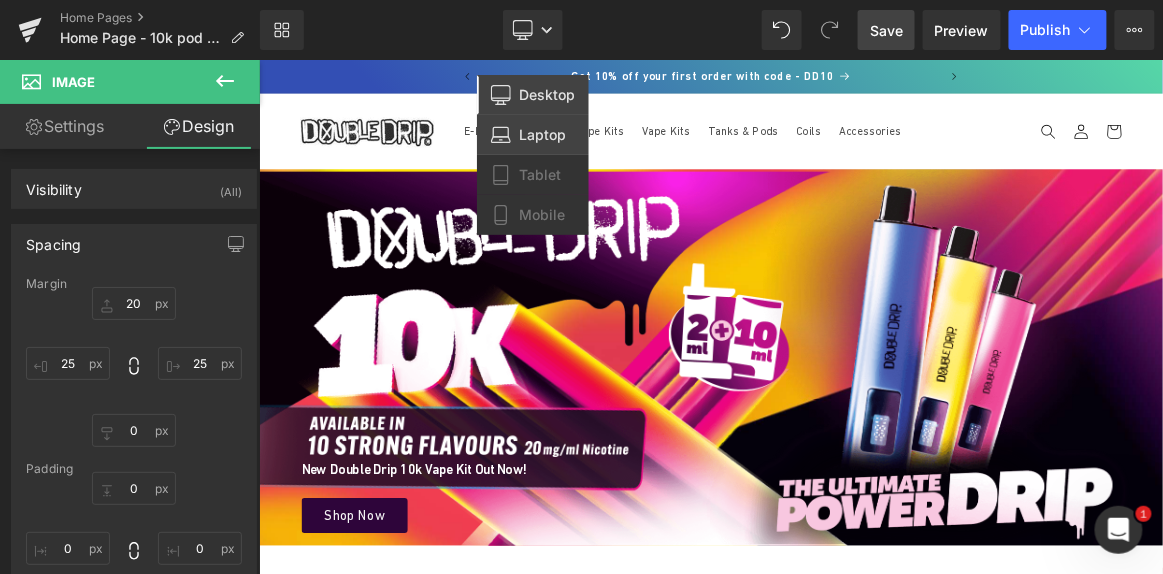 click on "Laptop" at bounding box center (533, 135) 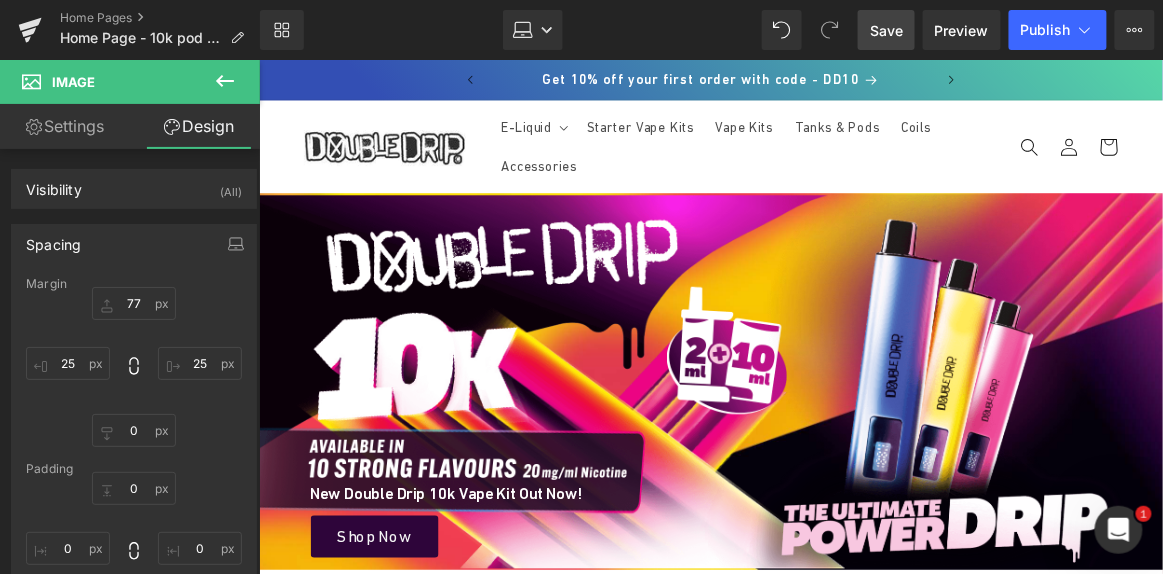 scroll, scrollTop: 15, scrollLeft: 0, axis: vertical 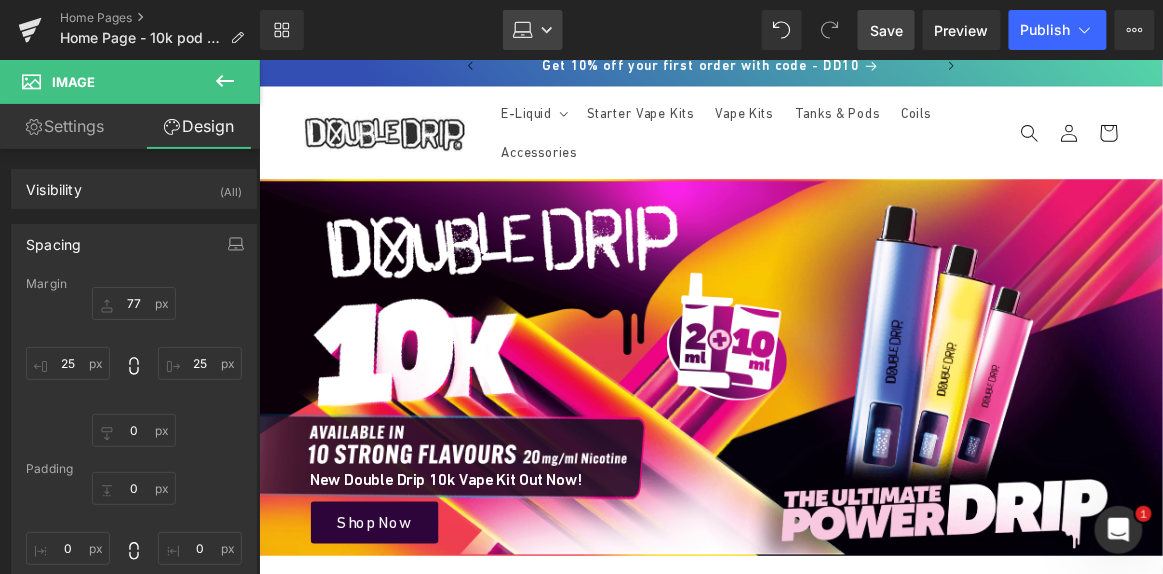 click on "Laptop" at bounding box center [533, 30] 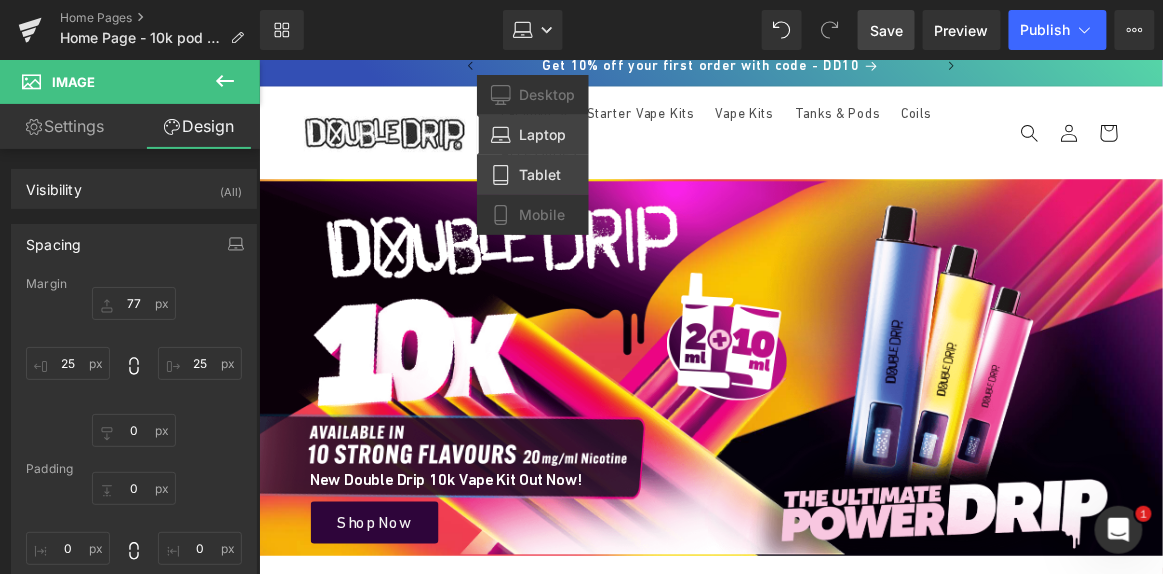 click on "Tablet" at bounding box center (533, 175) 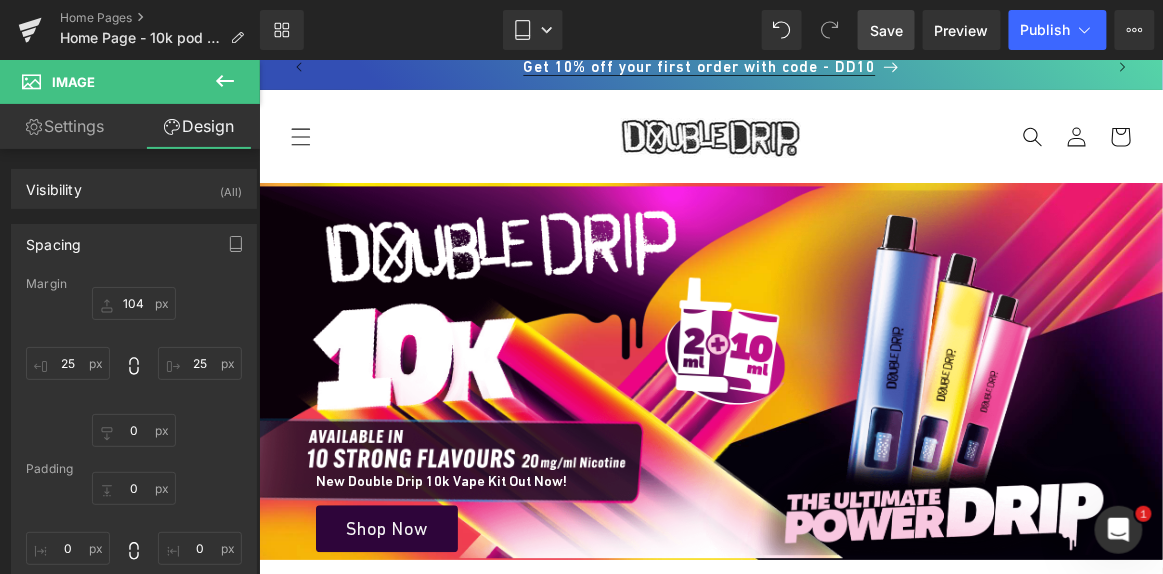 scroll, scrollTop: 12, scrollLeft: 0, axis: vertical 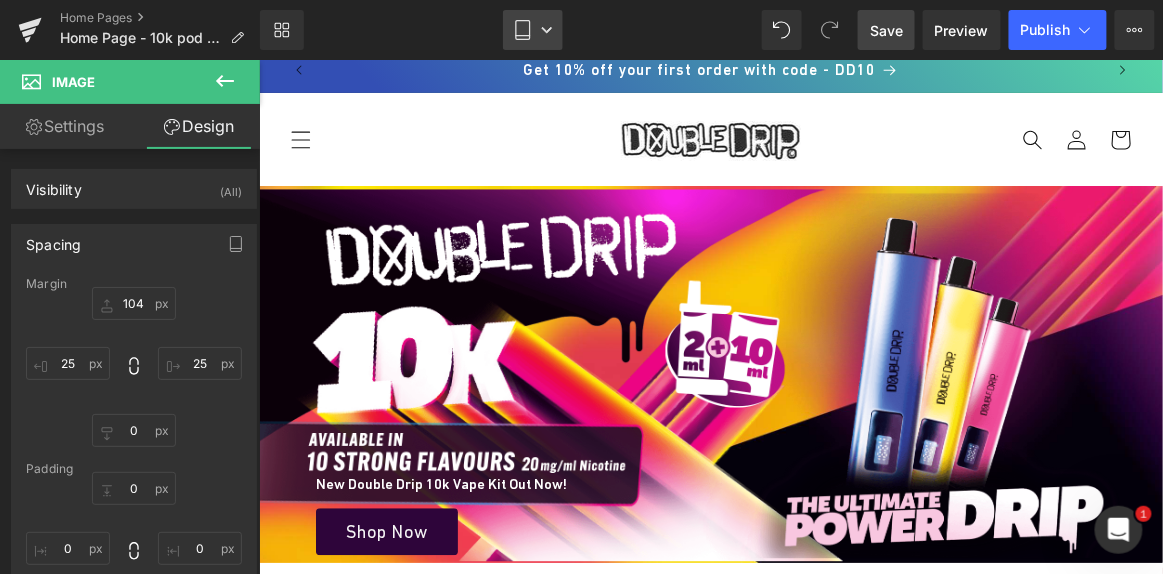 click 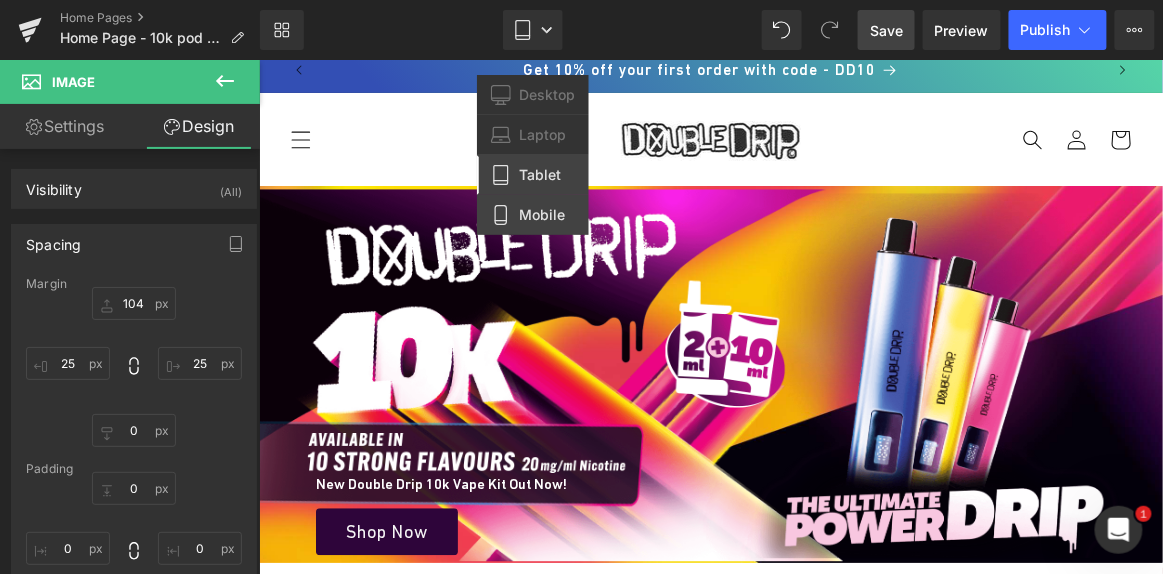 click on "Mobile" at bounding box center (542, 215) 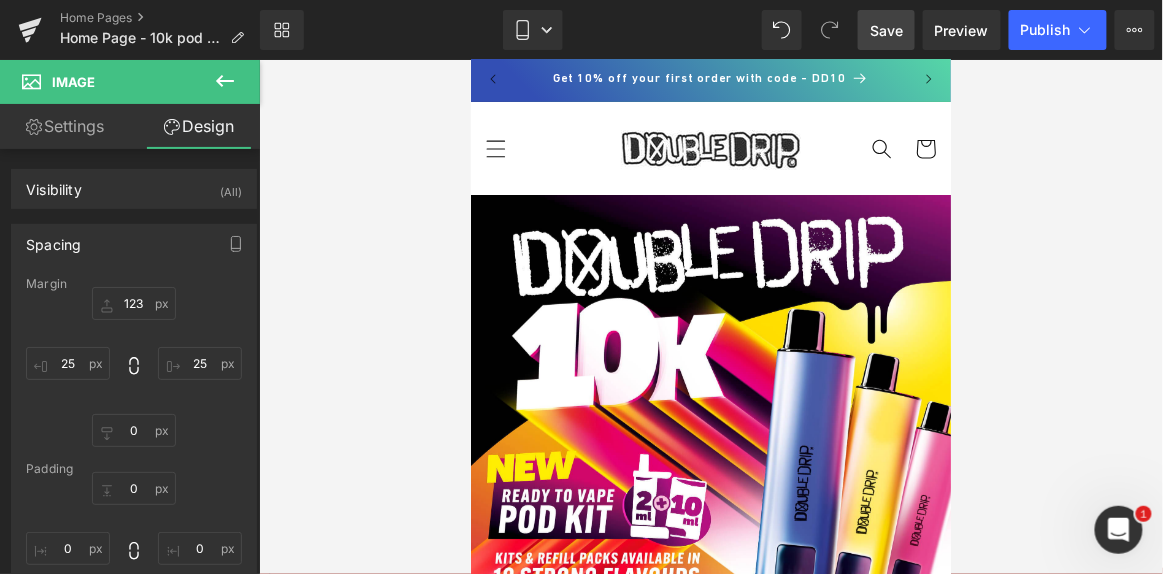 scroll, scrollTop: 0, scrollLeft: 0, axis: both 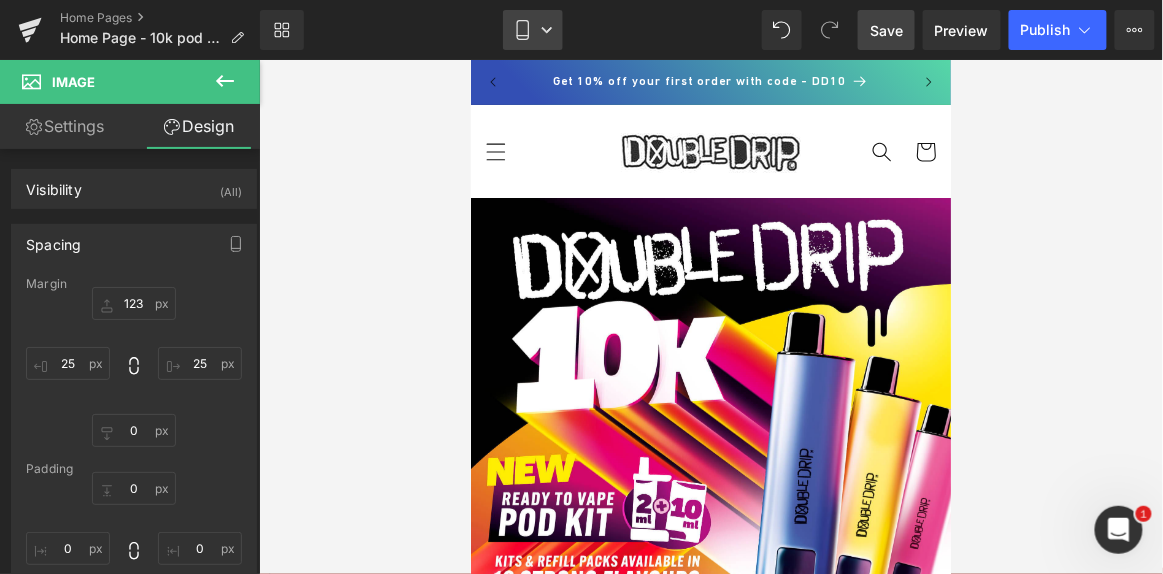click on "Mobile" at bounding box center [533, 30] 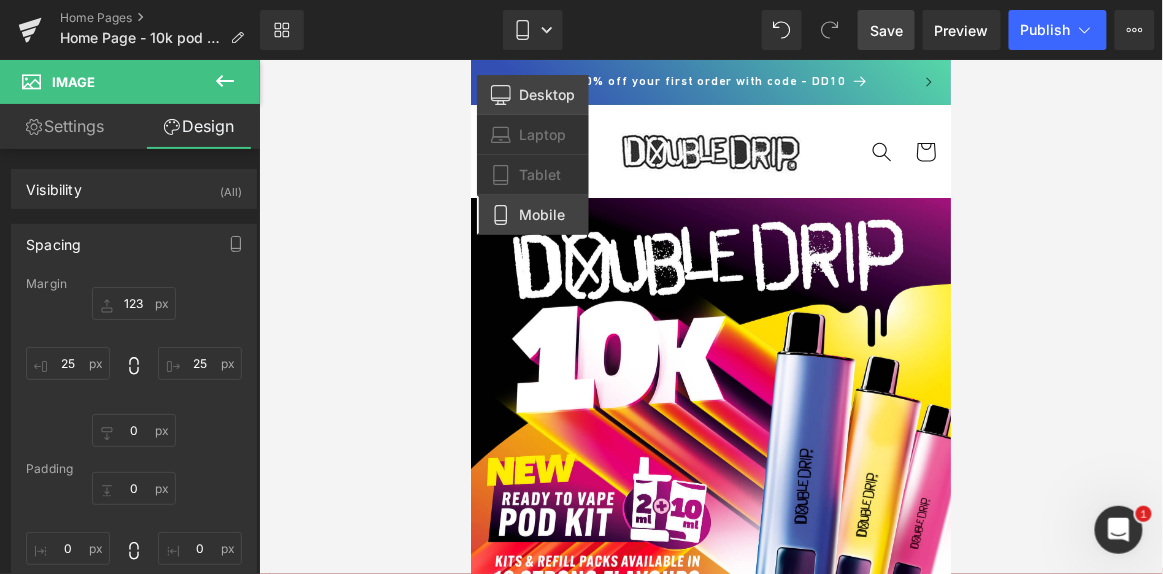 click on "Desktop" at bounding box center [547, 95] 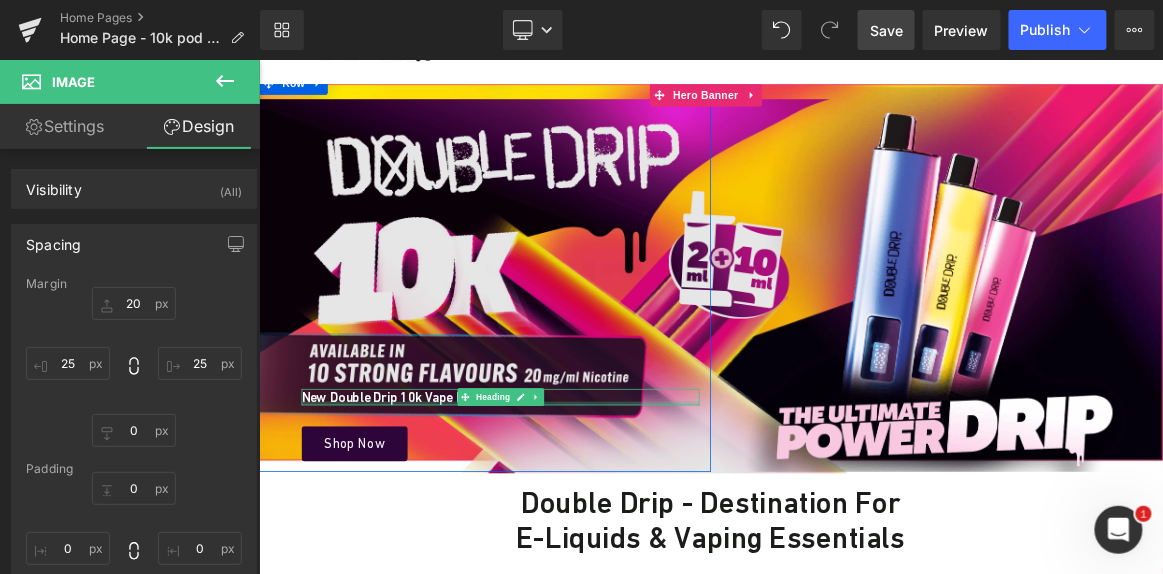 scroll, scrollTop: 0, scrollLeft: 0, axis: both 